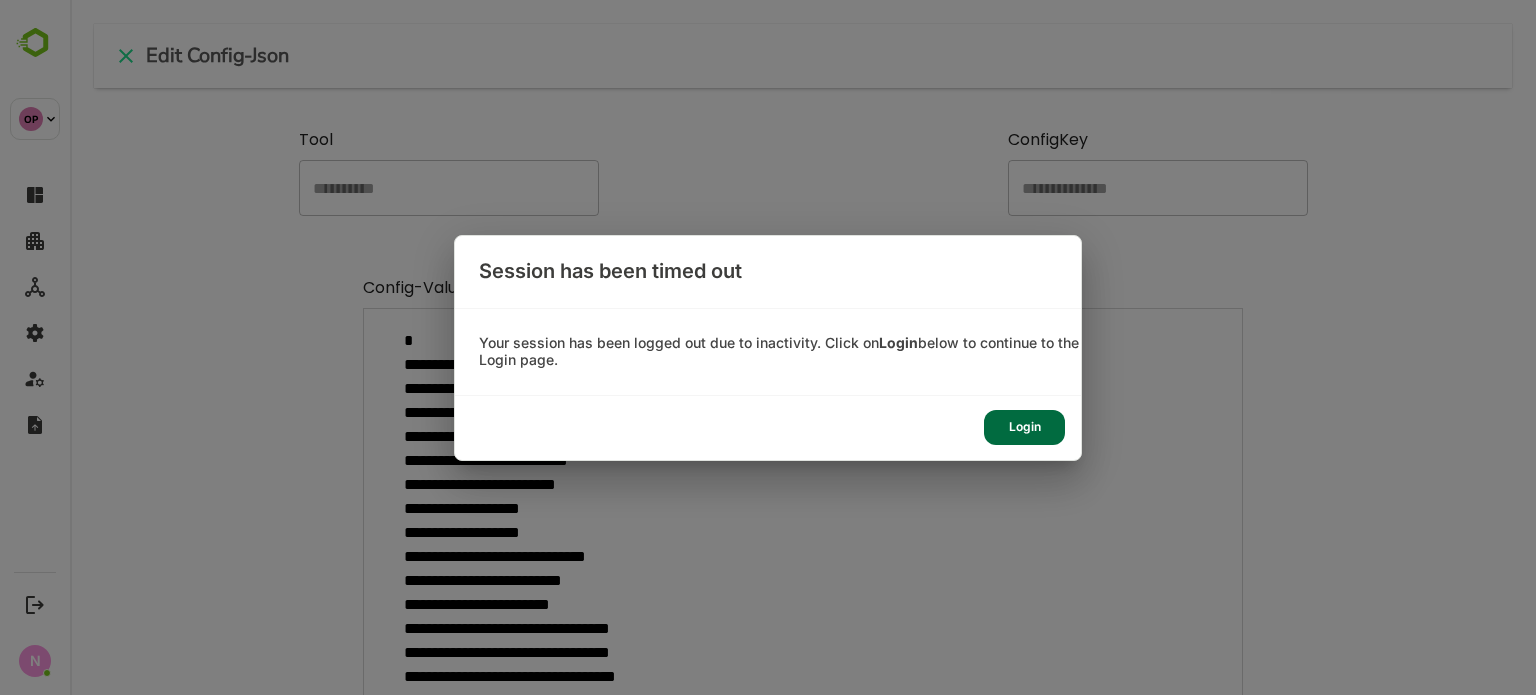 scroll, scrollTop: 0, scrollLeft: 0, axis: both 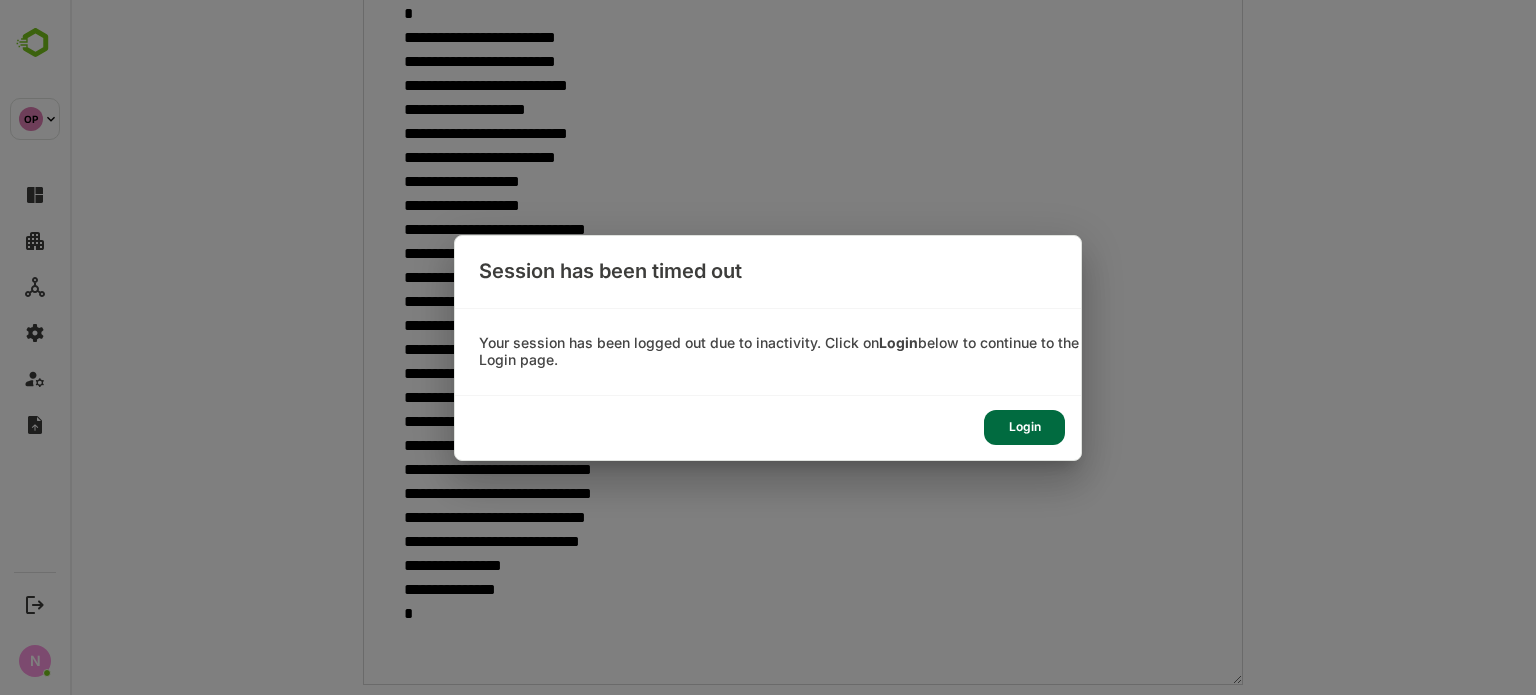 click on "Login" at bounding box center [1024, 427] 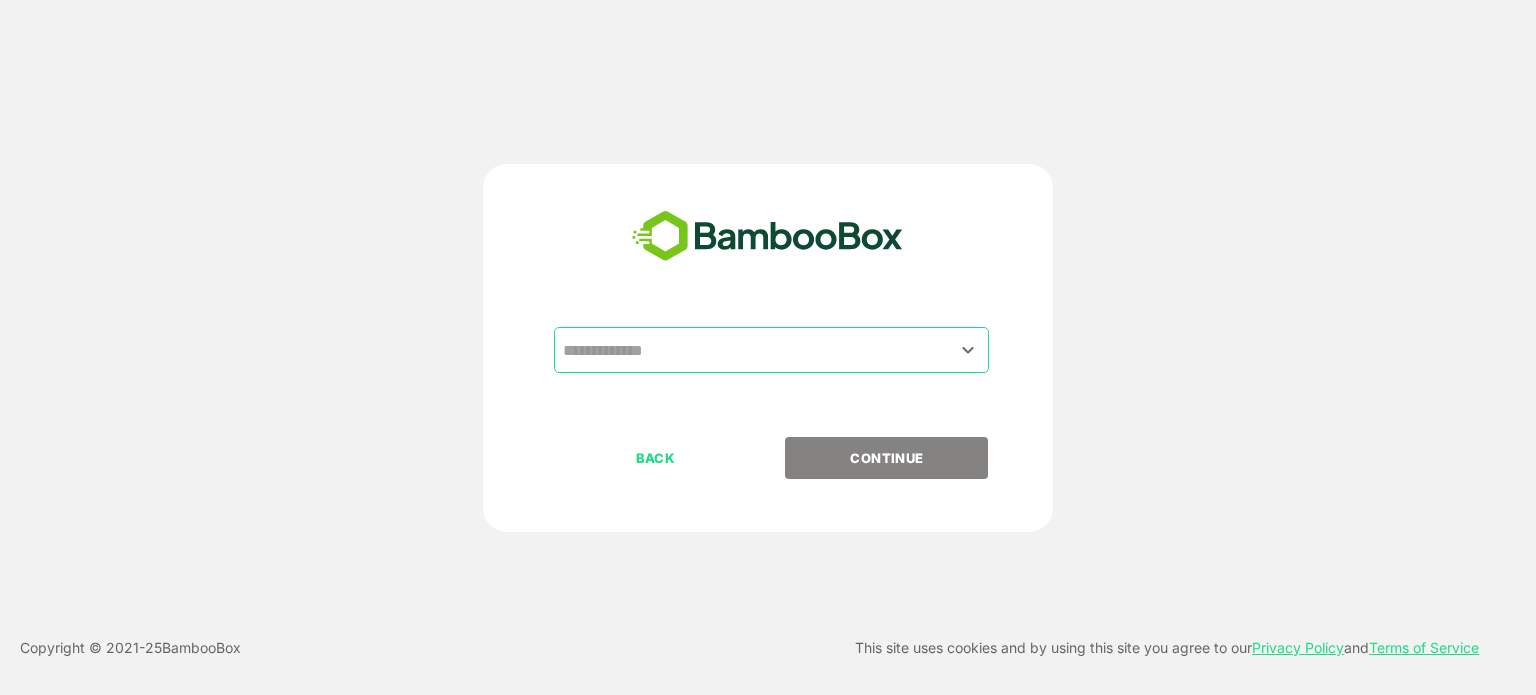 click on "​" at bounding box center (771, 350) 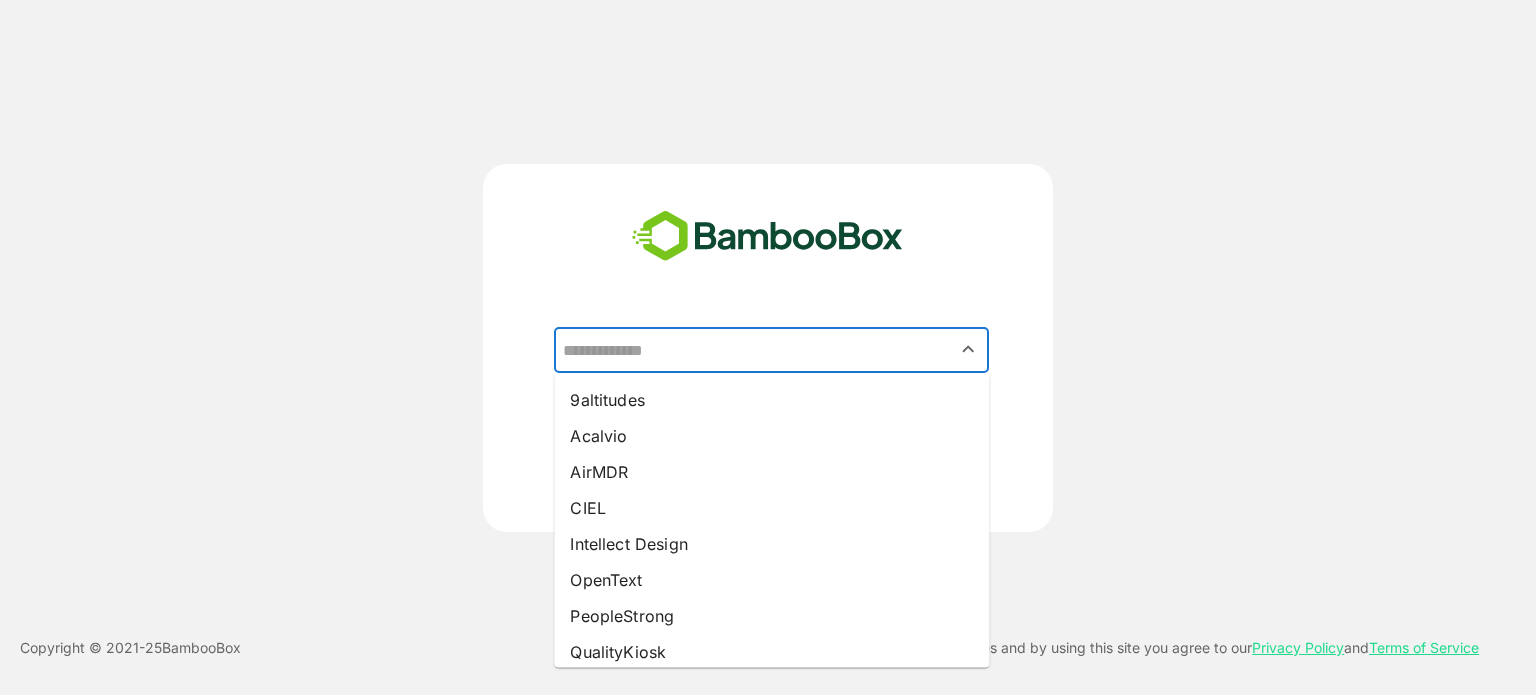 drag, startPoint x: 684, startPoint y: 583, endPoint x: 726, endPoint y: 533, distance: 65.29931 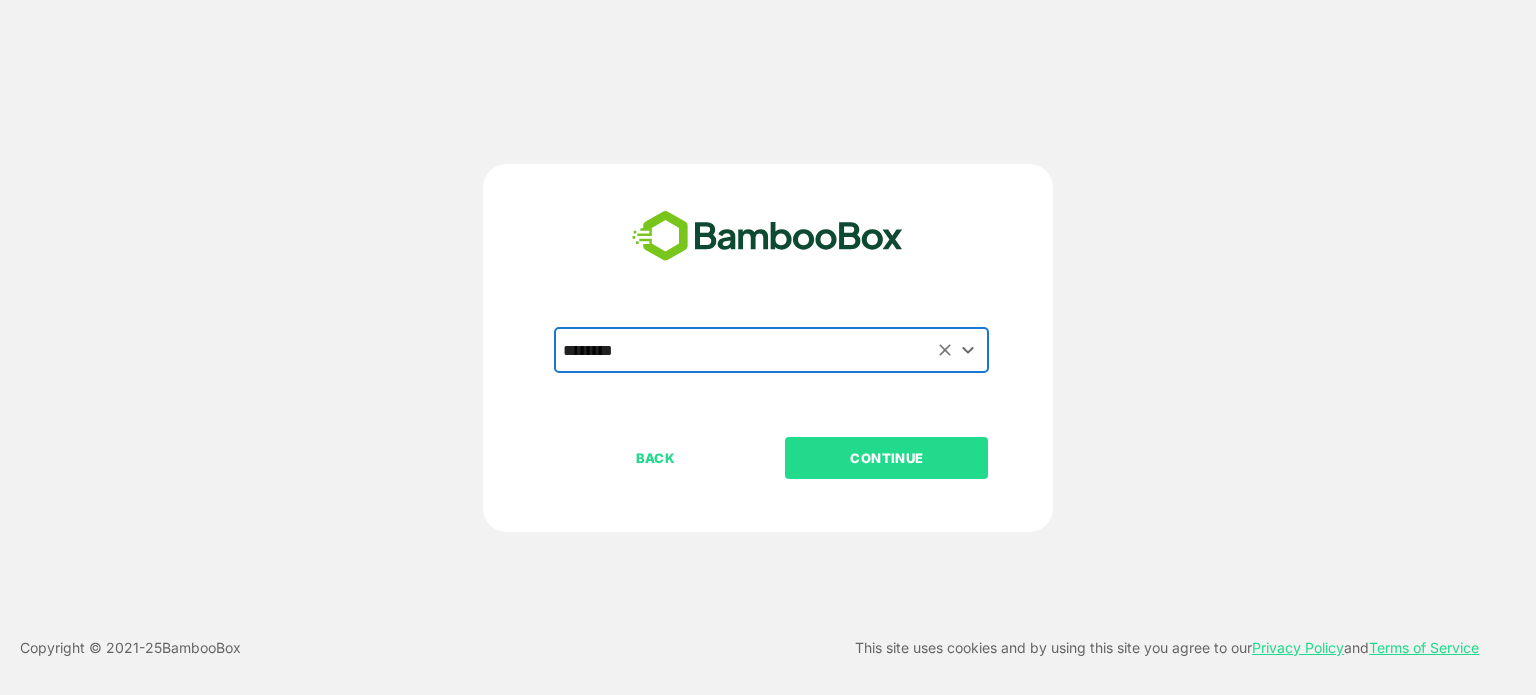 click on "CONTINUE" at bounding box center (887, 458) 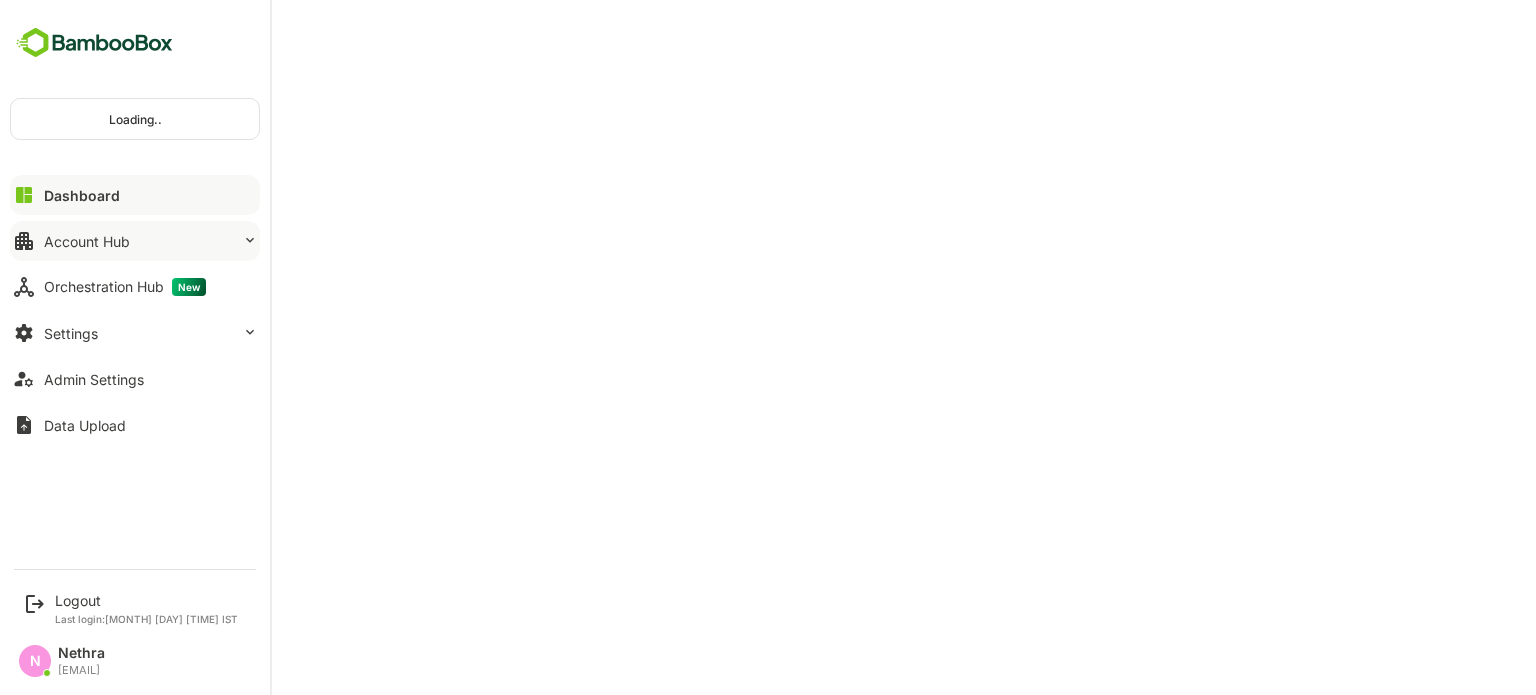 scroll, scrollTop: 0, scrollLeft: 0, axis: both 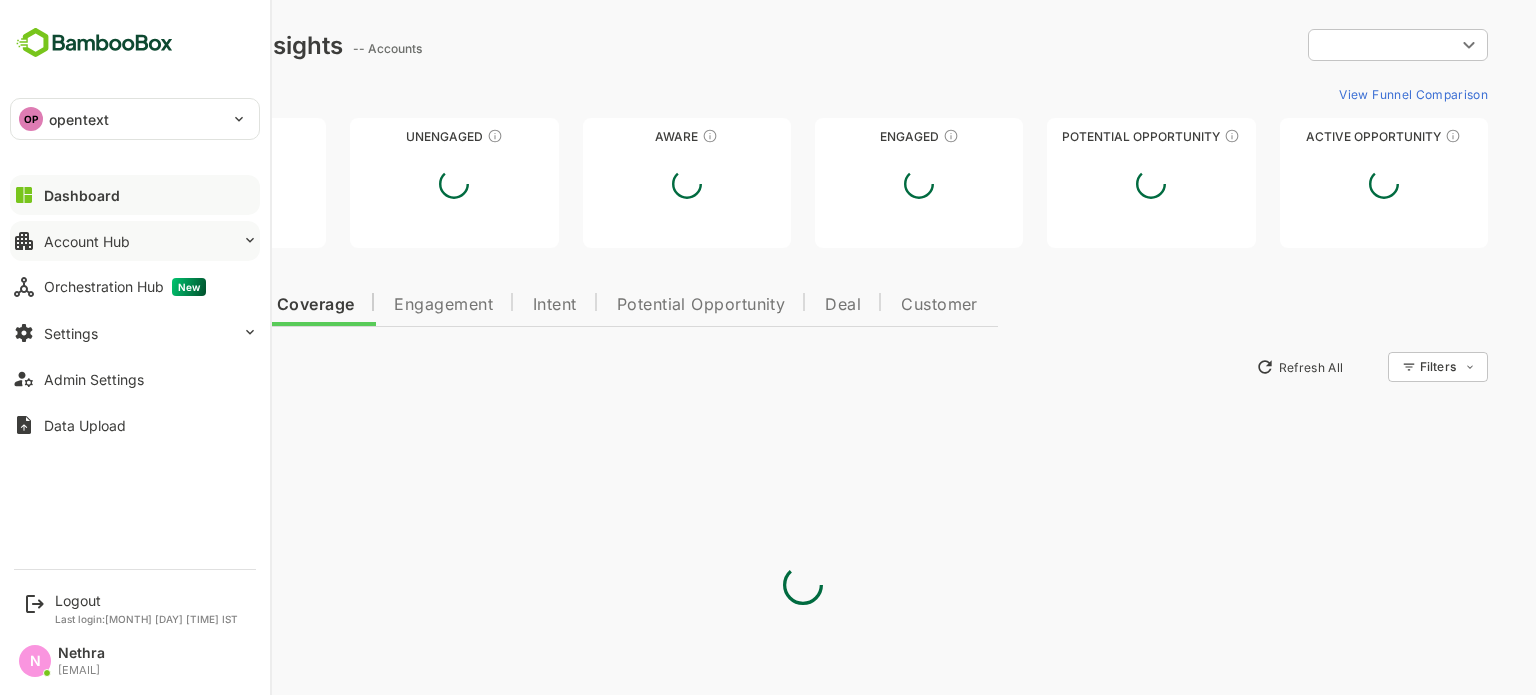 click on "Account Hub" at bounding box center (135, 241) 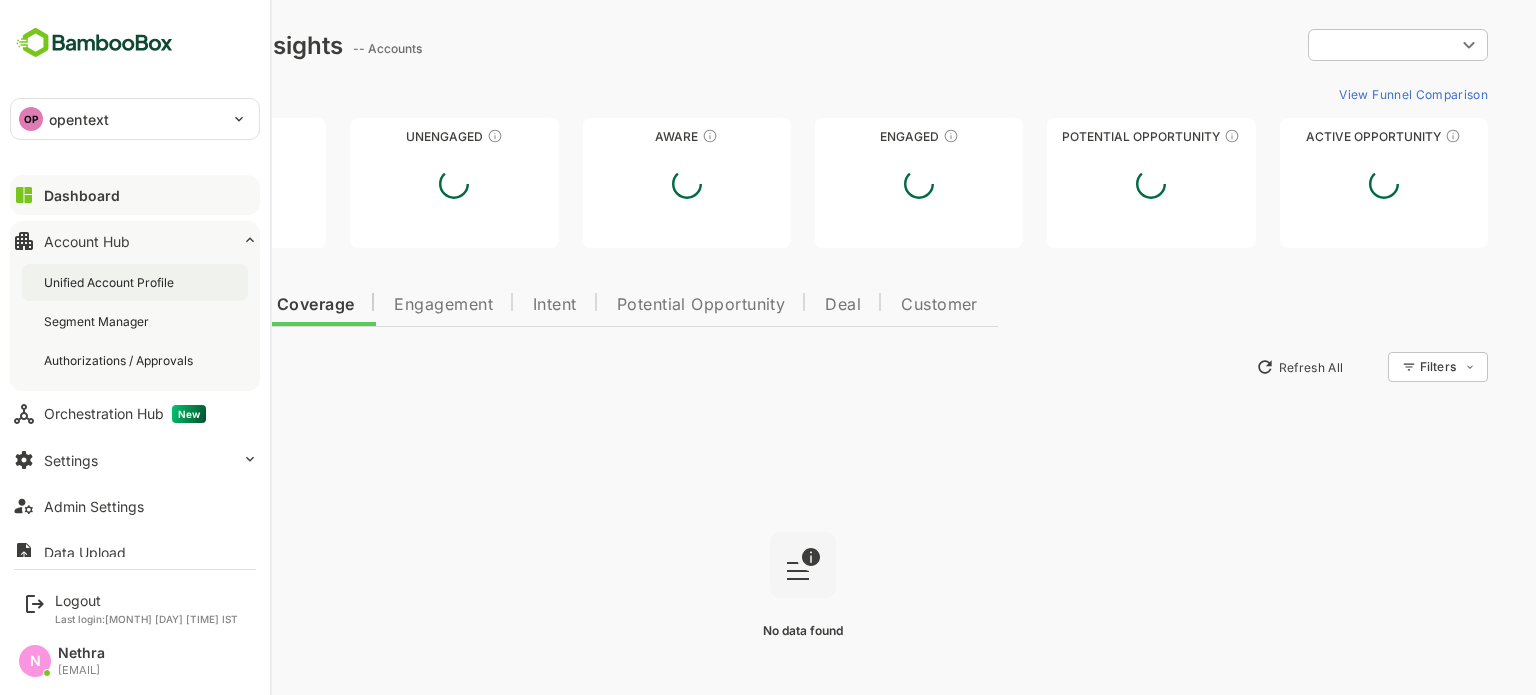type on "**********" 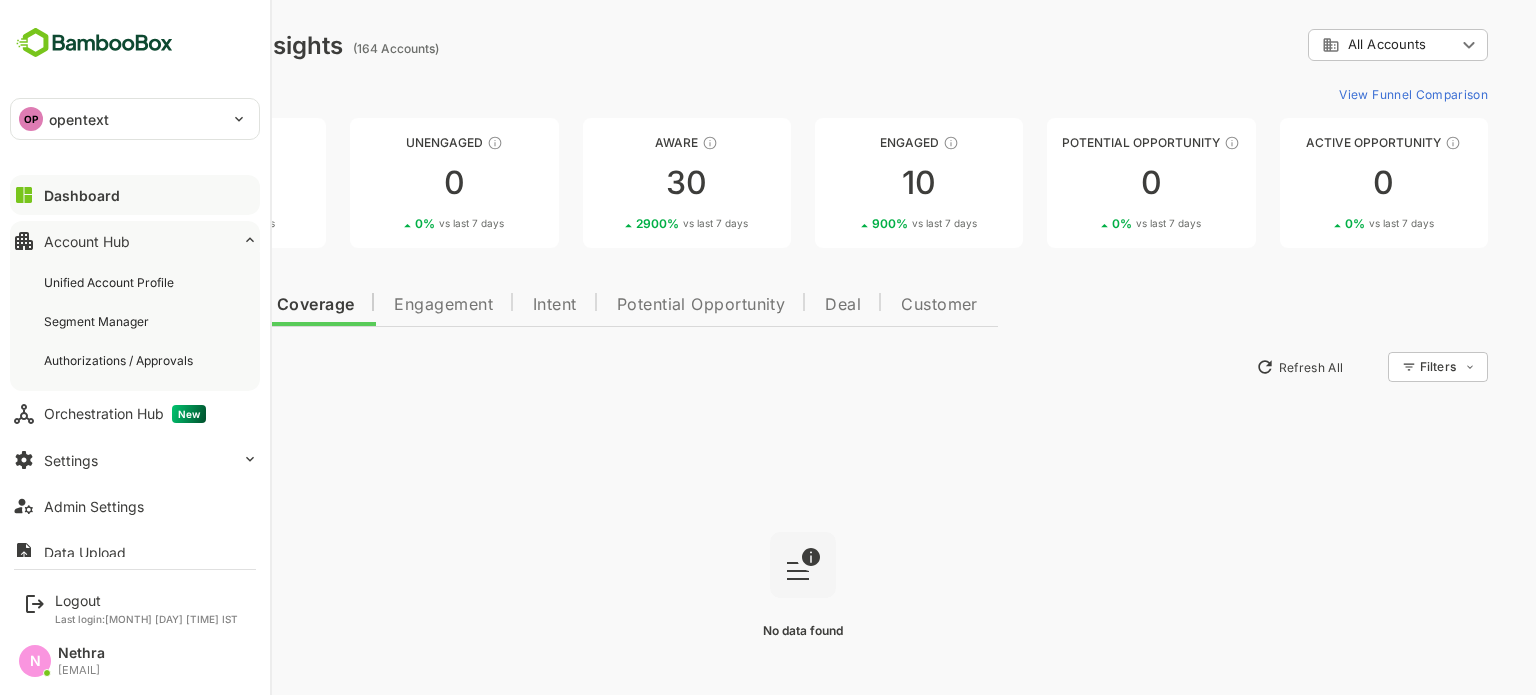 drag, startPoint x: 94, startPoint y: 503, endPoint x: 121, endPoint y: 469, distance: 43.416588 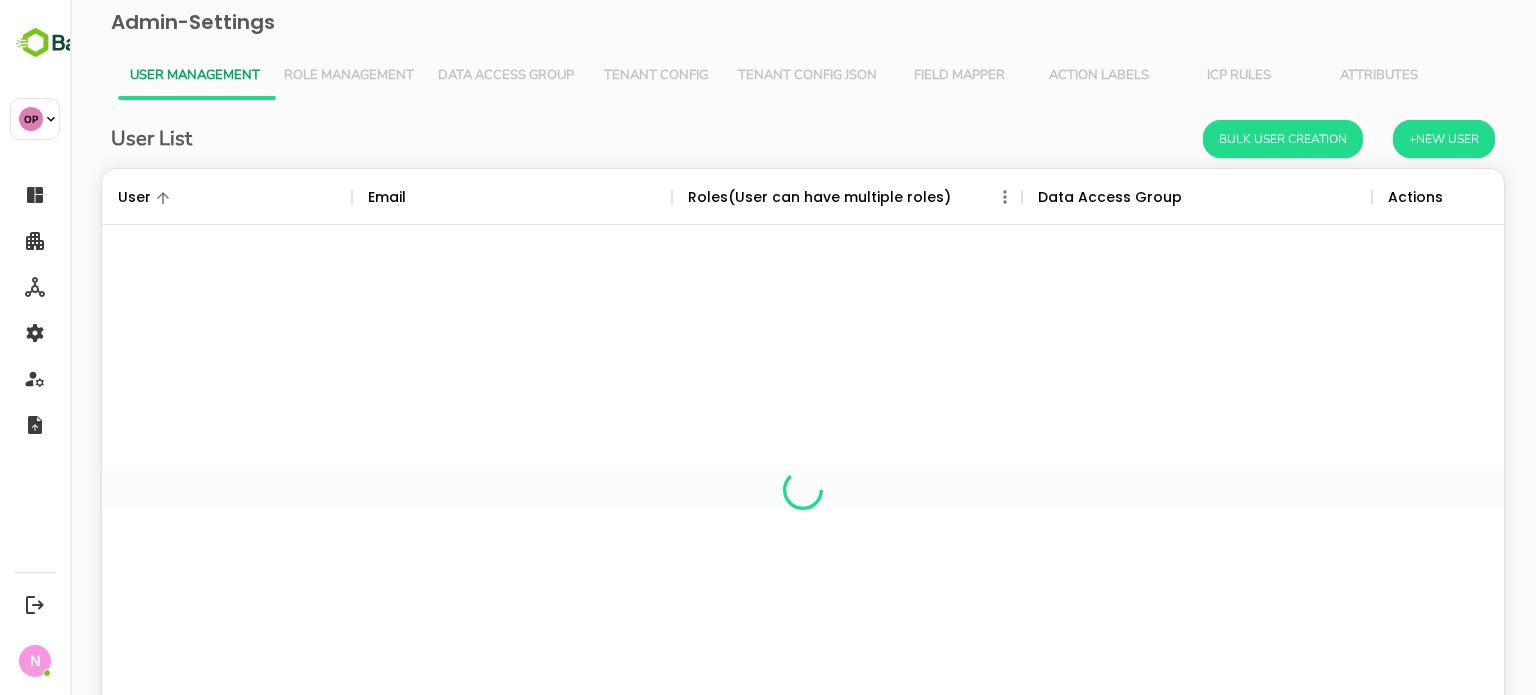 scroll, scrollTop: 0, scrollLeft: 0, axis: both 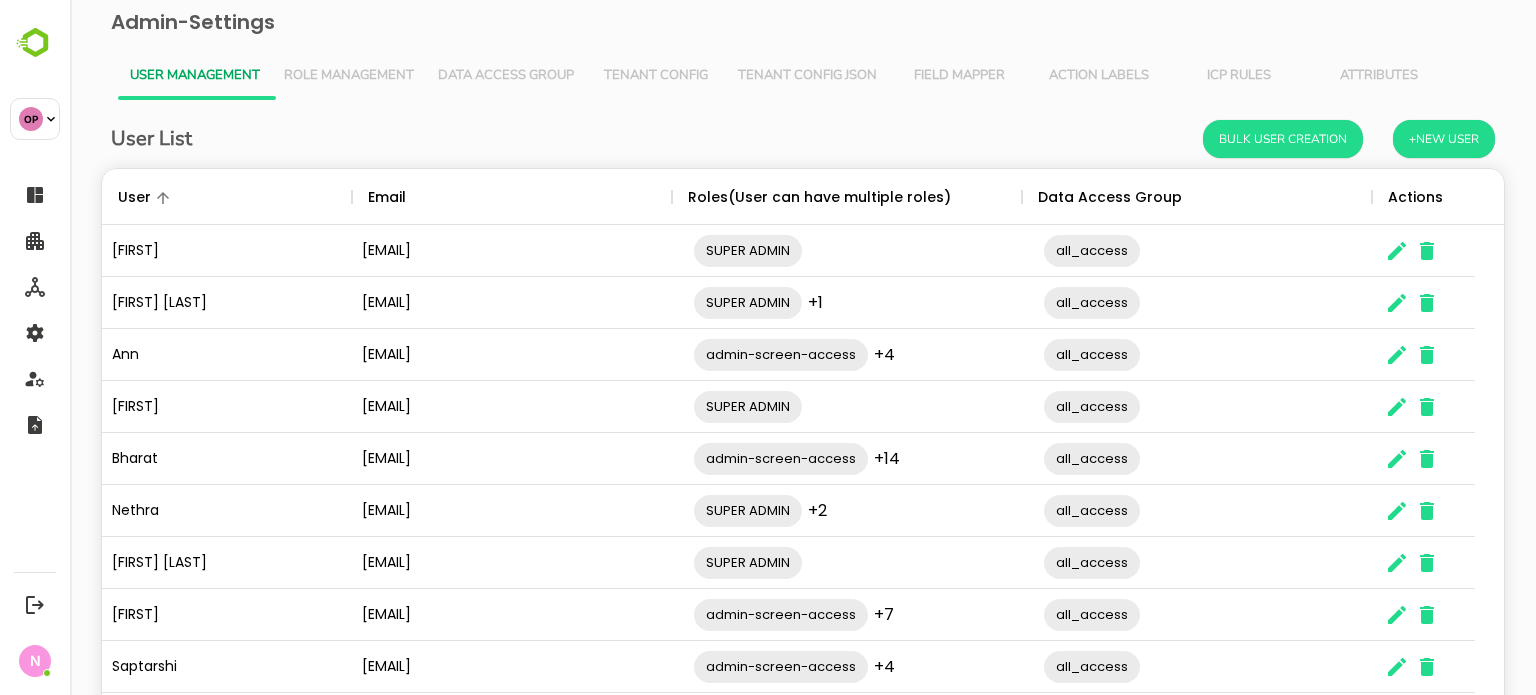 drag, startPoint x: 802, startPoint y: 83, endPoint x: 782, endPoint y: 91, distance: 21.540659 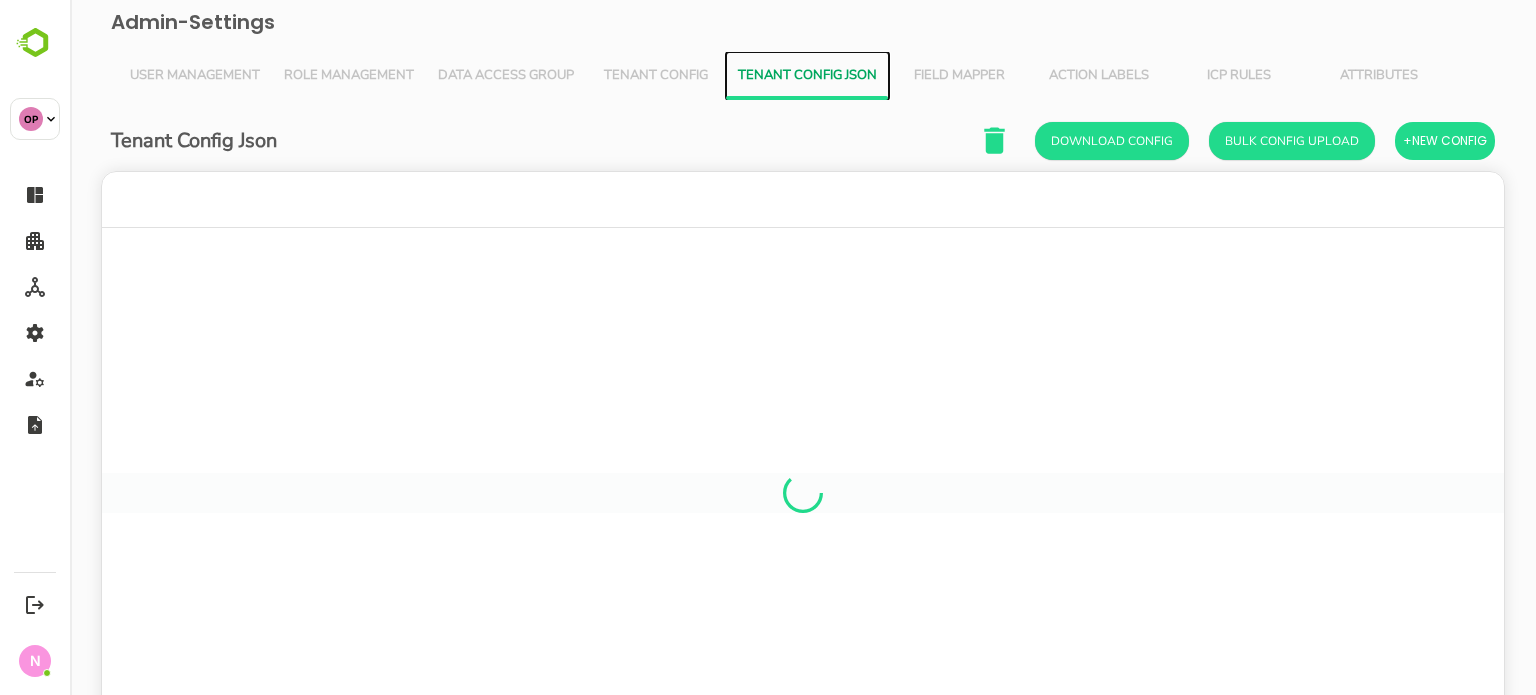 scroll, scrollTop: 16, scrollLeft: 16, axis: both 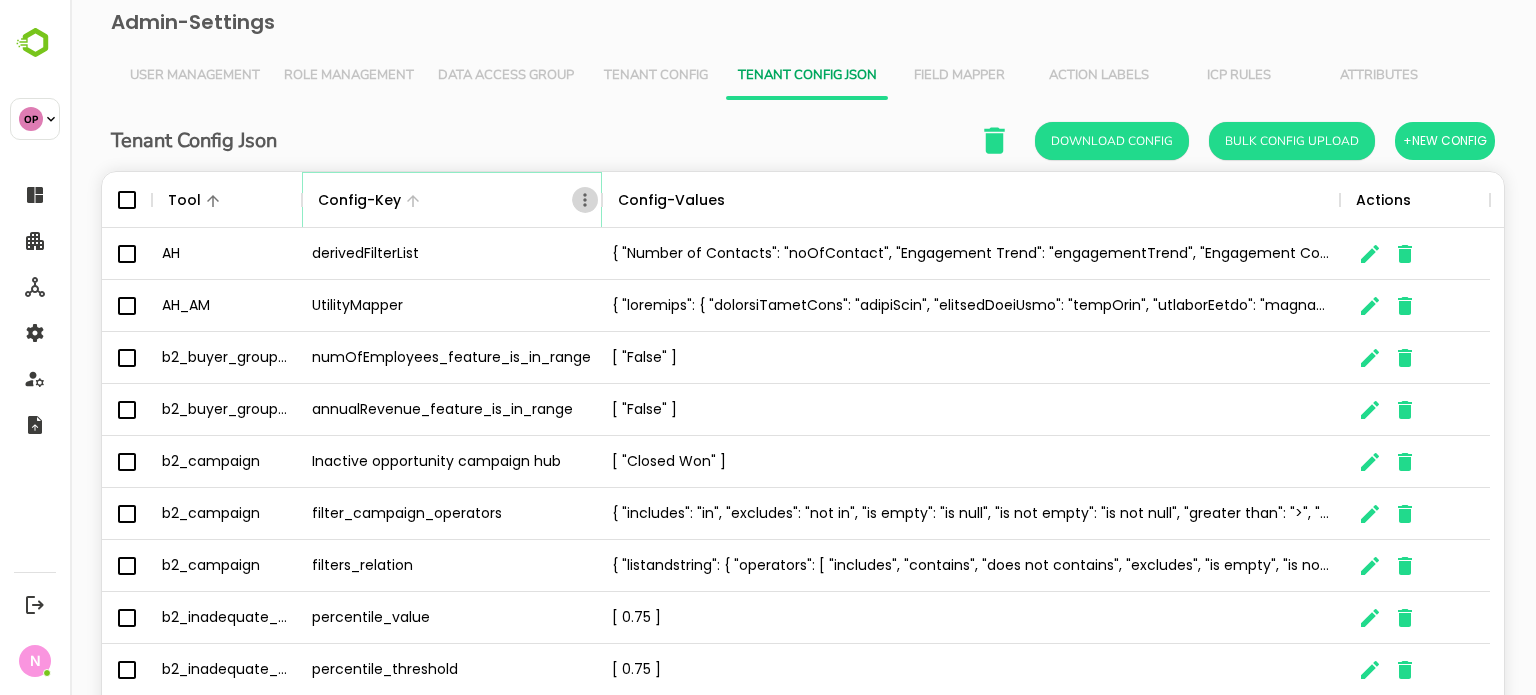 click 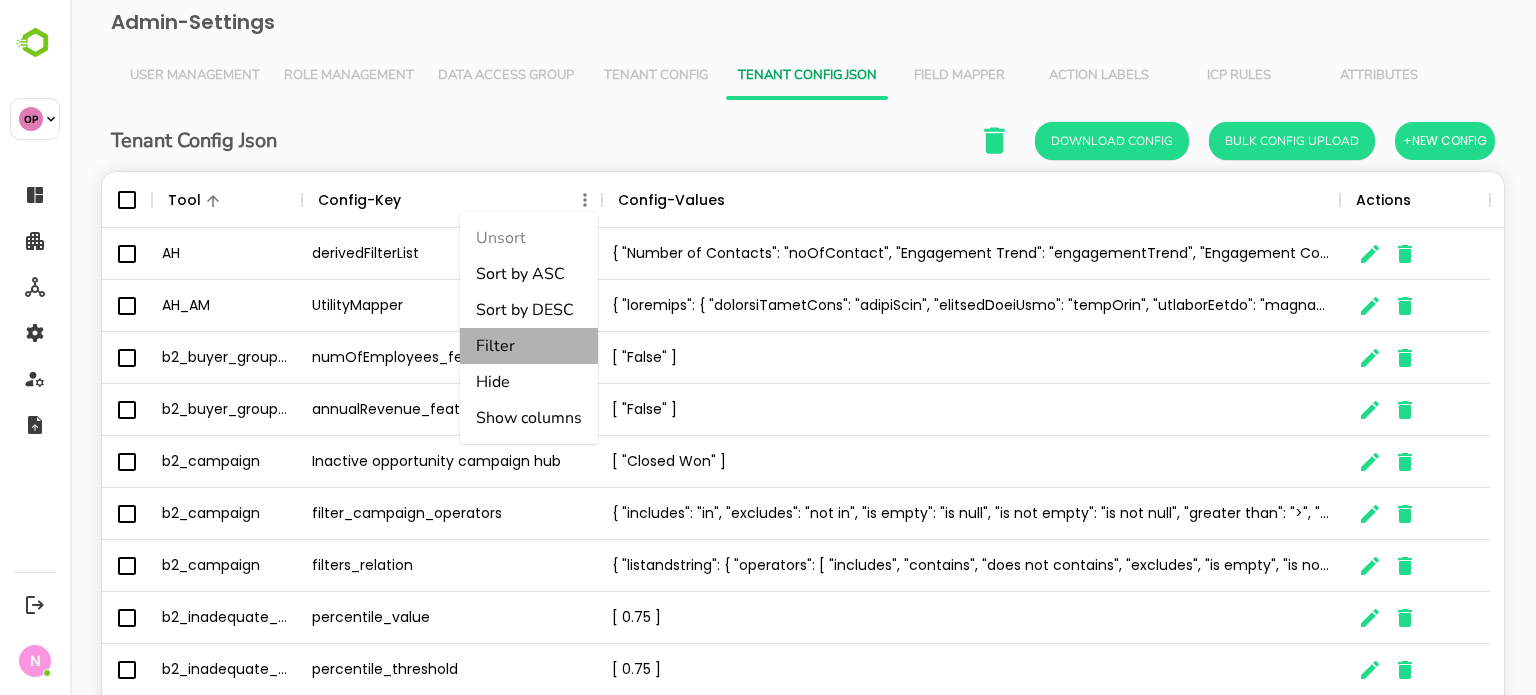 click on "Filter" at bounding box center (529, 346) 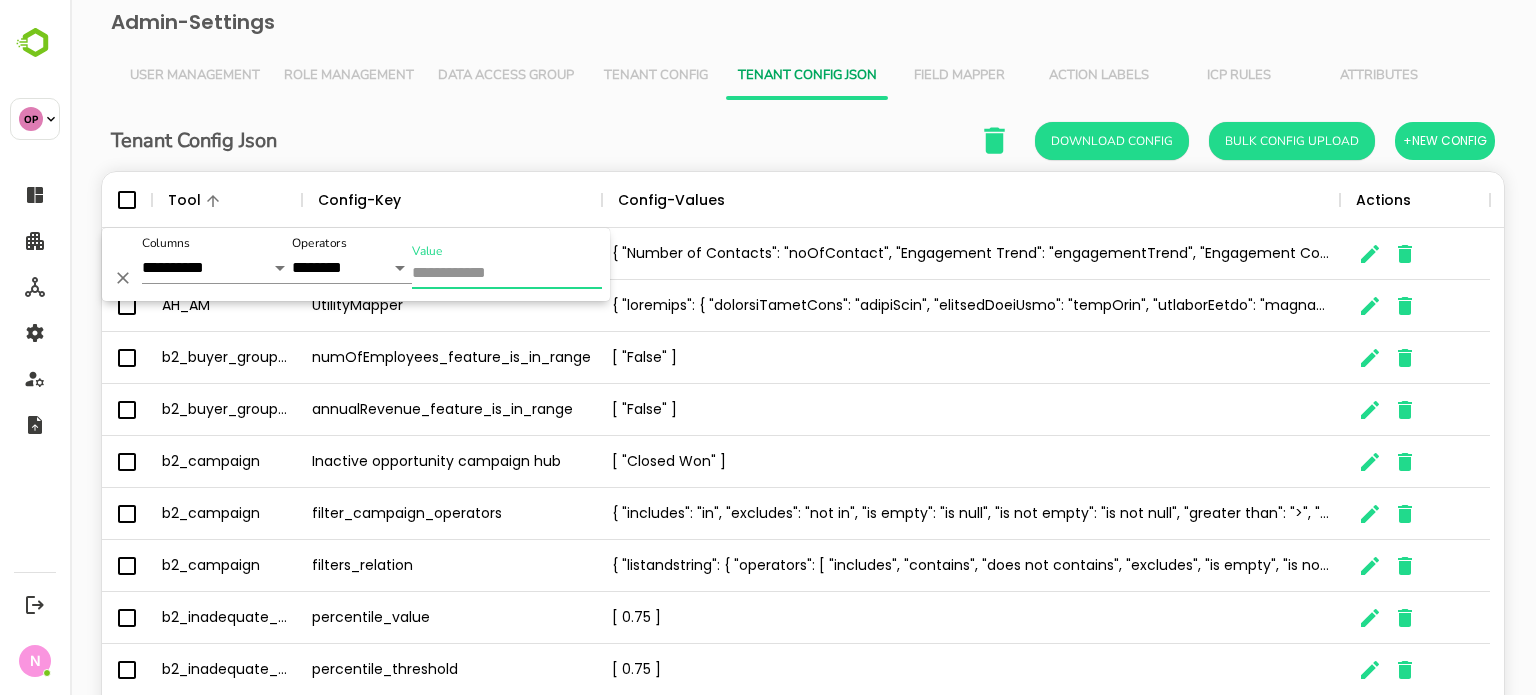 click on "Value" at bounding box center [507, 274] 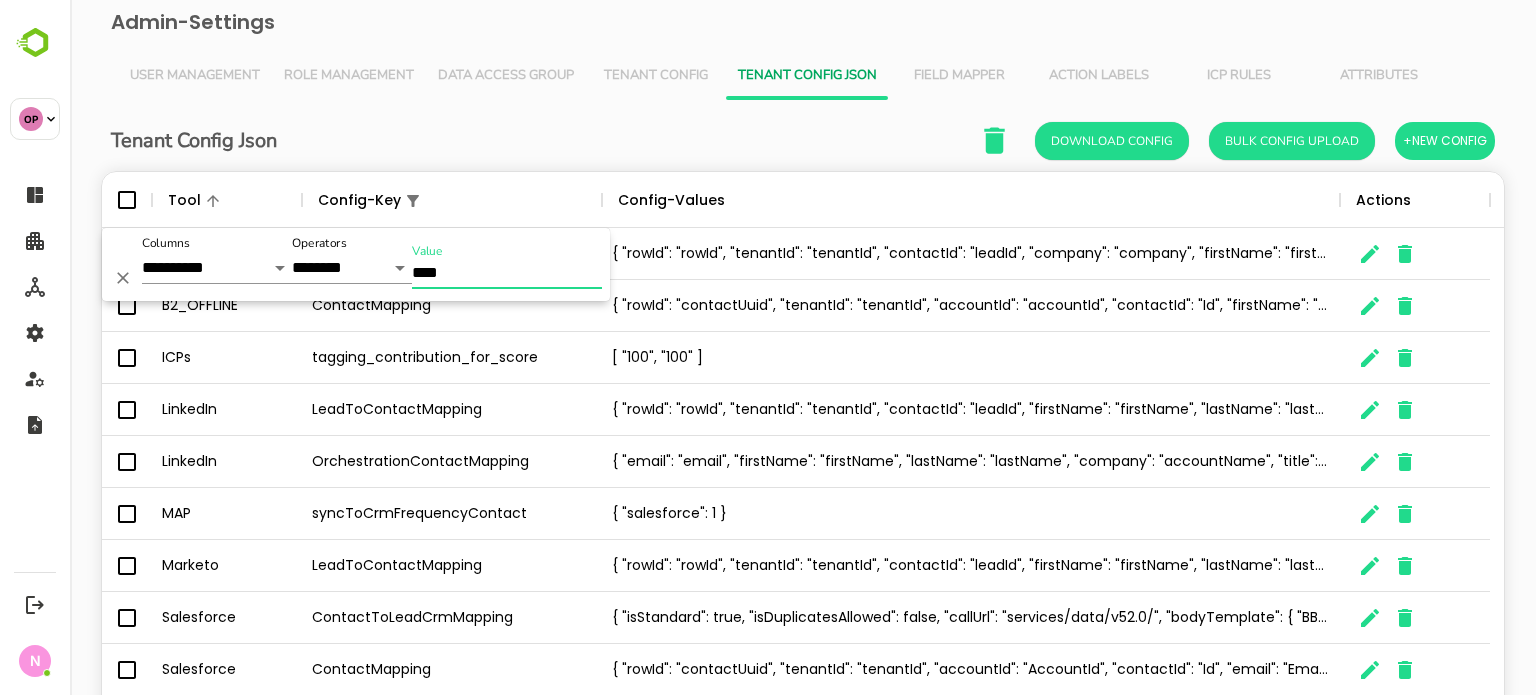 type on "****" 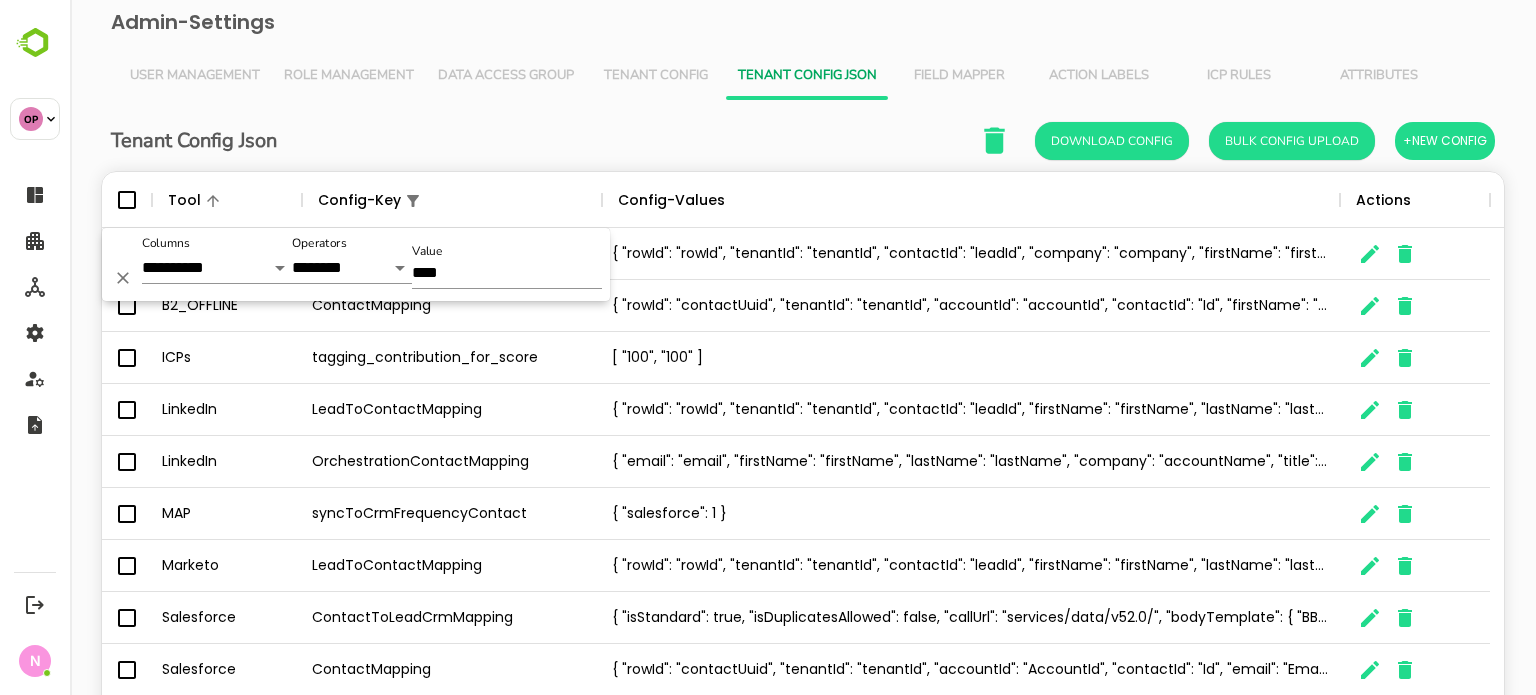 click on "Tenant Config Json Download Config Bulk Config Upload +New Config" at bounding box center (803, 140) 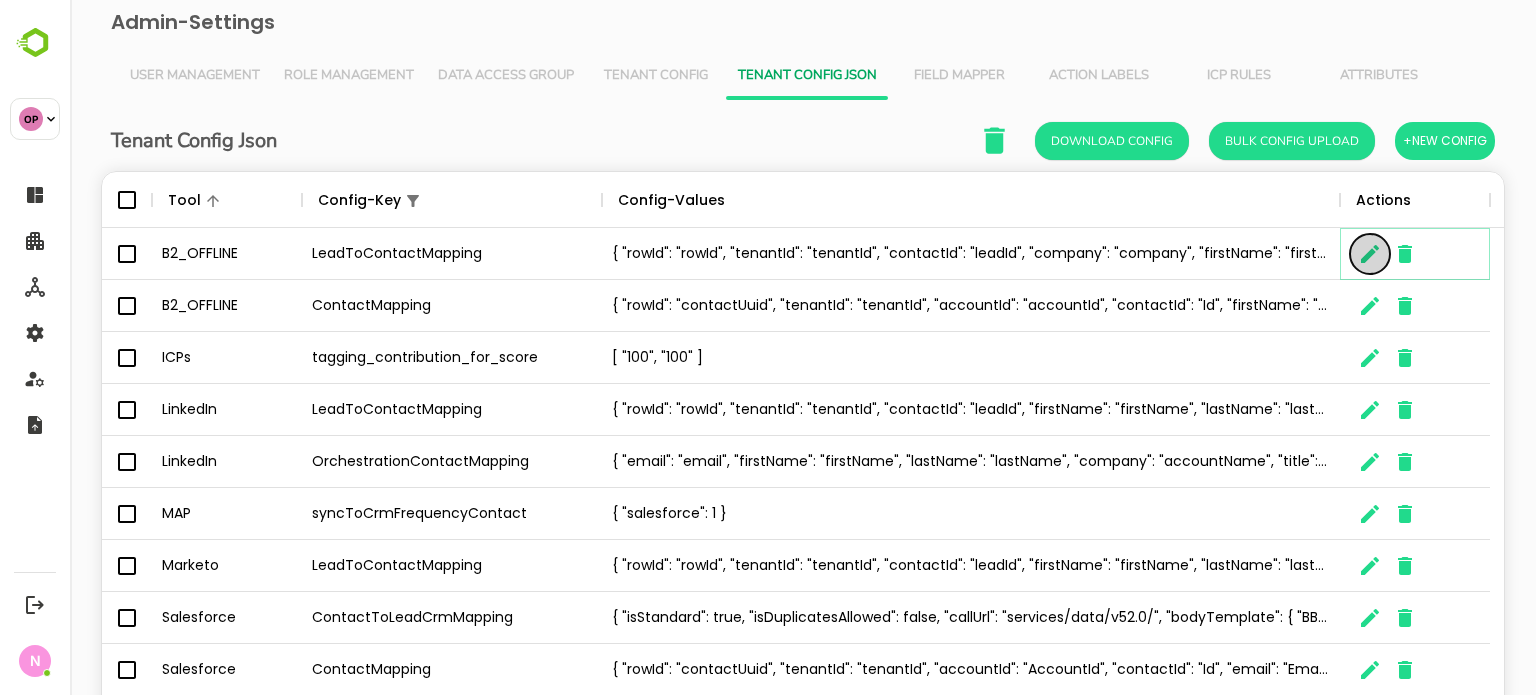 click 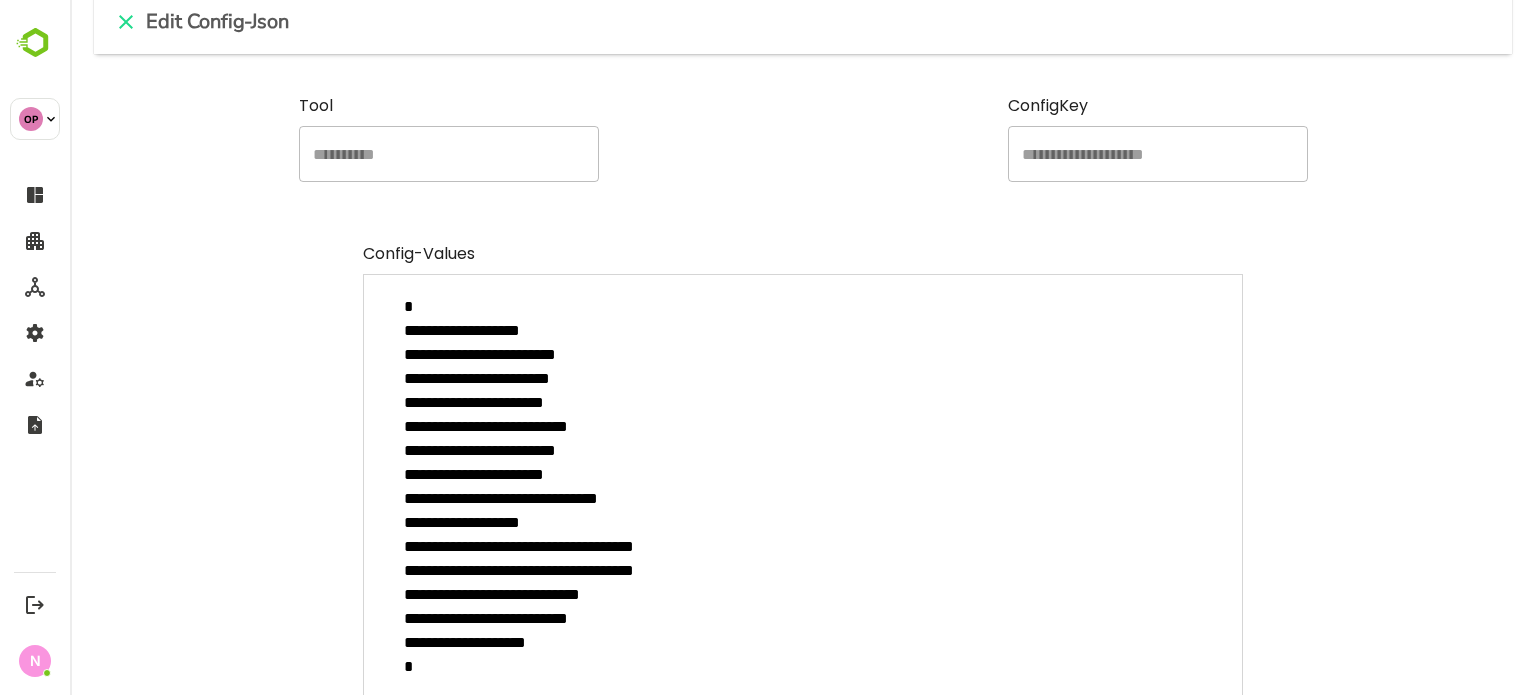 scroll, scrollTop: 0, scrollLeft: 0, axis: both 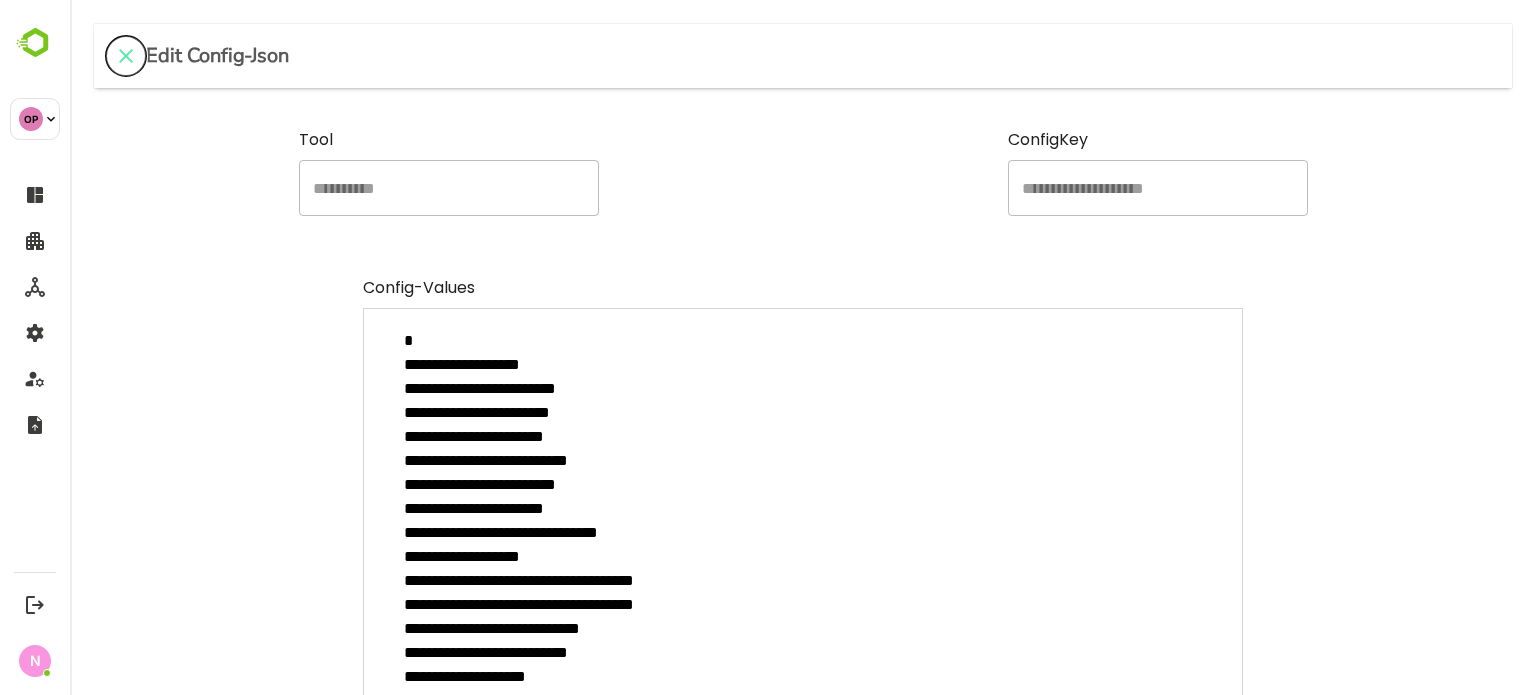 drag, startPoint x: 123, startPoint y: 67, endPoint x: 223, endPoint y: 81, distance: 100.97524 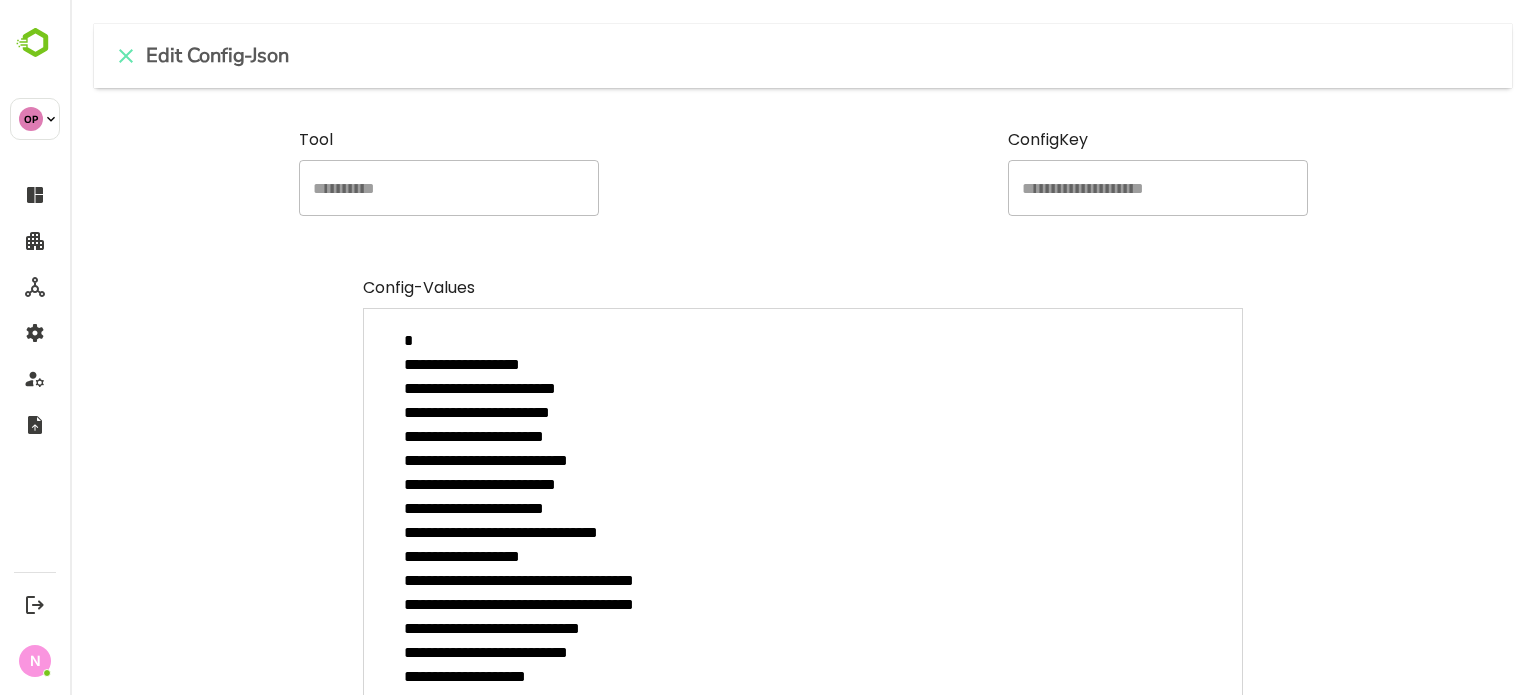 type on "*" 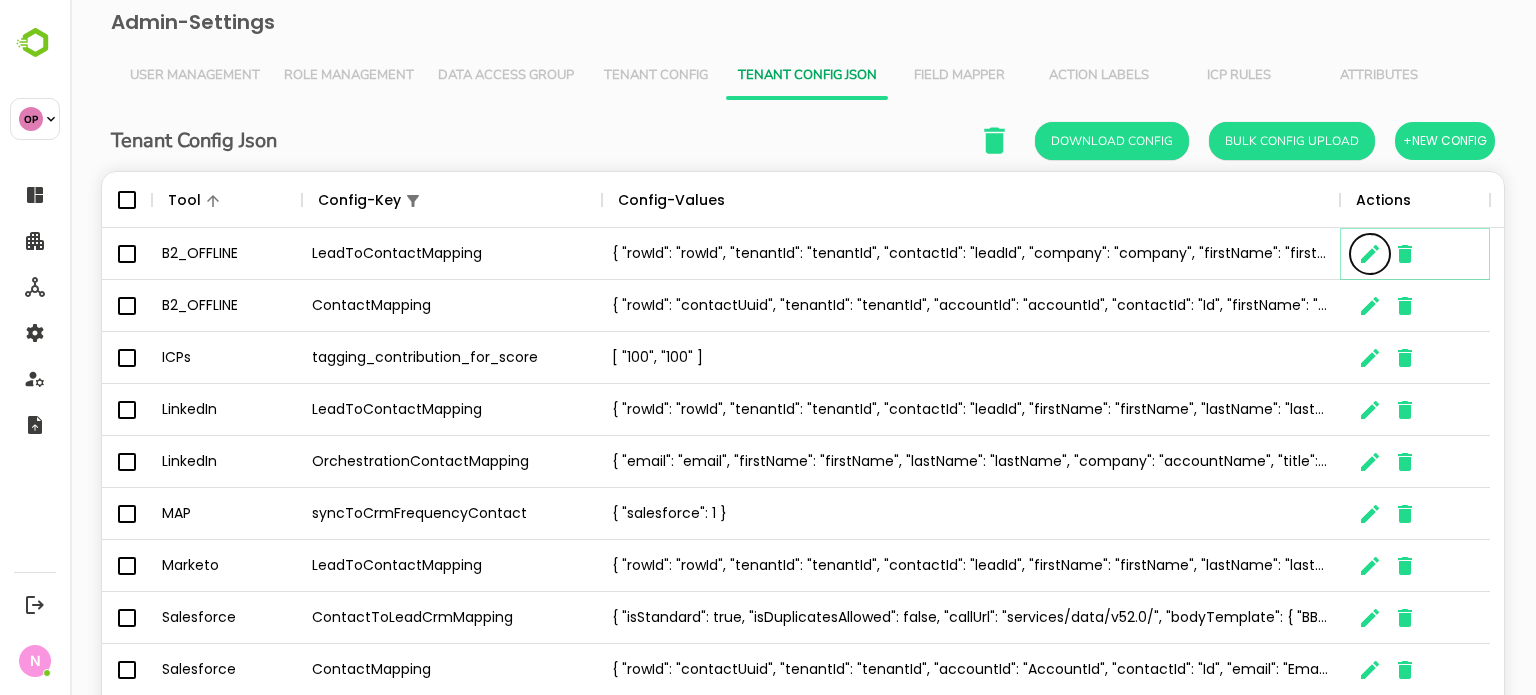 scroll, scrollTop: 16, scrollLeft: 16, axis: both 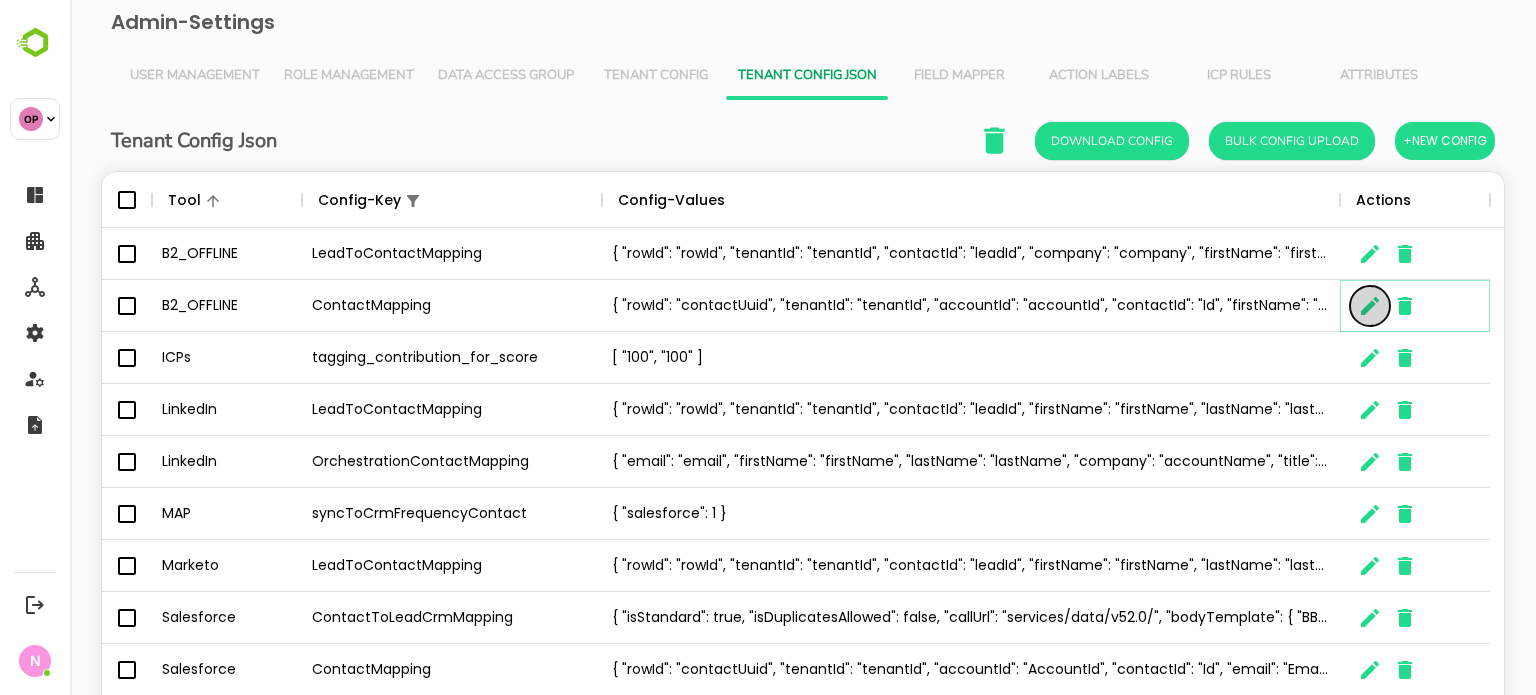 click 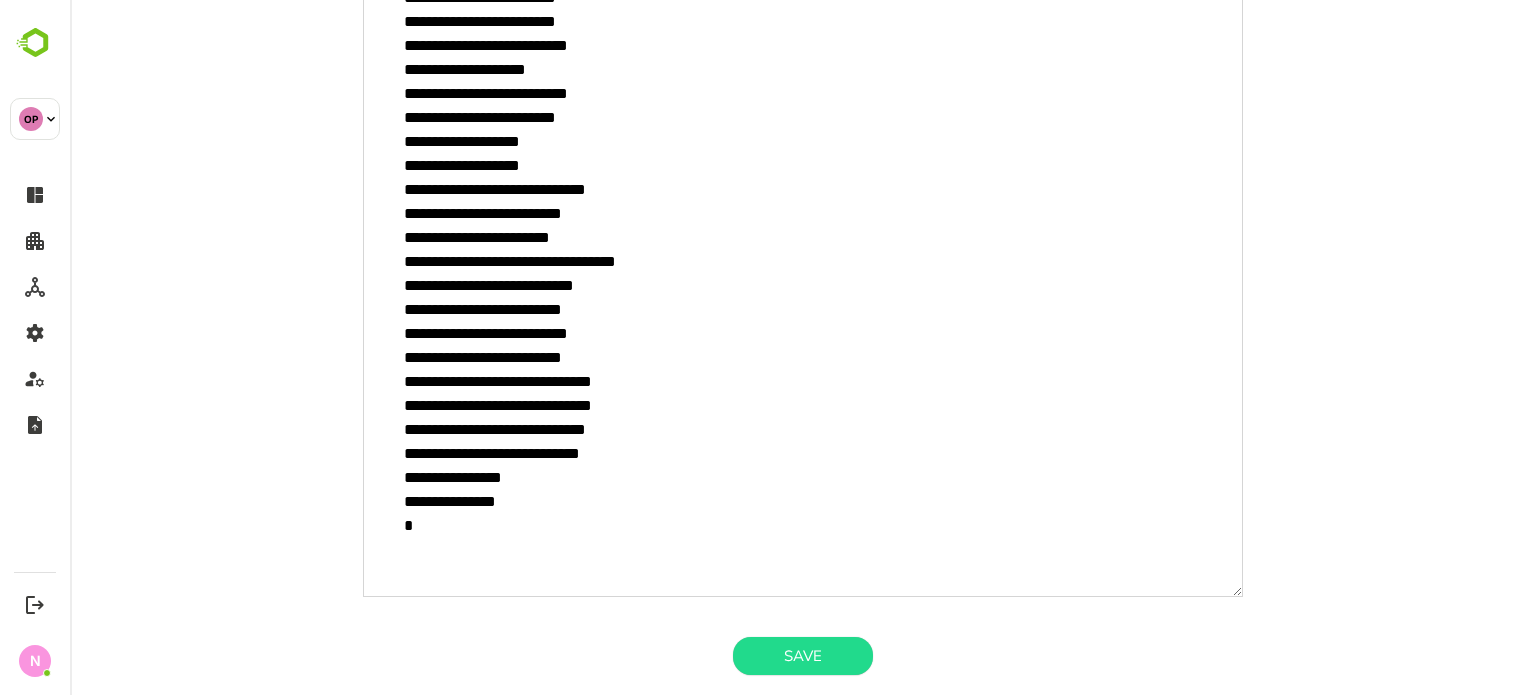 scroll, scrollTop: 267, scrollLeft: 0, axis: vertical 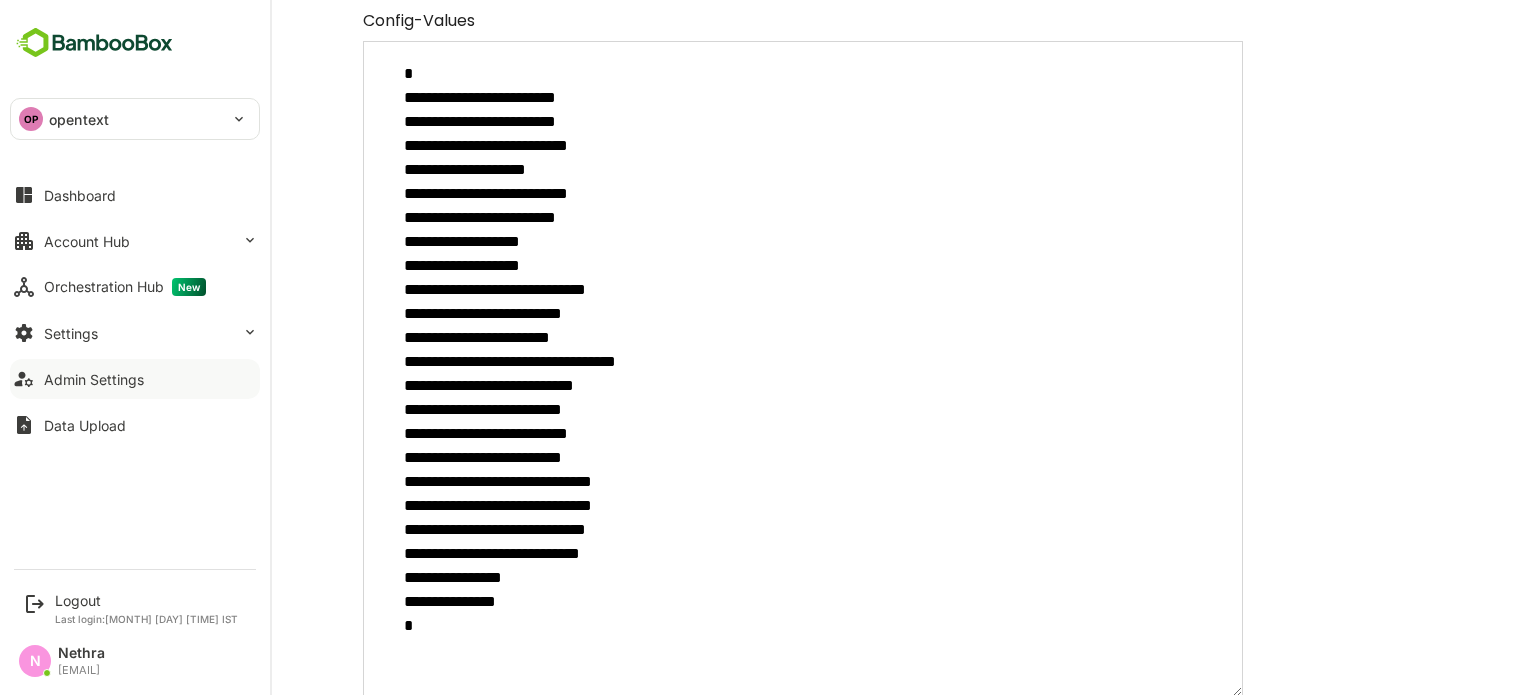 click on "Admin Settings" at bounding box center [94, 379] 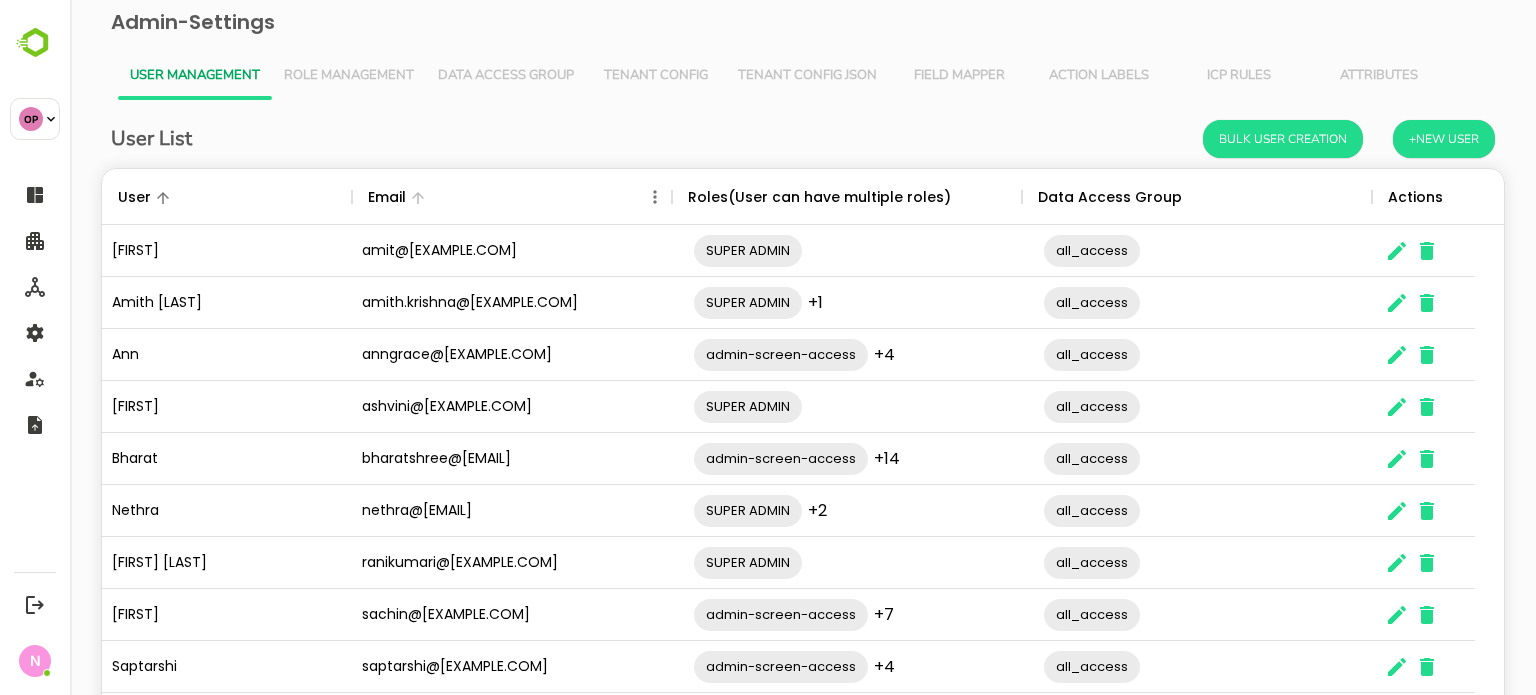 scroll, scrollTop: 0, scrollLeft: 0, axis: both 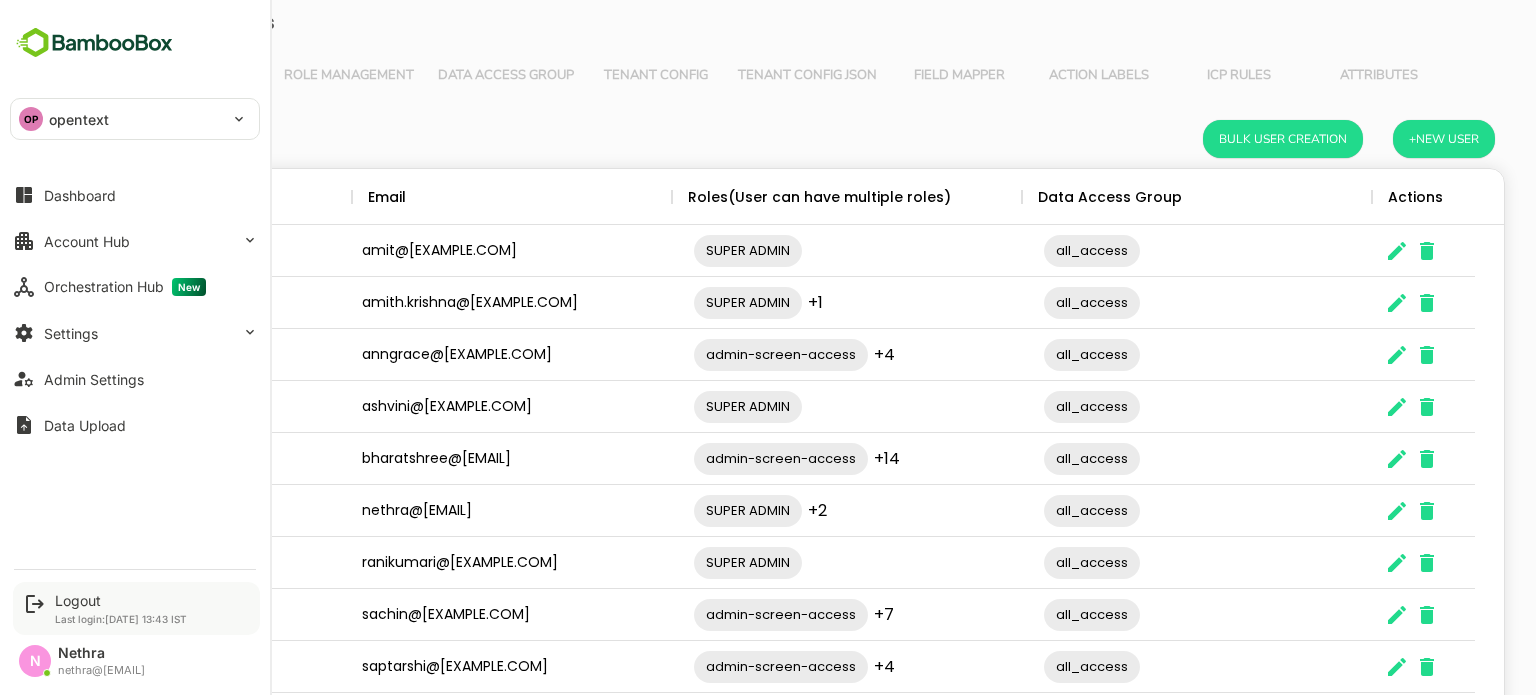 click on "Logout Last login:  [DATE] [TIME] [TIMEZONE]" at bounding box center [136, 608] 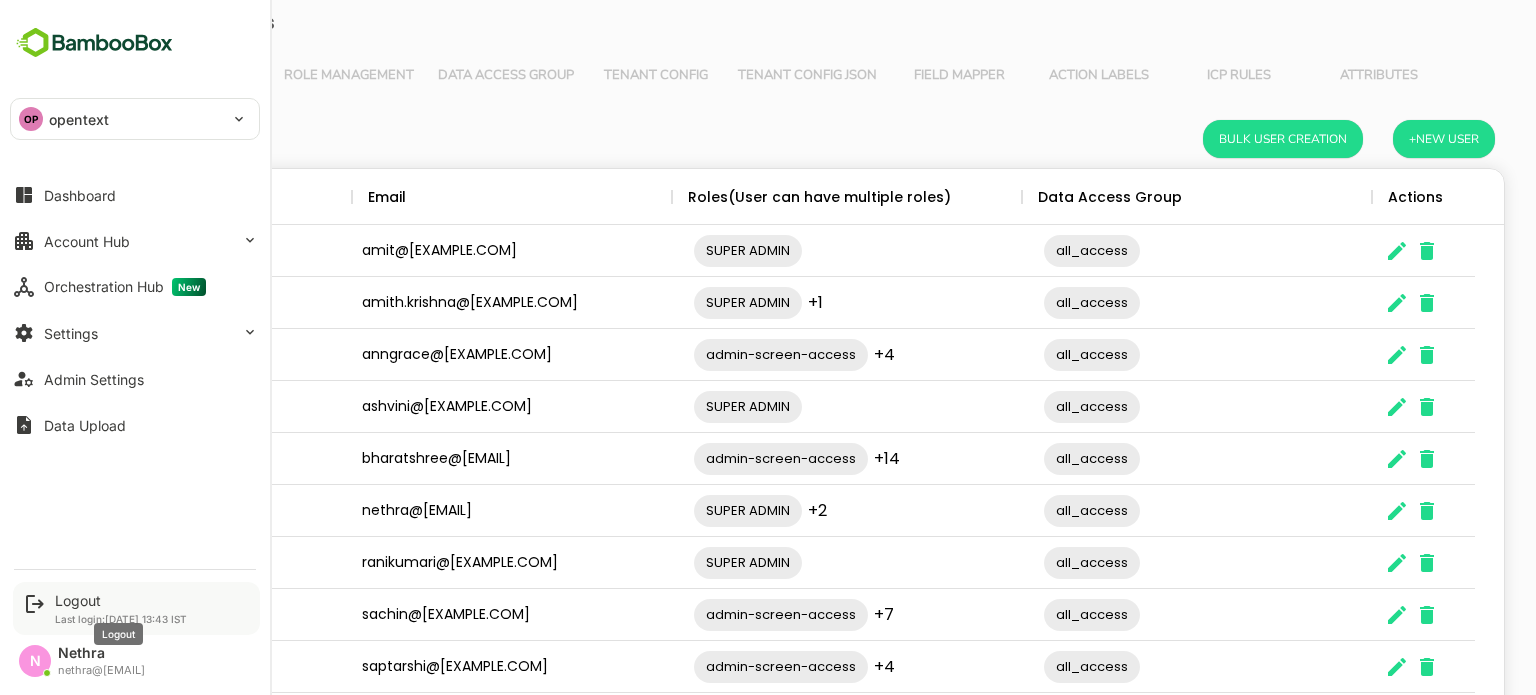 click on "Logout" at bounding box center [121, 600] 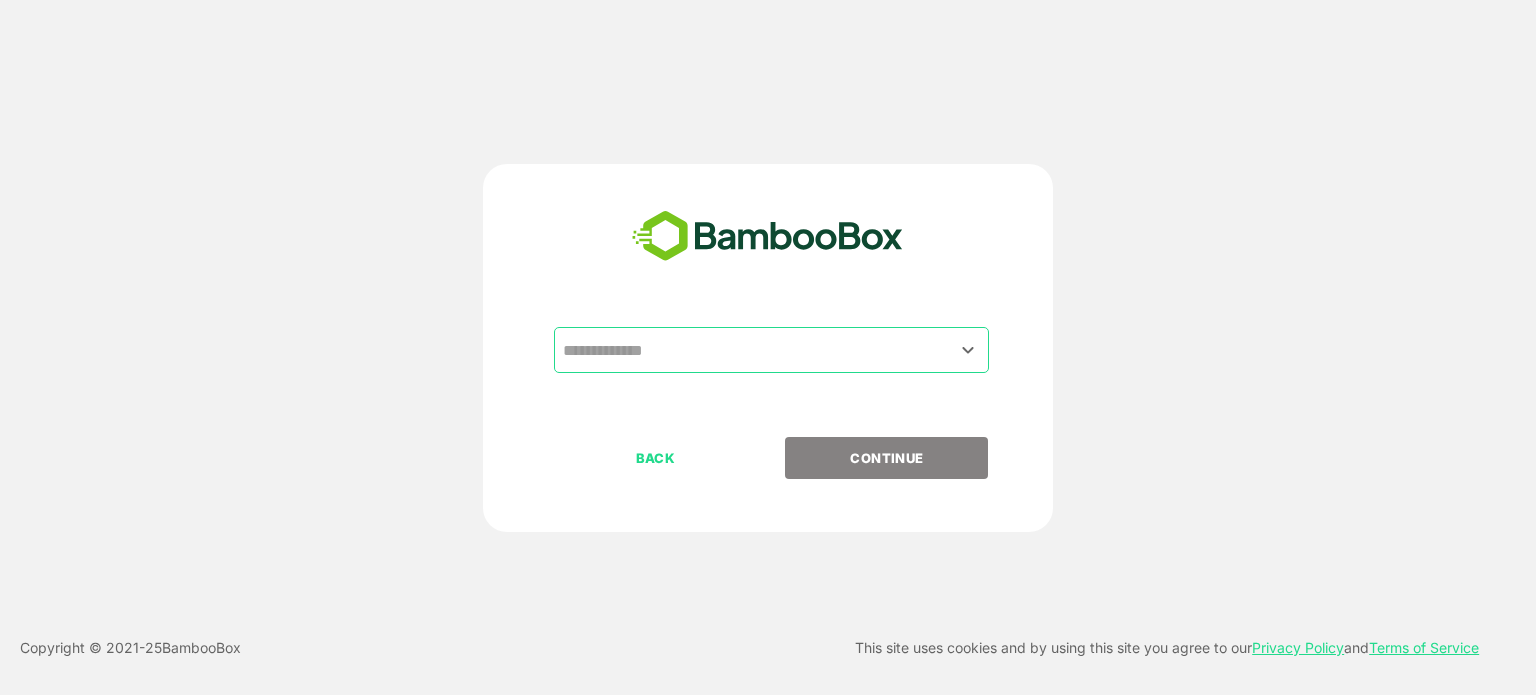 click at bounding box center [771, 350] 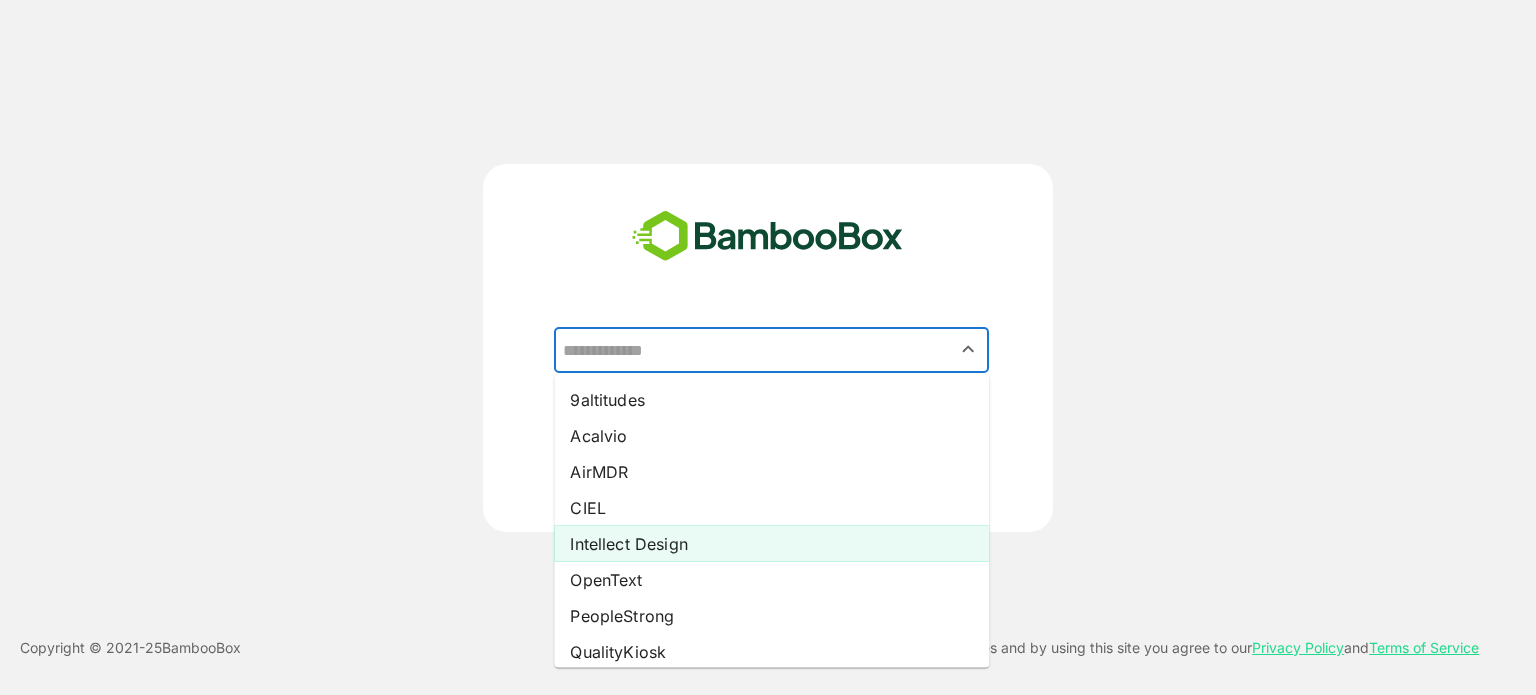click on "Intellect Design" at bounding box center (771, 544) 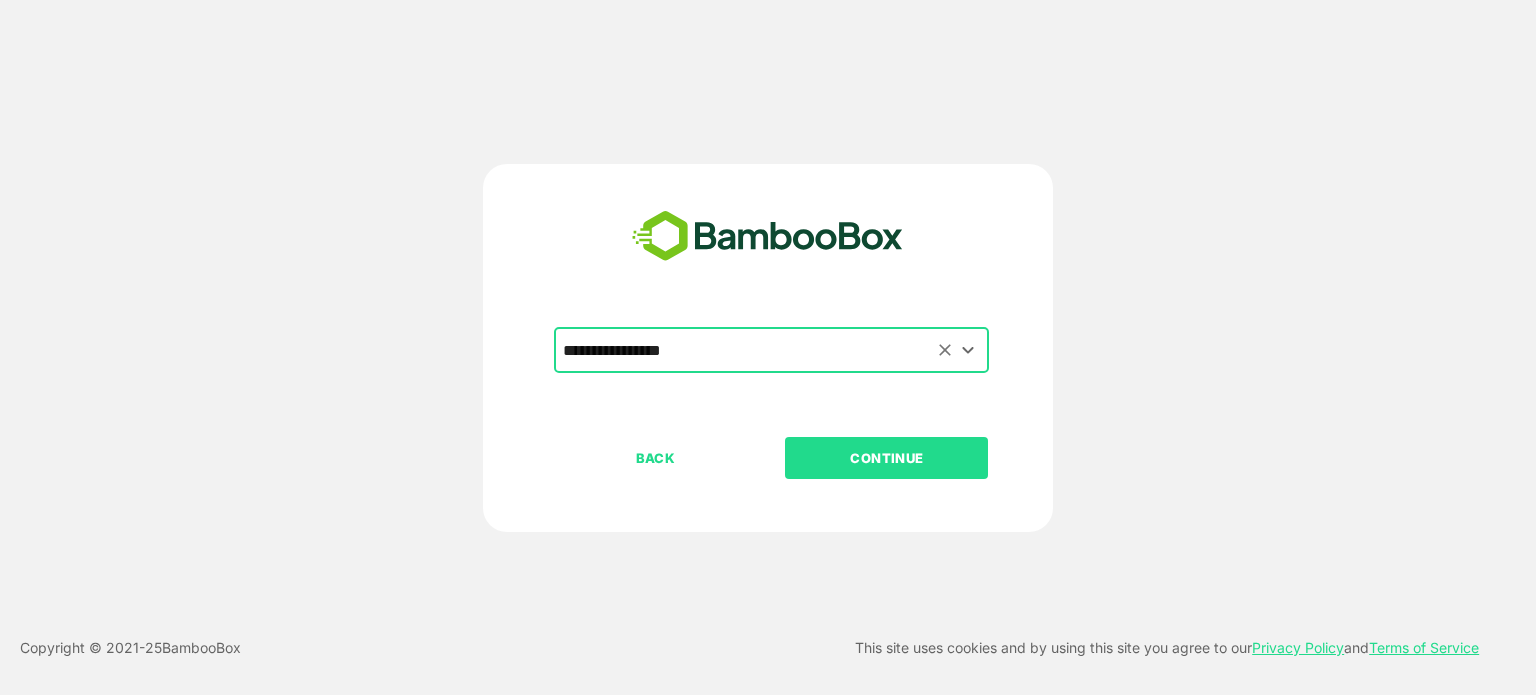 click on "**********" at bounding box center (771, 350) 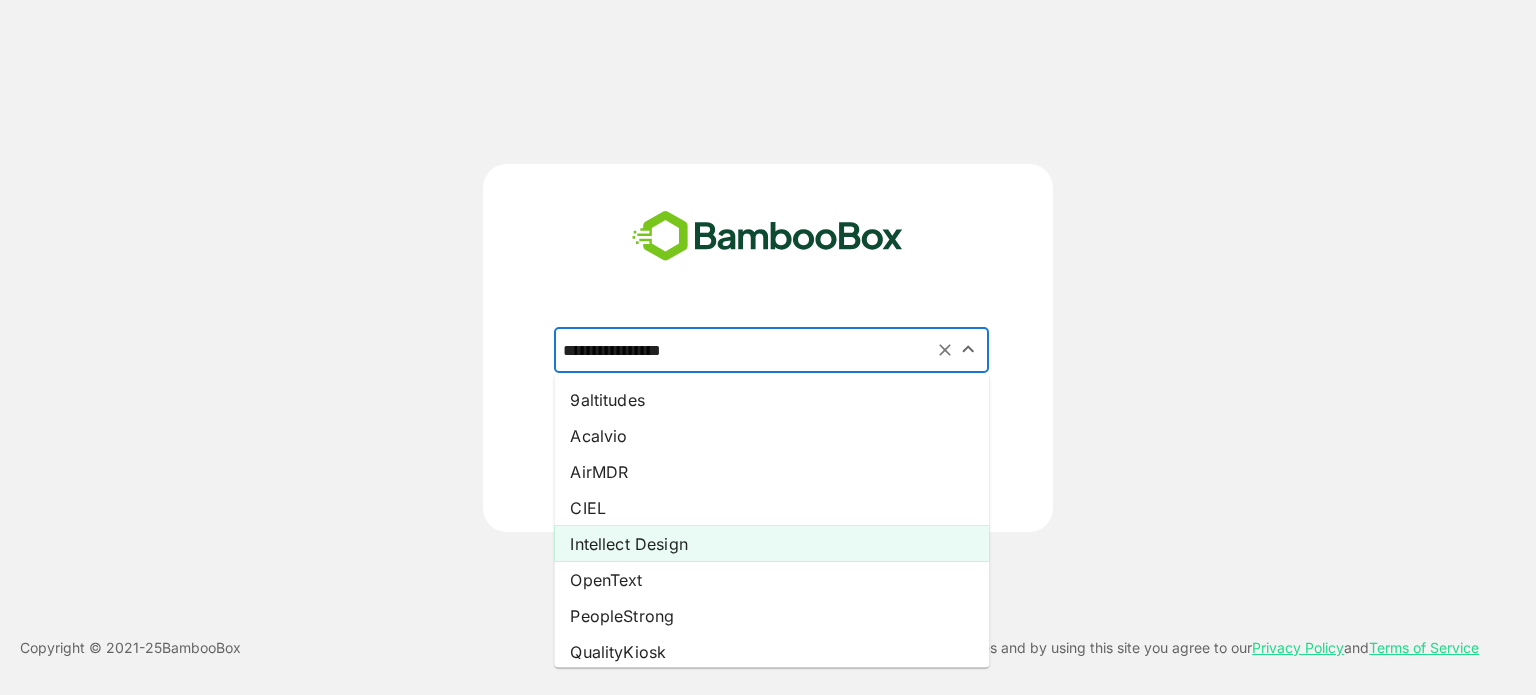 drag, startPoint x: 709, startPoint y: 575, endPoint x: 788, endPoint y: 545, distance: 84.50444 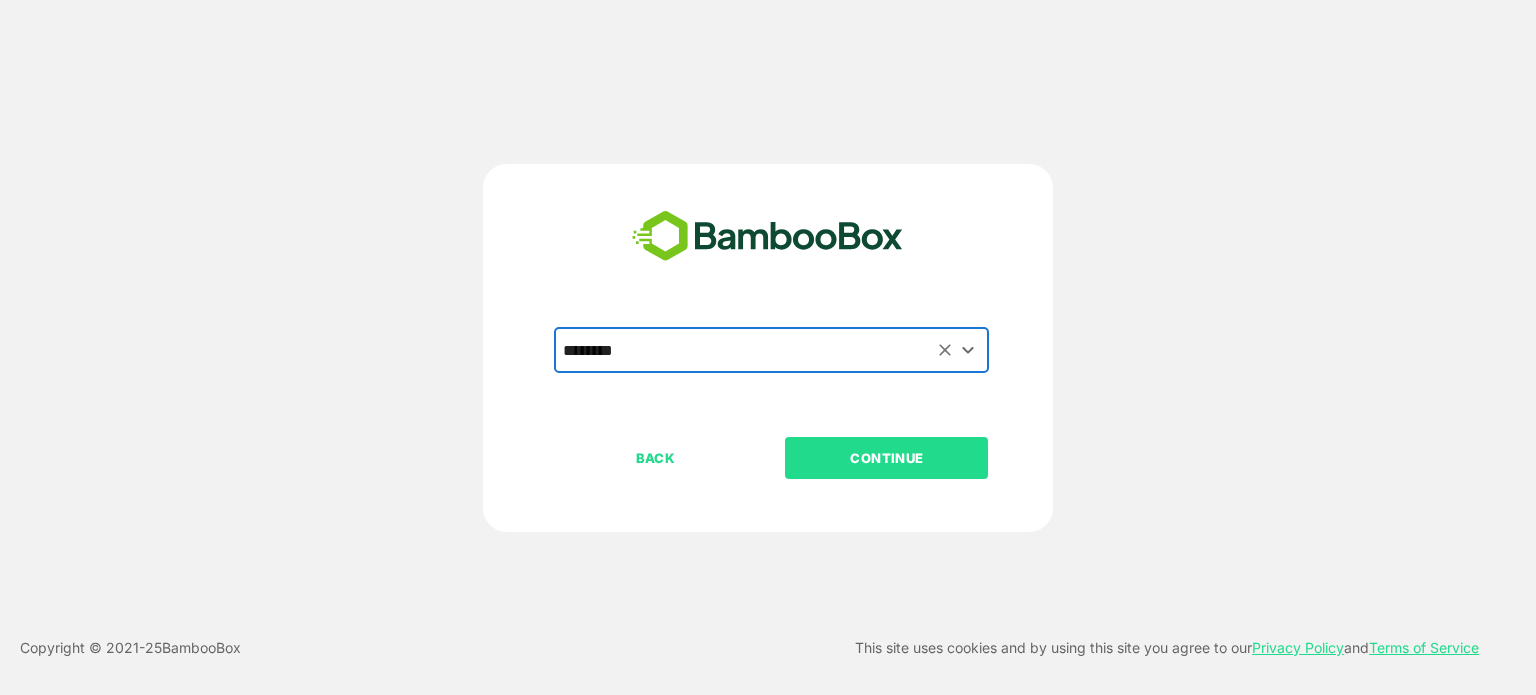 click on "CONTINUE" at bounding box center [886, 458] 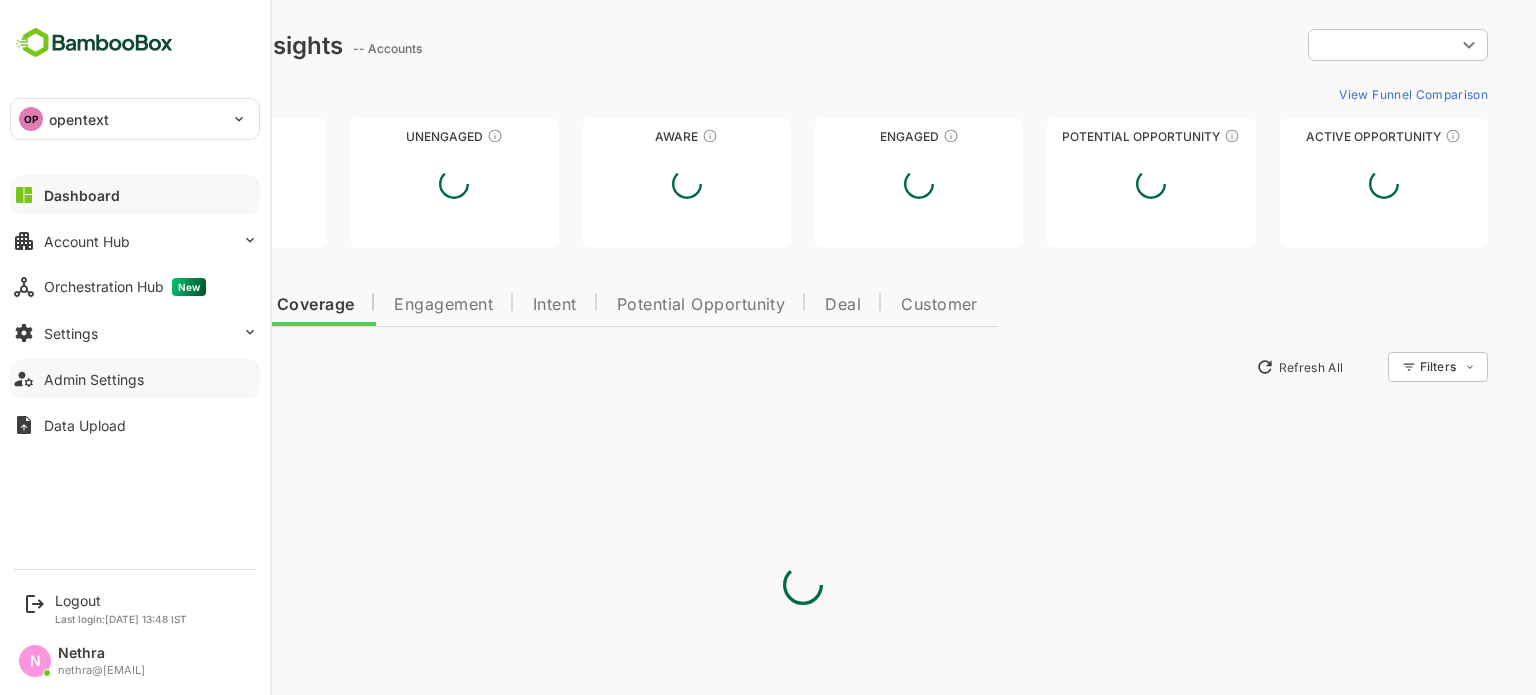 type on "**********" 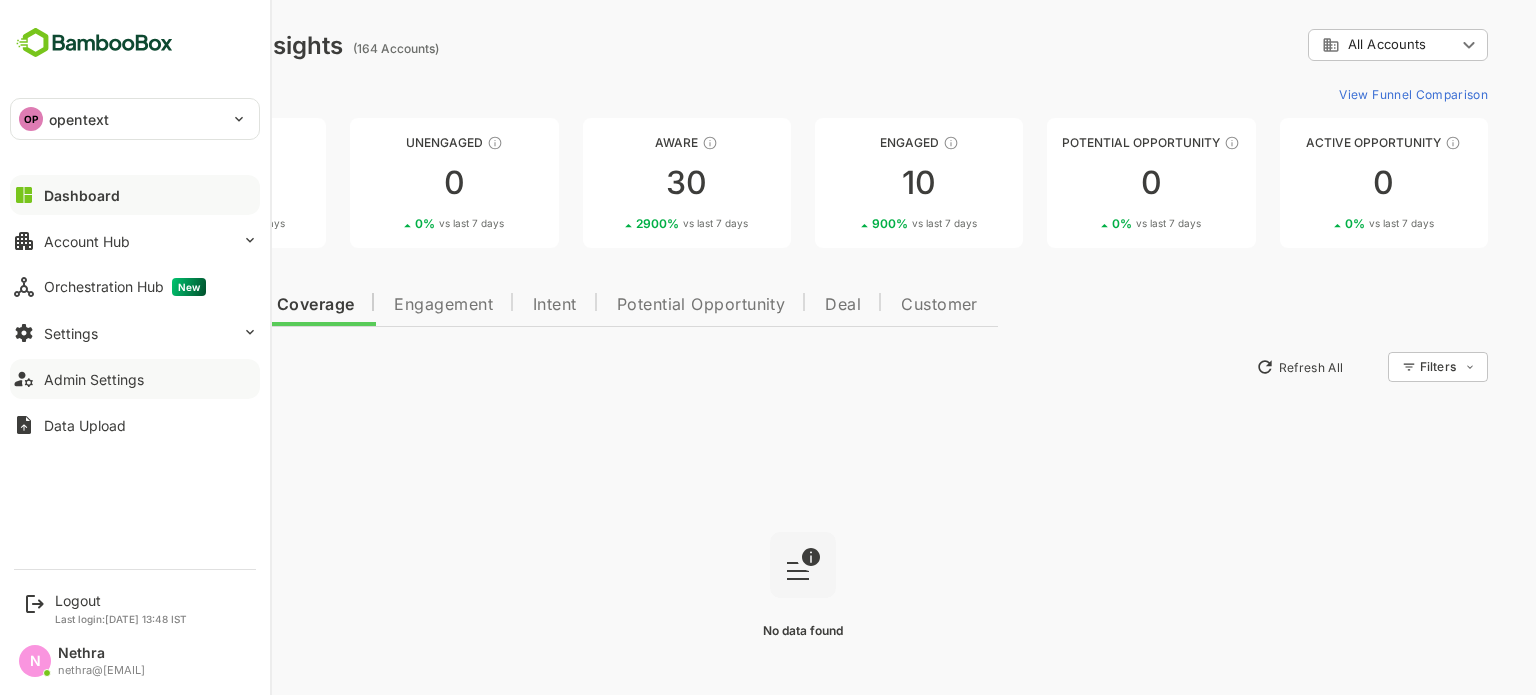click on "Admin Settings" at bounding box center [94, 379] 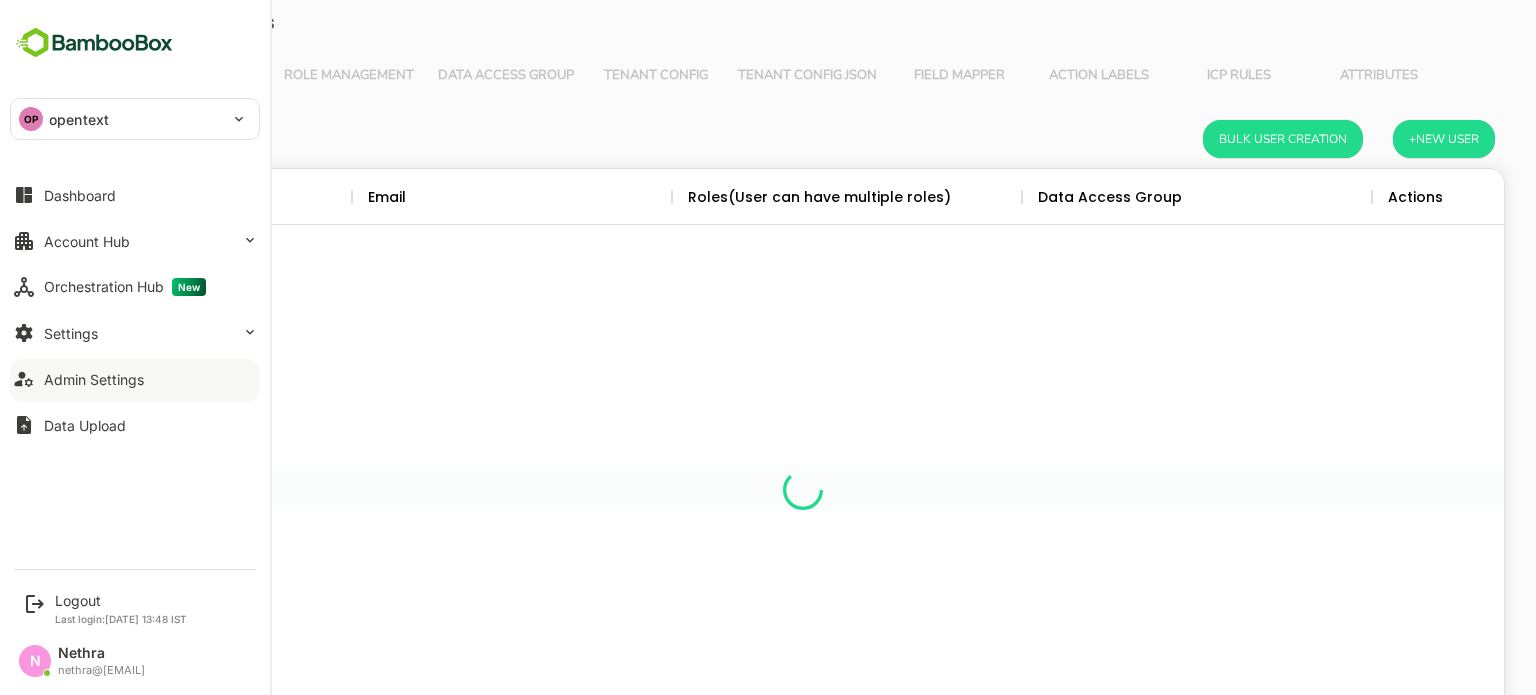 scroll, scrollTop: 0, scrollLeft: 0, axis: both 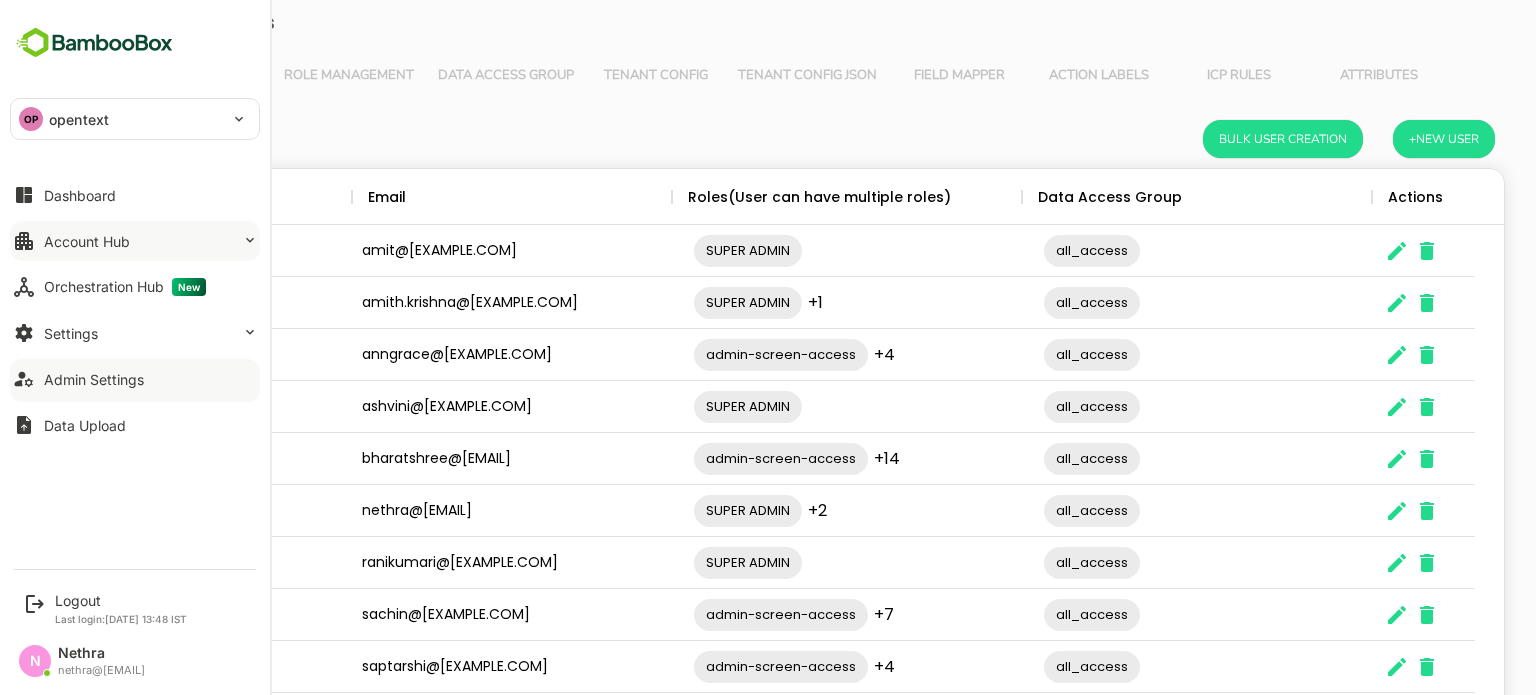 click on "Account Hub" at bounding box center [135, 241] 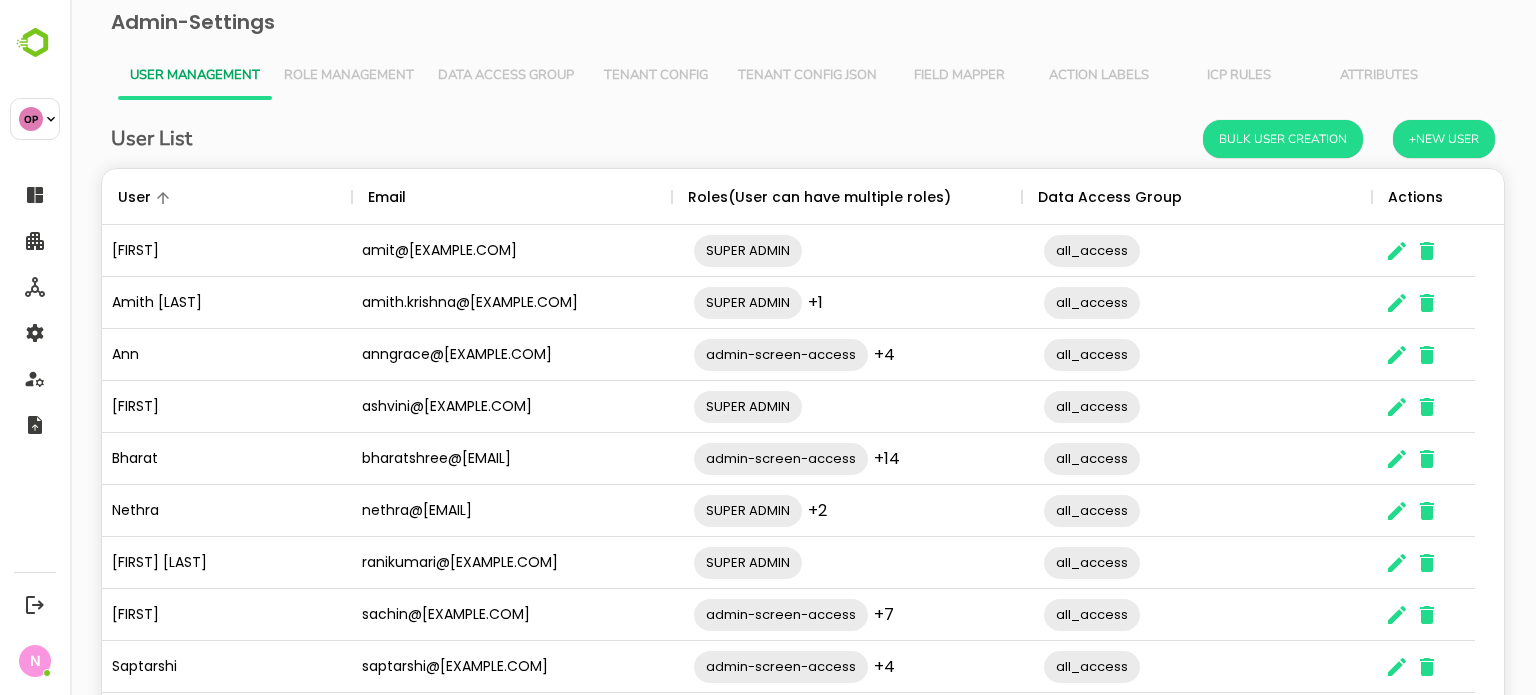 click on "Tenant Config Json" at bounding box center (807, 76) 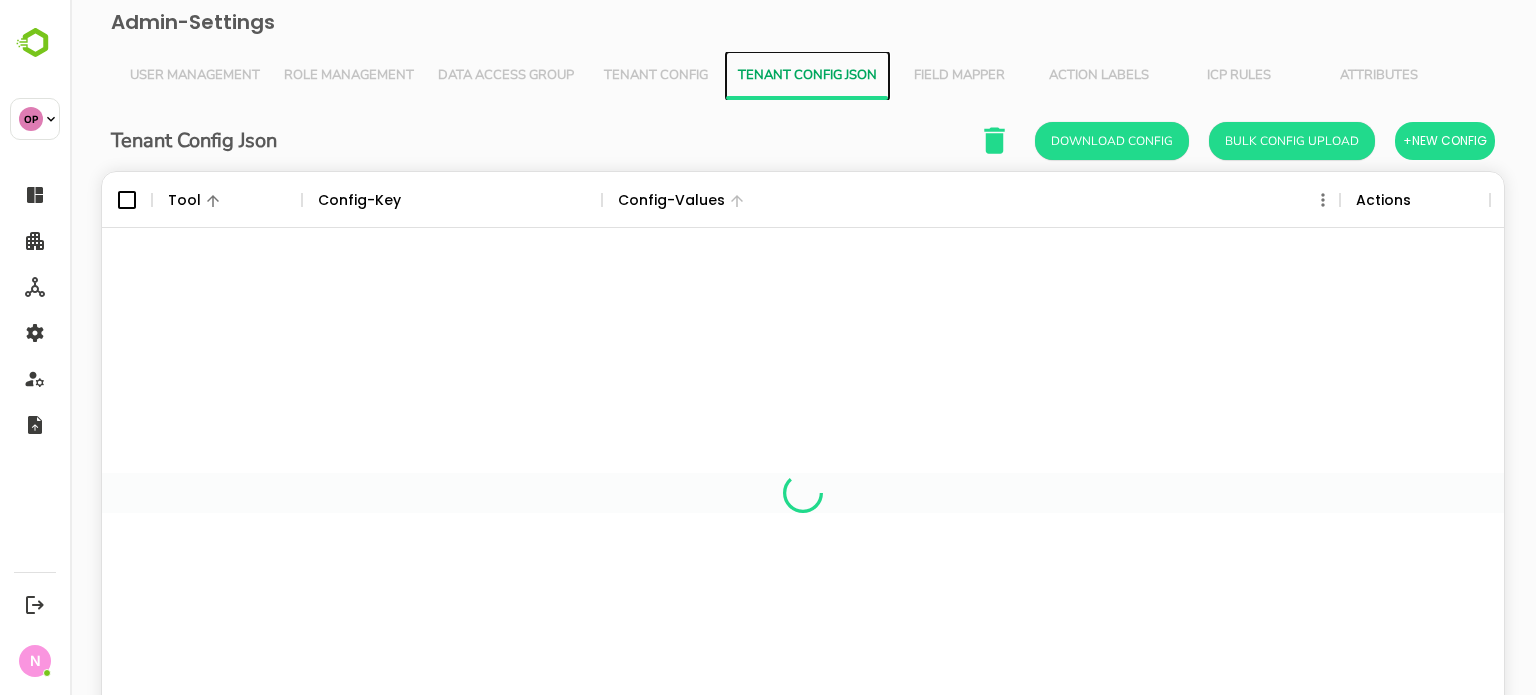 scroll, scrollTop: 16, scrollLeft: 16, axis: both 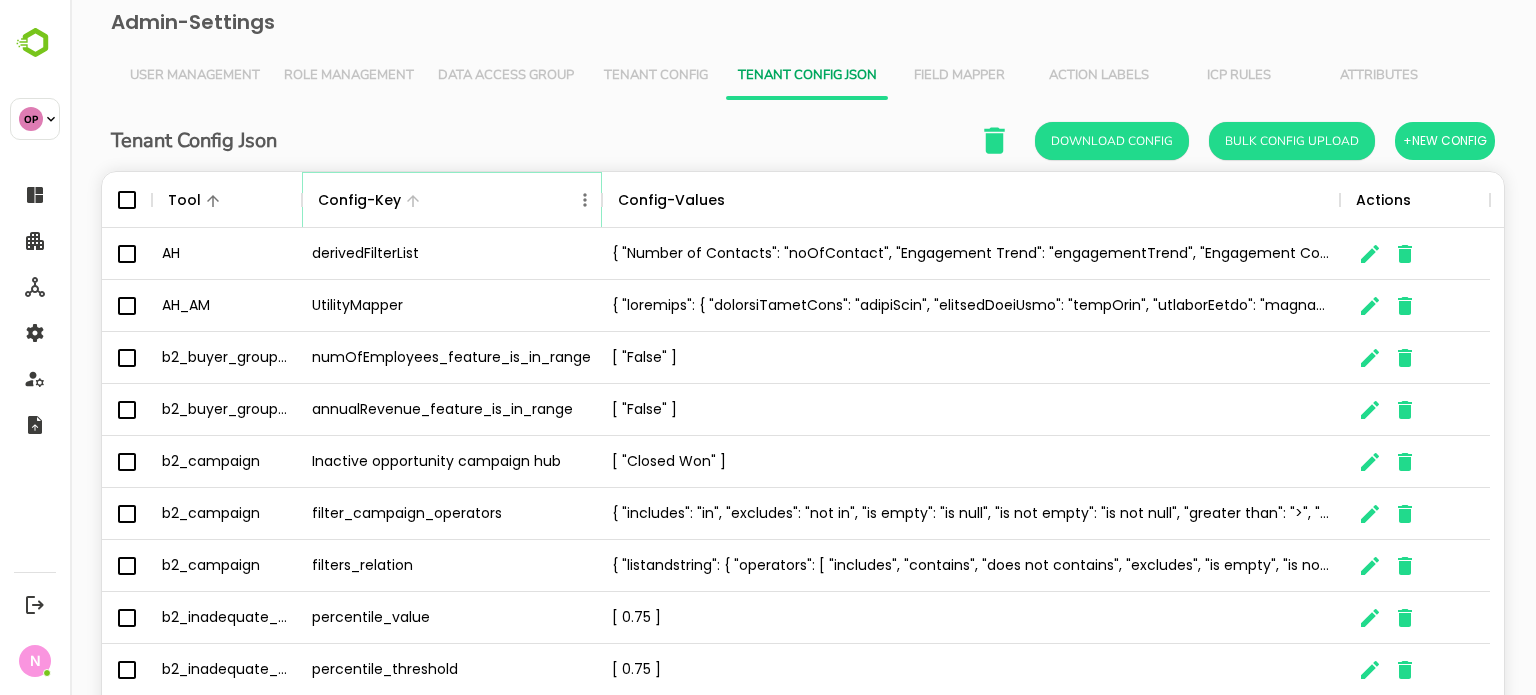click 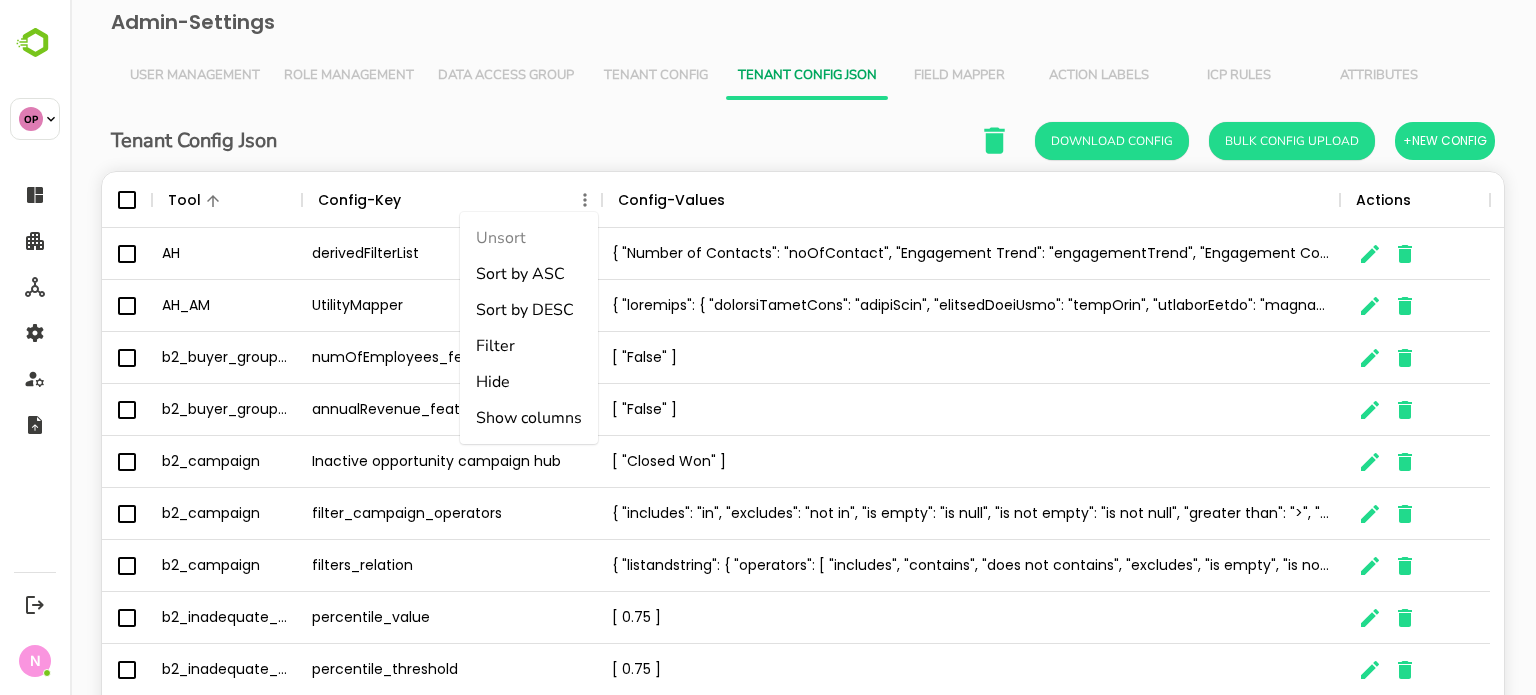 click on "Filter" at bounding box center [529, 346] 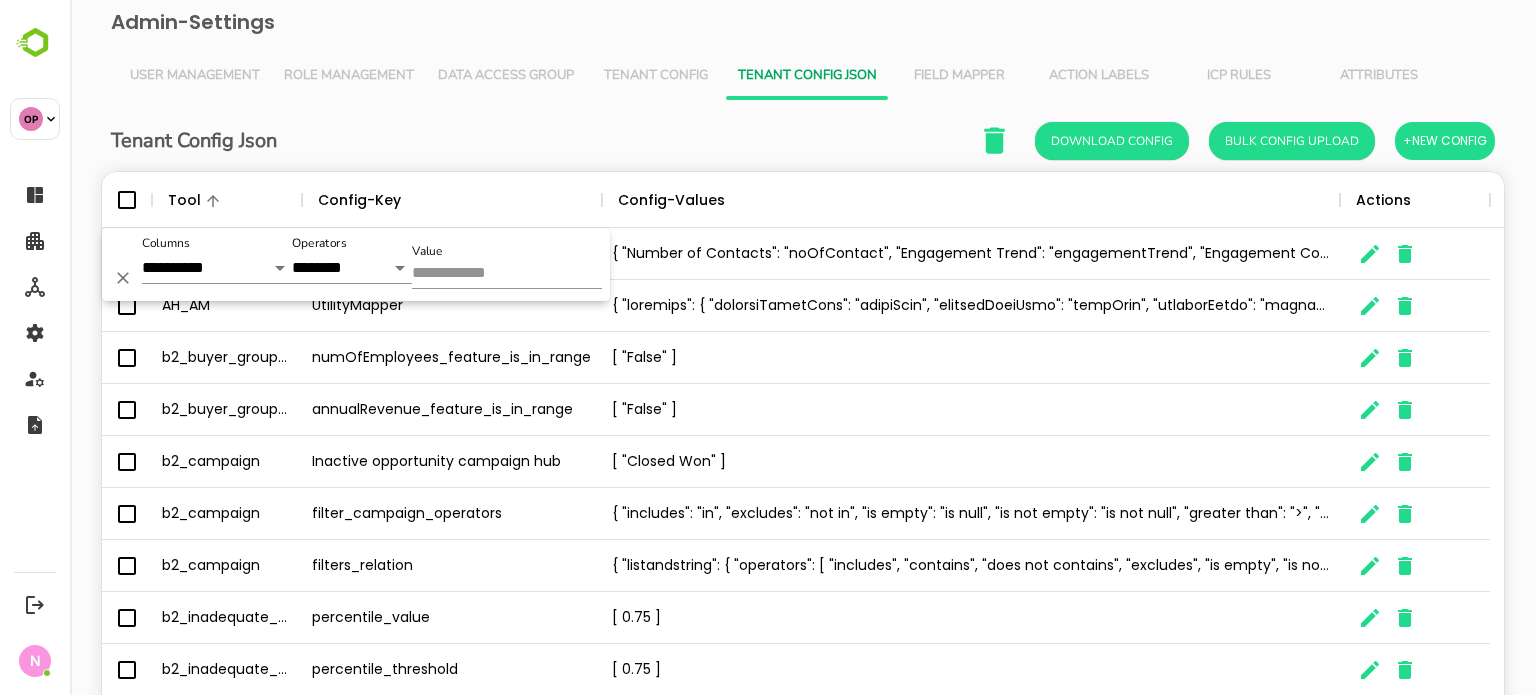 click on "Value" at bounding box center (507, 274) 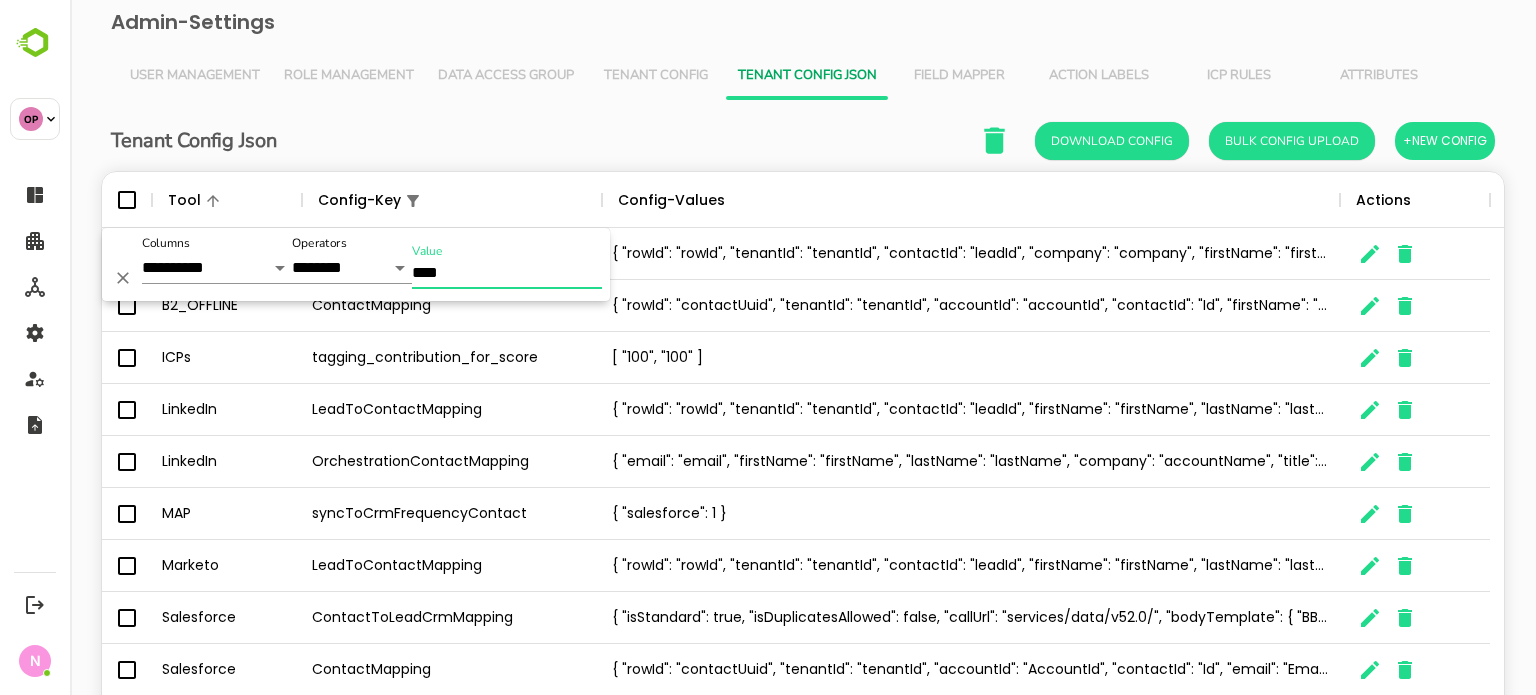 type on "****" 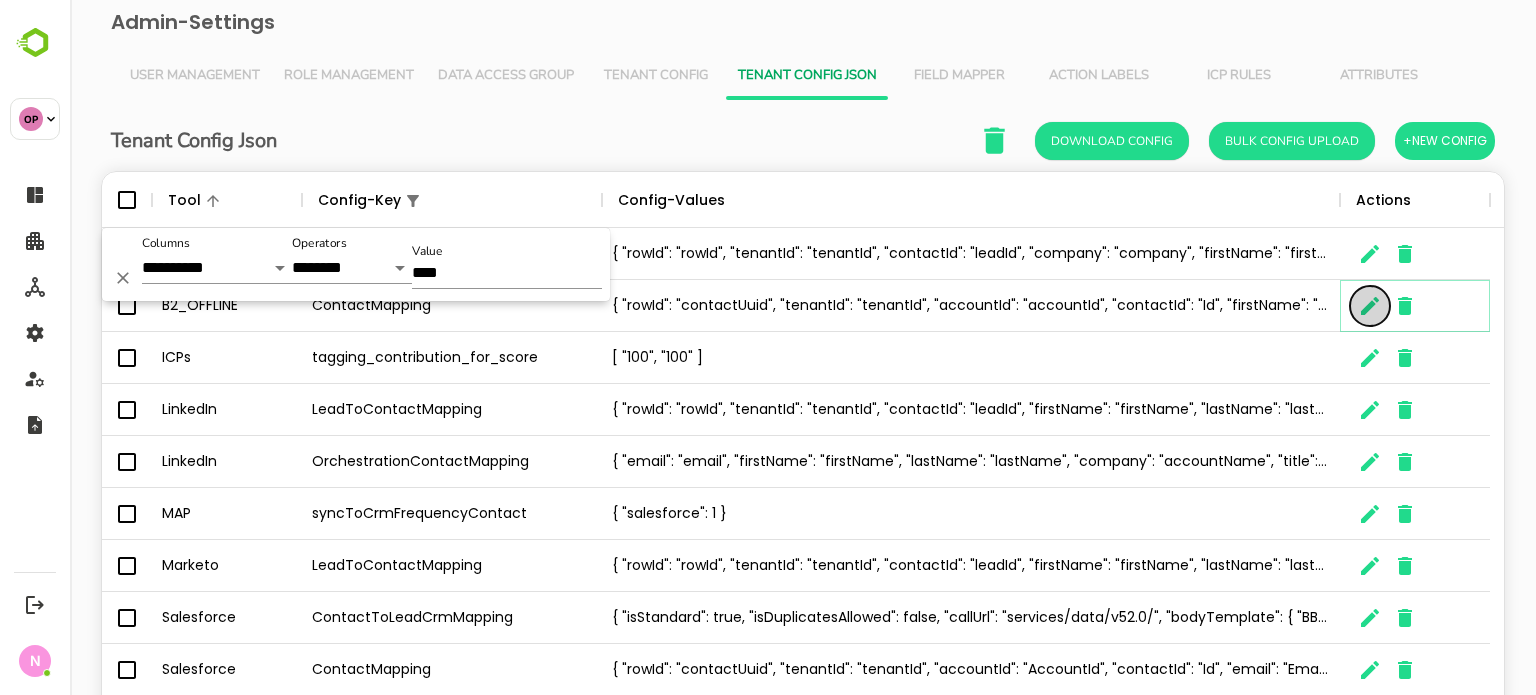 click 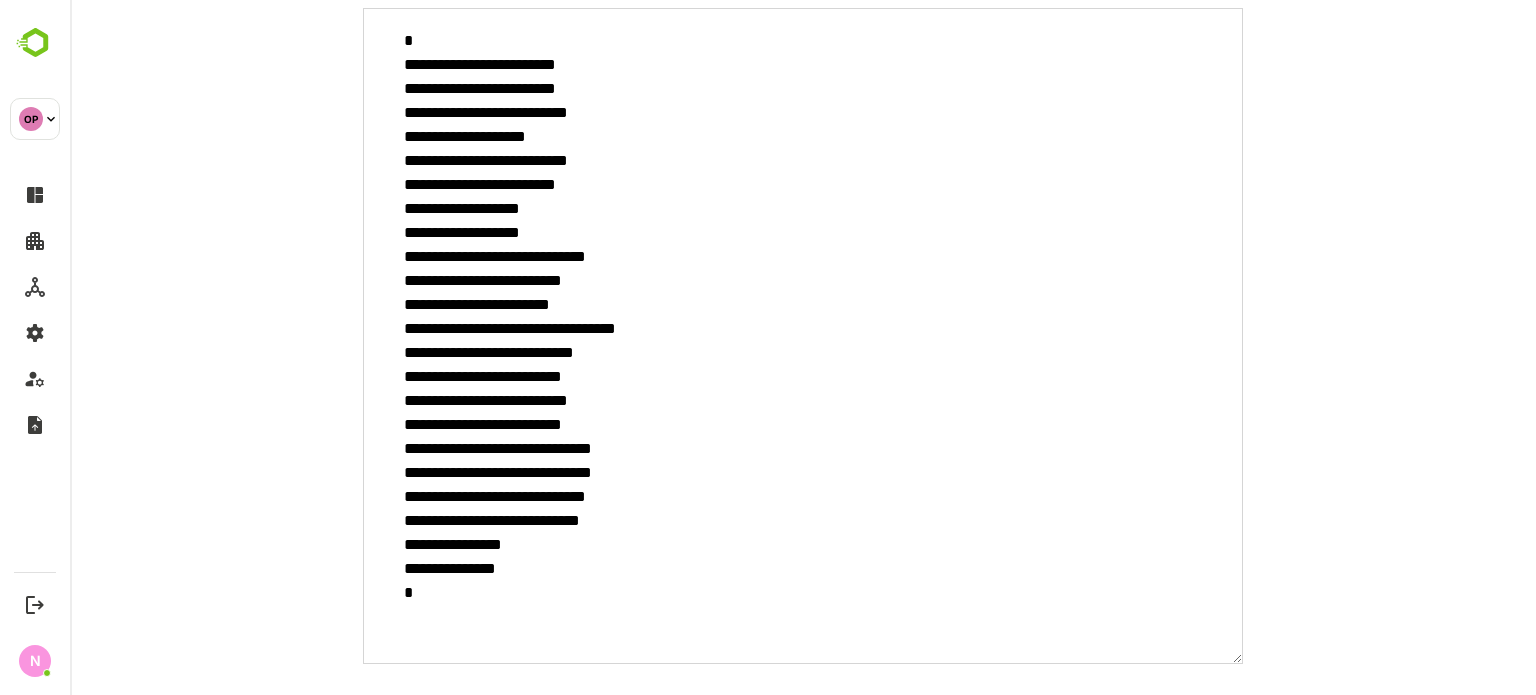 scroll, scrollTop: 367, scrollLeft: 0, axis: vertical 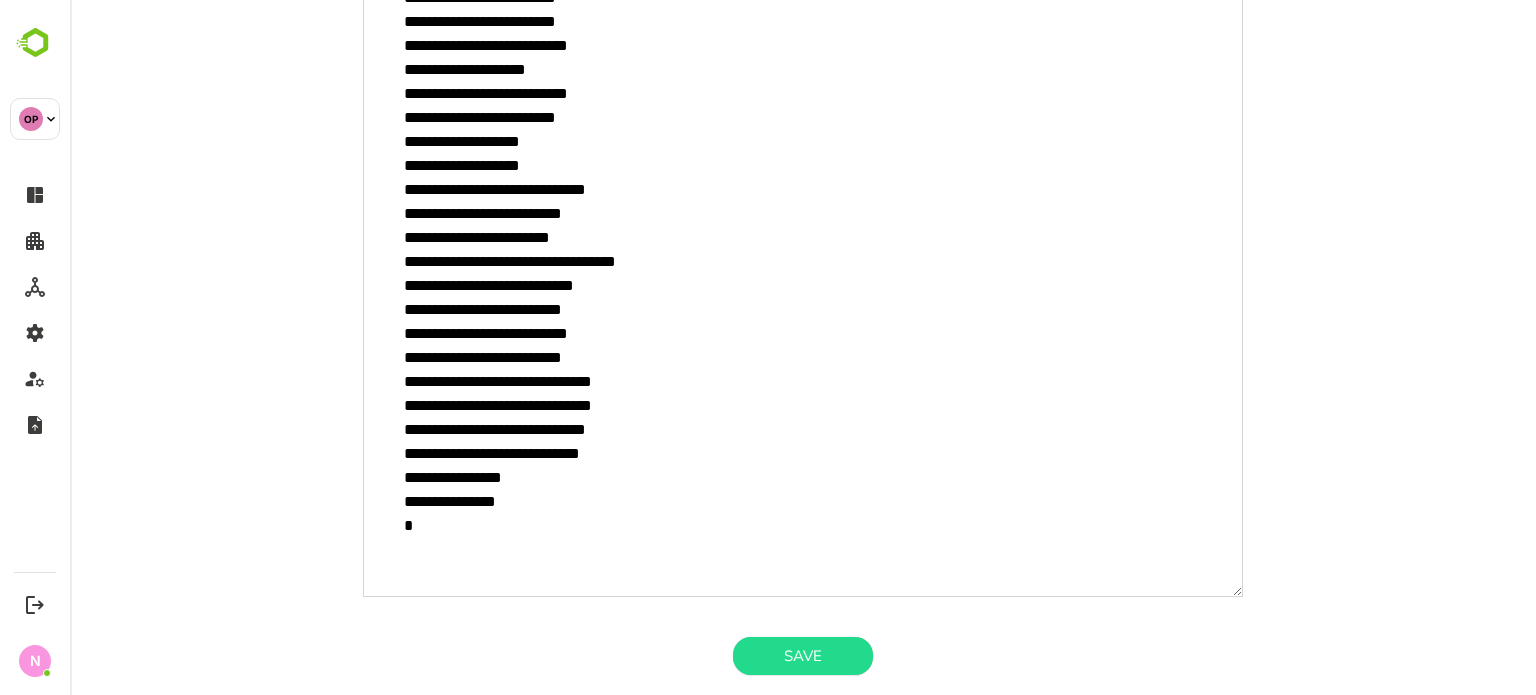 click on "**********" at bounding box center (803, 269) 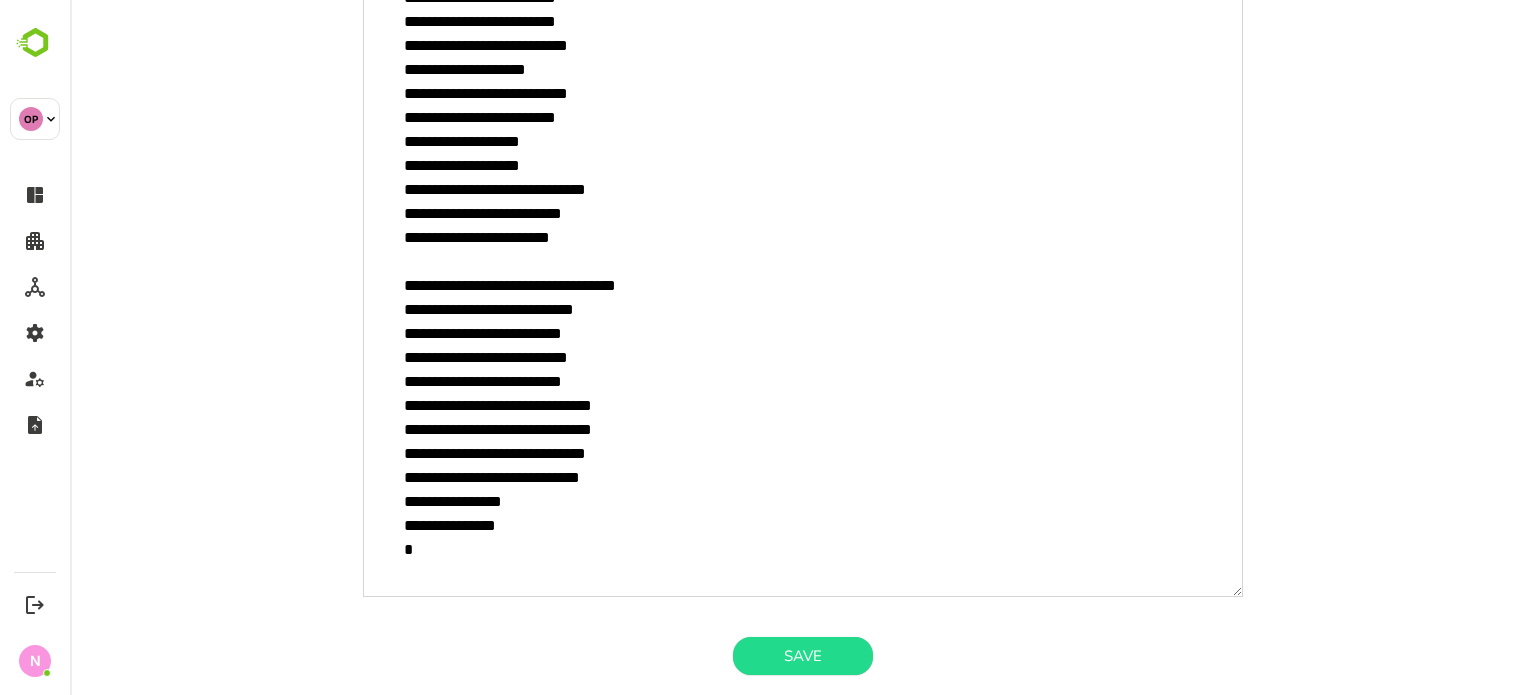 type on "*" 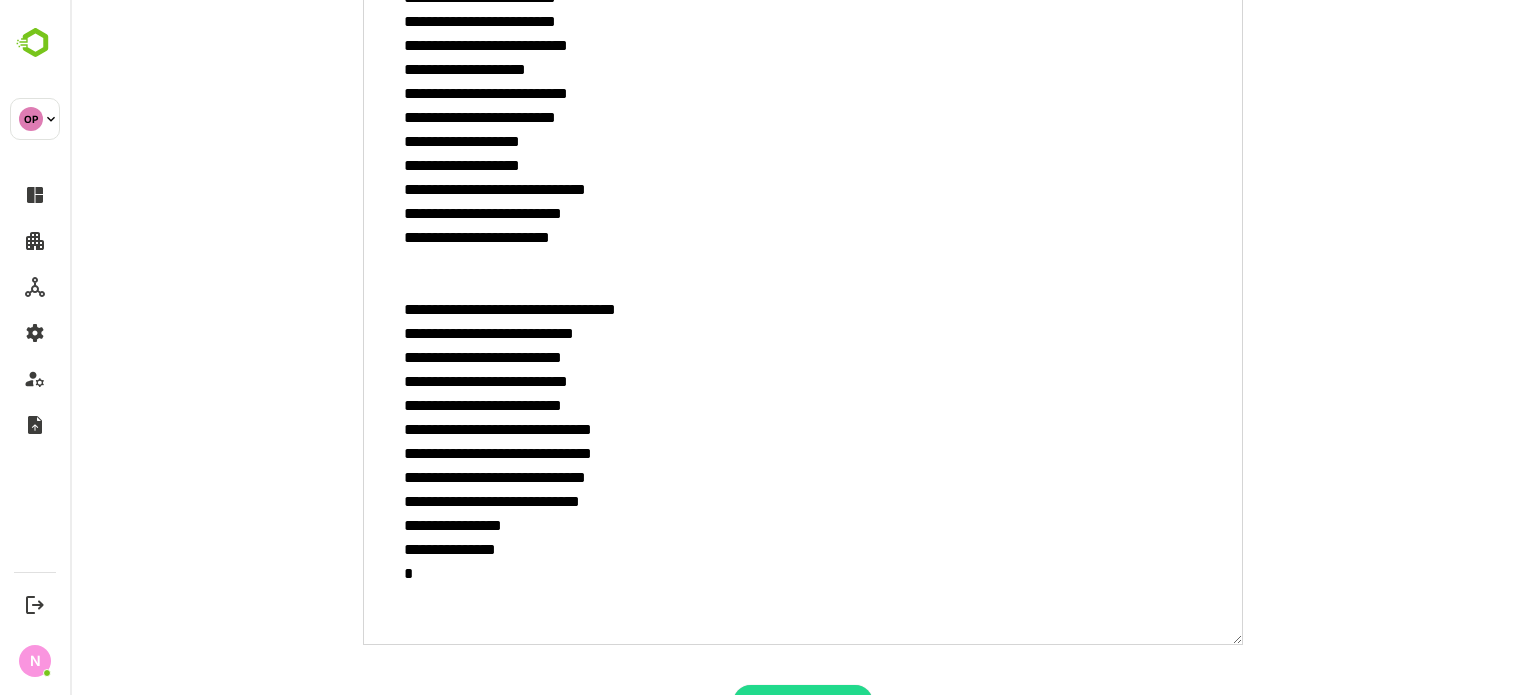 paste on "**********" 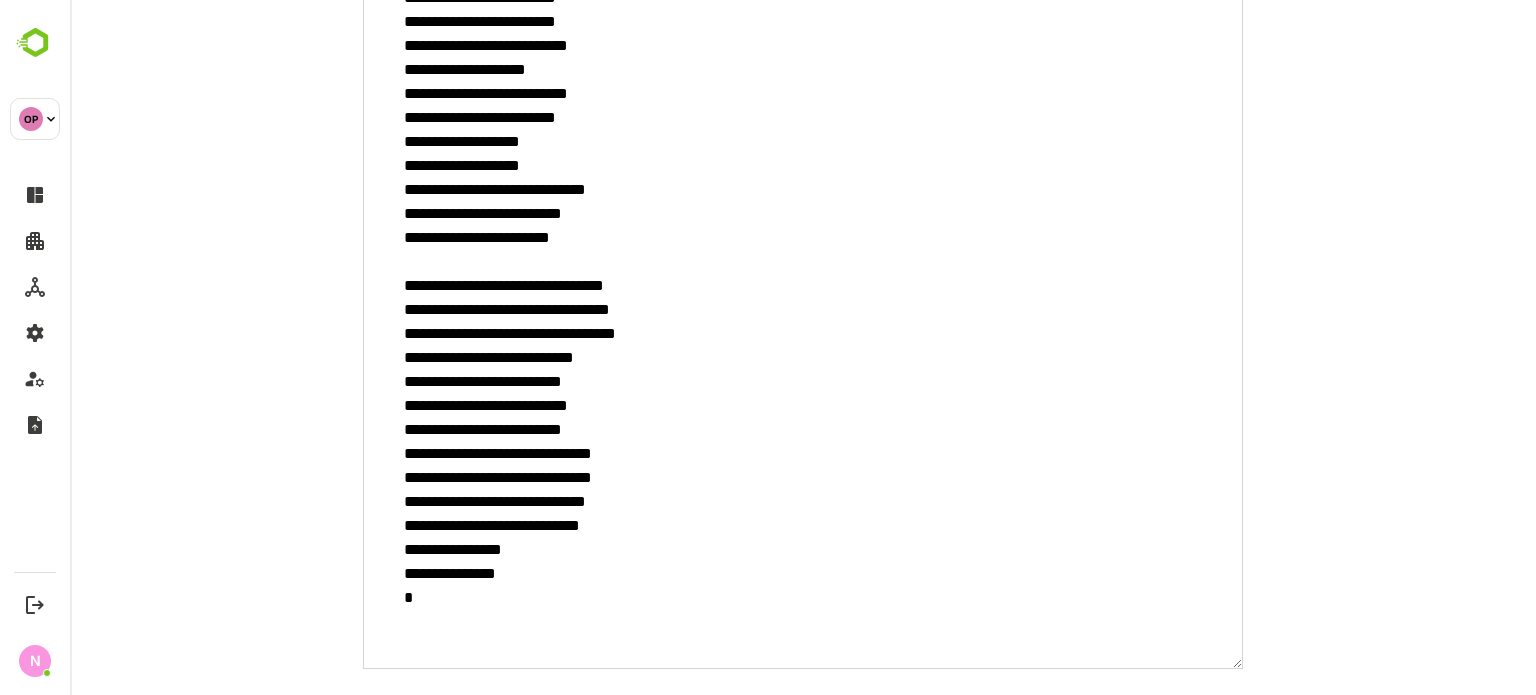 click on "**********" at bounding box center (803, 305) 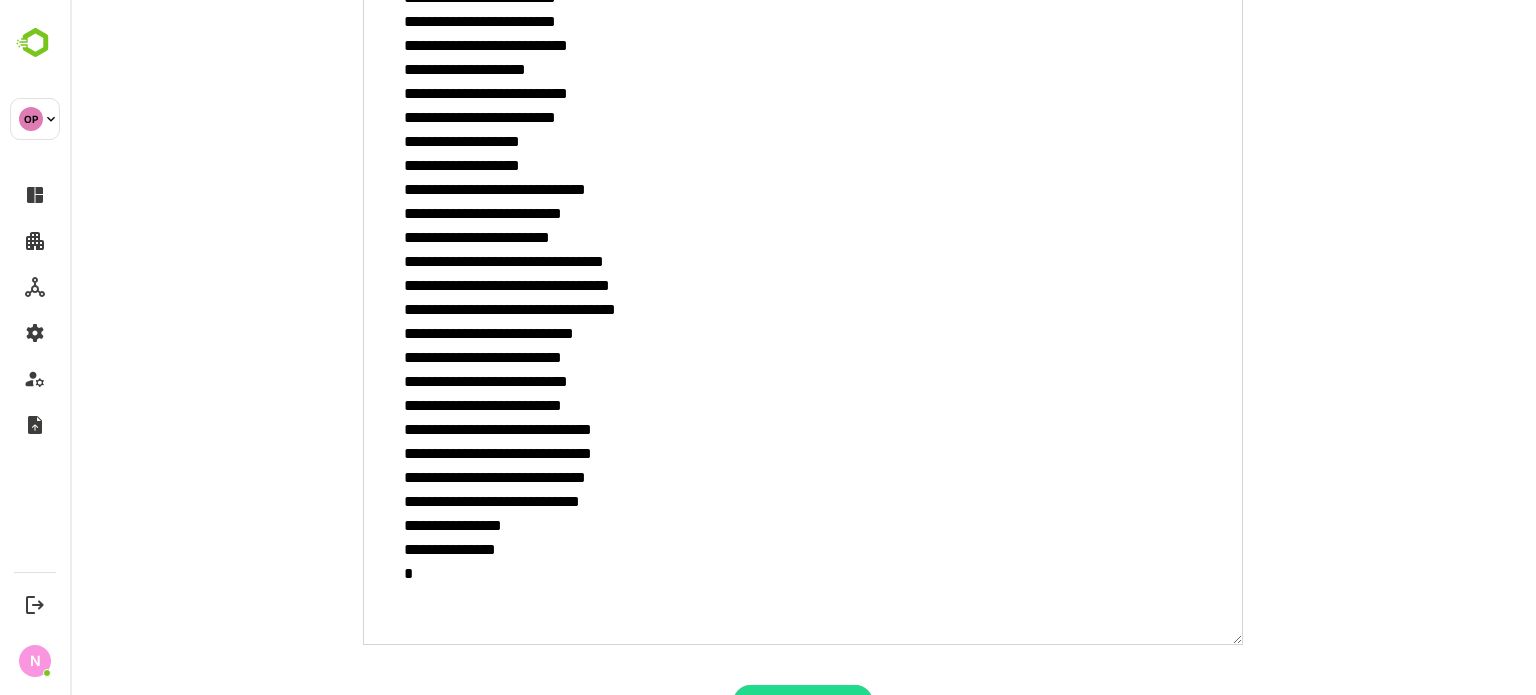 type on "**********" 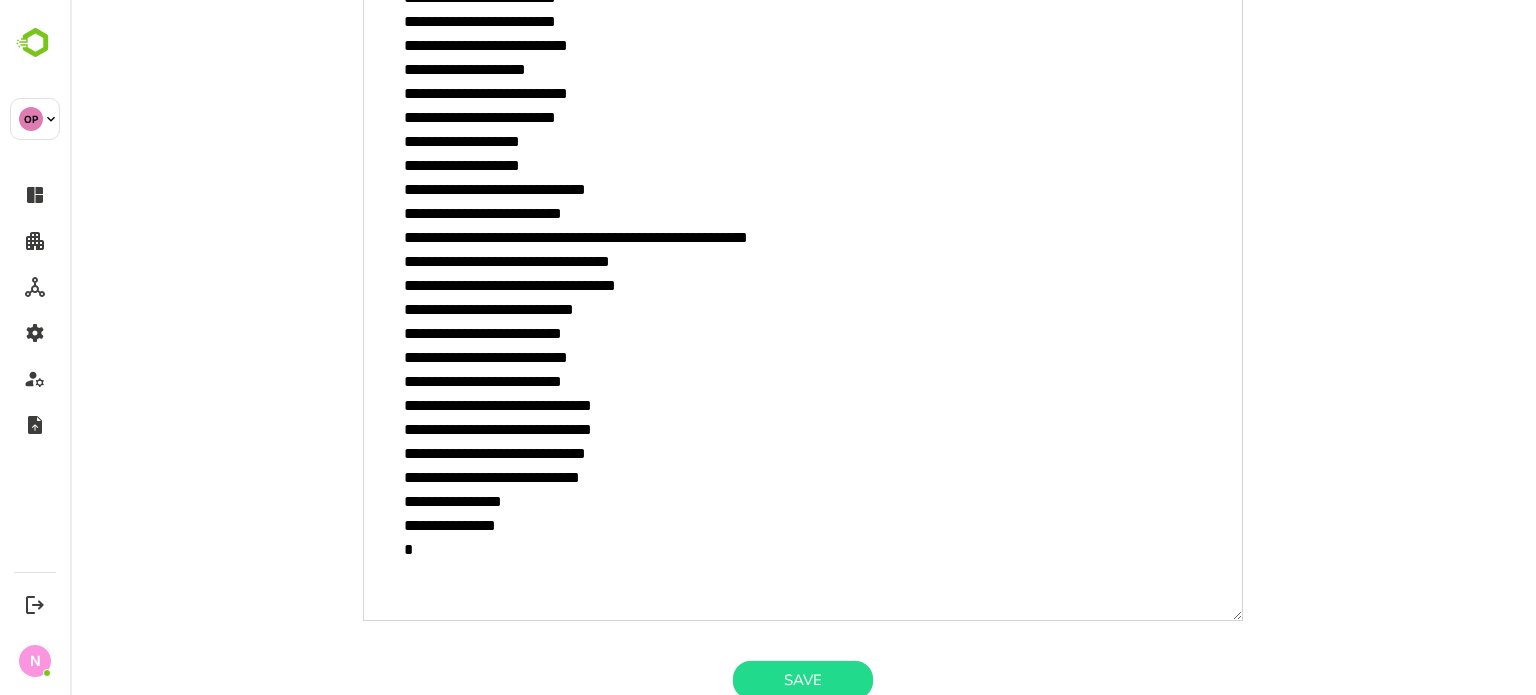 type on "**********" 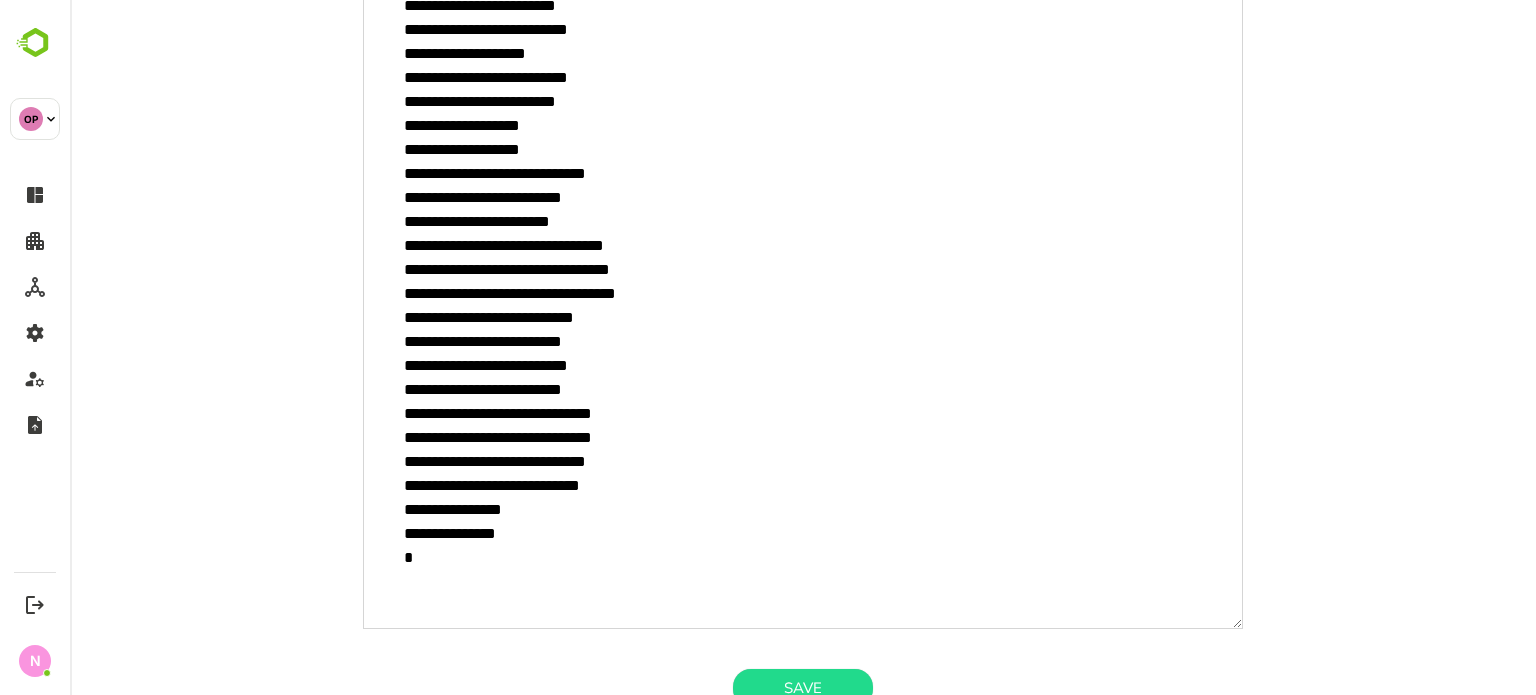 scroll, scrollTop: 387, scrollLeft: 0, axis: vertical 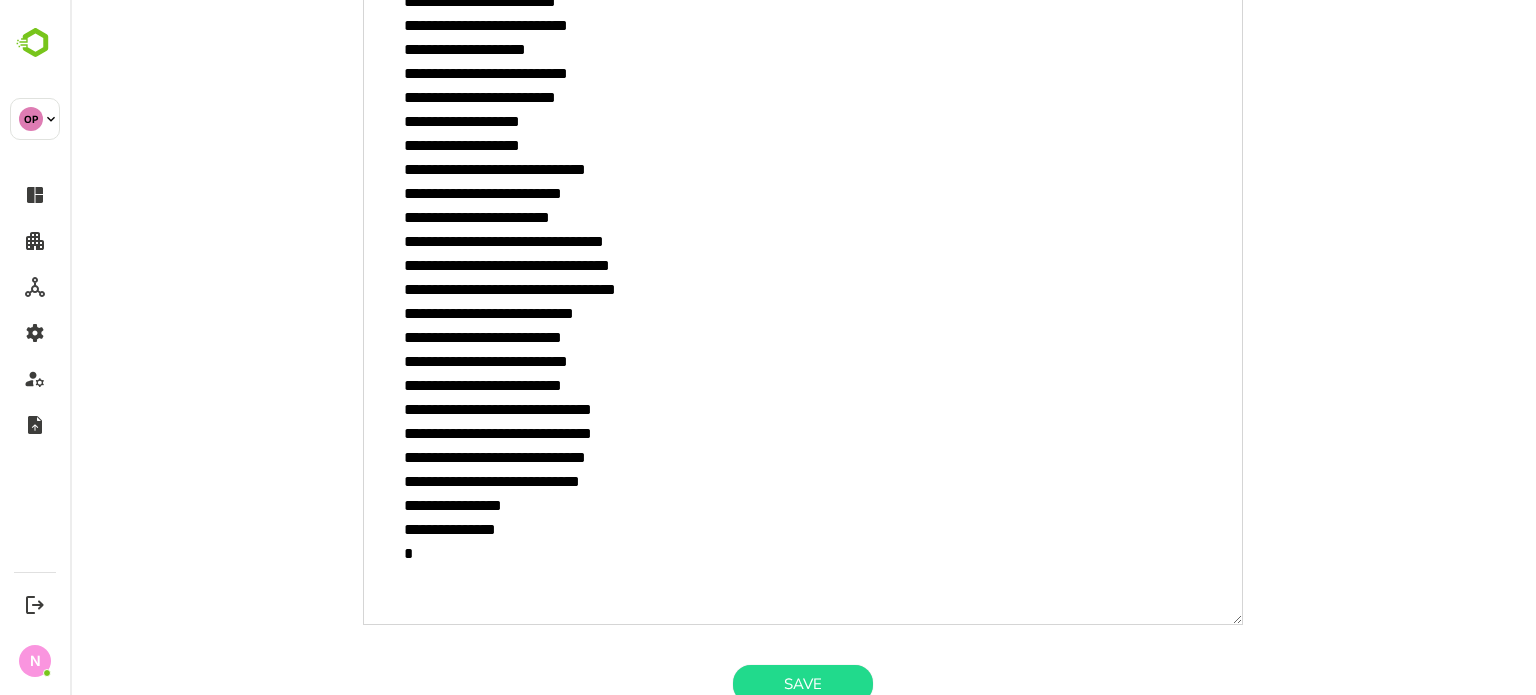click on "**********" at bounding box center [803, 273] 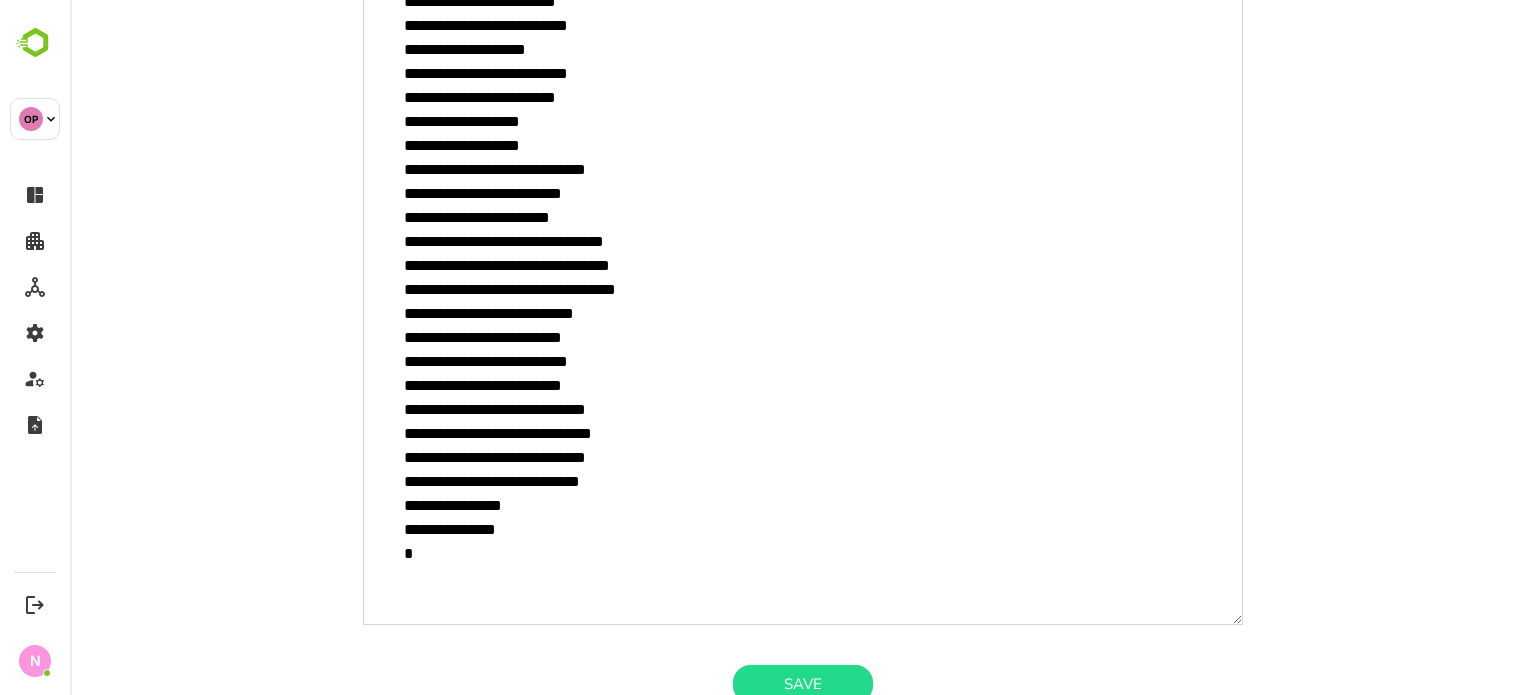 type on "**********" 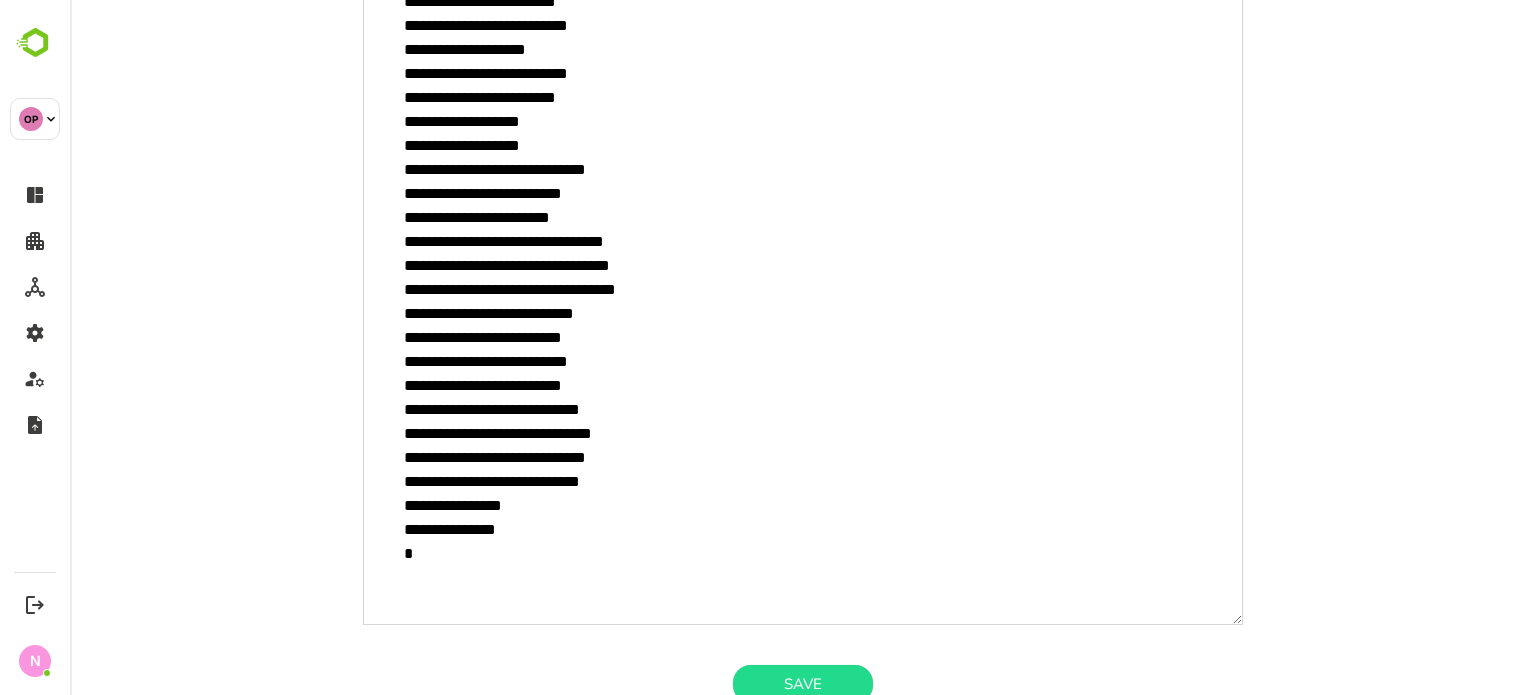 type on "**********" 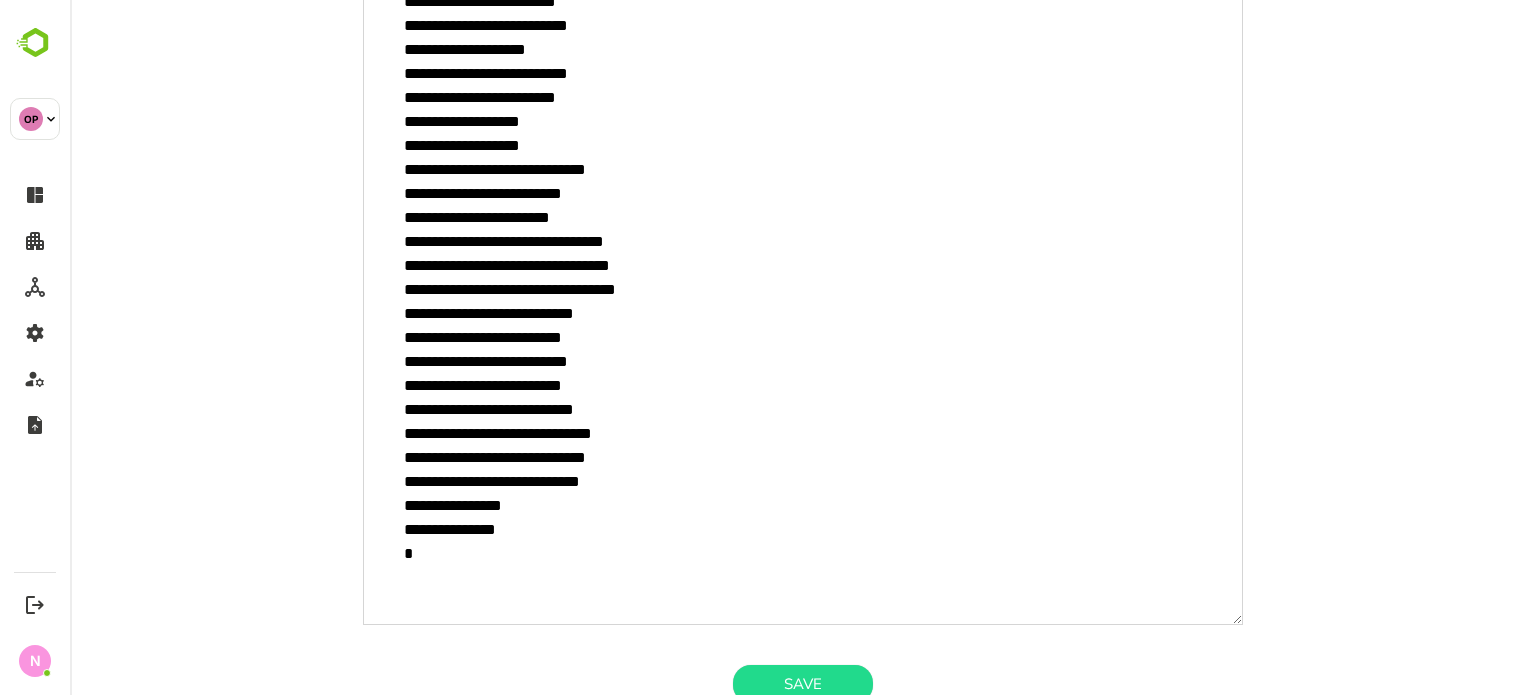 type on "**********" 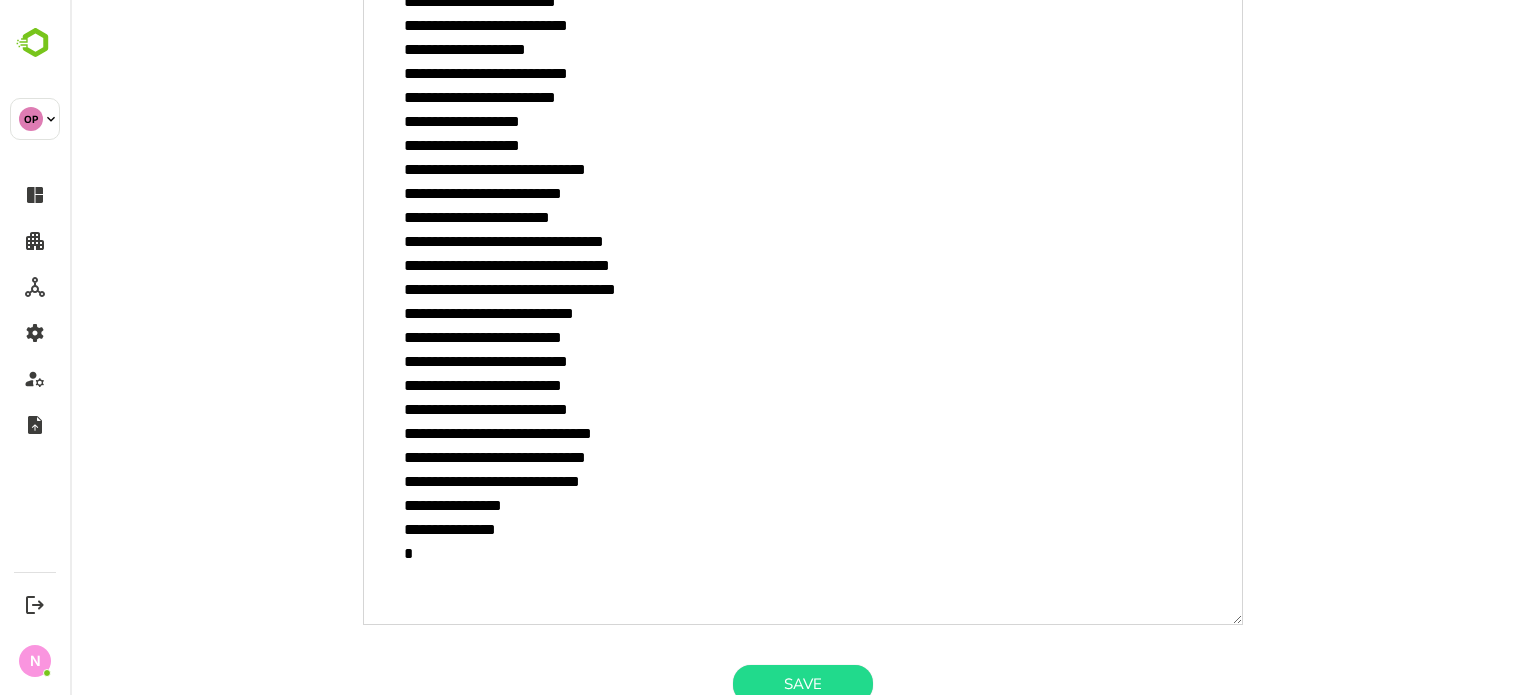 type on "**********" 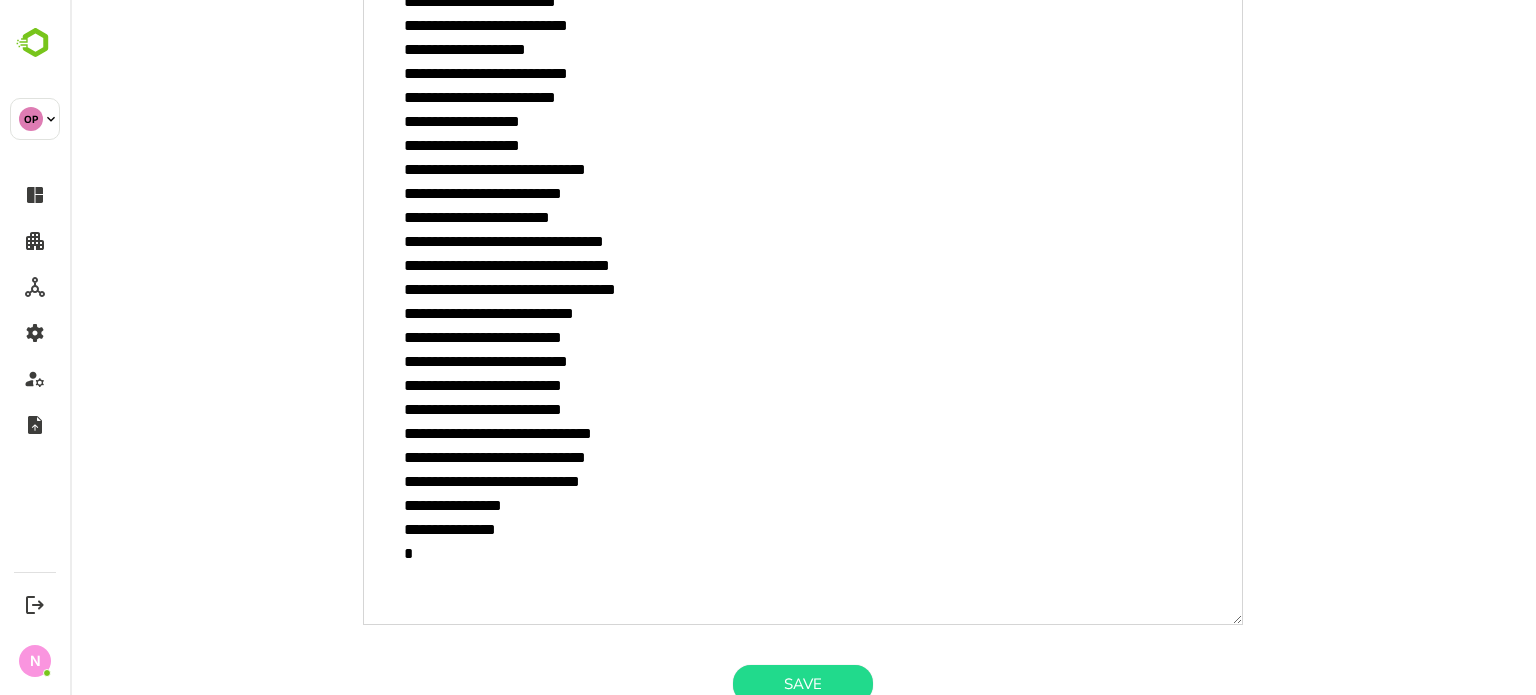 type on "**********" 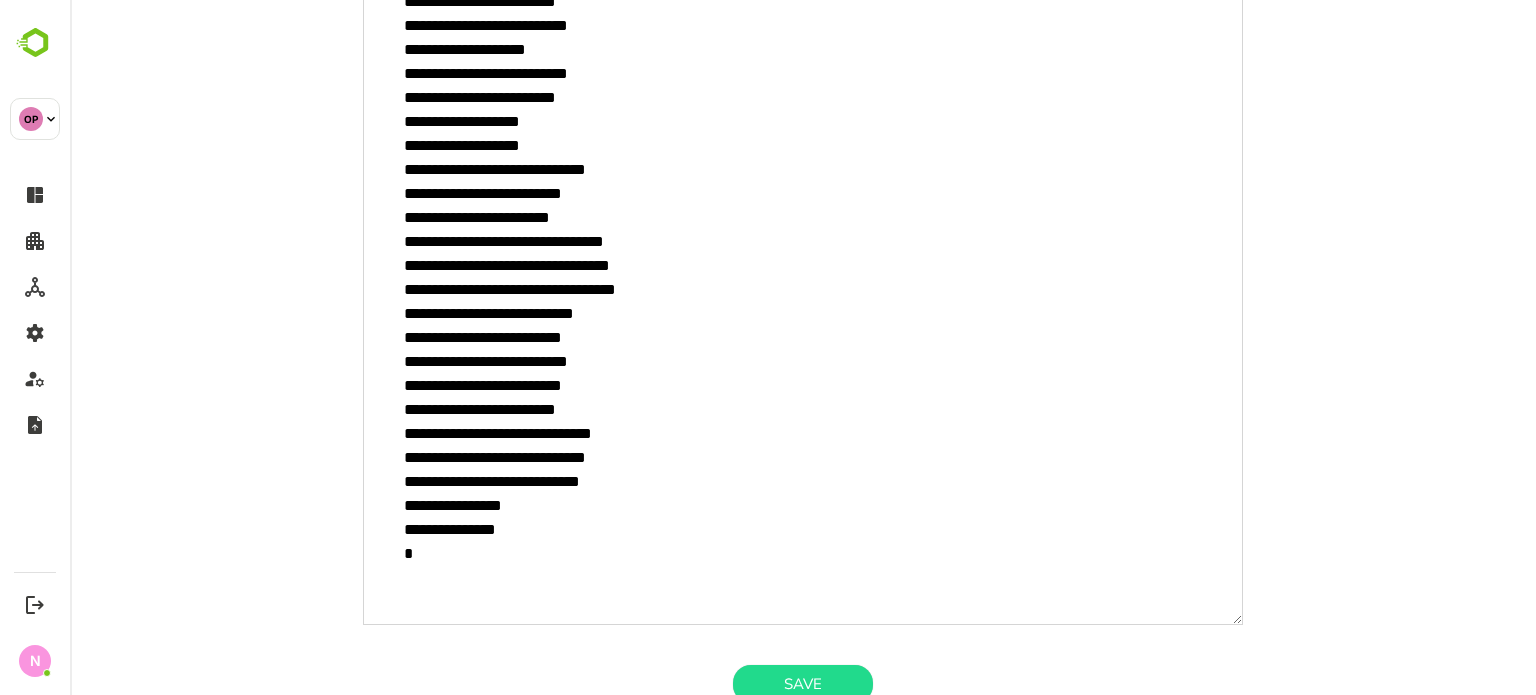 click on "**********" at bounding box center [803, 273] 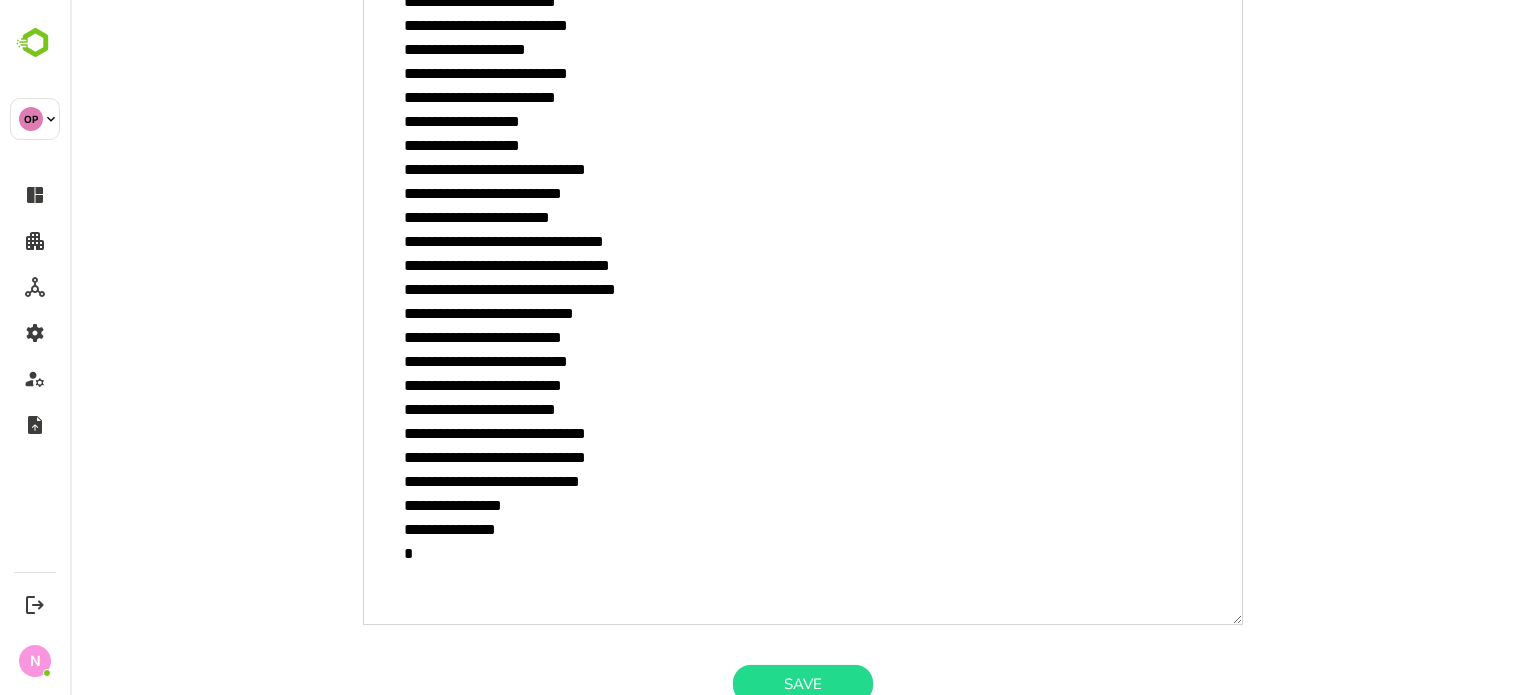 type on "**********" 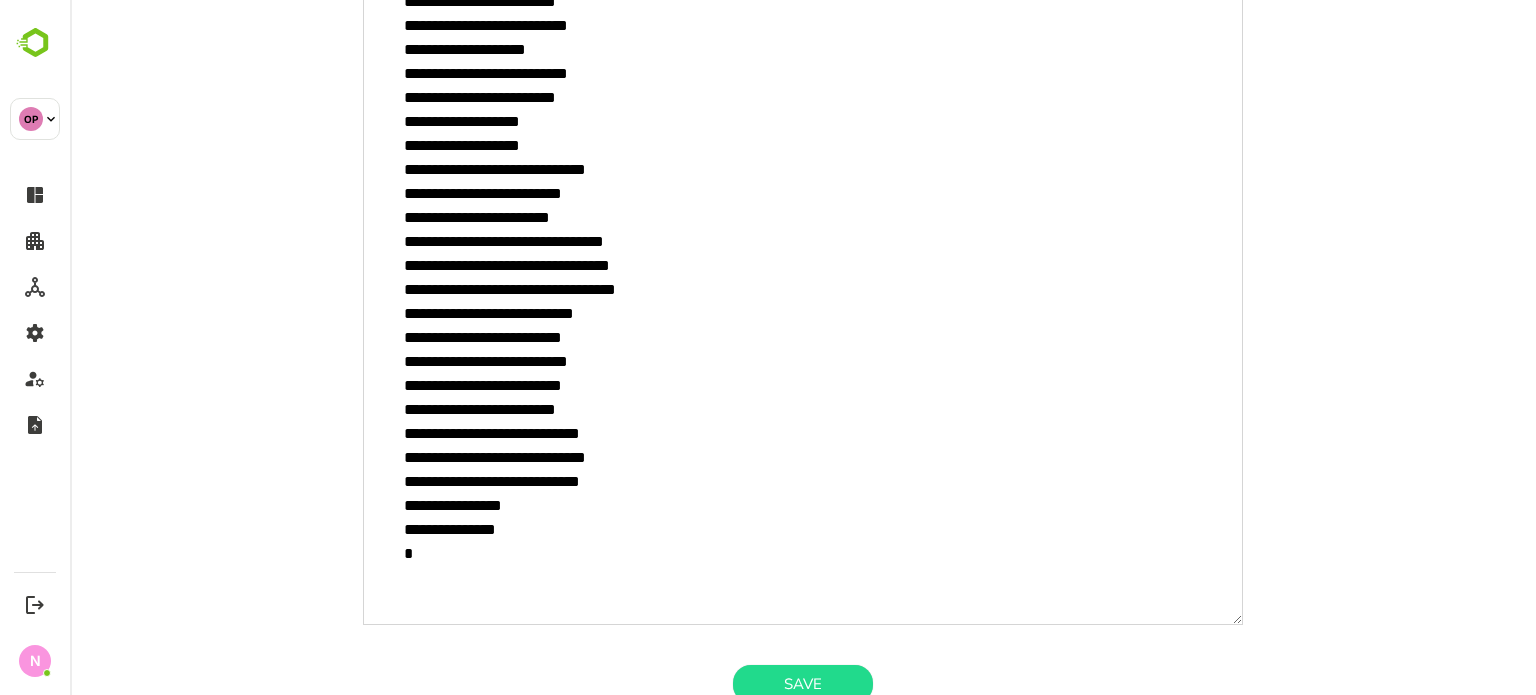 type on "**********" 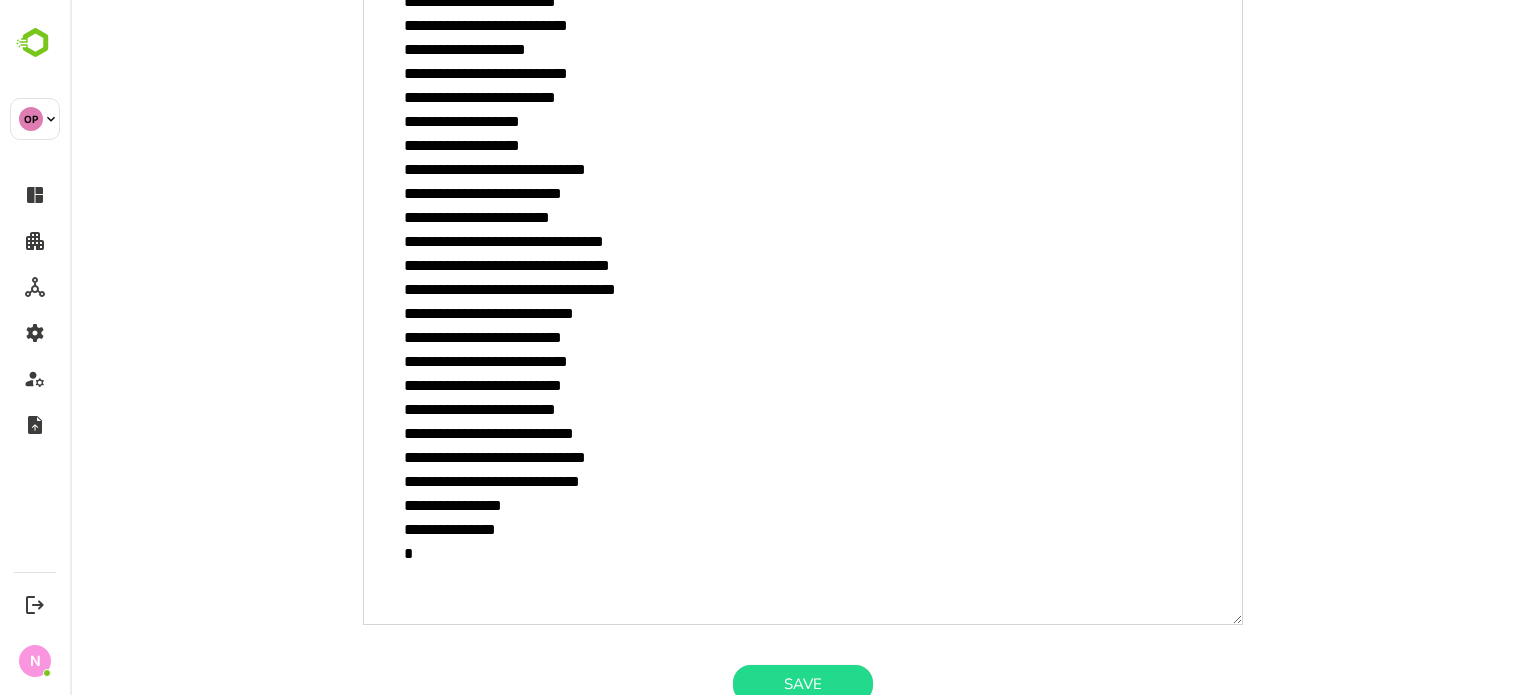 type on "**********" 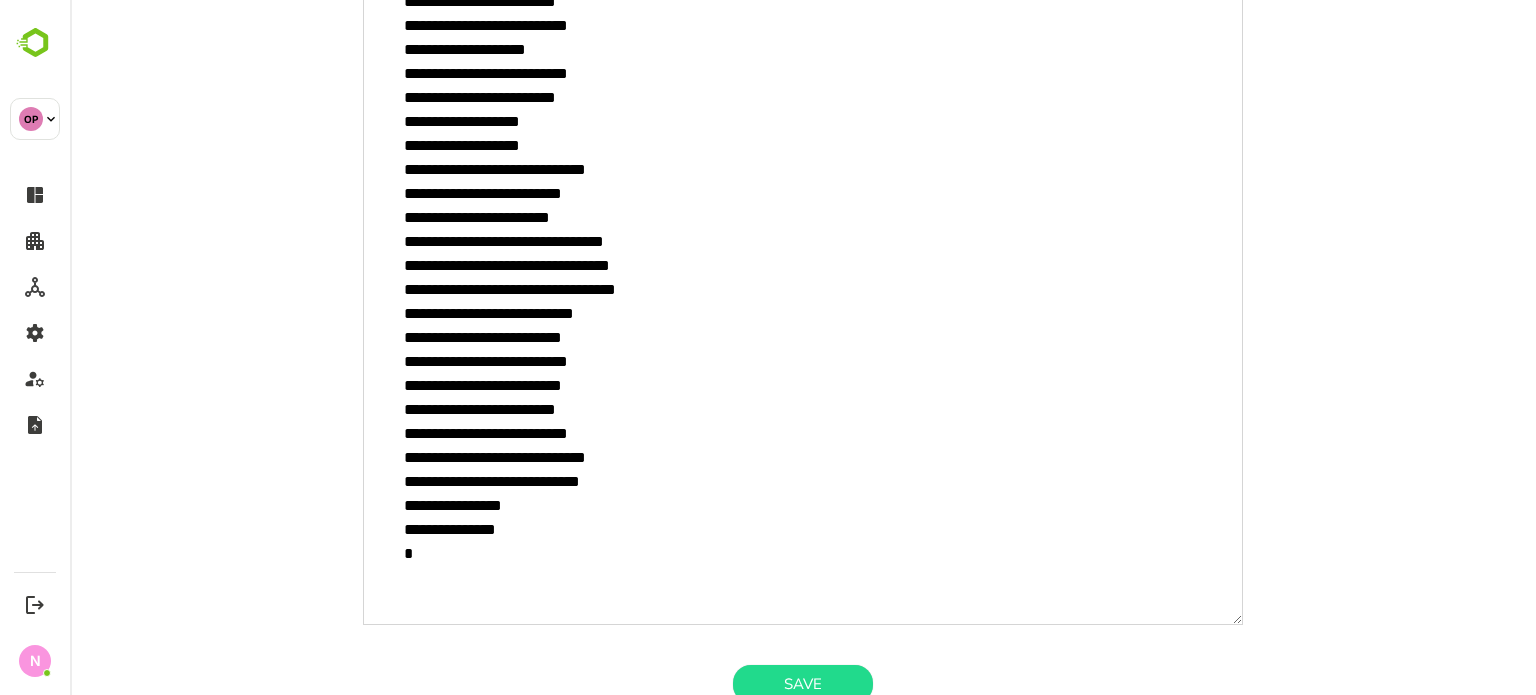type on "**********" 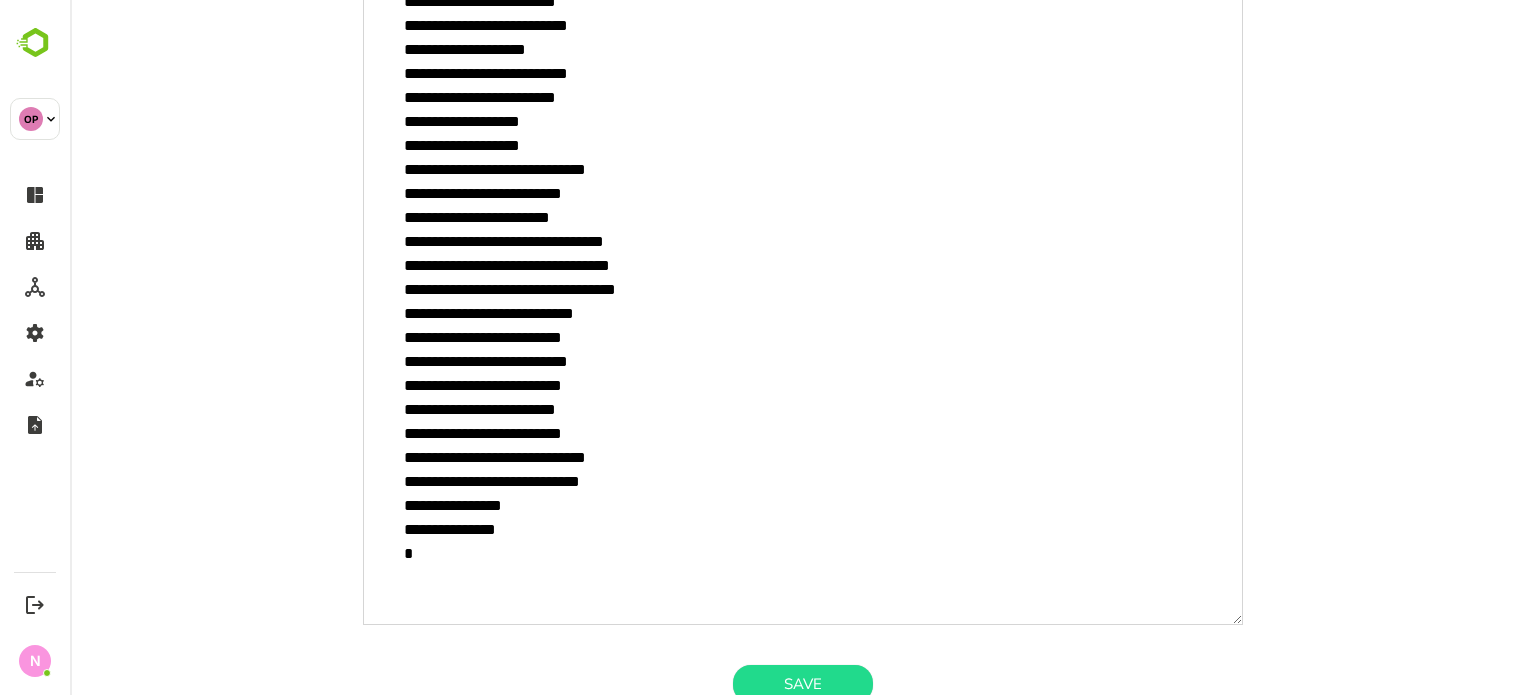 type on "**********" 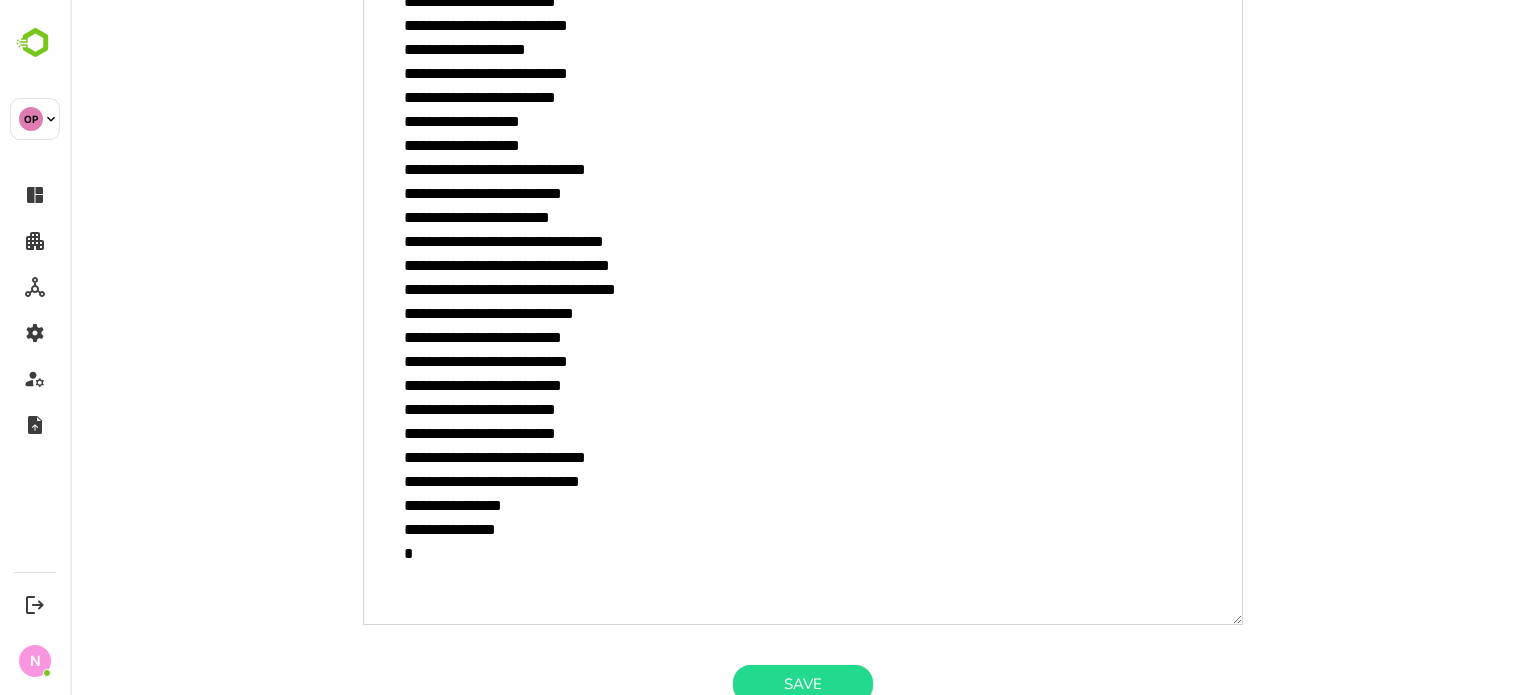 type on "**********" 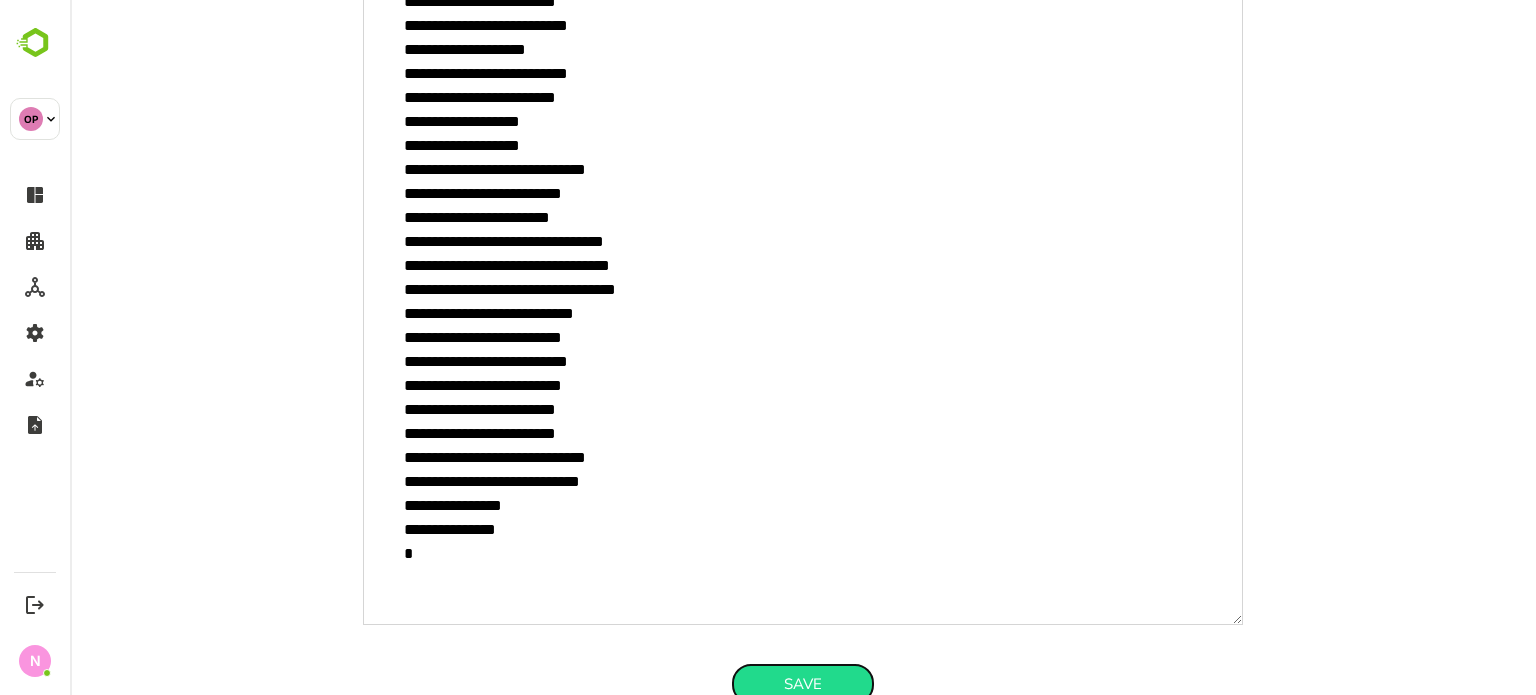 click on "Save" at bounding box center (803, 684) 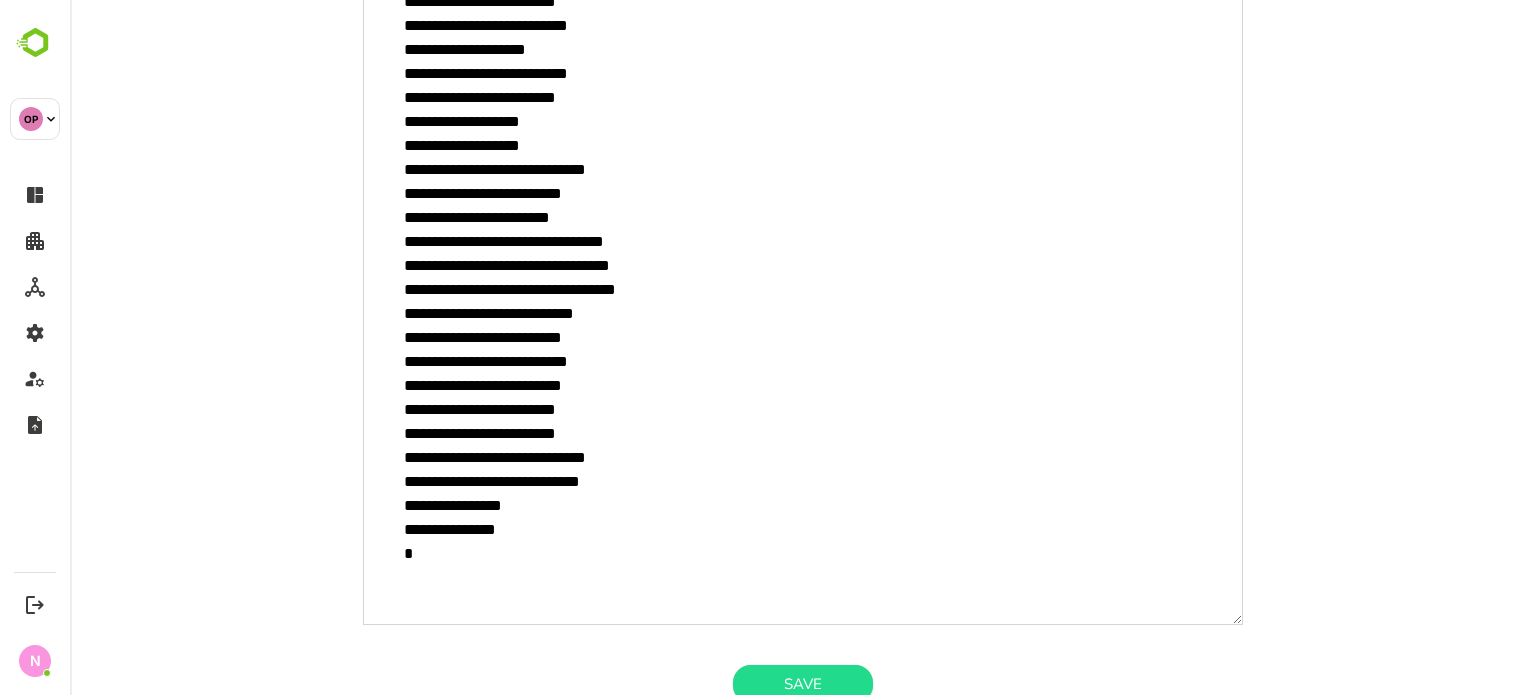 type on "*" 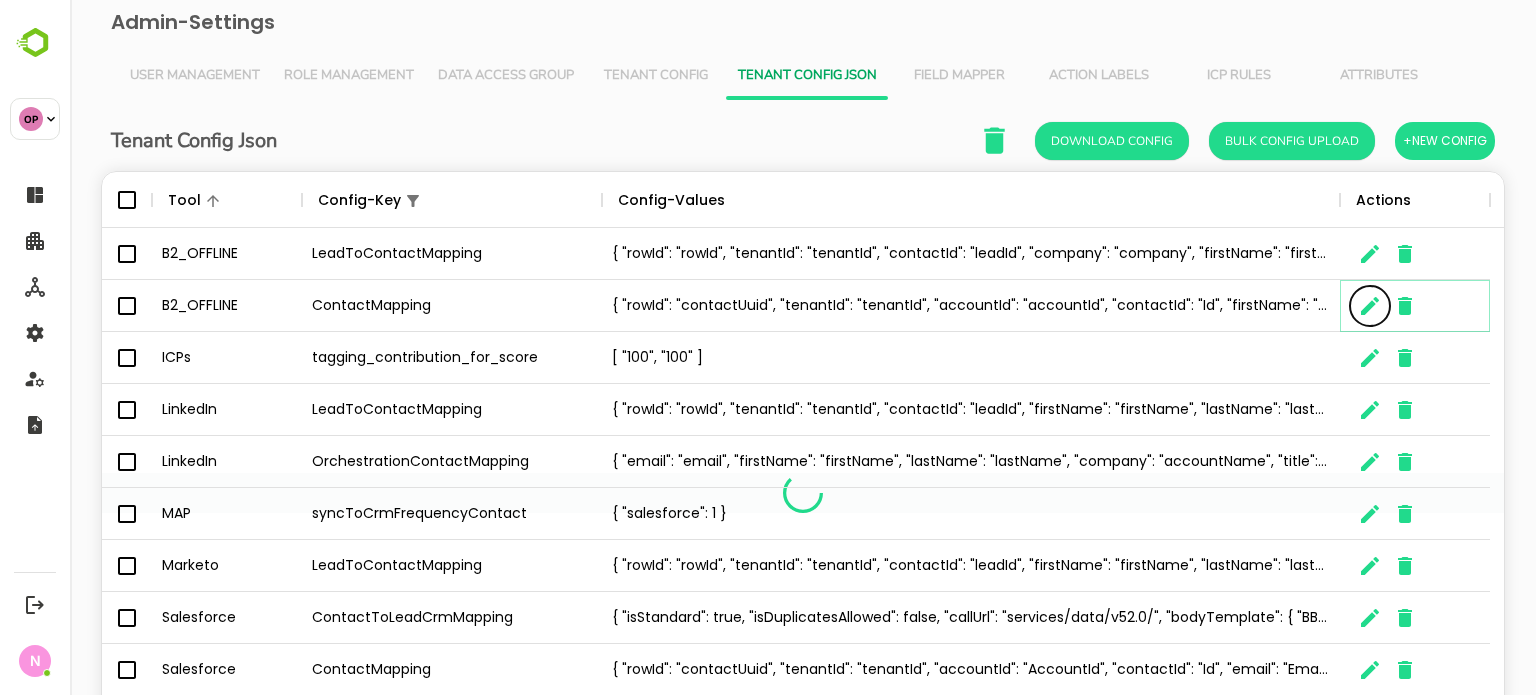 scroll, scrollTop: 16, scrollLeft: 16, axis: both 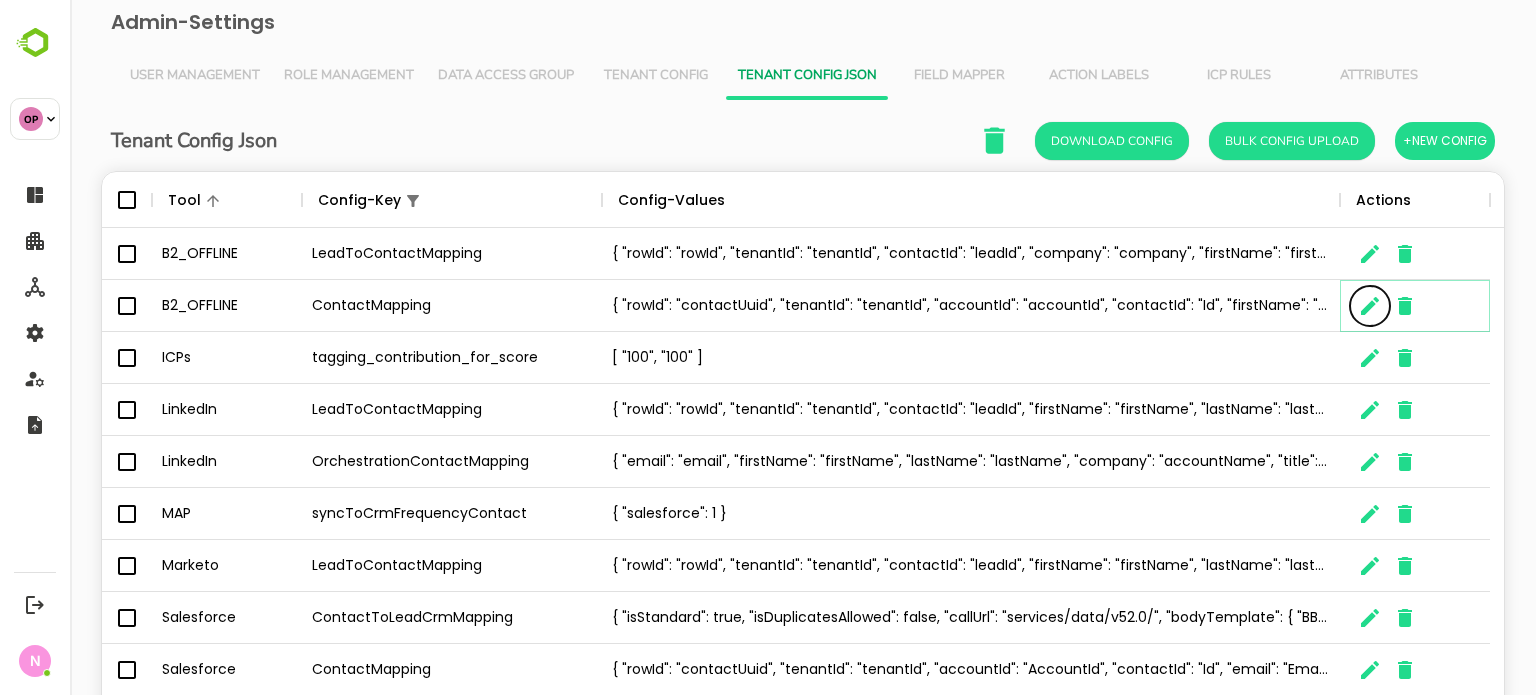 type 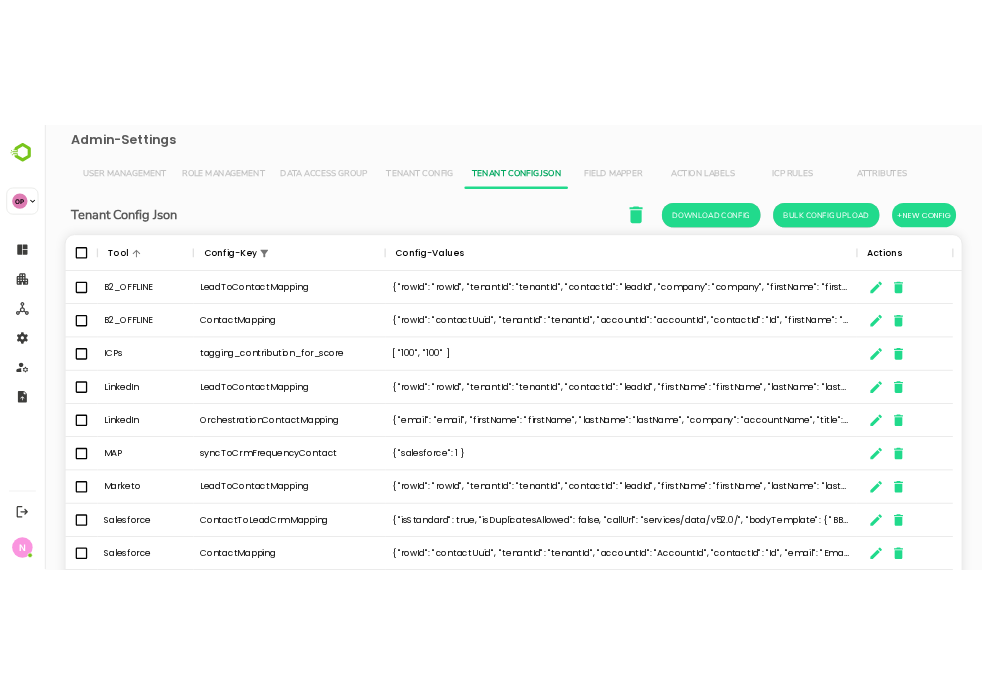 scroll, scrollTop: 571, scrollLeft: 817, axis: both 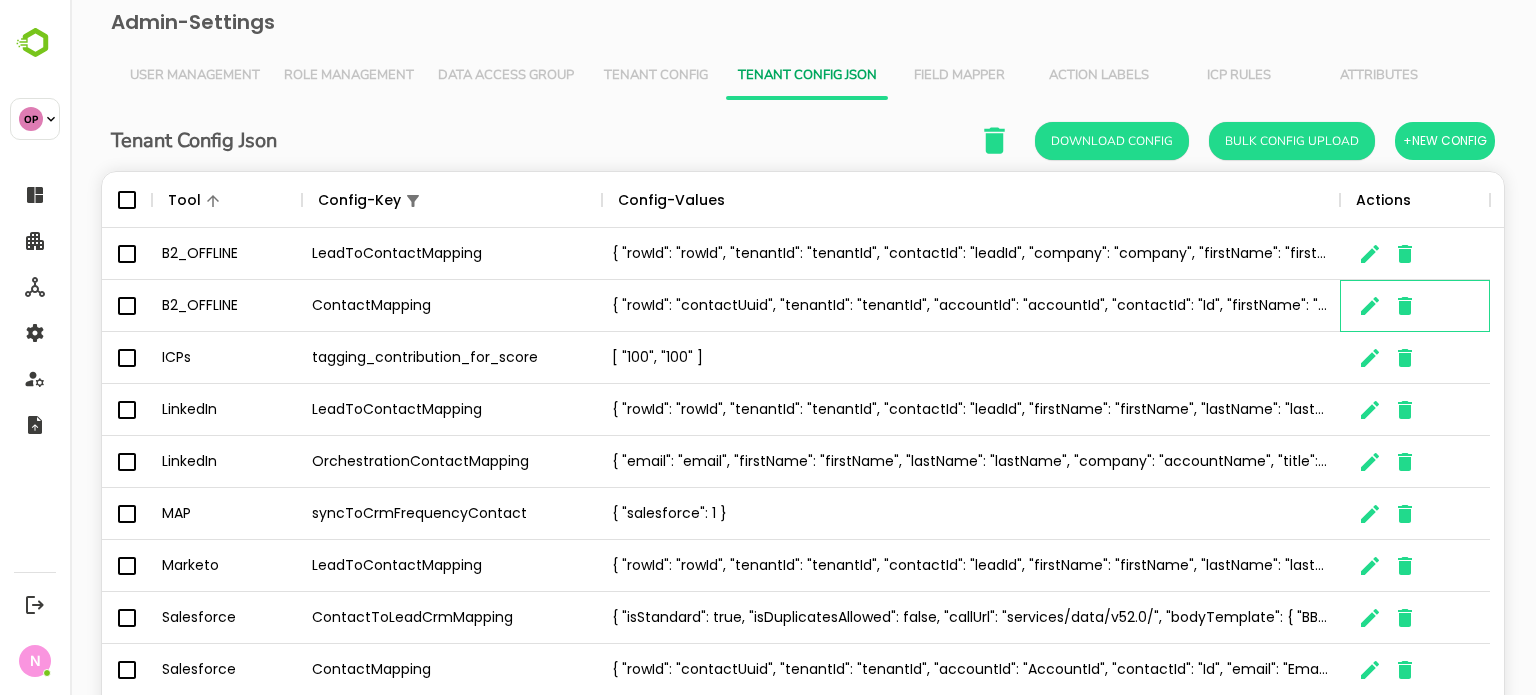 click at bounding box center (1370, 305) 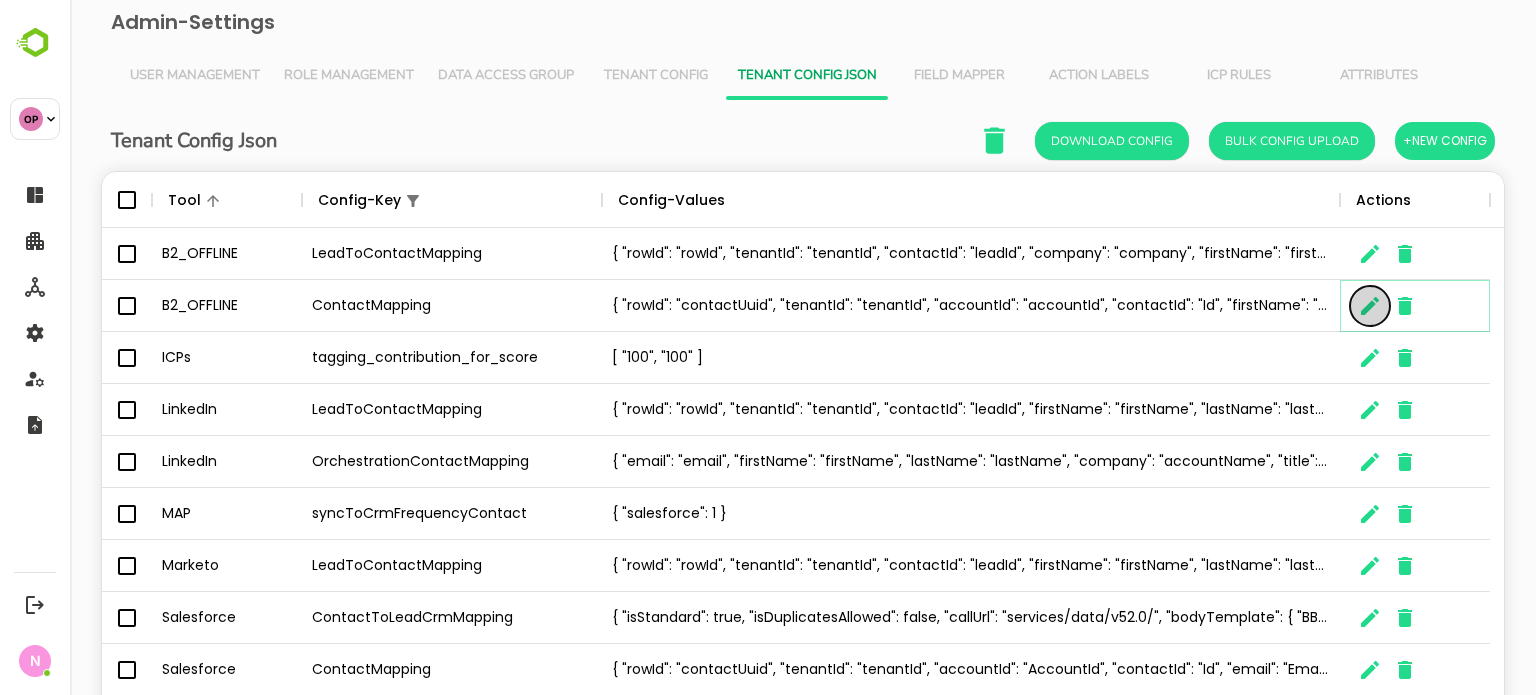 click 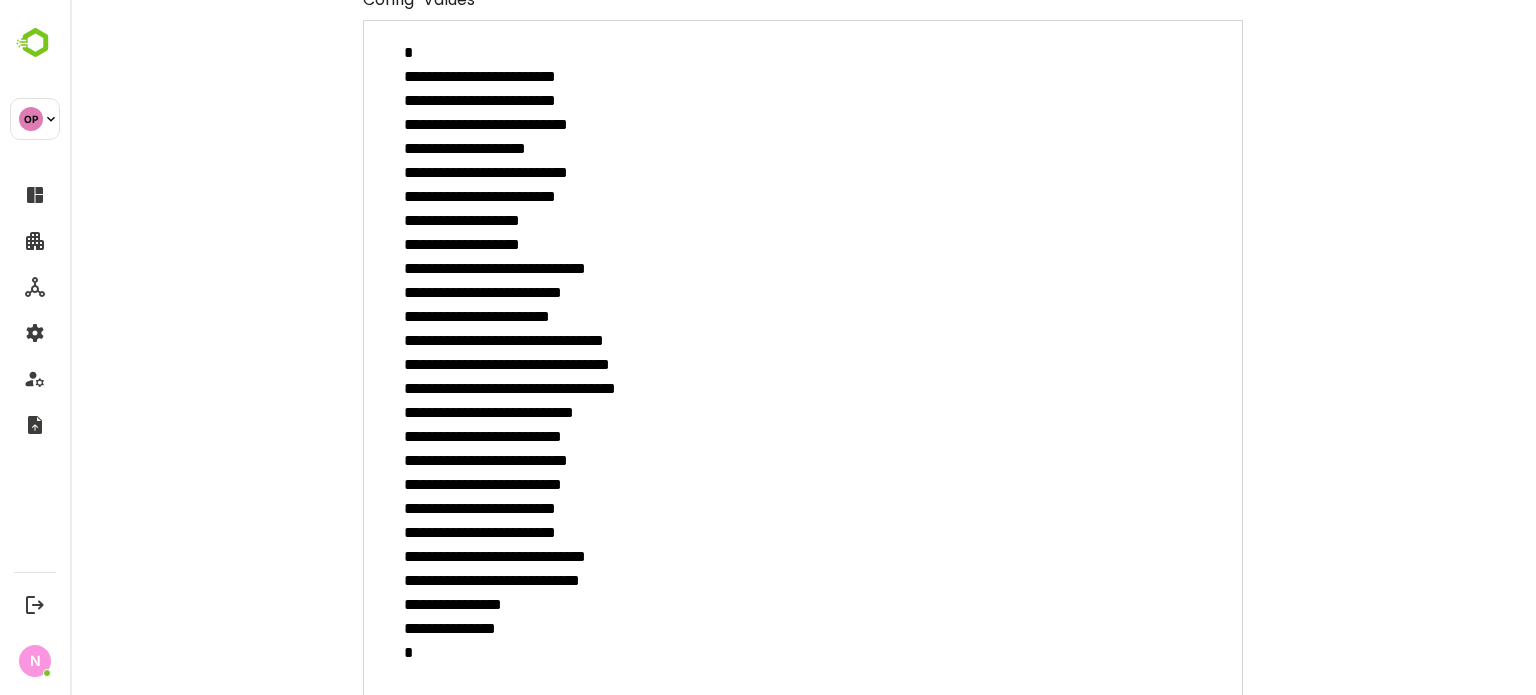 scroll, scrollTop: 415, scrollLeft: 0, axis: vertical 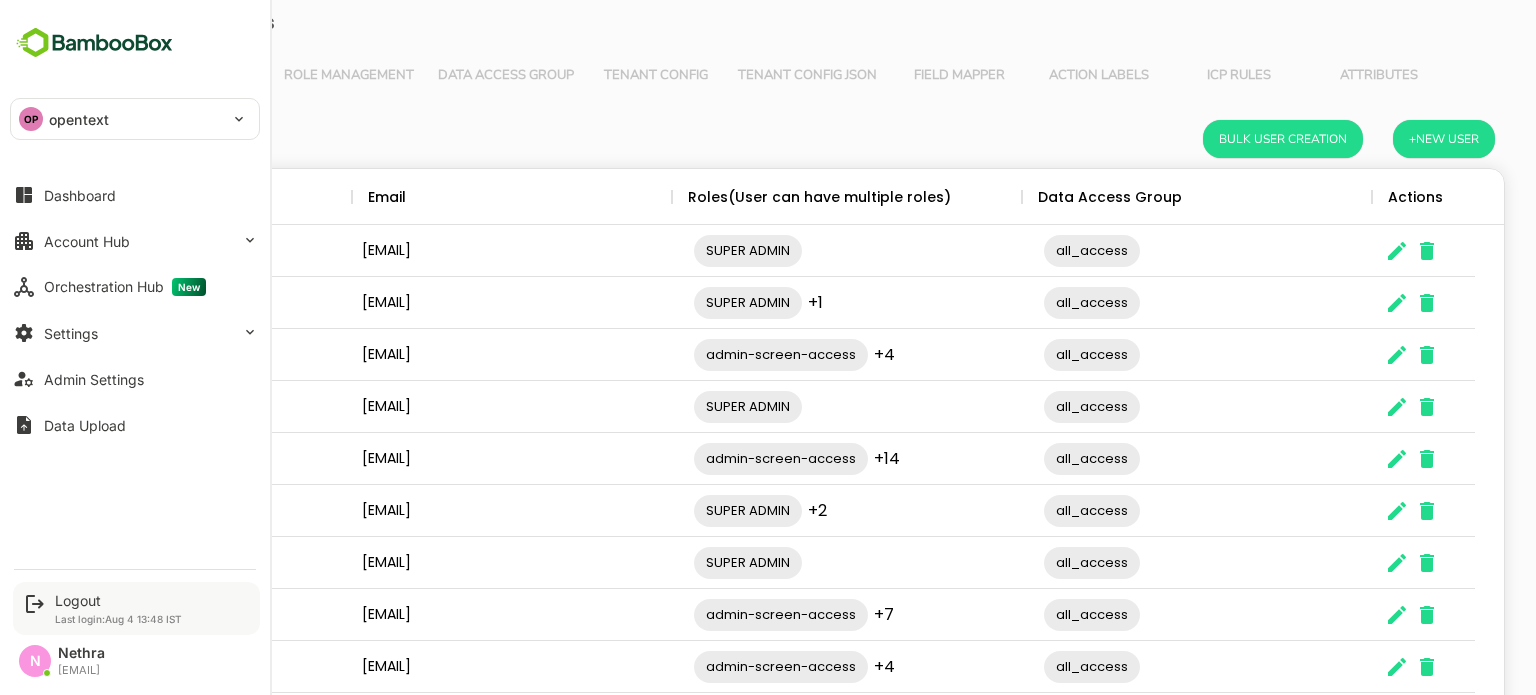 click on "Logout" at bounding box center (118, 600) 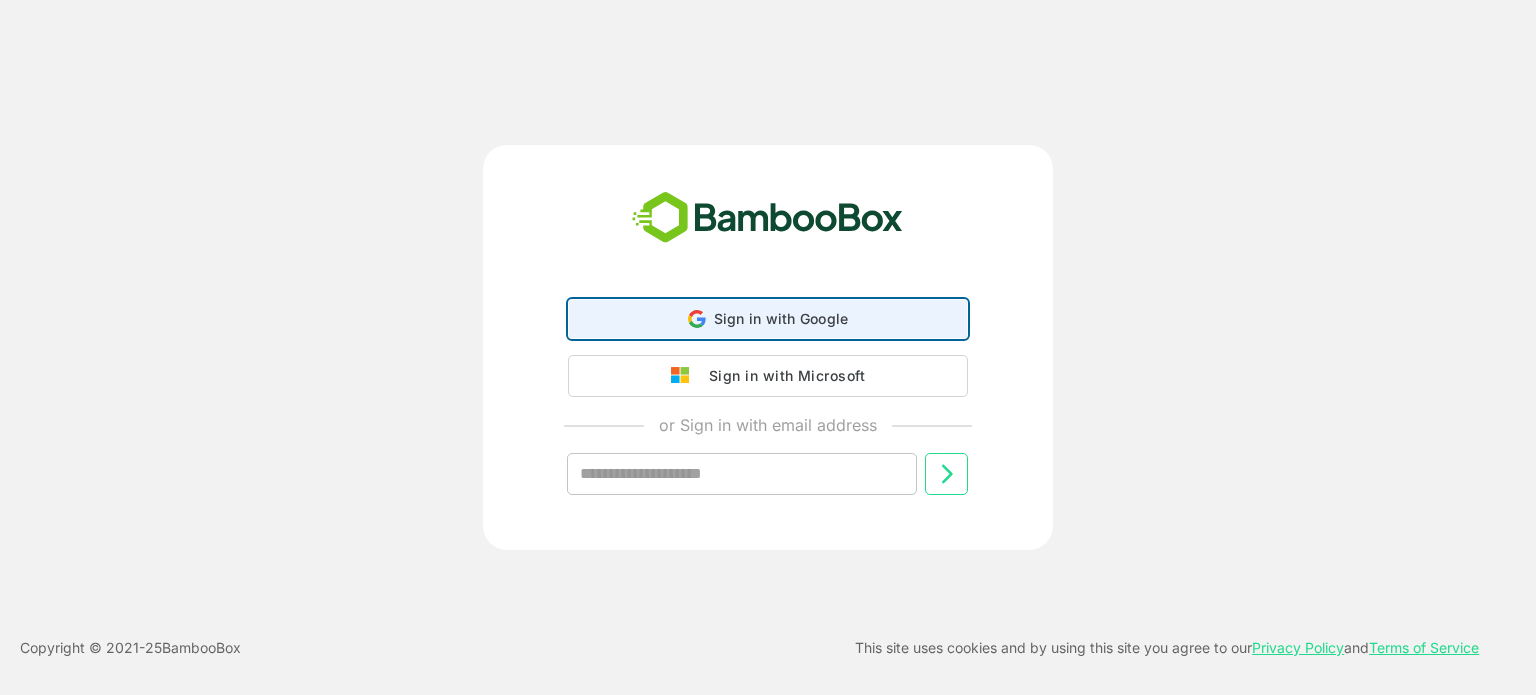 click on "Sign in with Google" at bounding box center (781, 318) 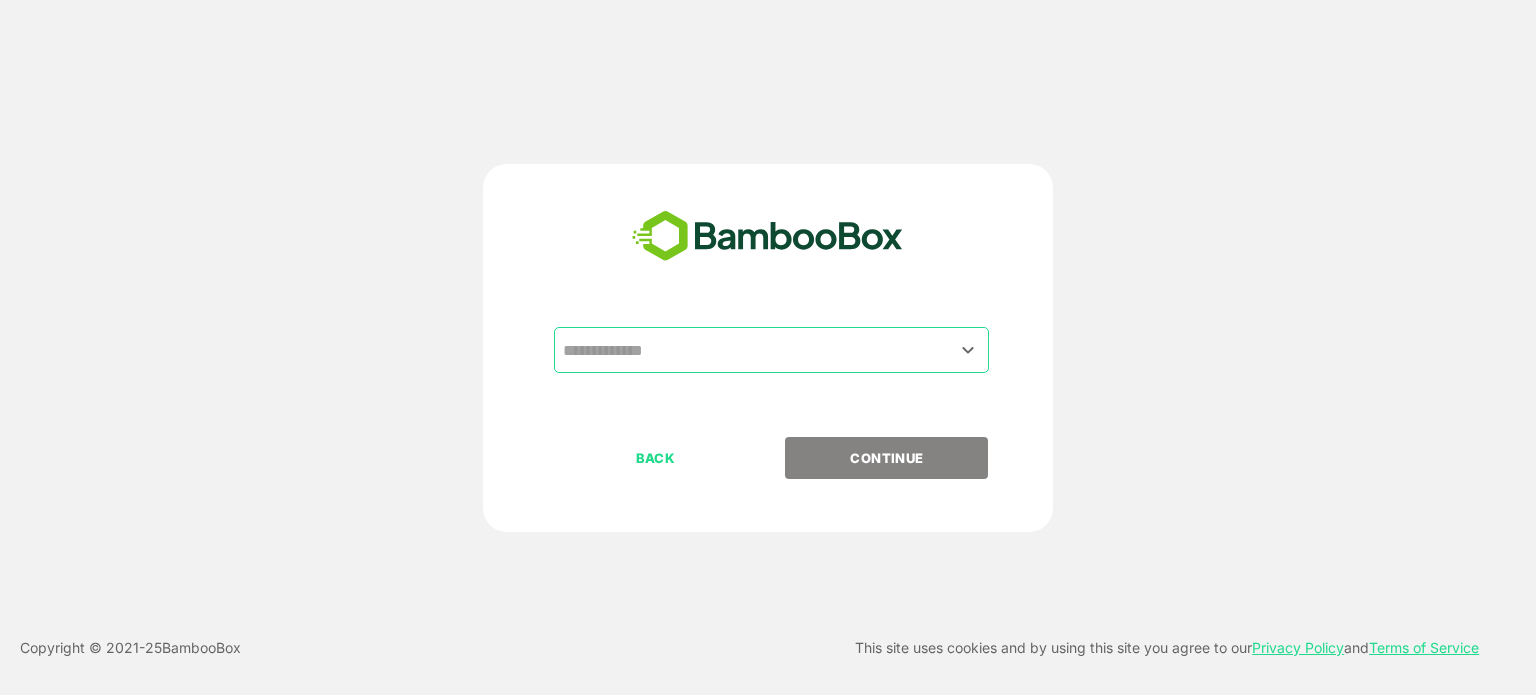 click at bounding box center (771, 350) 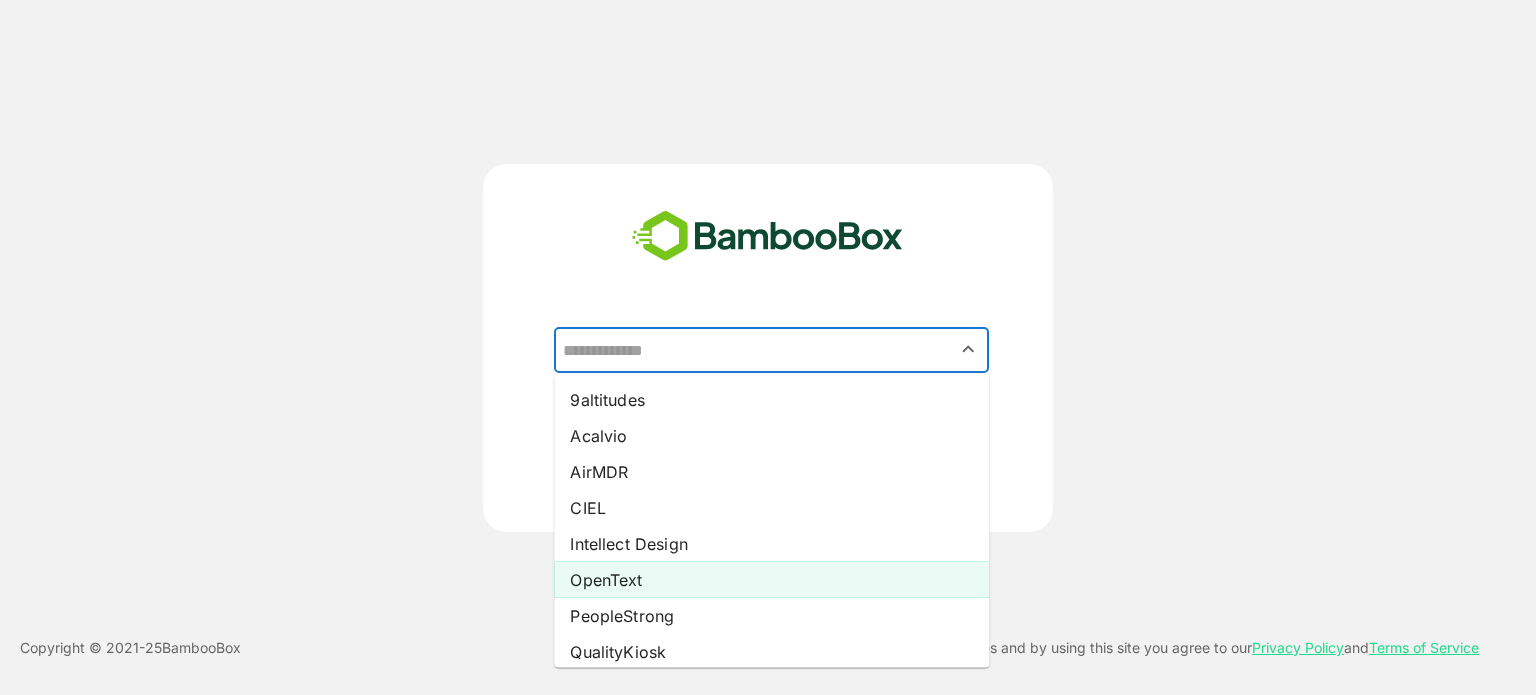 click on "OpenText" at bounding box center (771, 580) 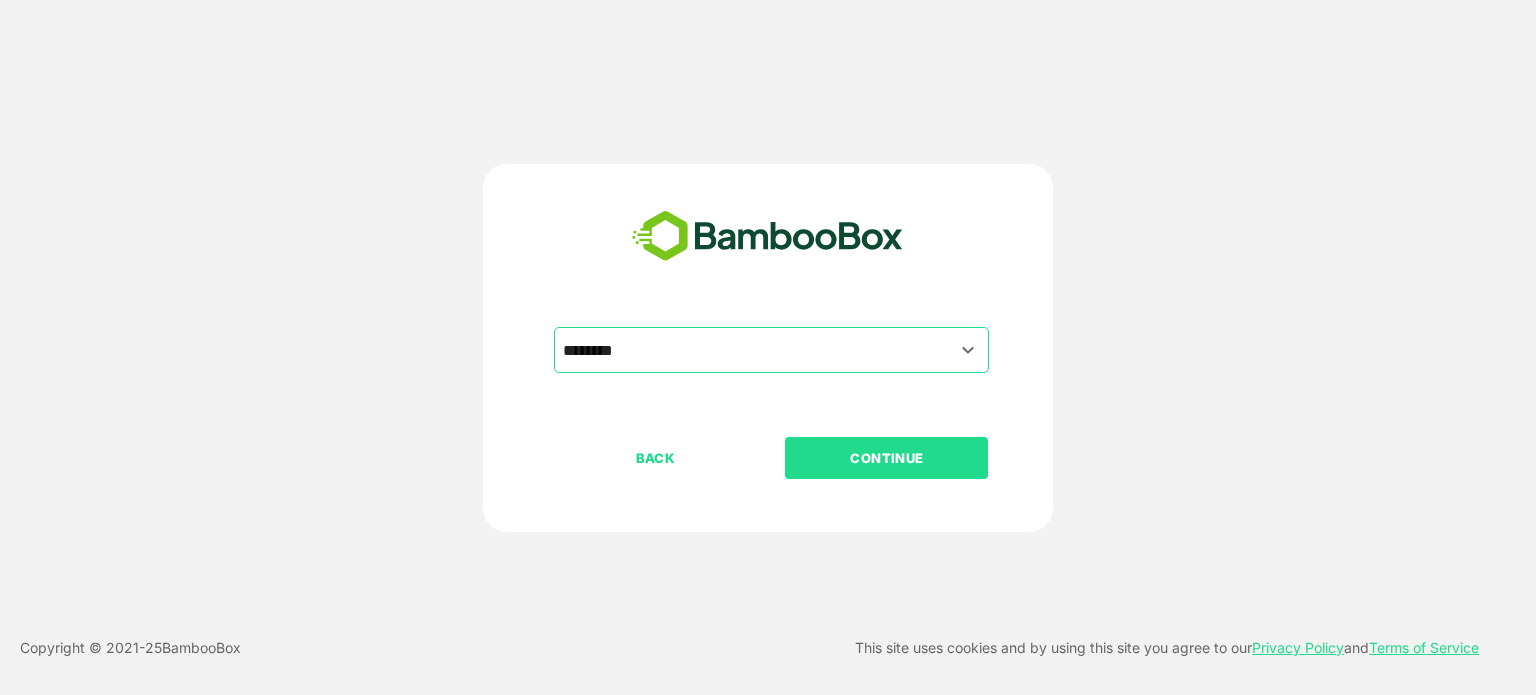 click on "CONTINUE" at bounding box center (886, 458) 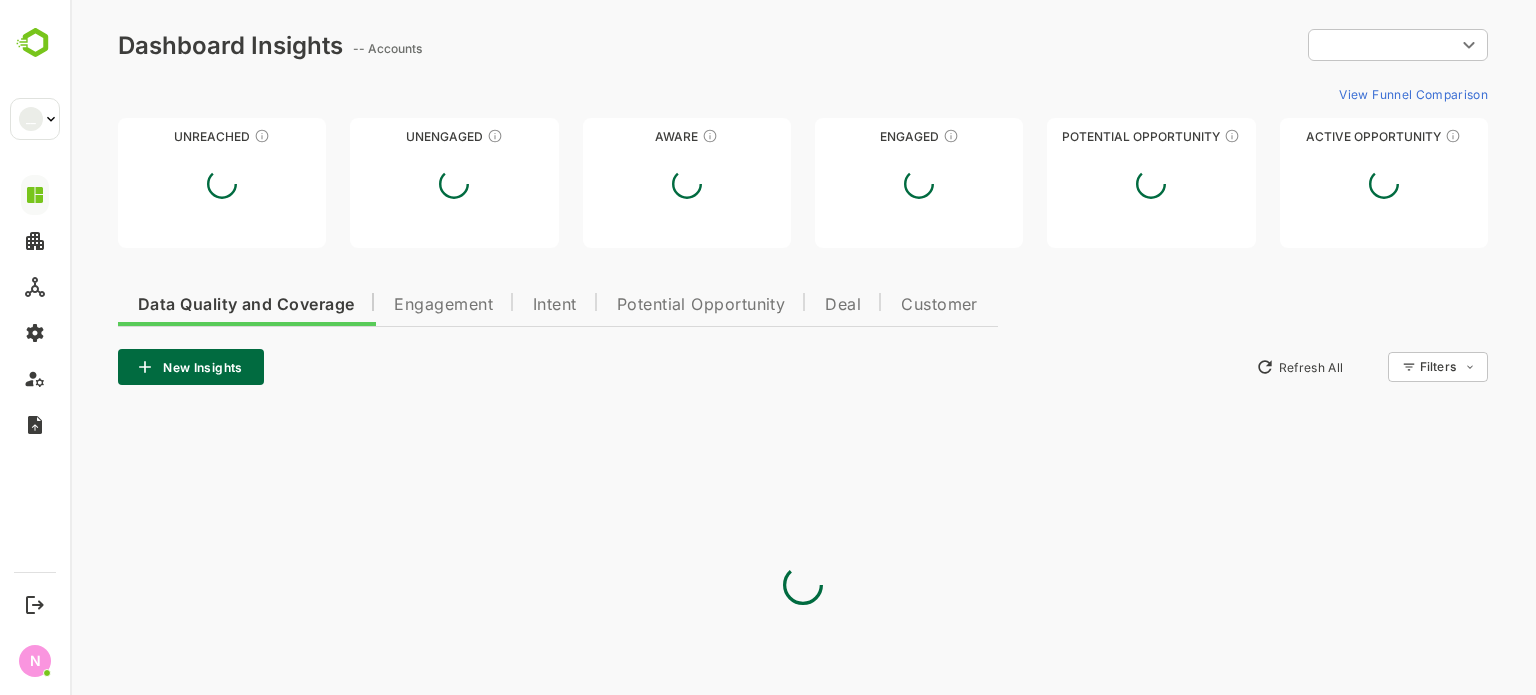 scroll, scrollTop: 0, scrollLeft: 0, axis: both 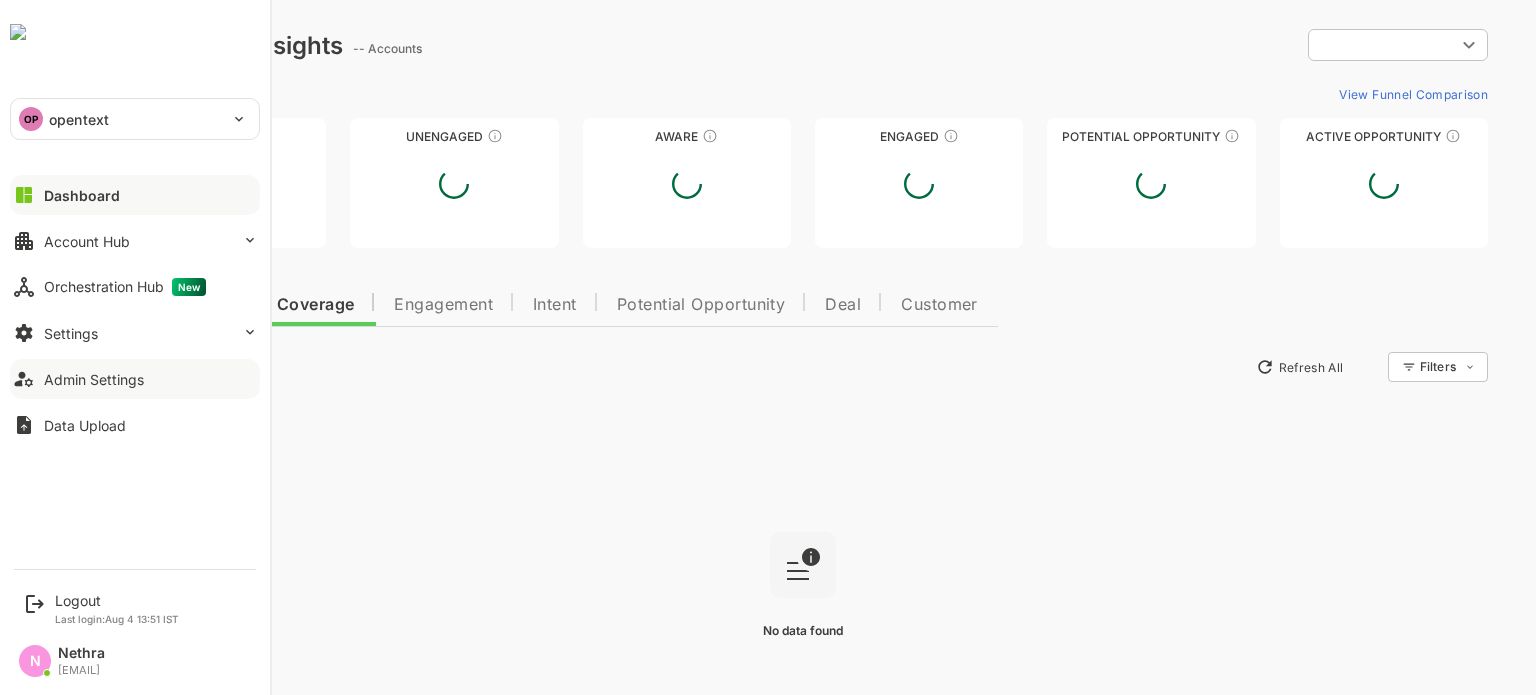 type on "**********" 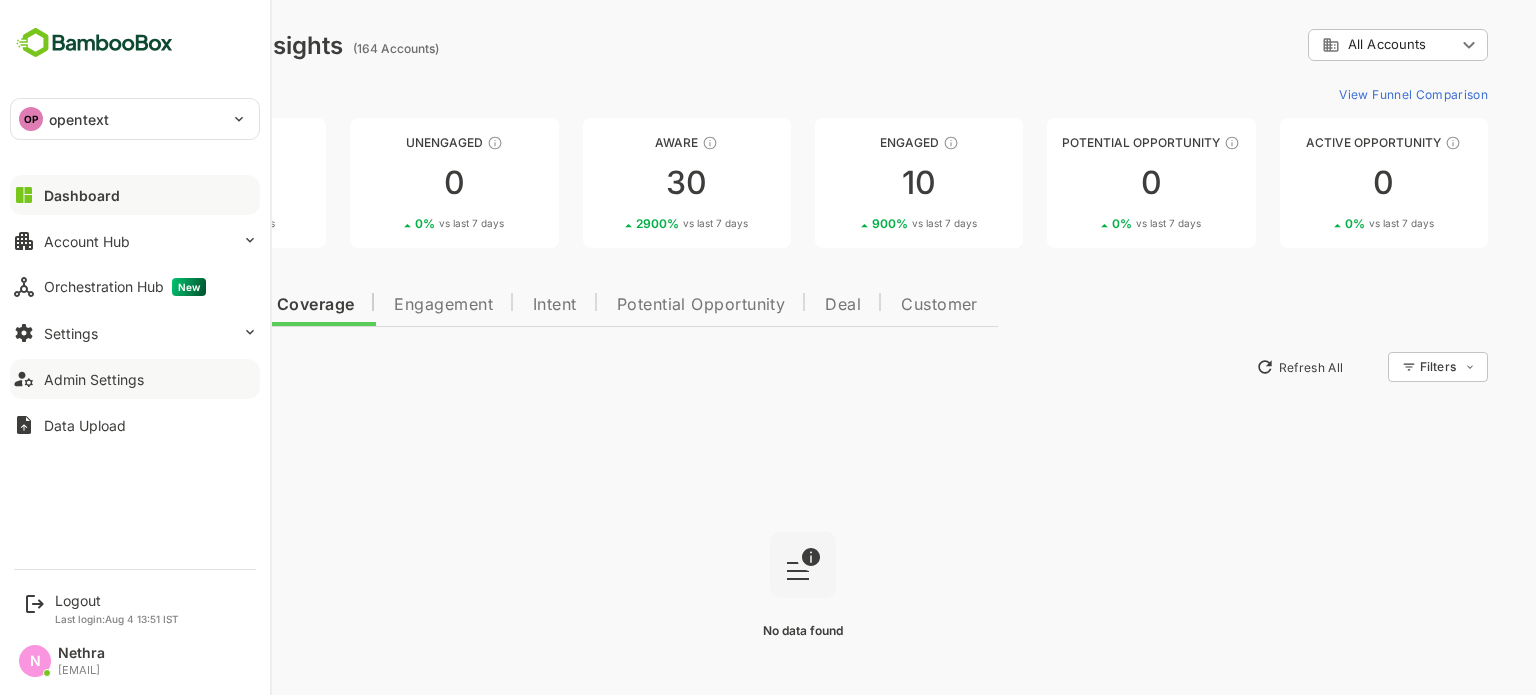 click on "Admin Settings" at bounding box center [94, 379] 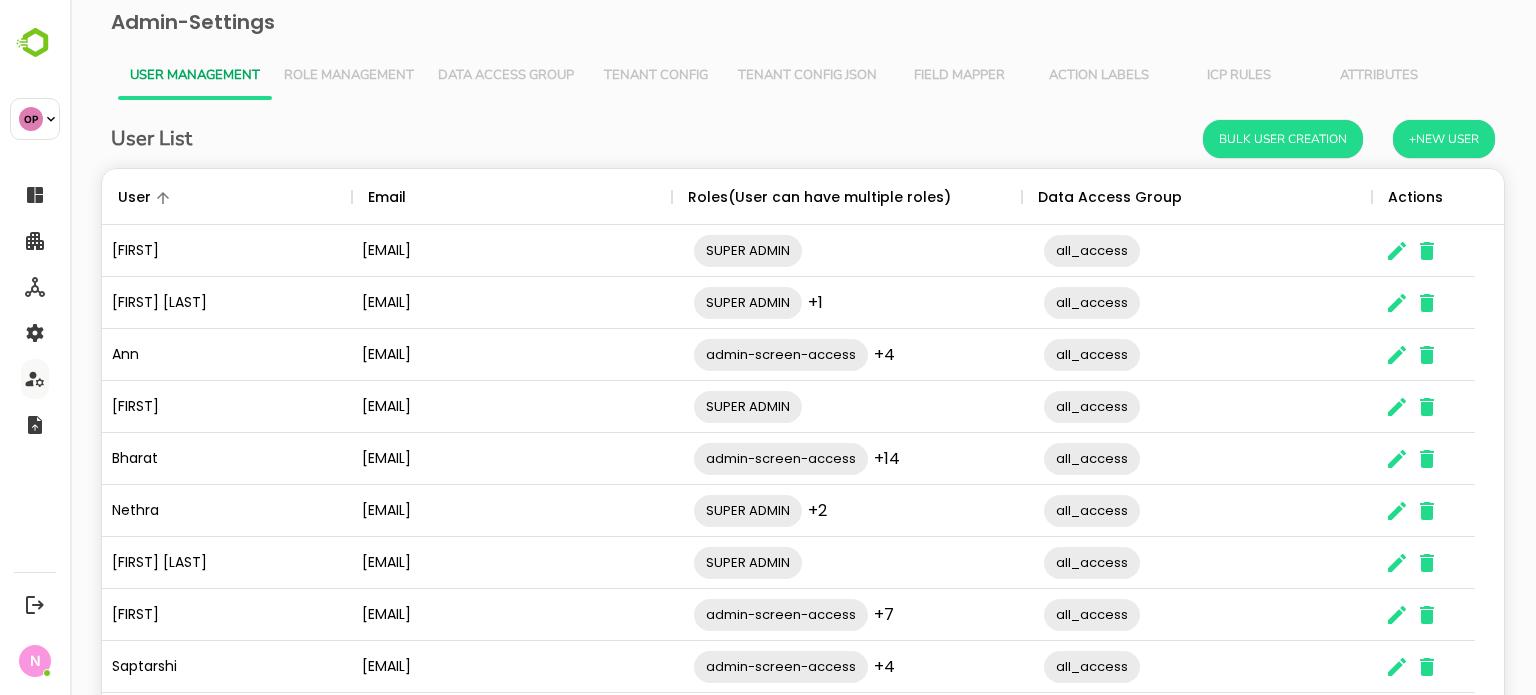 scroll, scrollTop: 0, scrollLeft: 0, axis: both 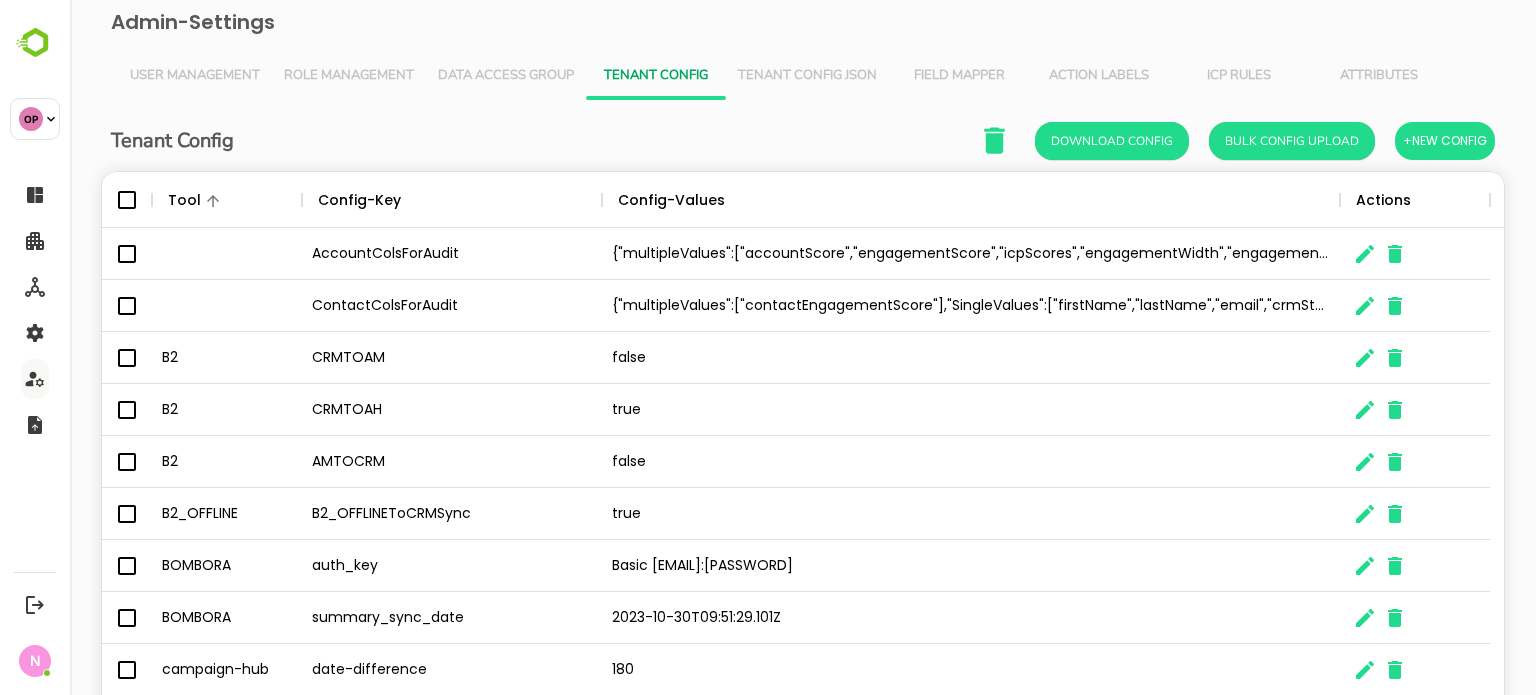 click on "Tenant Config Json" at bounding box center [807, 76] 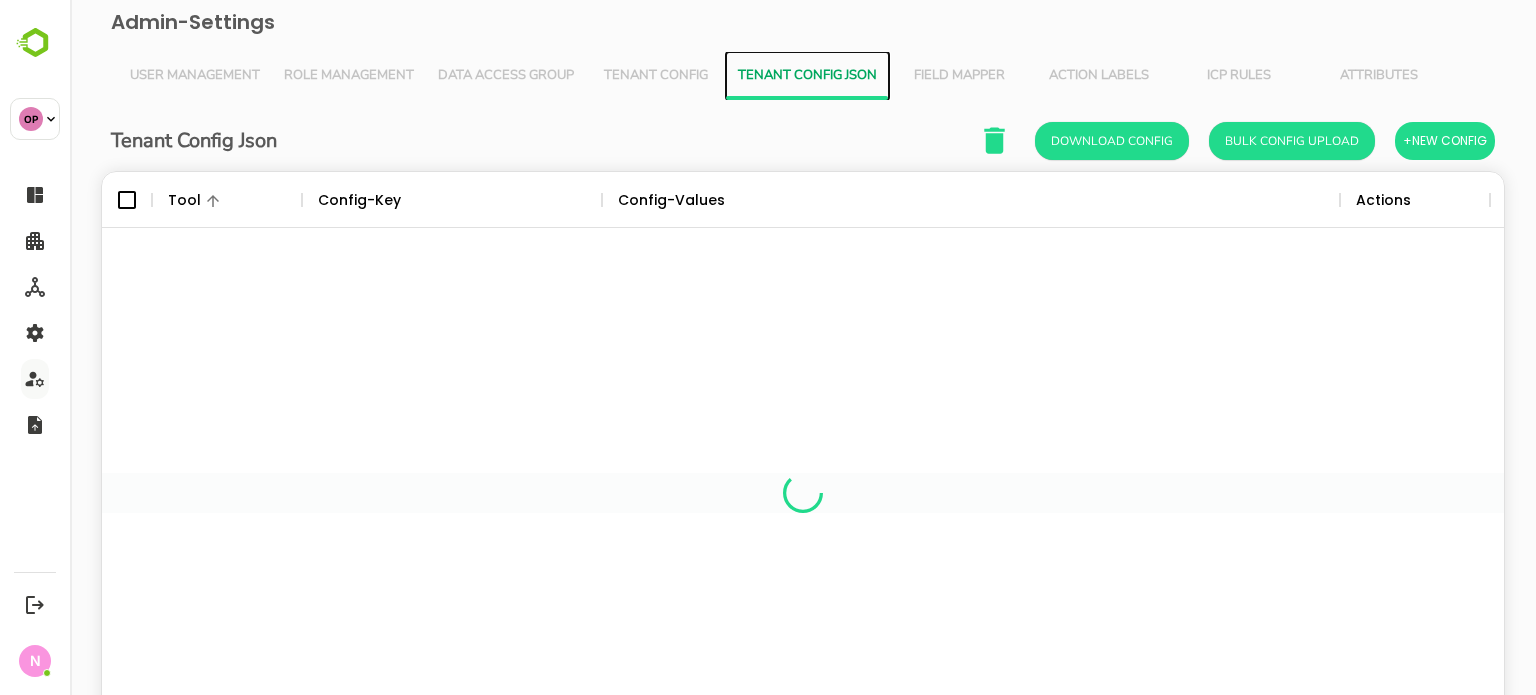 scroll, scrollTop: 16, scrollLeft: 16, axis: both 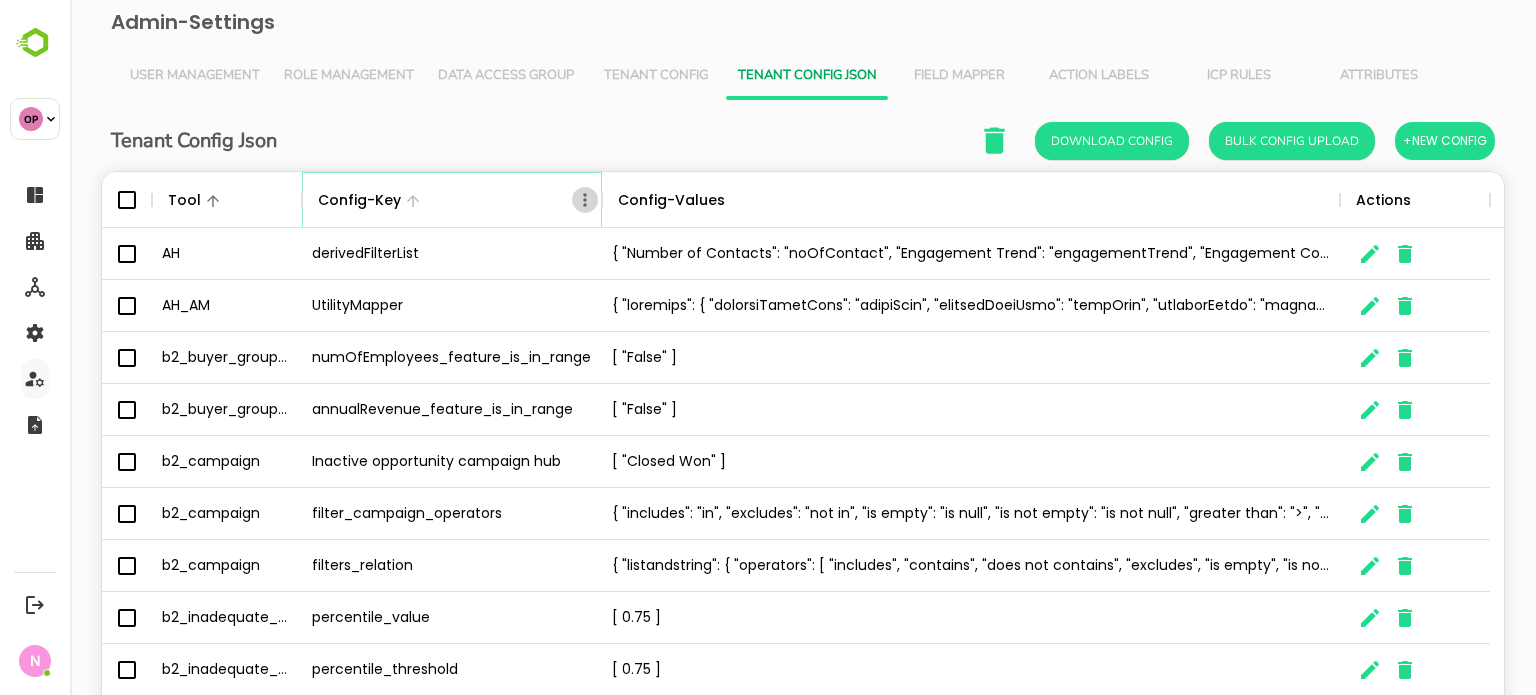 click 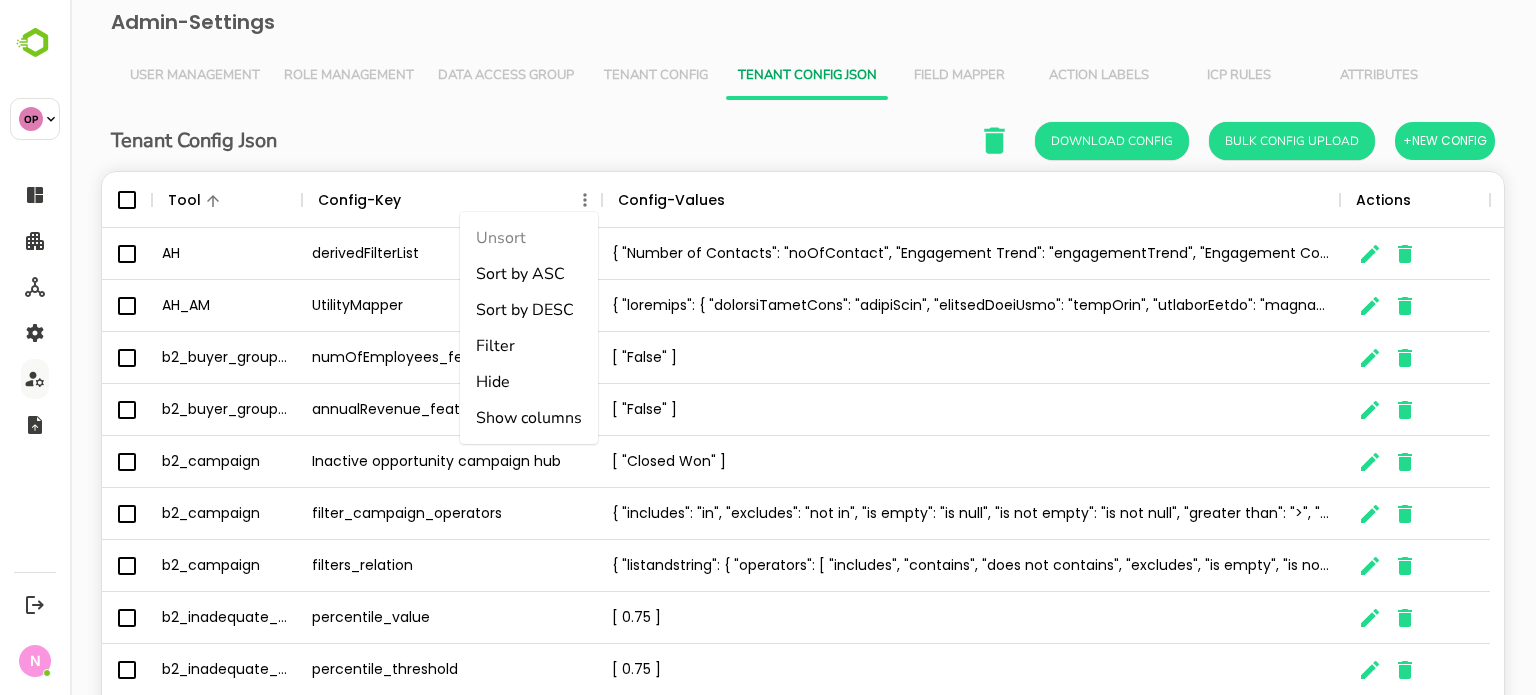 drag, startPoint x: 509, startPoint y: 352, endPoint x: 524, endPoint y: 305, distance: 49.335587 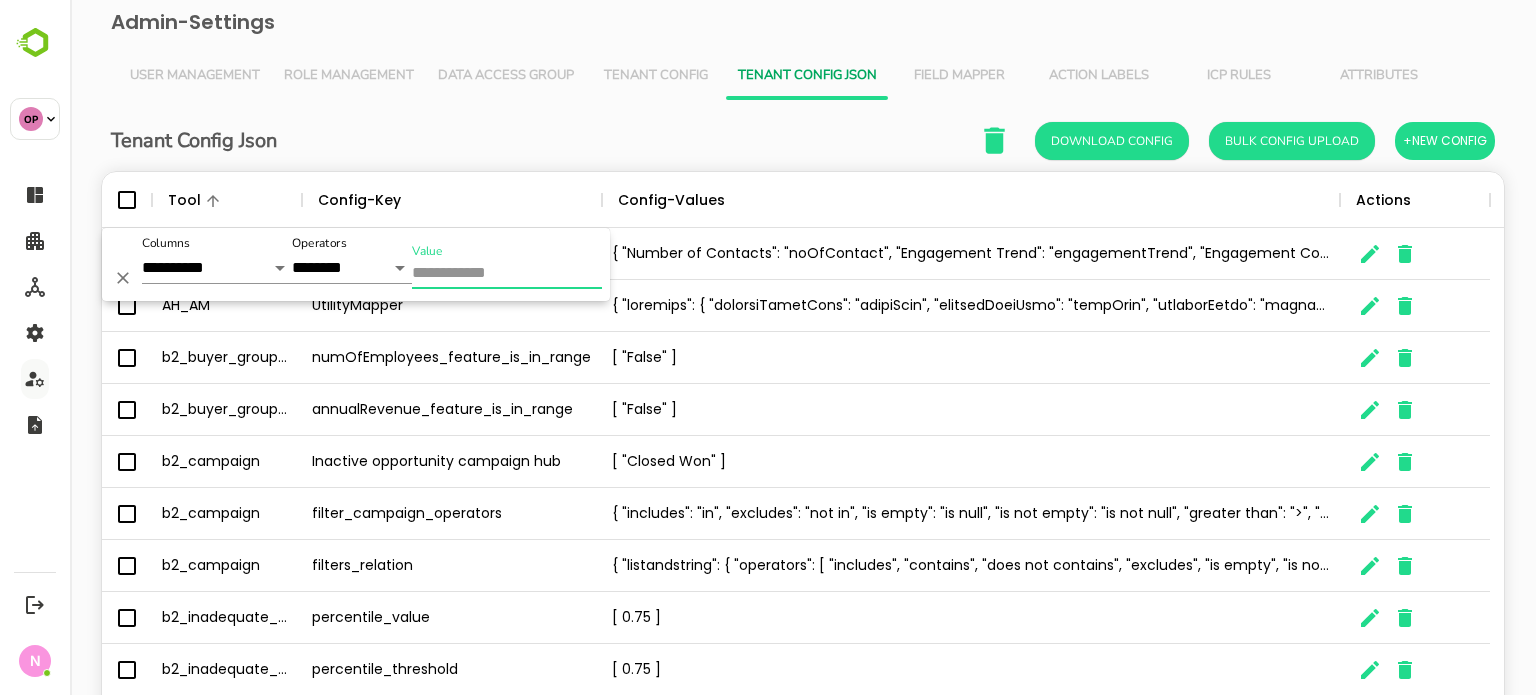 click on "Value" at bounding box center [507, 274] 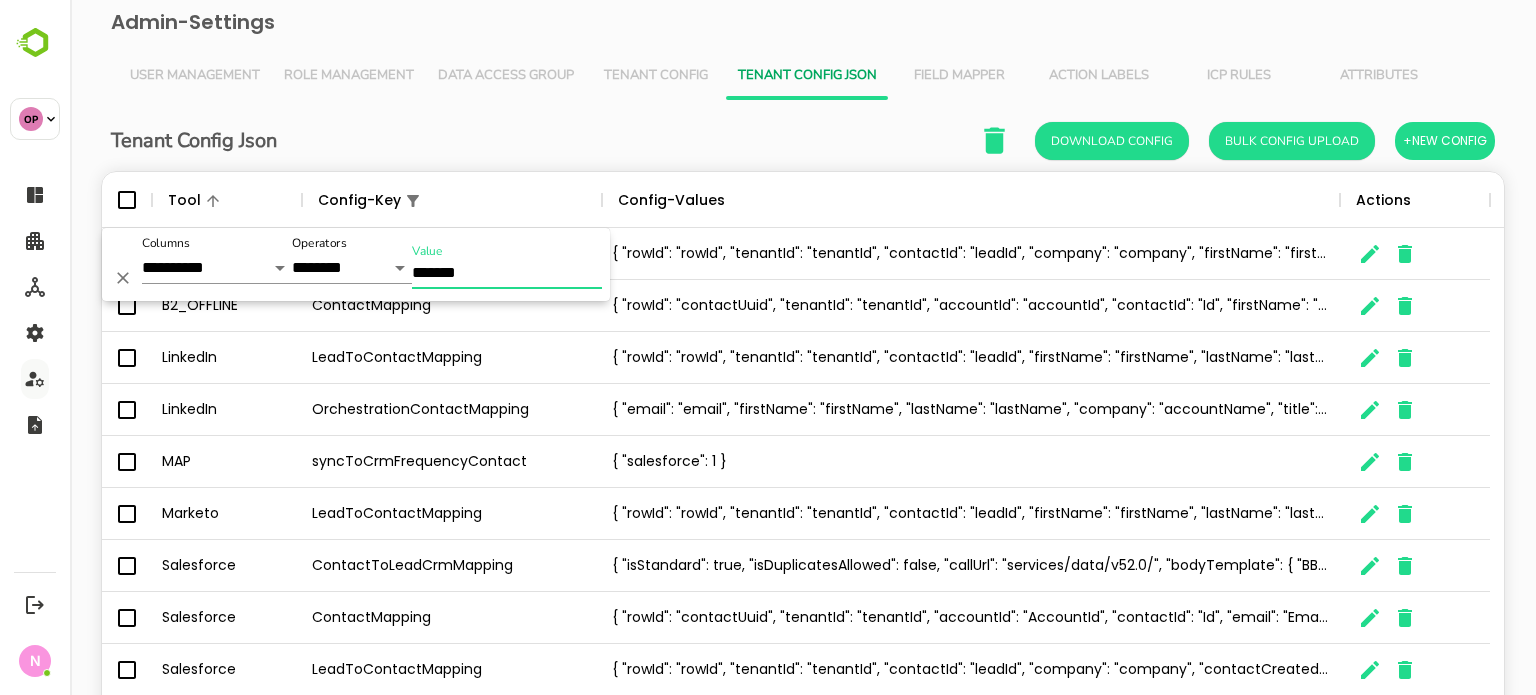 type on "*******" 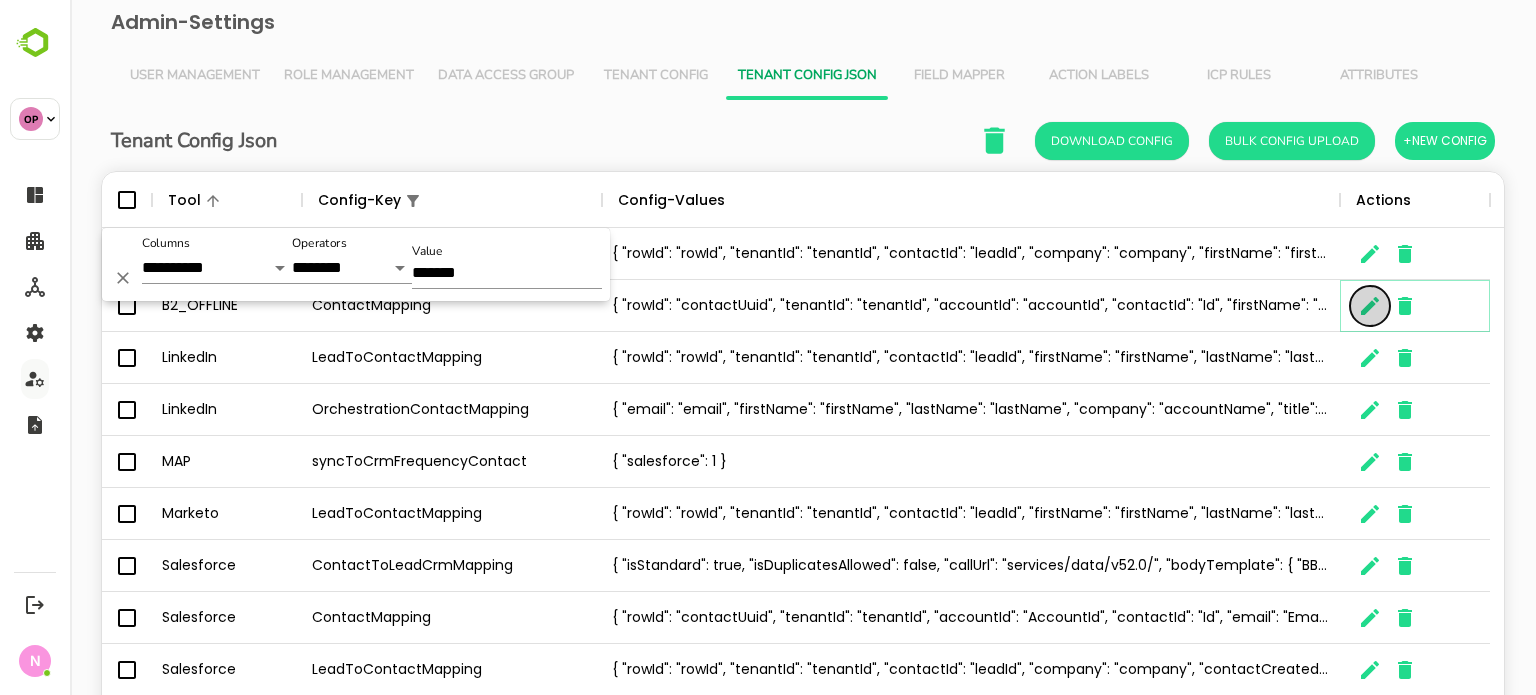 click 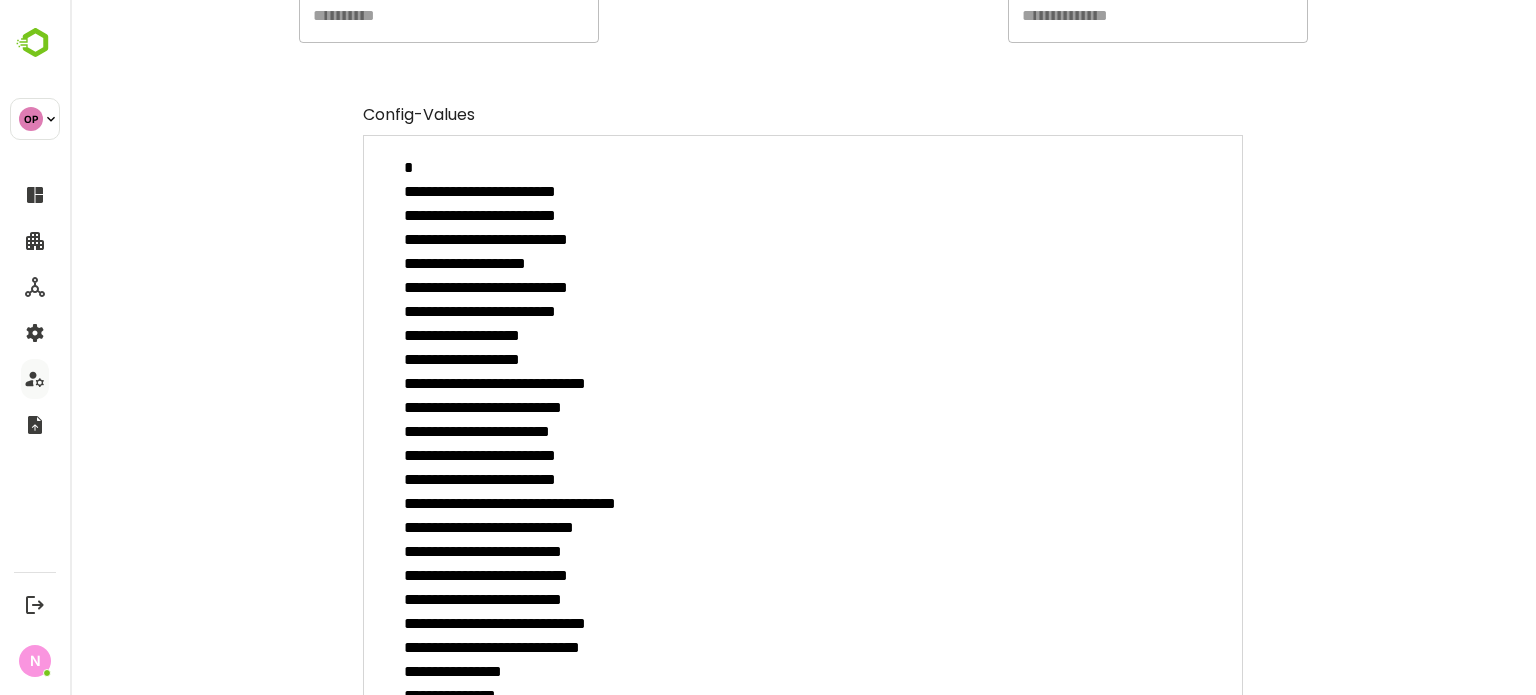 scroll, scrollTop: 367, scrollLeft: 0, axis: vertical 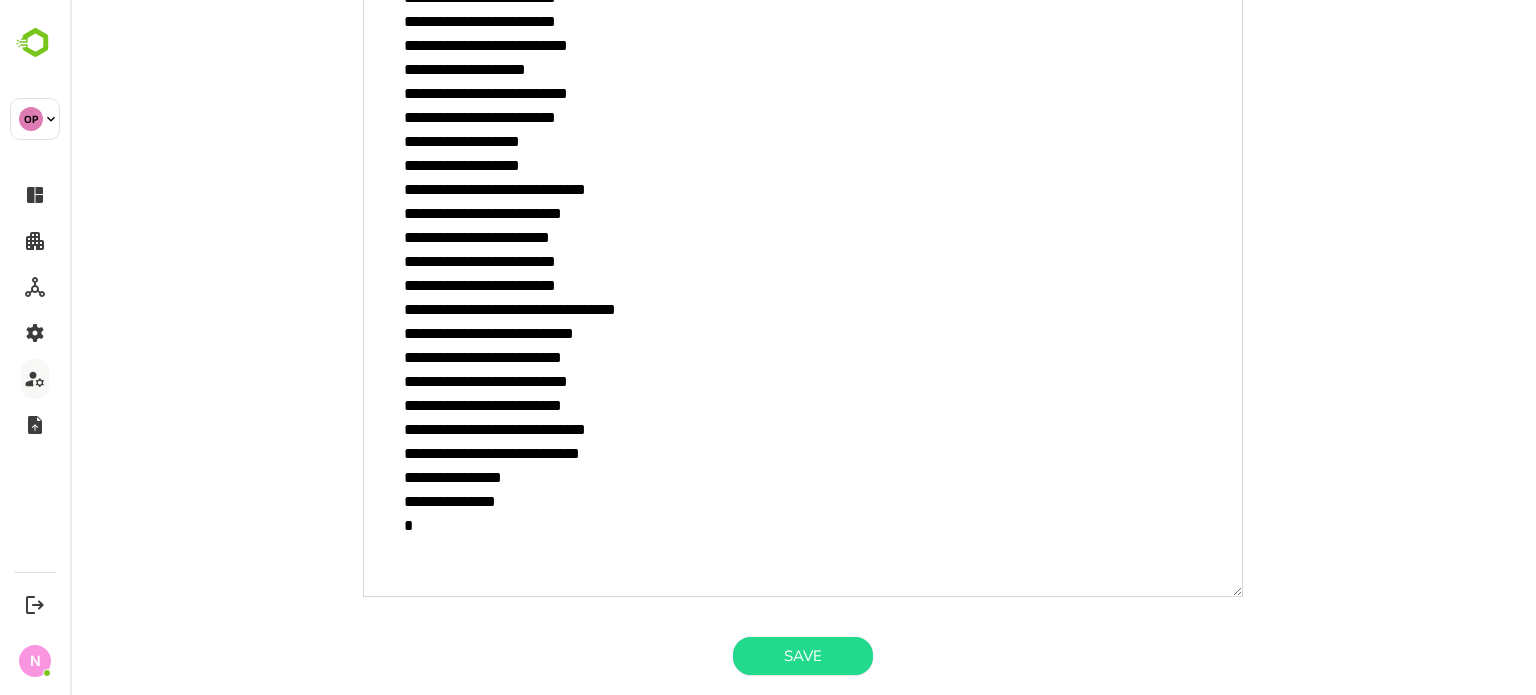 drag, startPoint x: 599, startPoint y: 279, endPoint x: 396, endPoint y: 258, distance: 204.08331 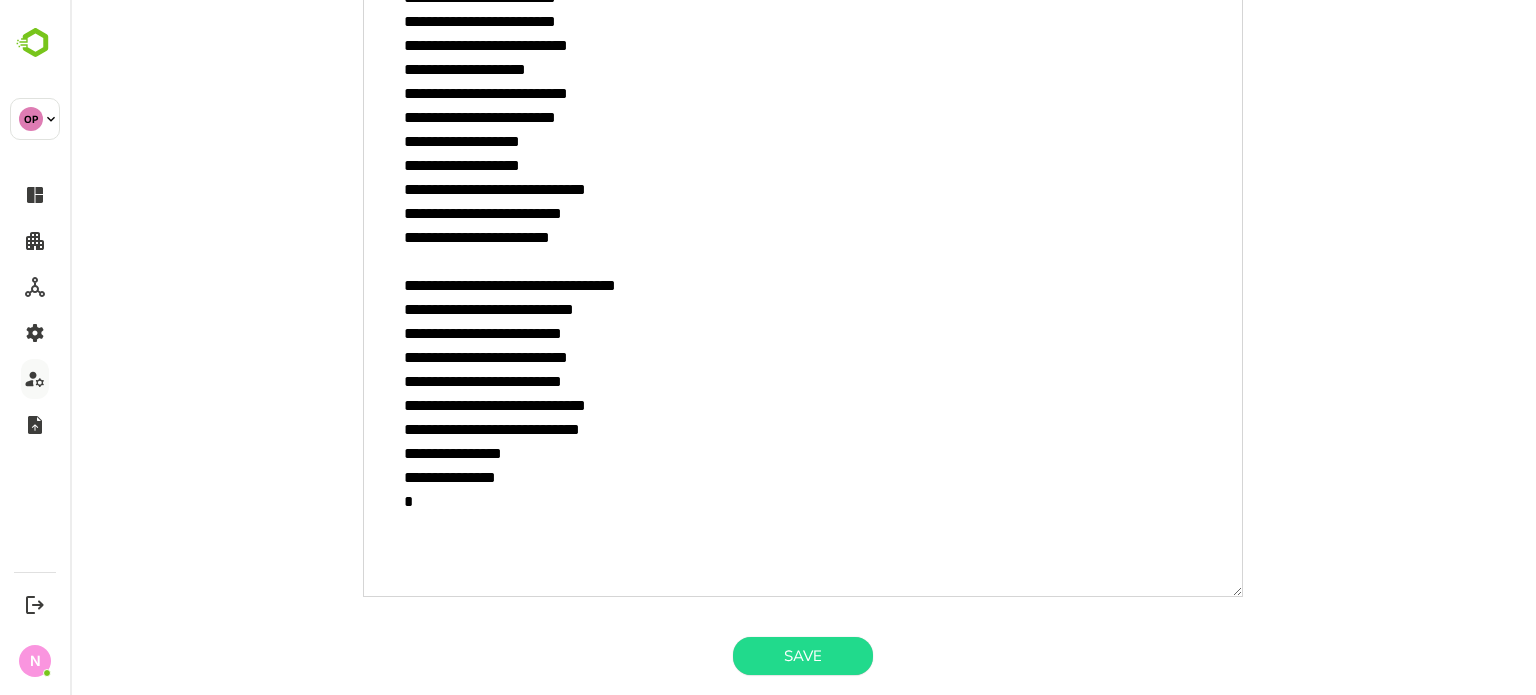 scroll, scrollTop: 343, scrollLeft: 0, axis: vertical 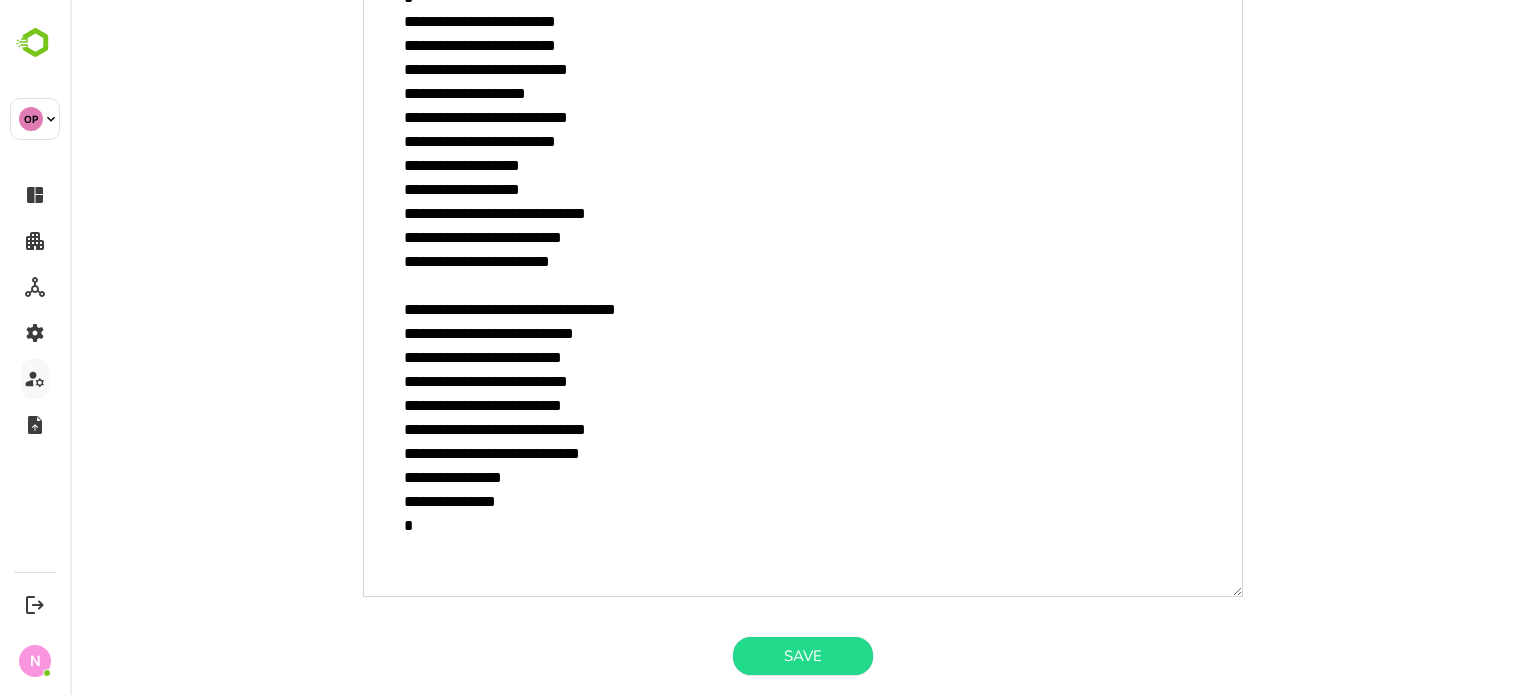 paste on "**********" 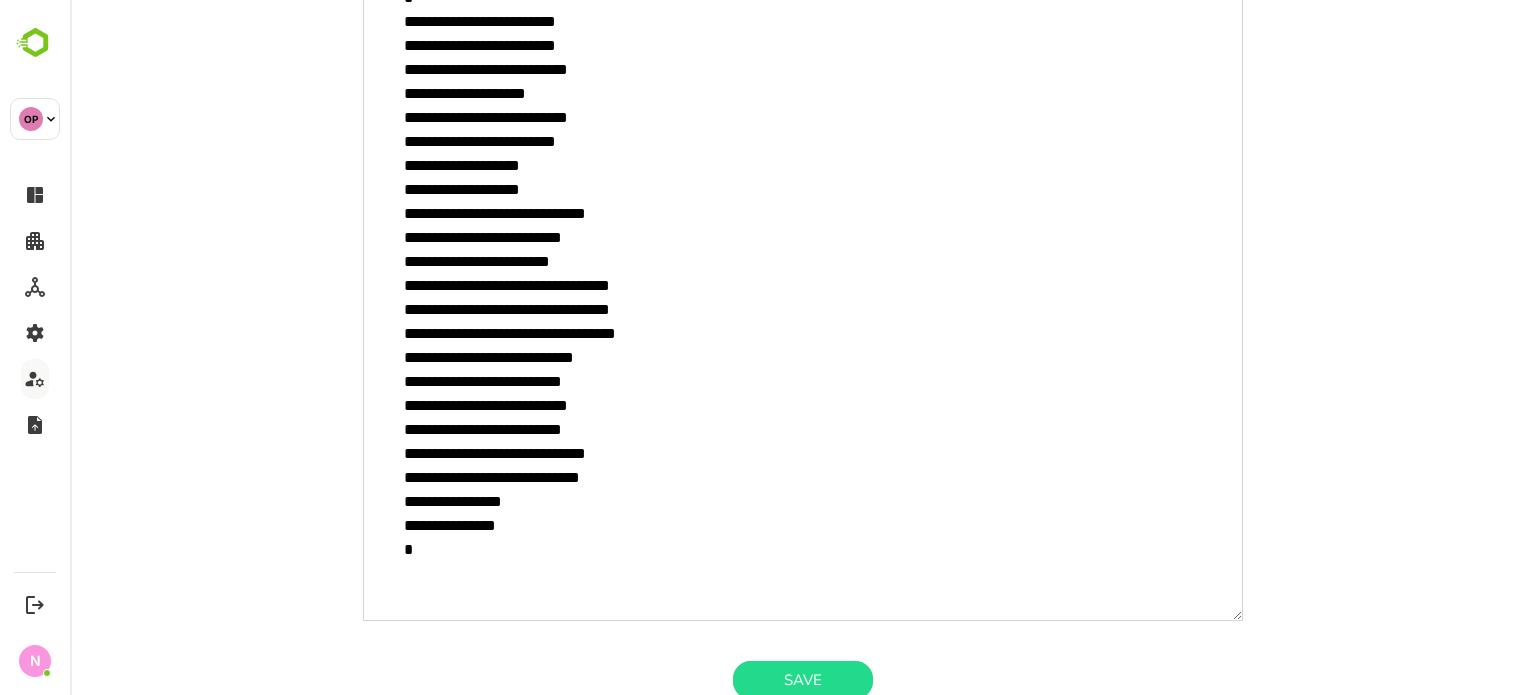 click on "**********" at bounding box center (803, 293) 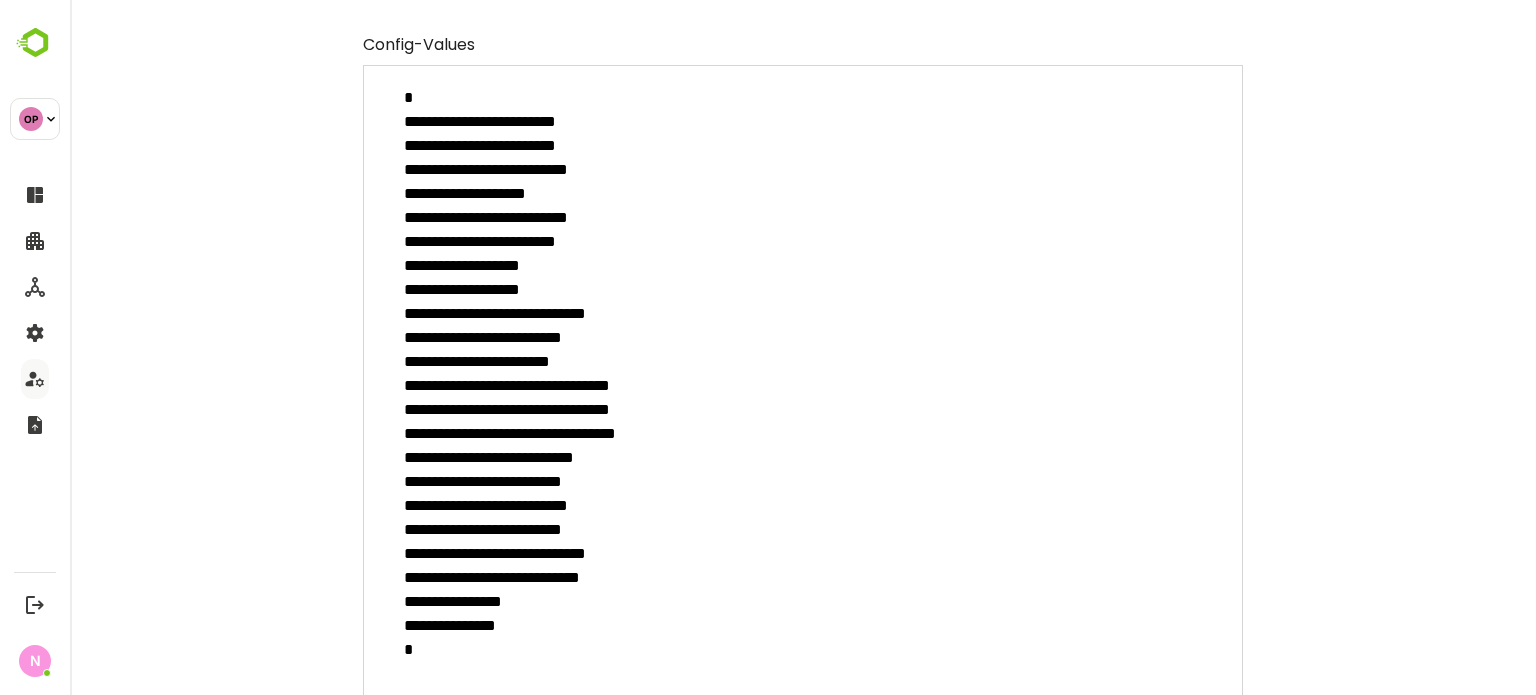 scroll, scrollTop: 367, scrollLeft: 0, axis: vertical 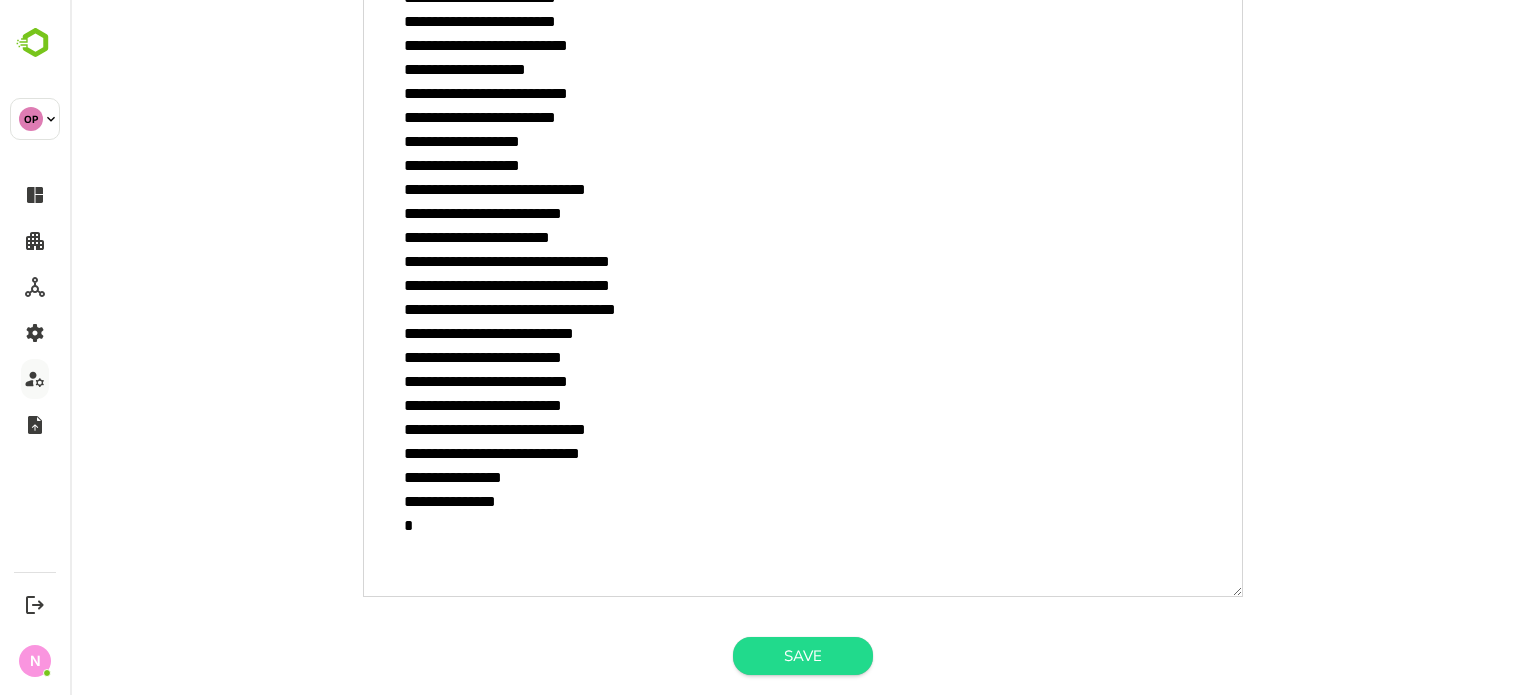 type on "**********" 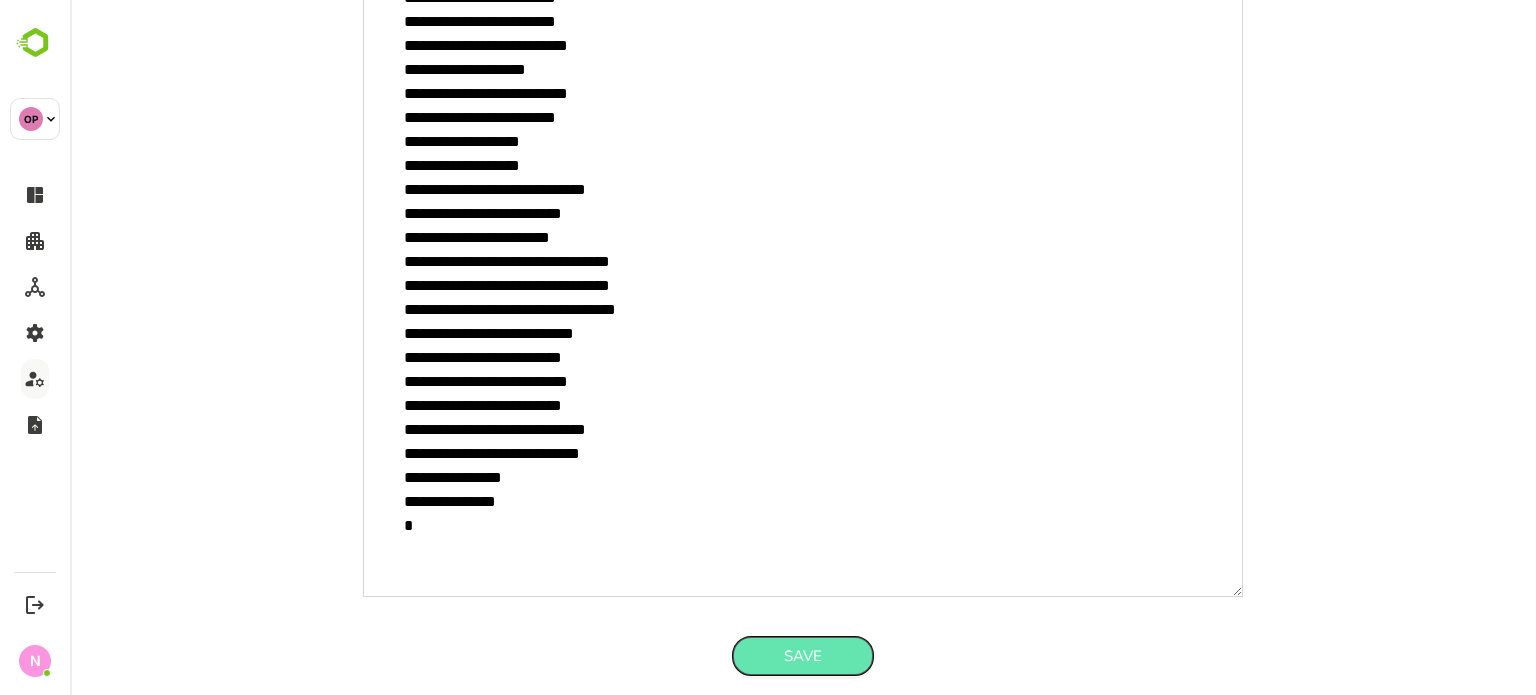 click on "Save" at bounding box center [803, 656] 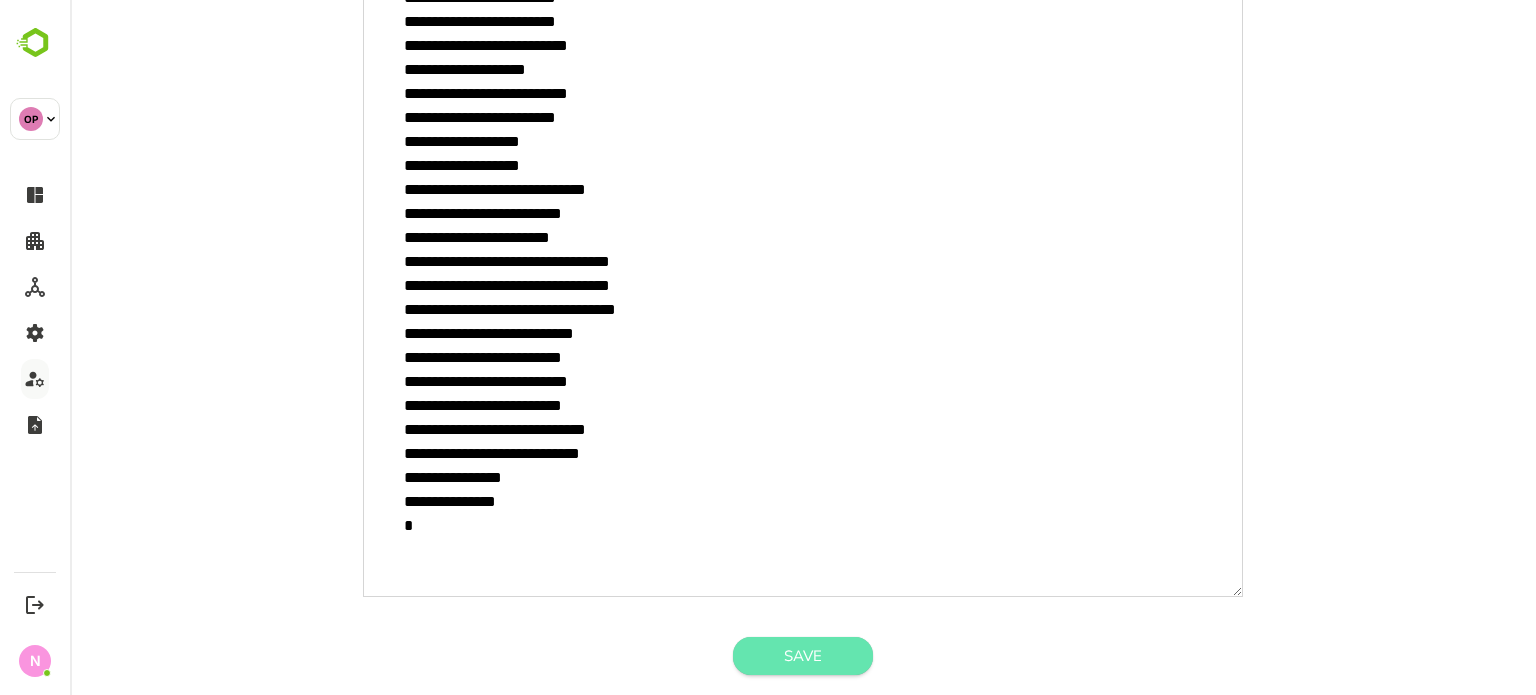 type on "*" 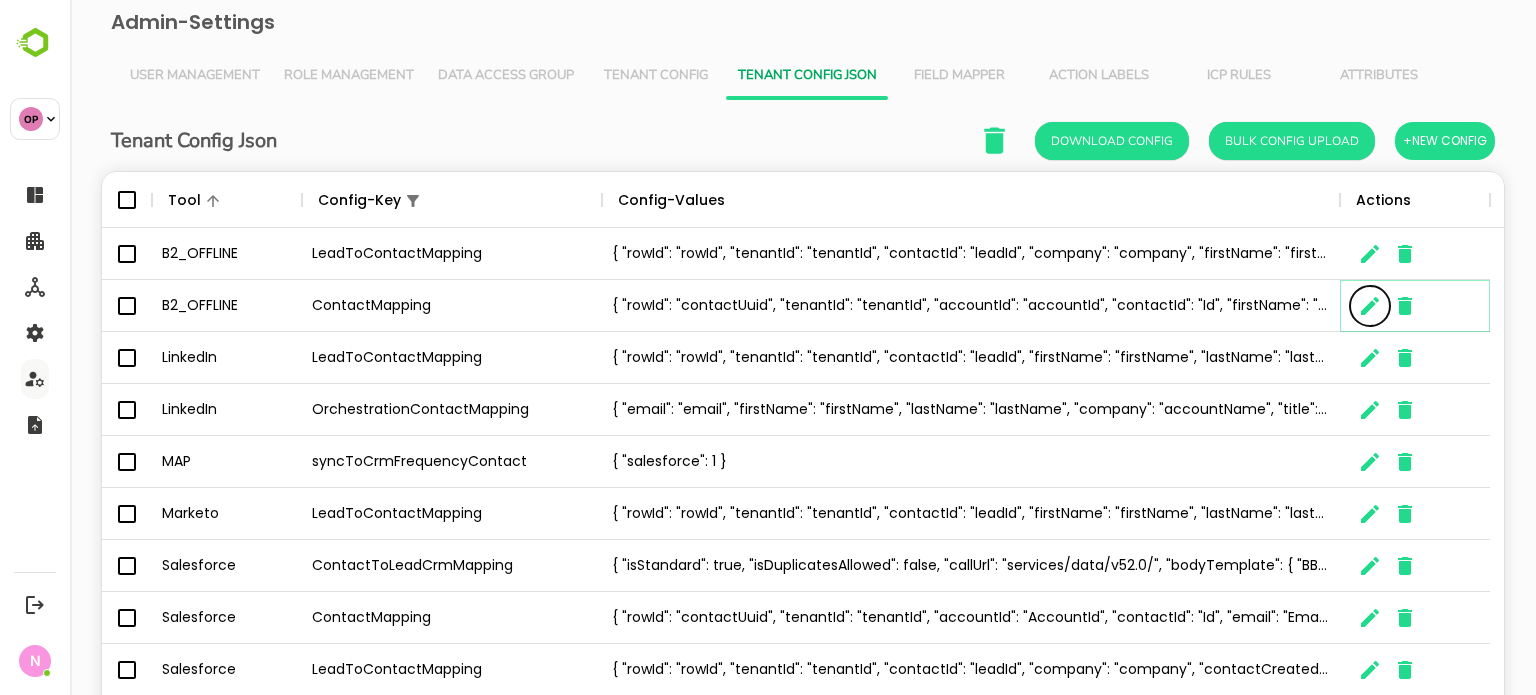 scroll, scrollTop: 16, scrollLeft: 16, axis: both 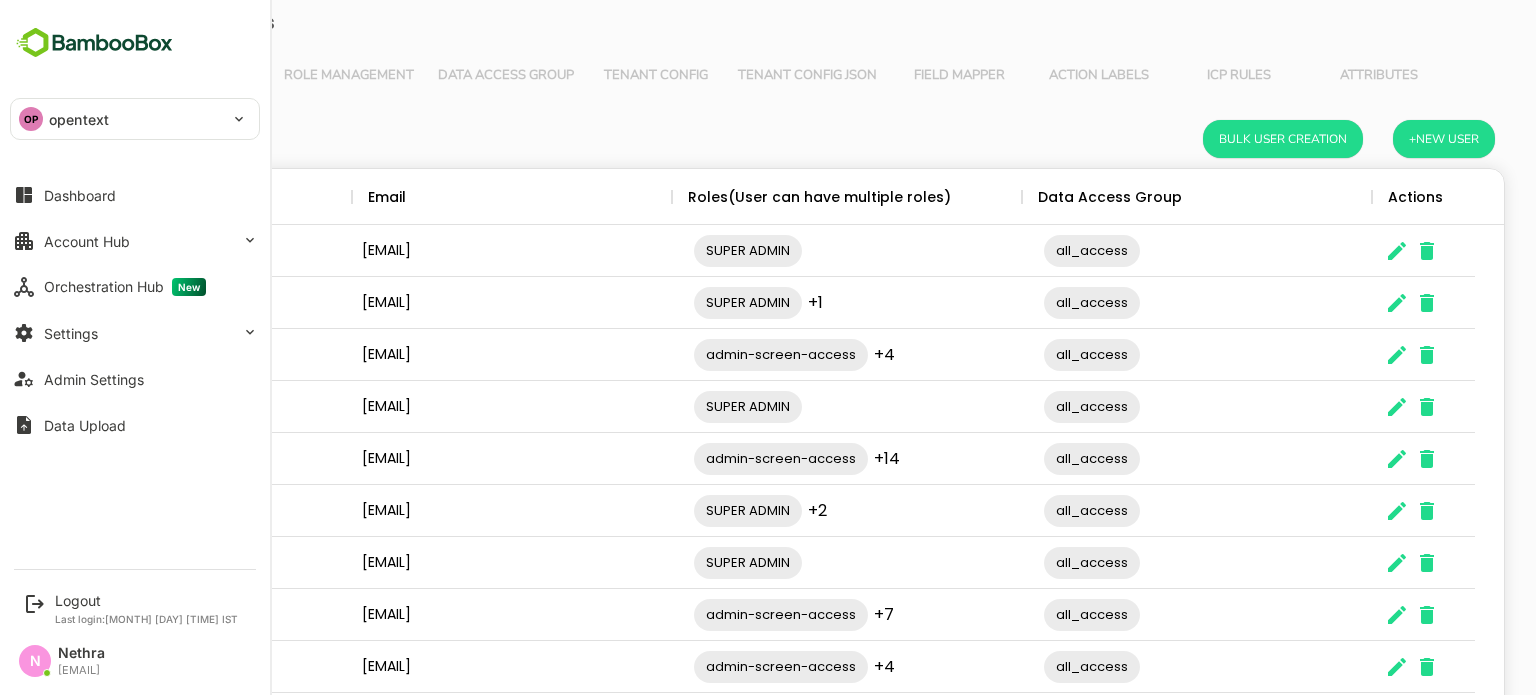 drag, startPoint x: 0, startPoint y: 0, endPoint x: 87, endPoint y: 593, distance: 599.34796 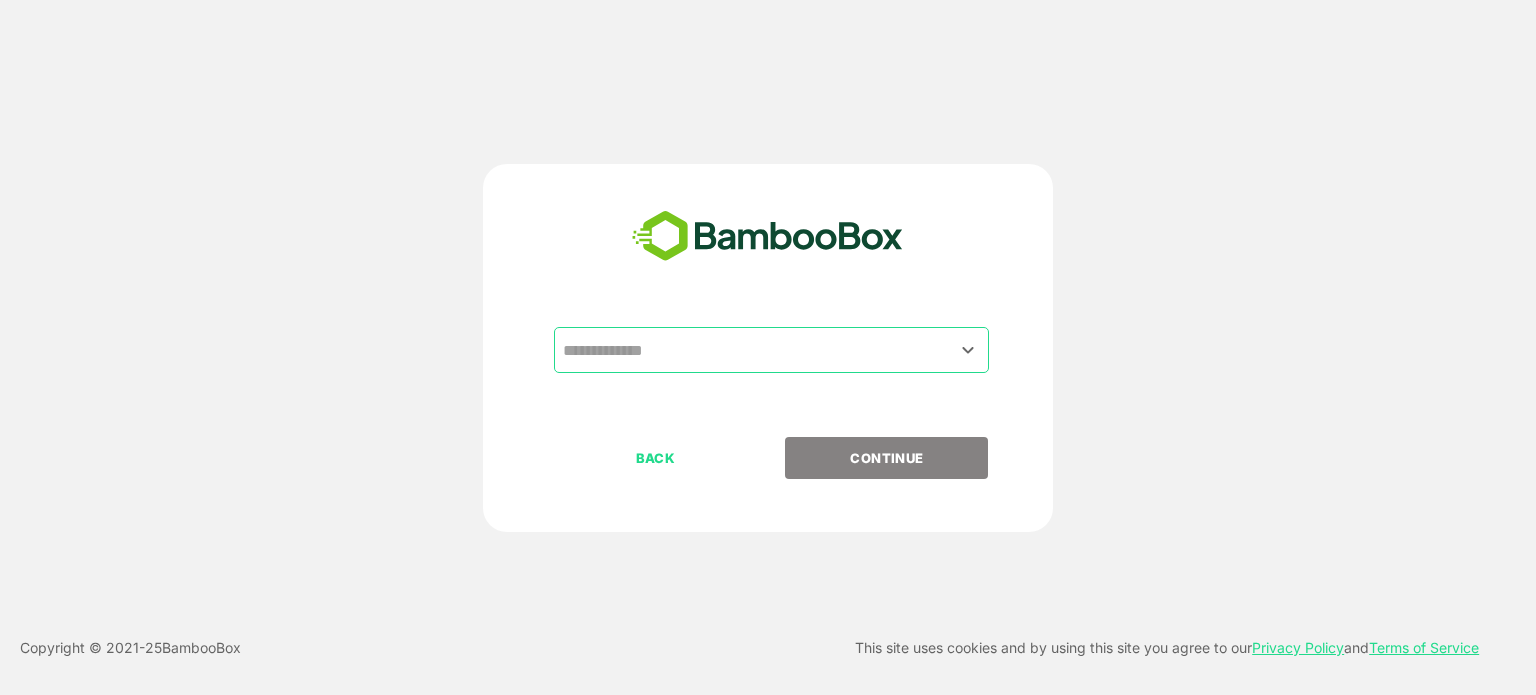 click at bounding box center (771, 350) 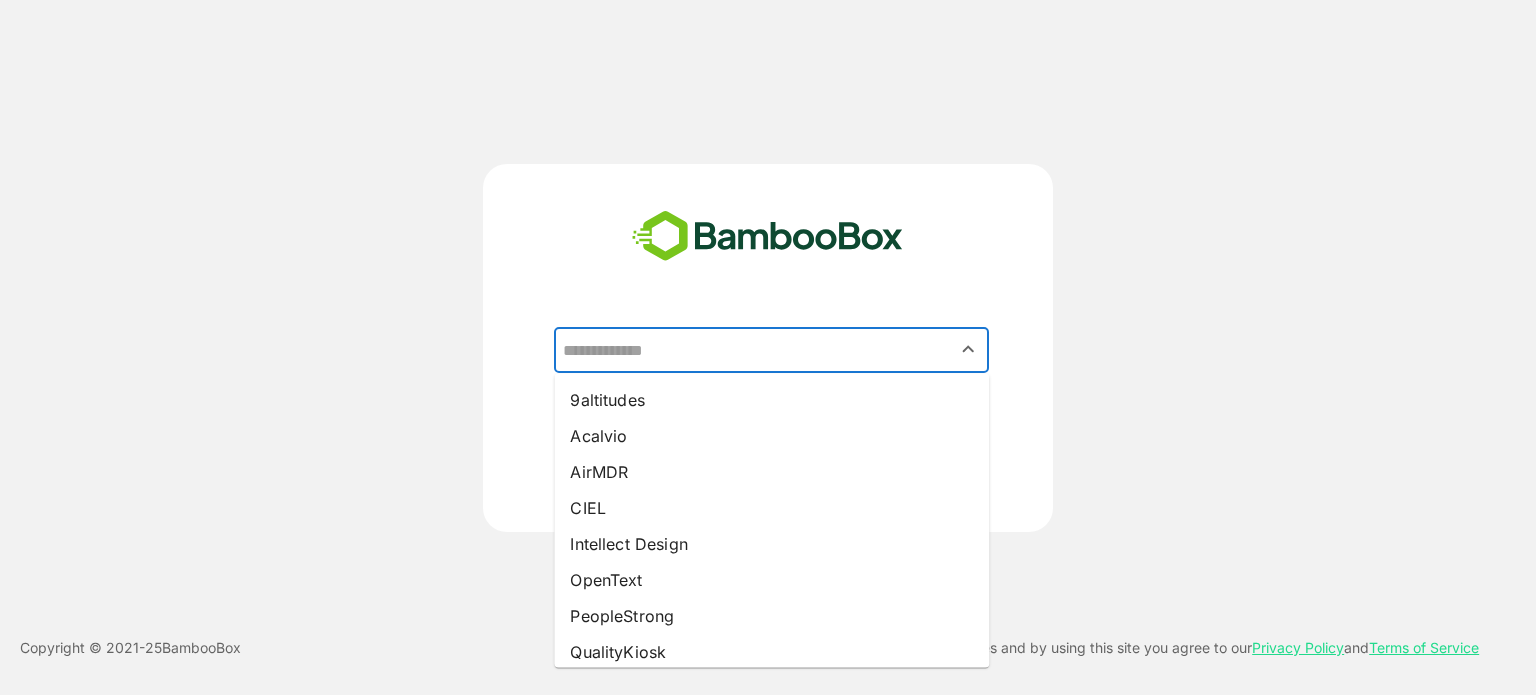 drag, startPoint x: 704, startPoint y: 571, endPoint x: 753, endPoint y: 545, distance: 55.470715 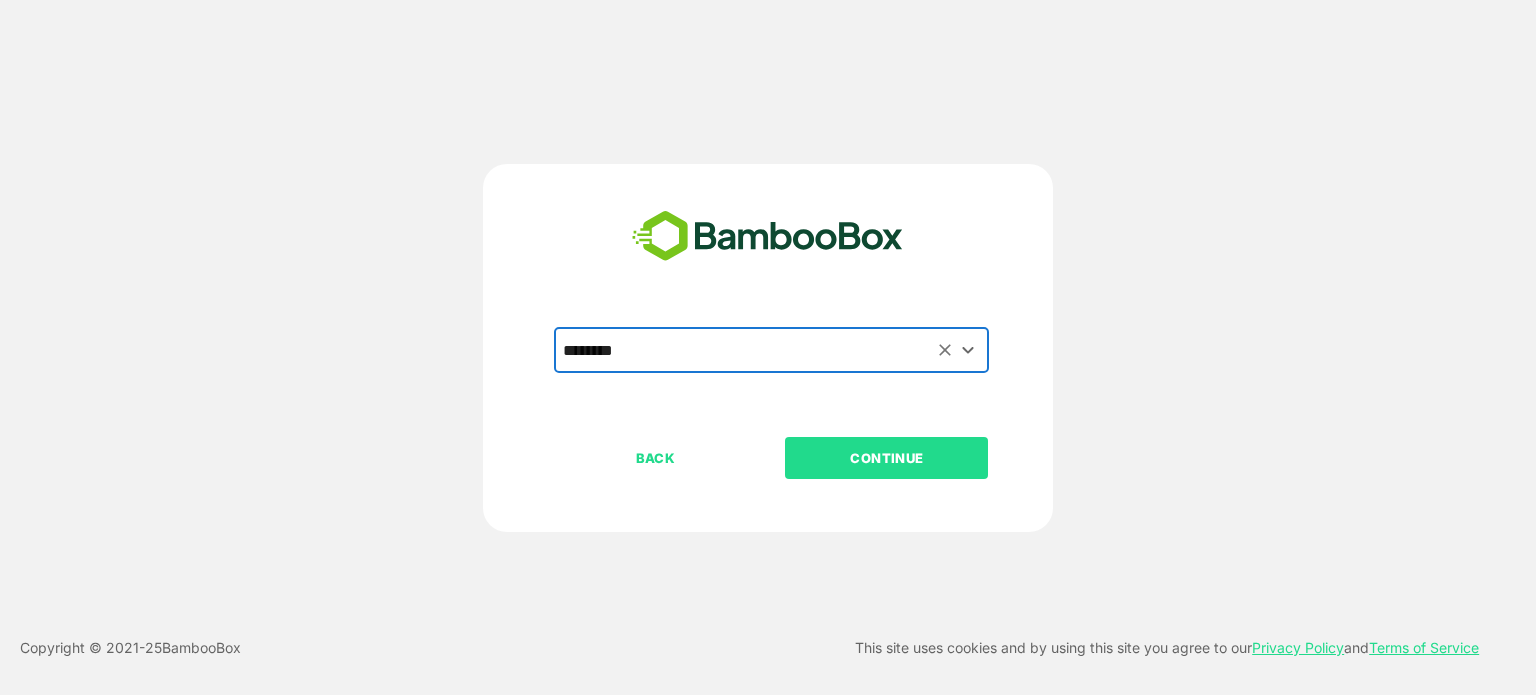 click on "CONTINUE" at bounding box center [887, 458] 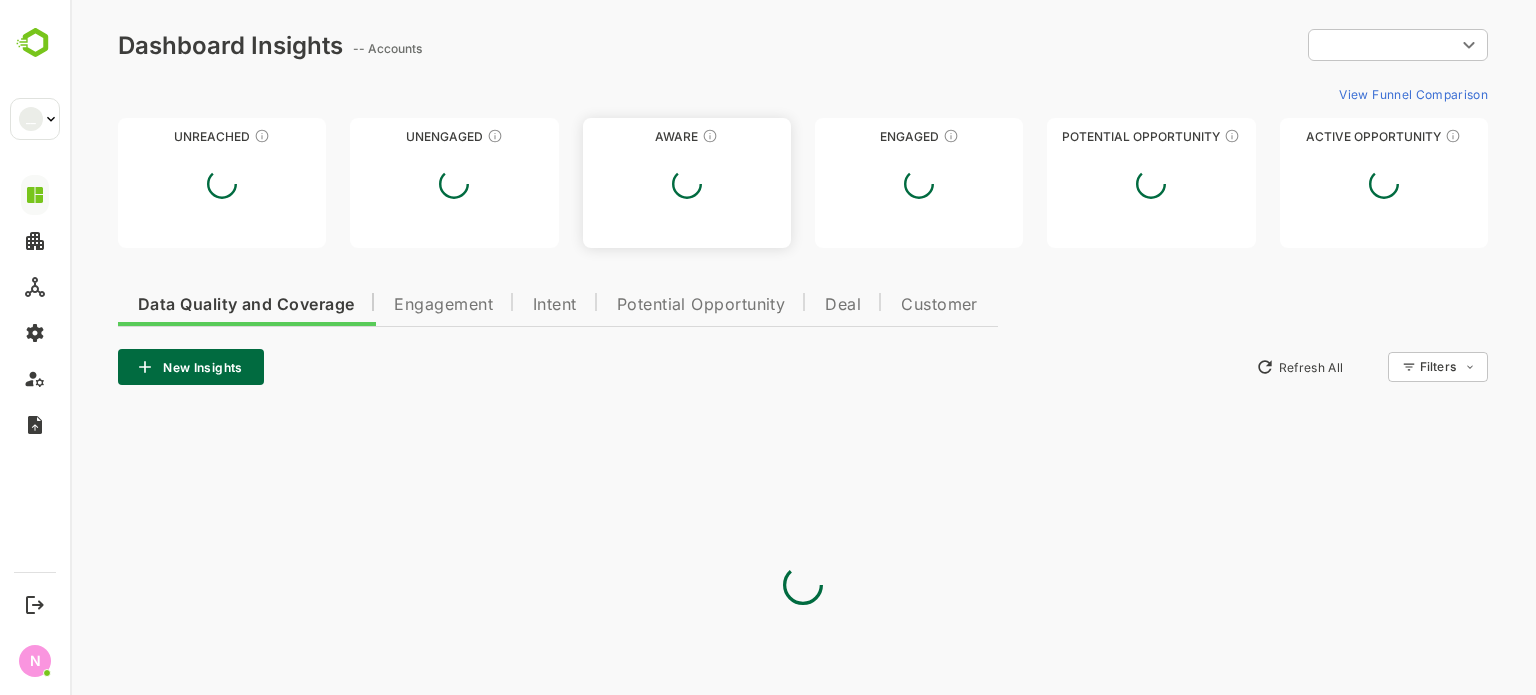 scroll, scrollTop: 0, scrollLeft: 0, axis: both 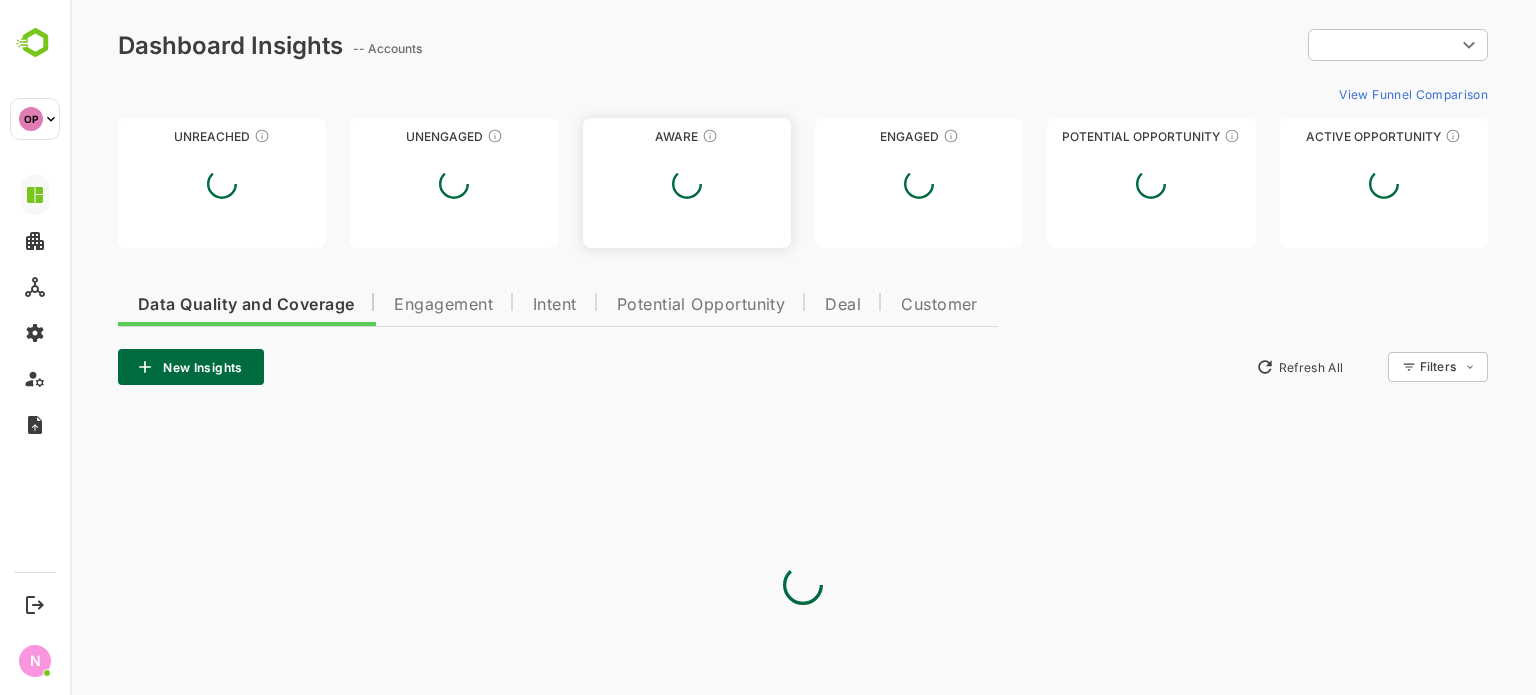 type on "**********" 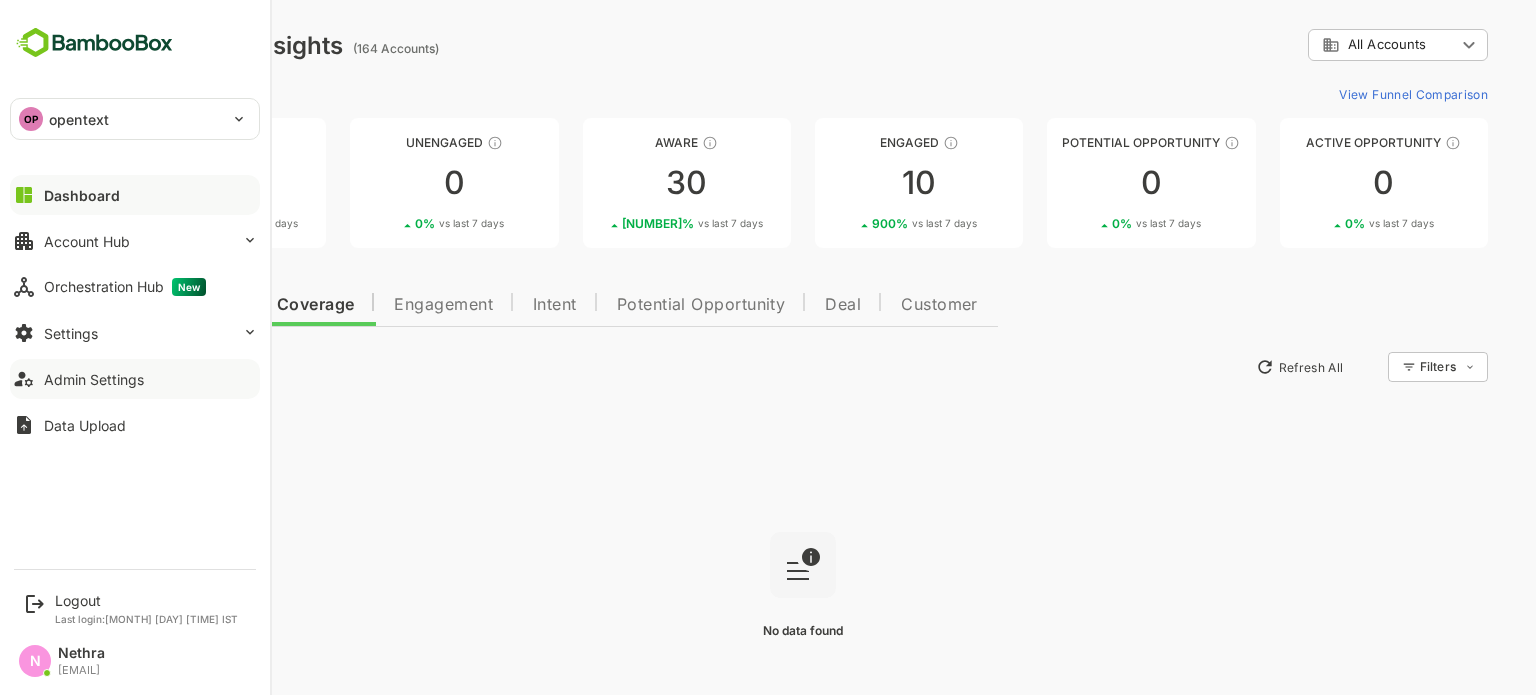click on "Admin Settings" at bounding box center (94, 379) 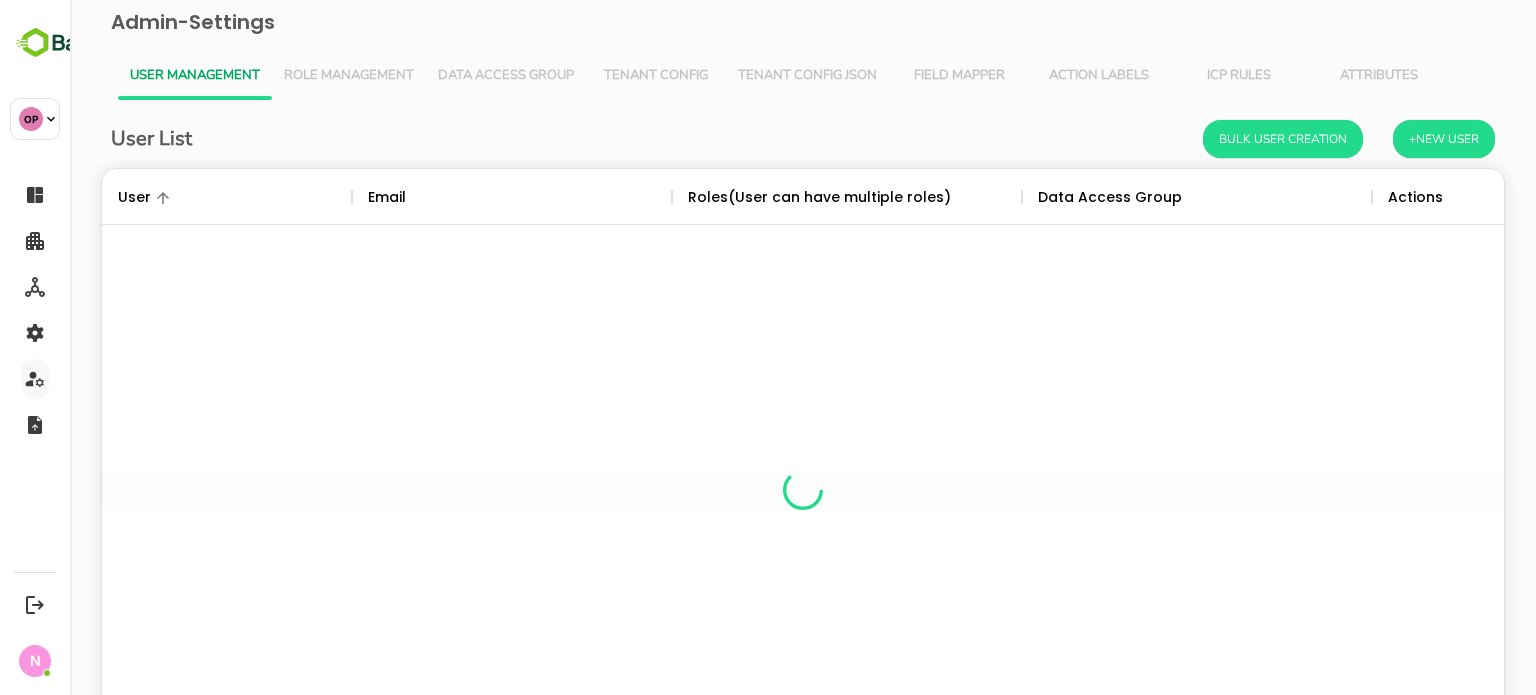 scroll, scrollTop: 0, scrollLeft: 0, axis: both 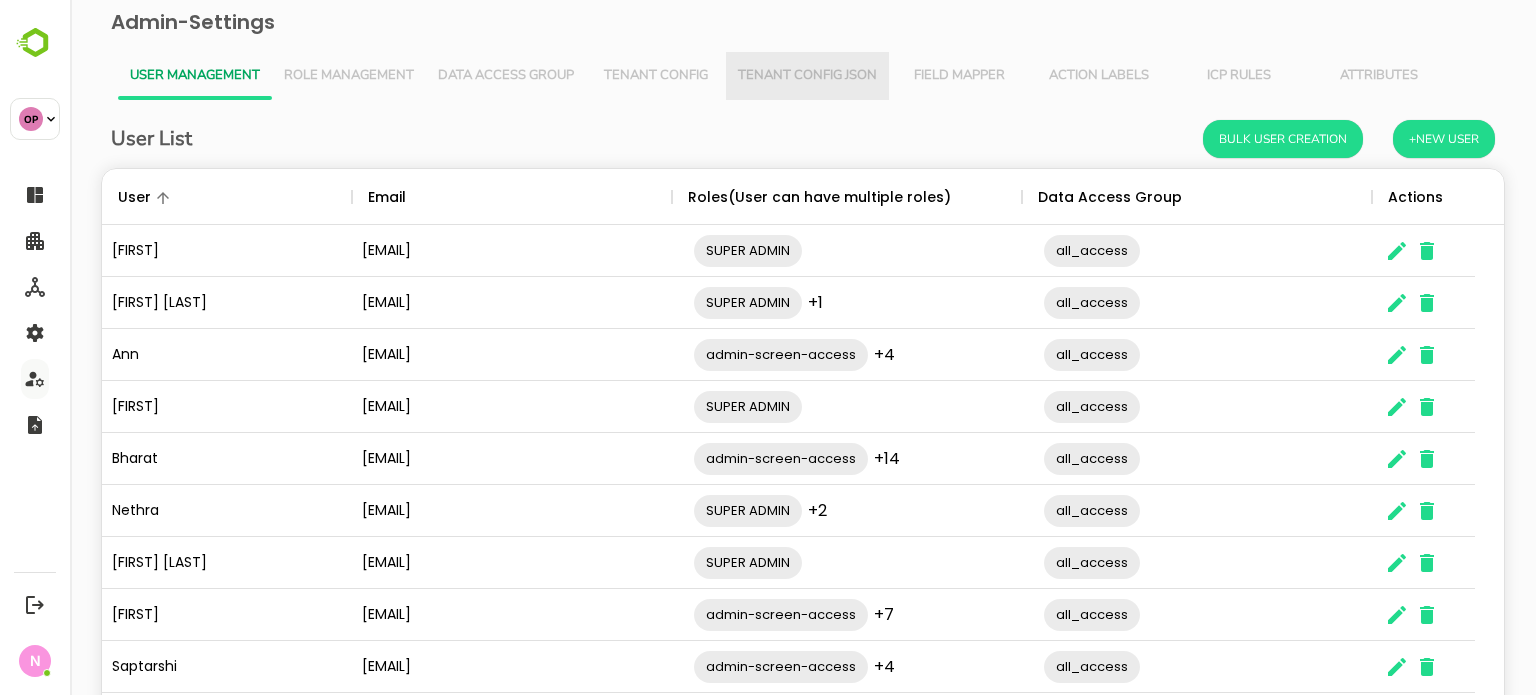 drag, startPoint x: 794, startPoint y: 79, endPoint x: 781, endPoint y: 80, distance: 13.038404 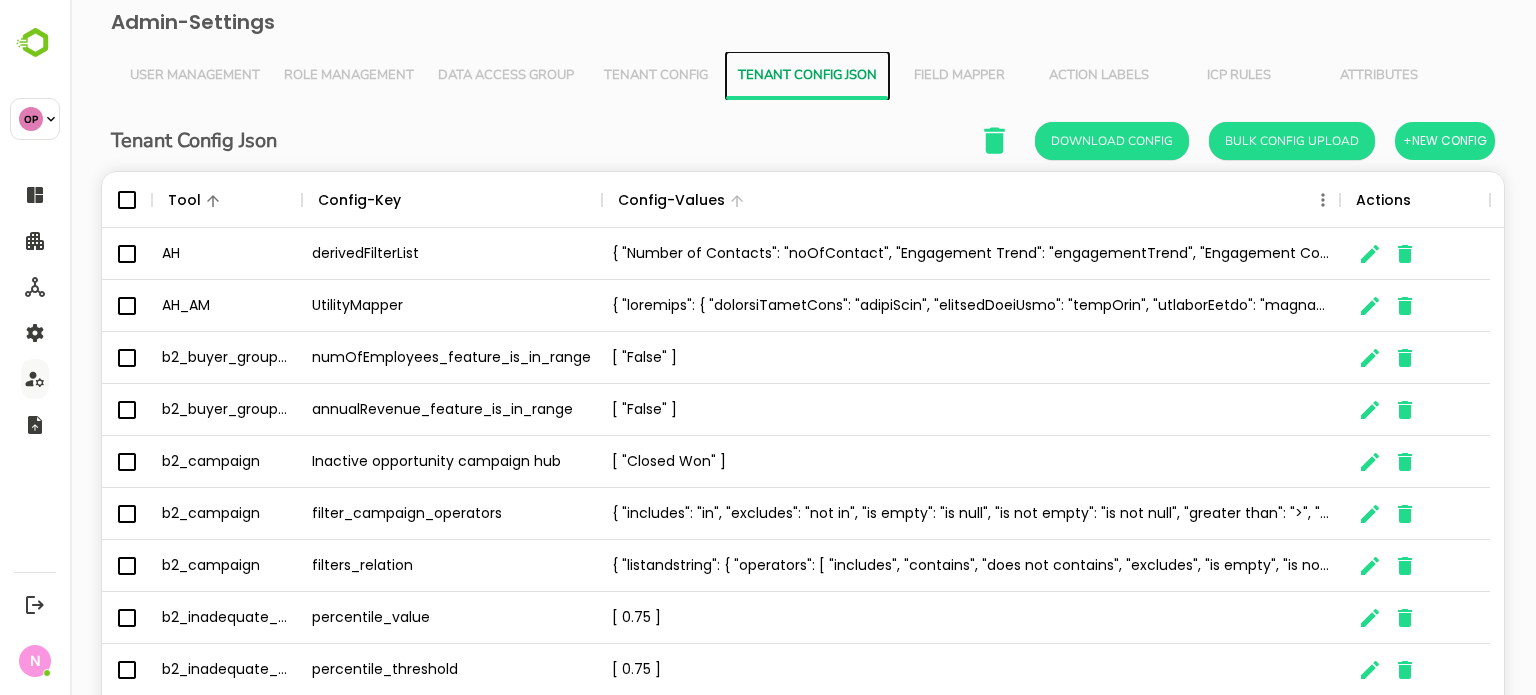 scroll, scrollTop: 16, scrollLeft: 16, axis: both 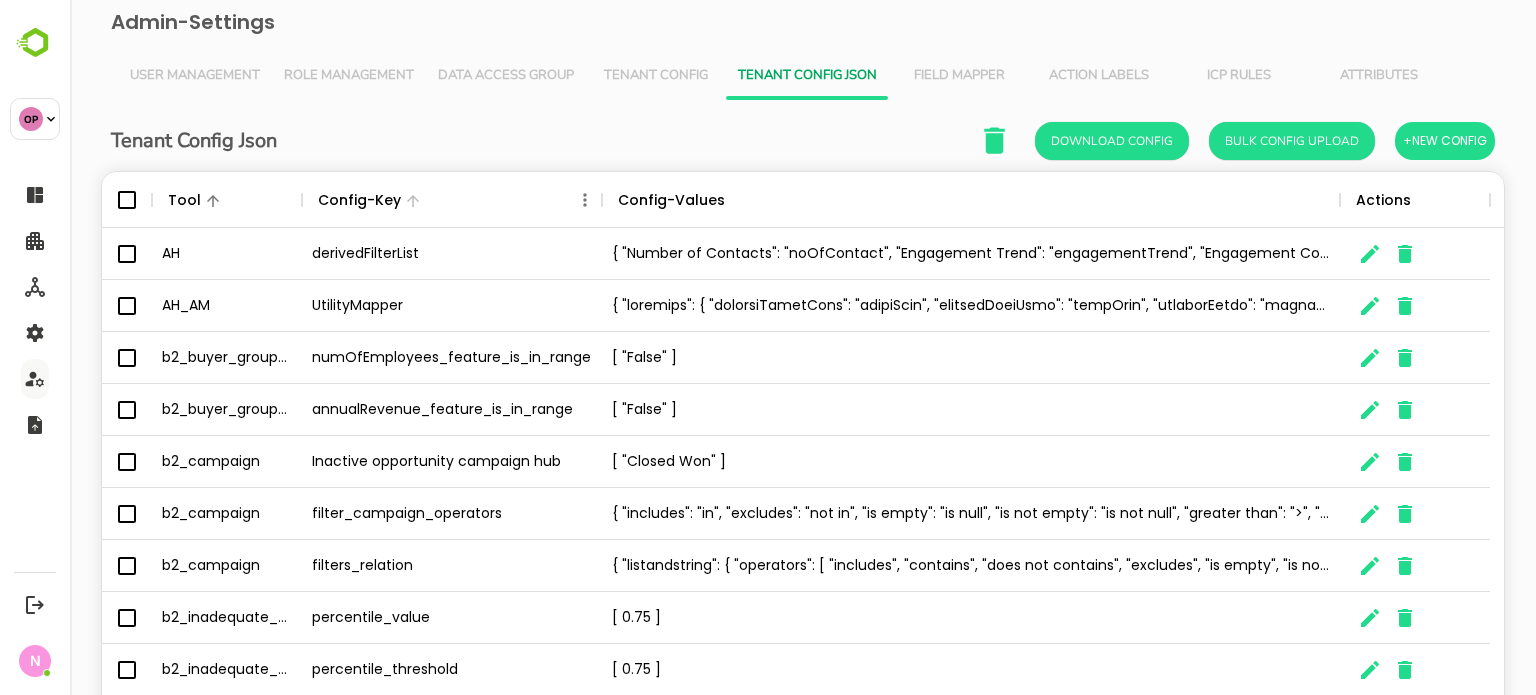 click 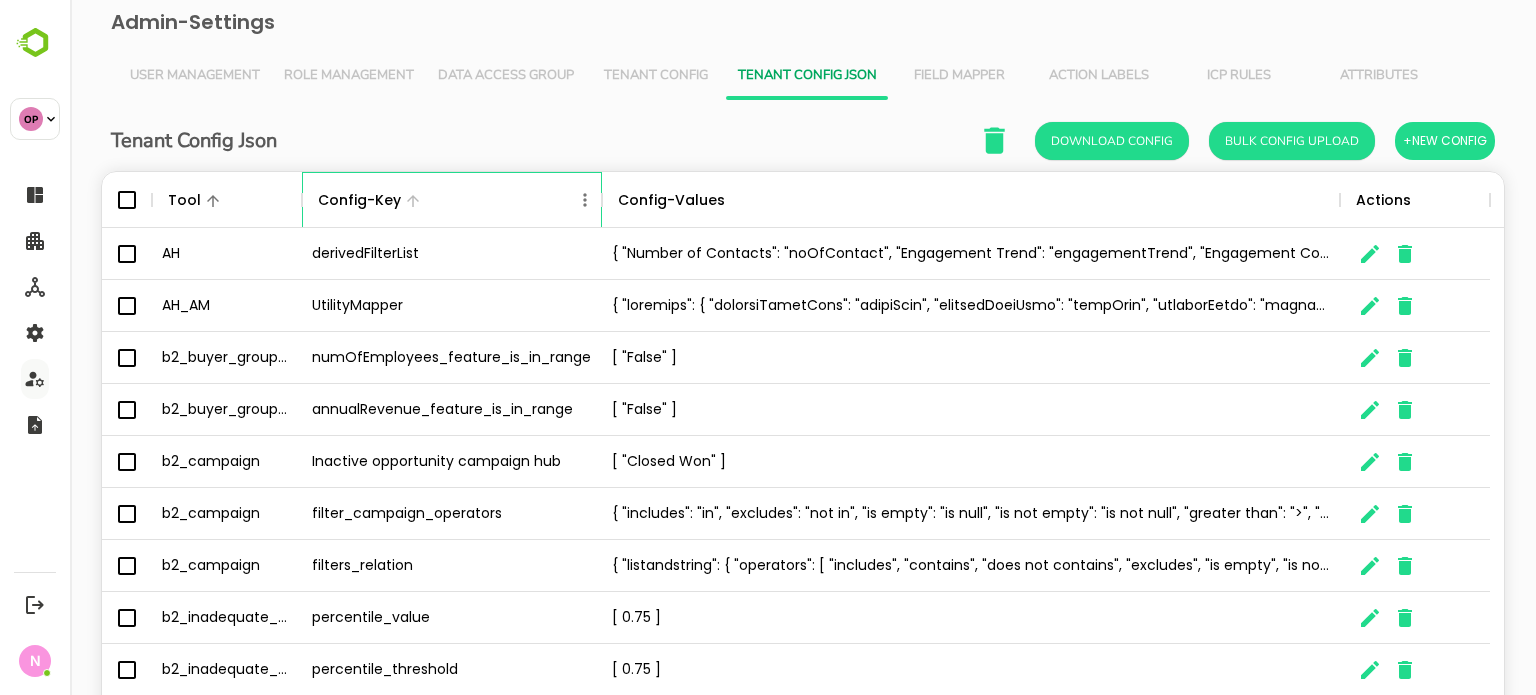 drag, startPoint x: 570, startPoint y: 204, endPoint x: 580, endPoint y: 200, distance: 10.770329 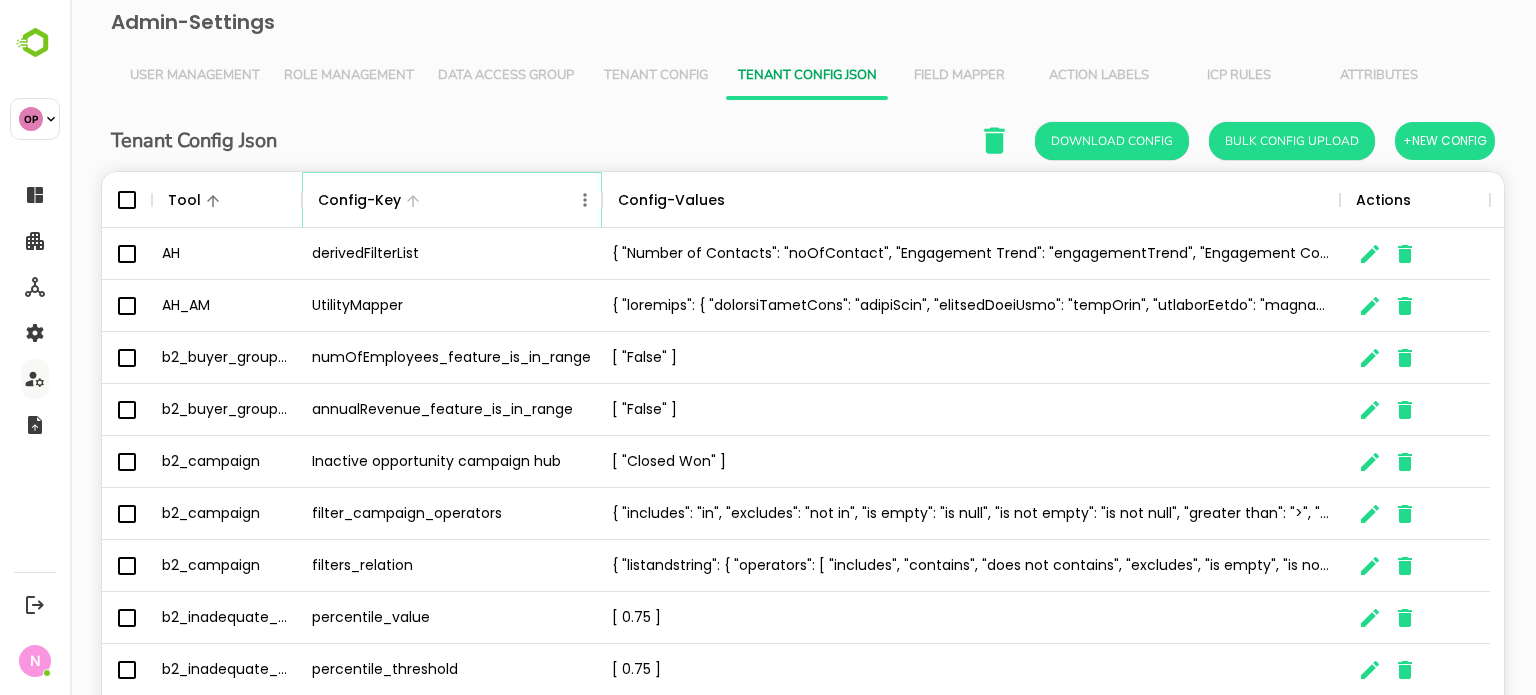 click 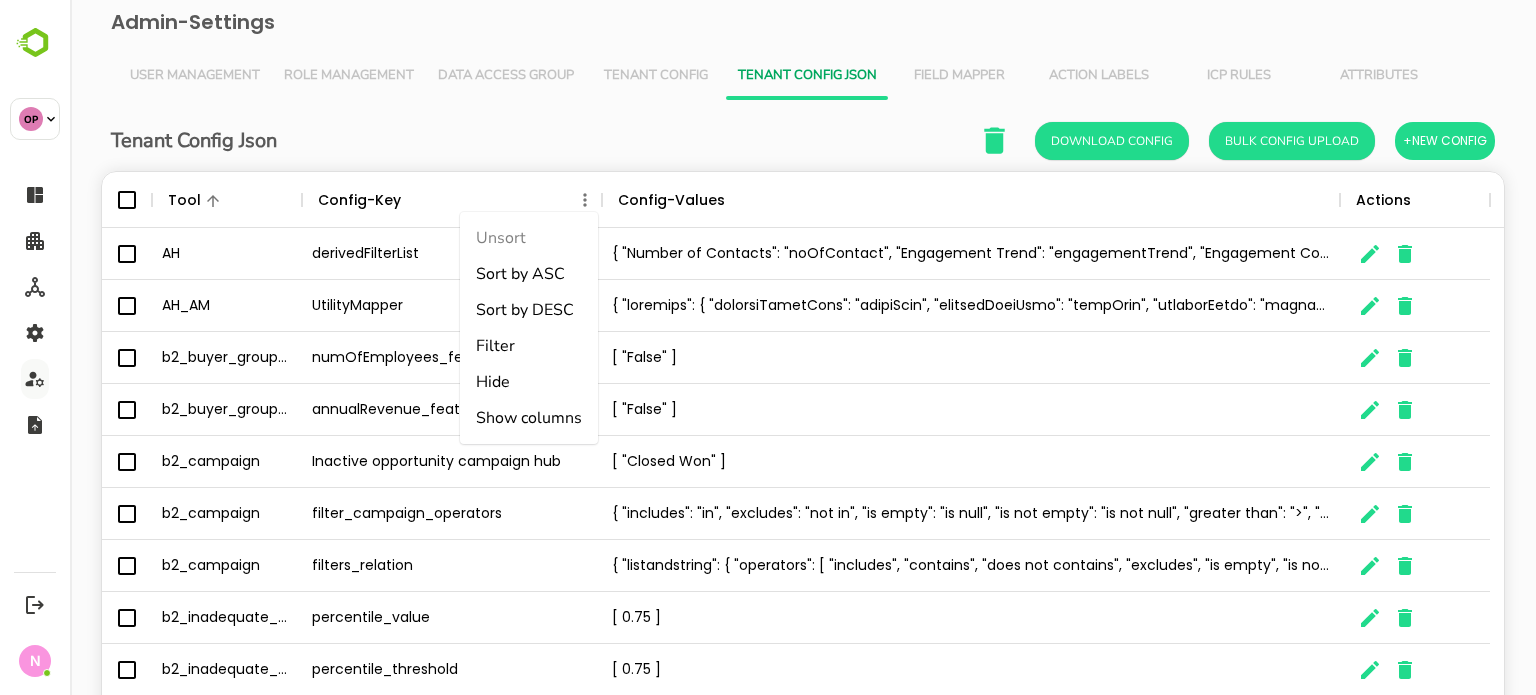 drag, startPoint x: 542, startPoint y: 347, endPoint x: 543, endPoint y: 335, distance: 12.0415945 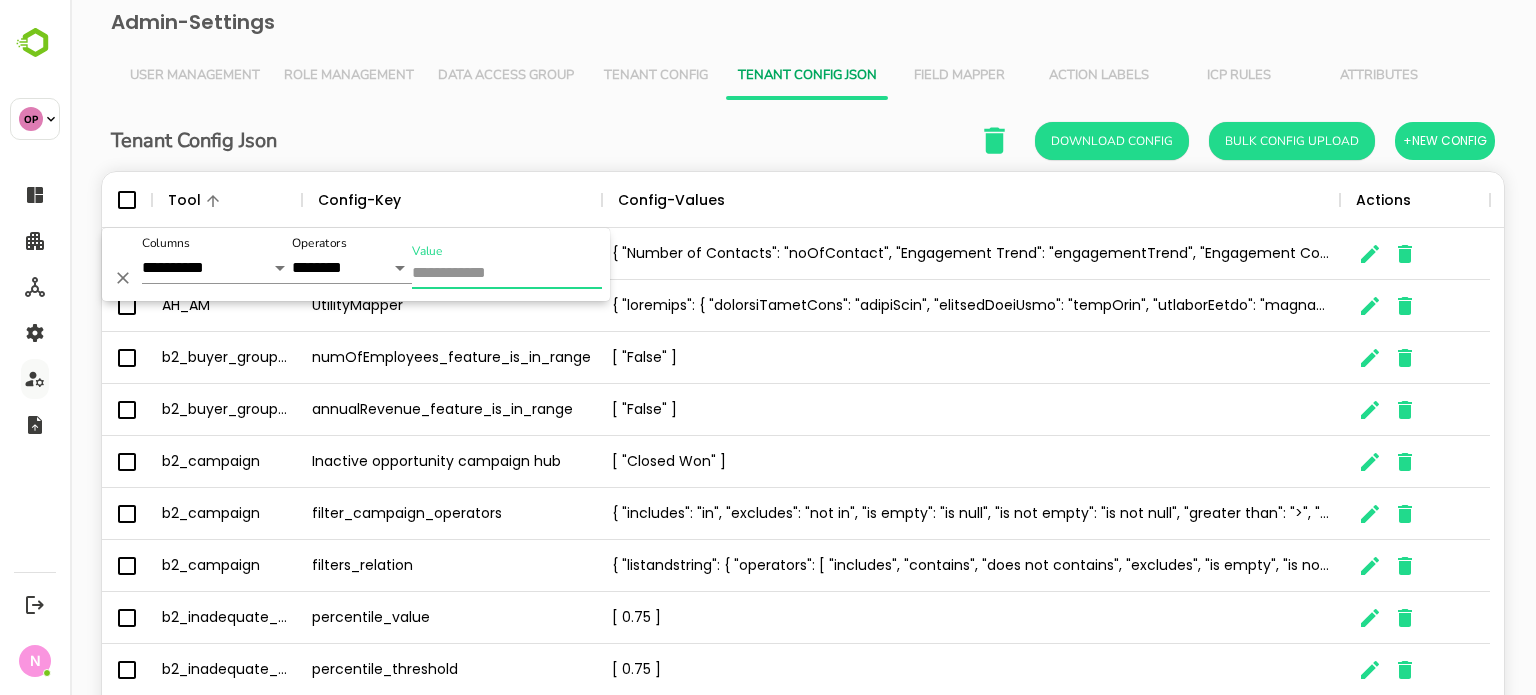 click on "Value" at bounding box center [507, 274] 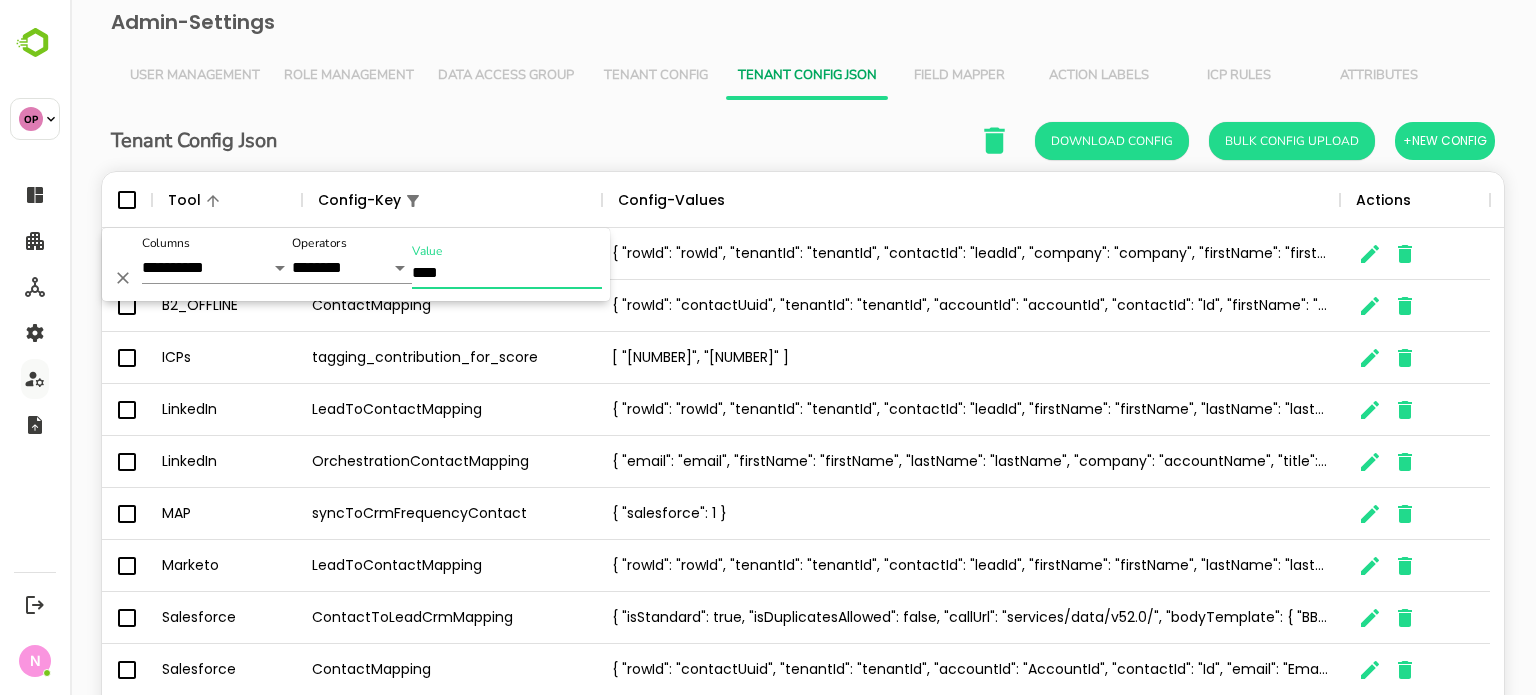 type on "****" 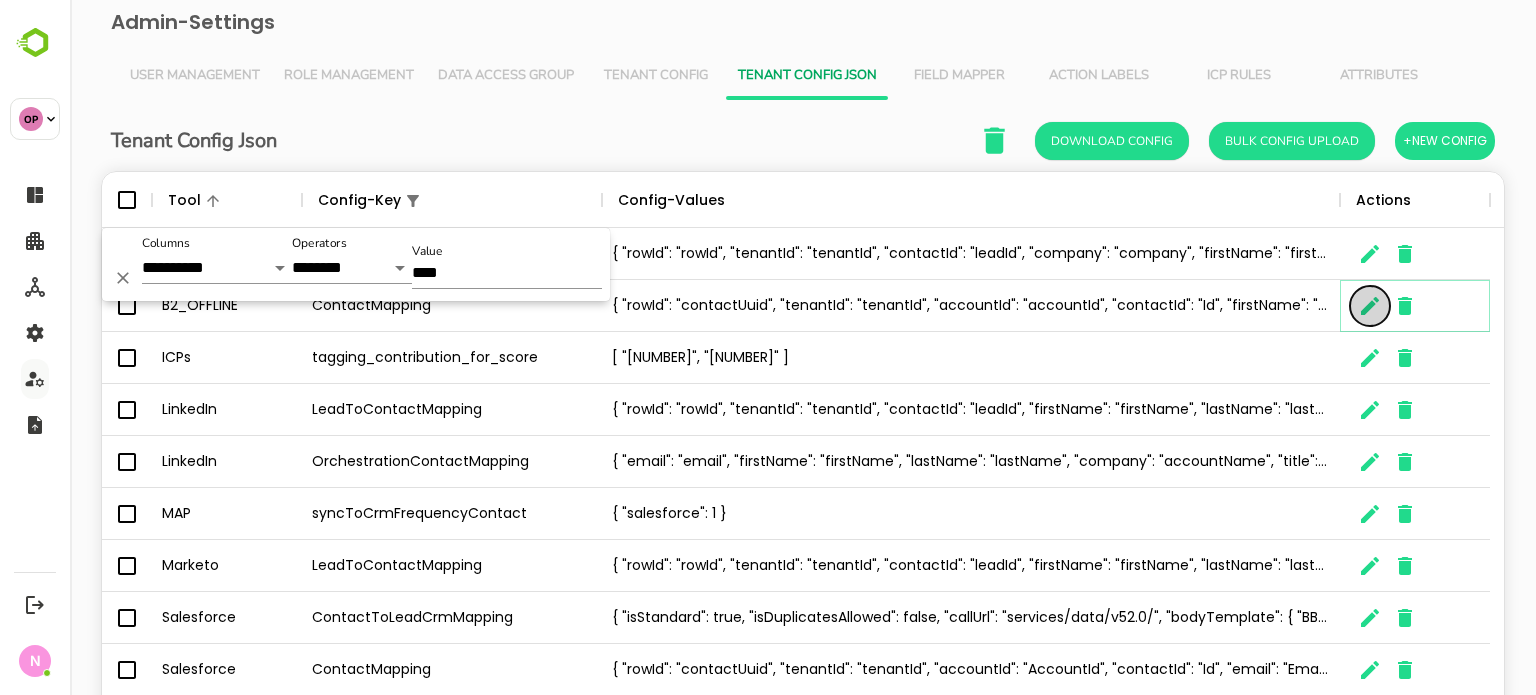 click at bounding box center (1370, 306) 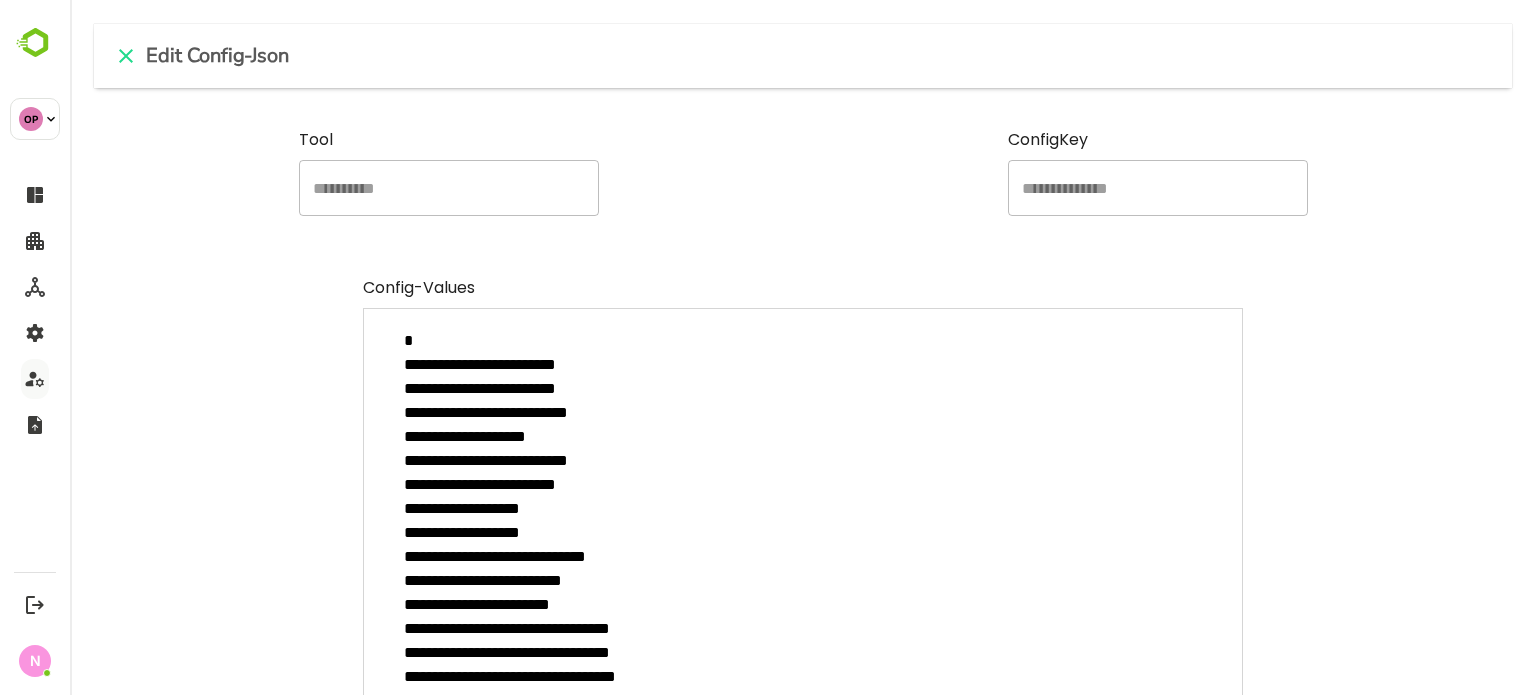scroll, scrollTop: 367, scrollLeft: 0, axis: vertical 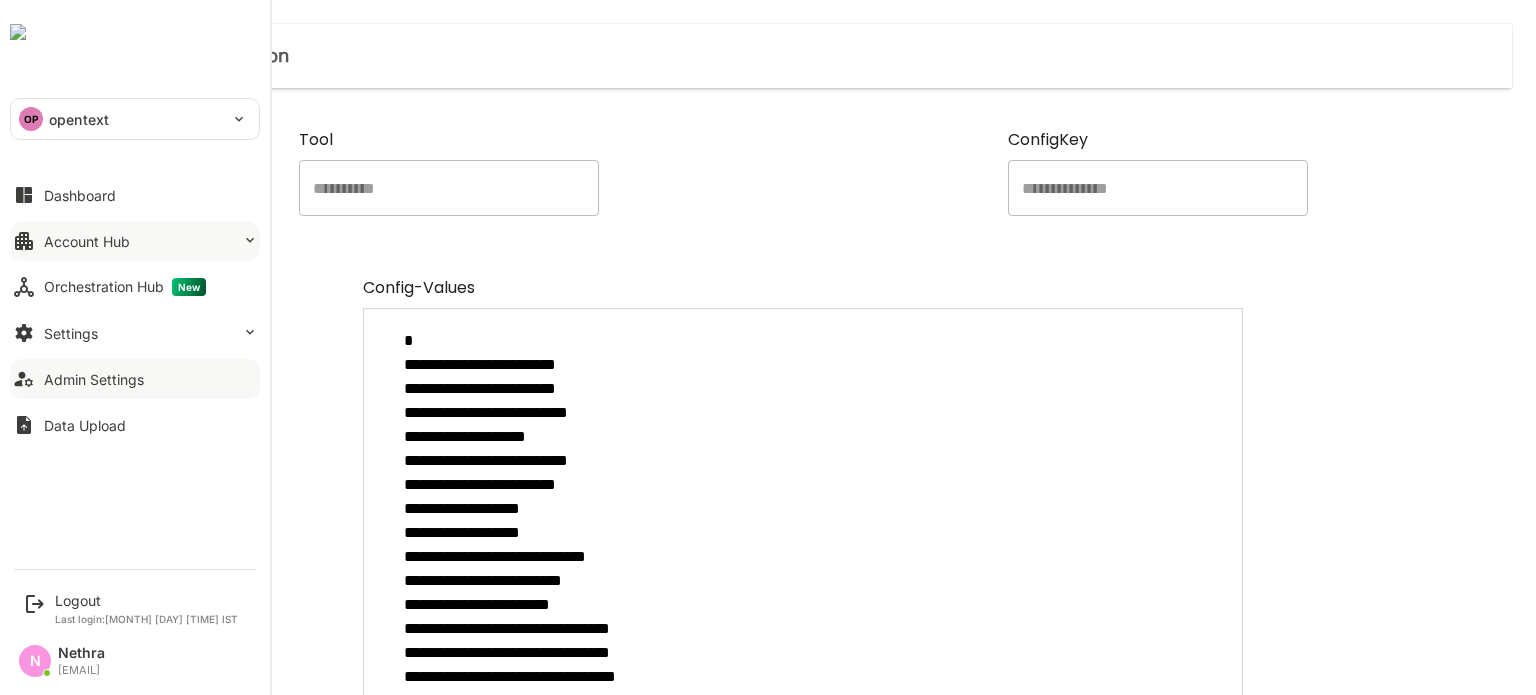 drag, startPoint x: 48, startPoint y: 203, endPoint x: 94, endPoint y: 243, distance: 60.959003 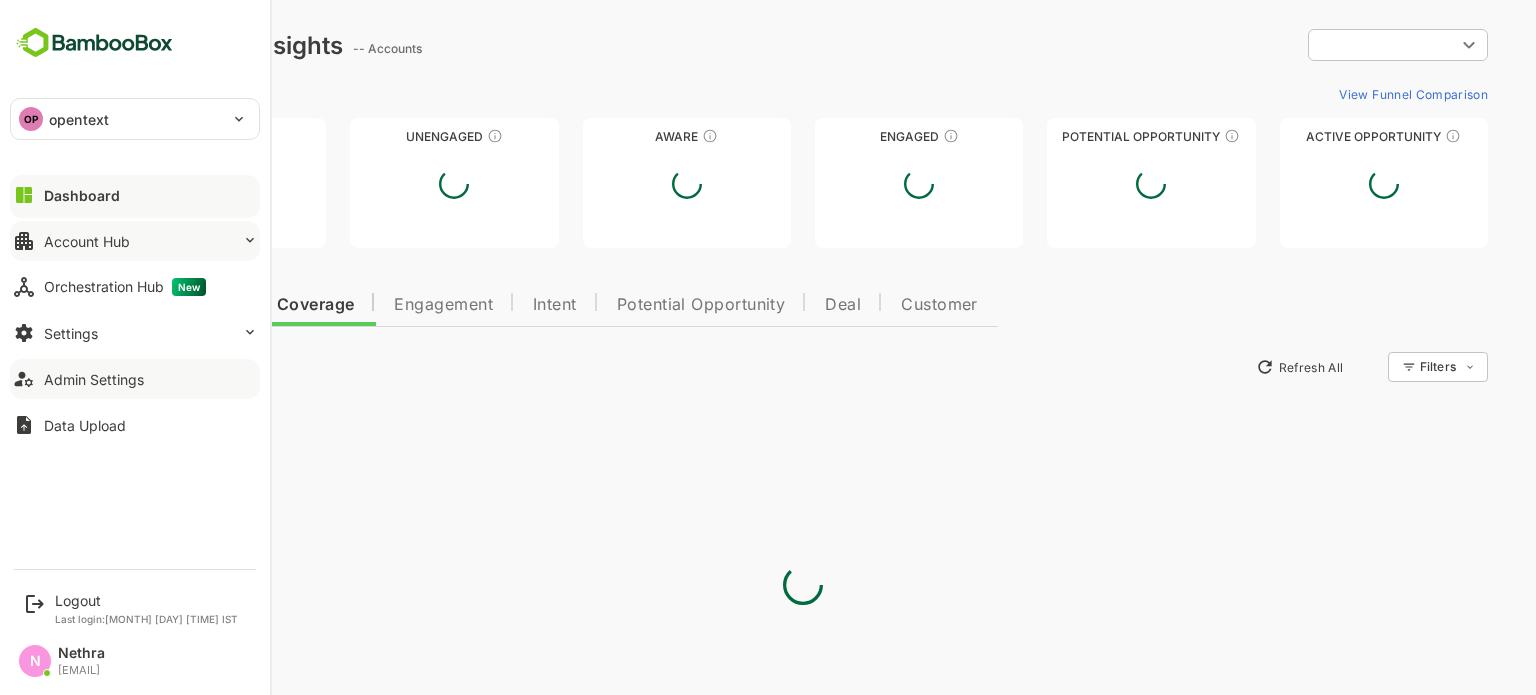 scroll, scrollTop: 0, scrollLeft: 0, axis: both 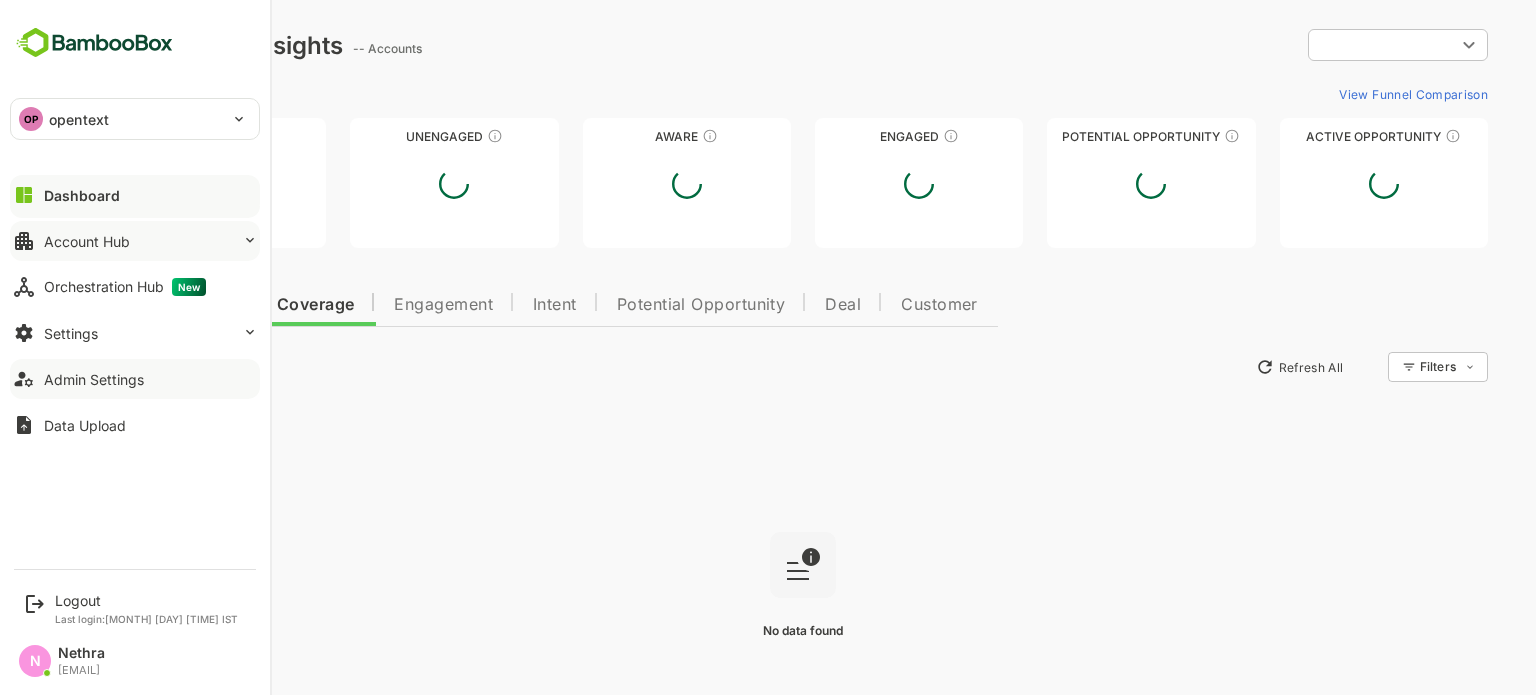 type on "**********" 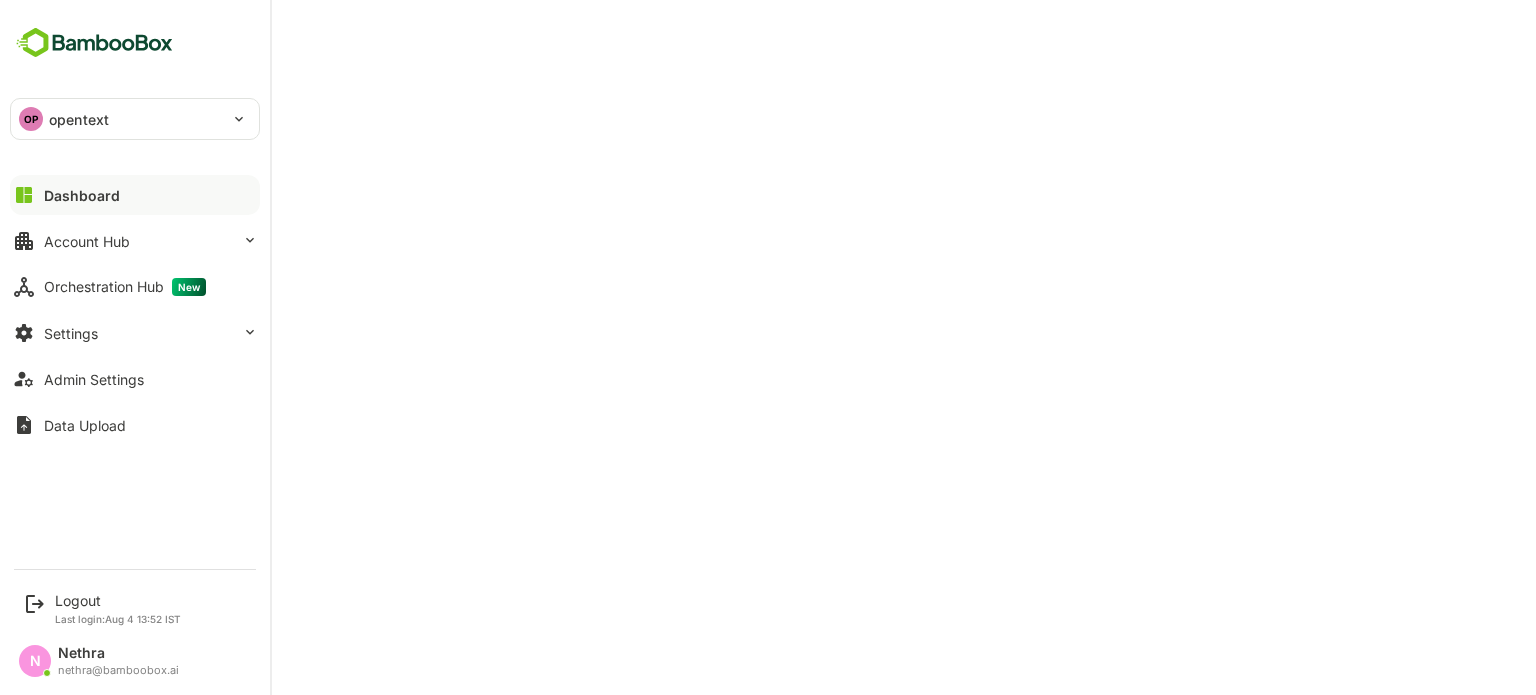 click on "Dashboard Account Hub Orchestration Hub New Settings Admin Settings Data Upload" at bounding box center [135, 310] 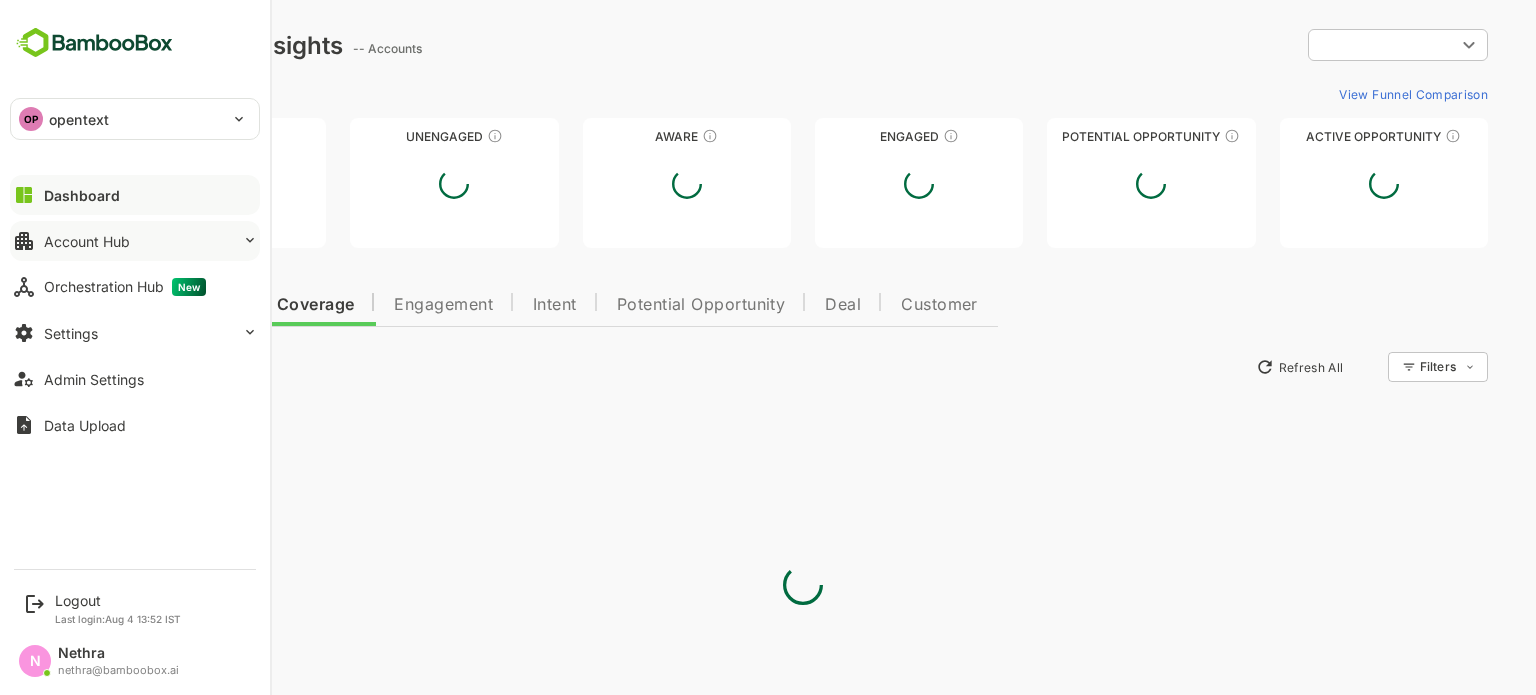 type on "**********" 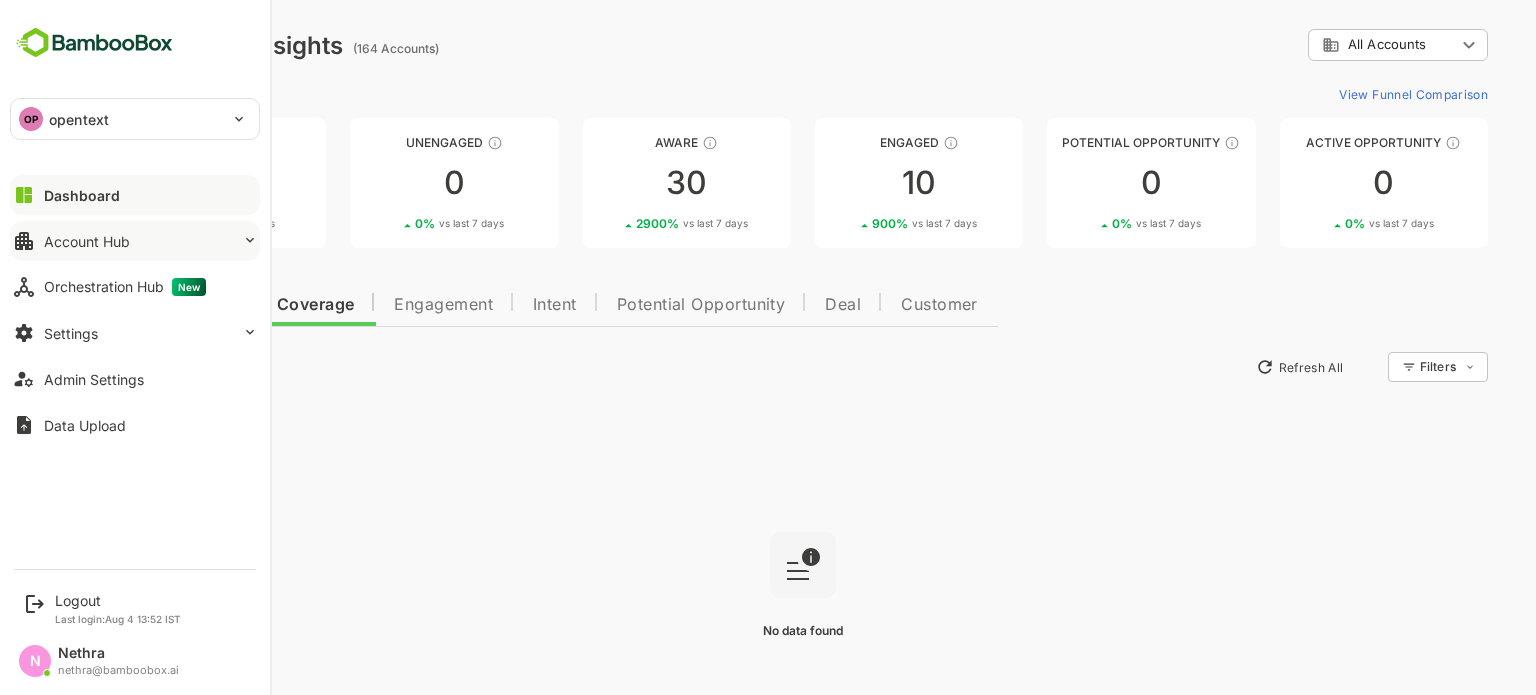 click on "Account Hub" at bounding box center (87, 241) 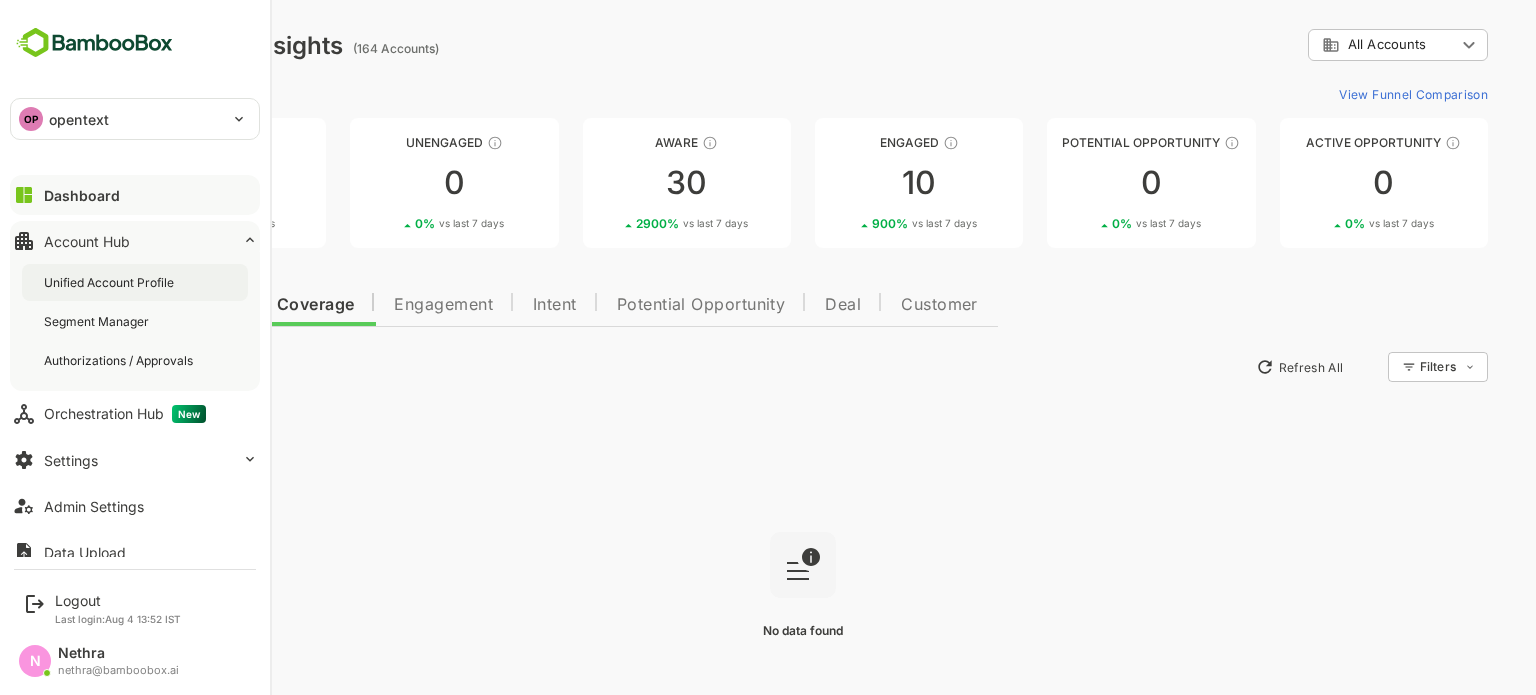 click on "Unified Account Profile" at bounding box center (111, 282) 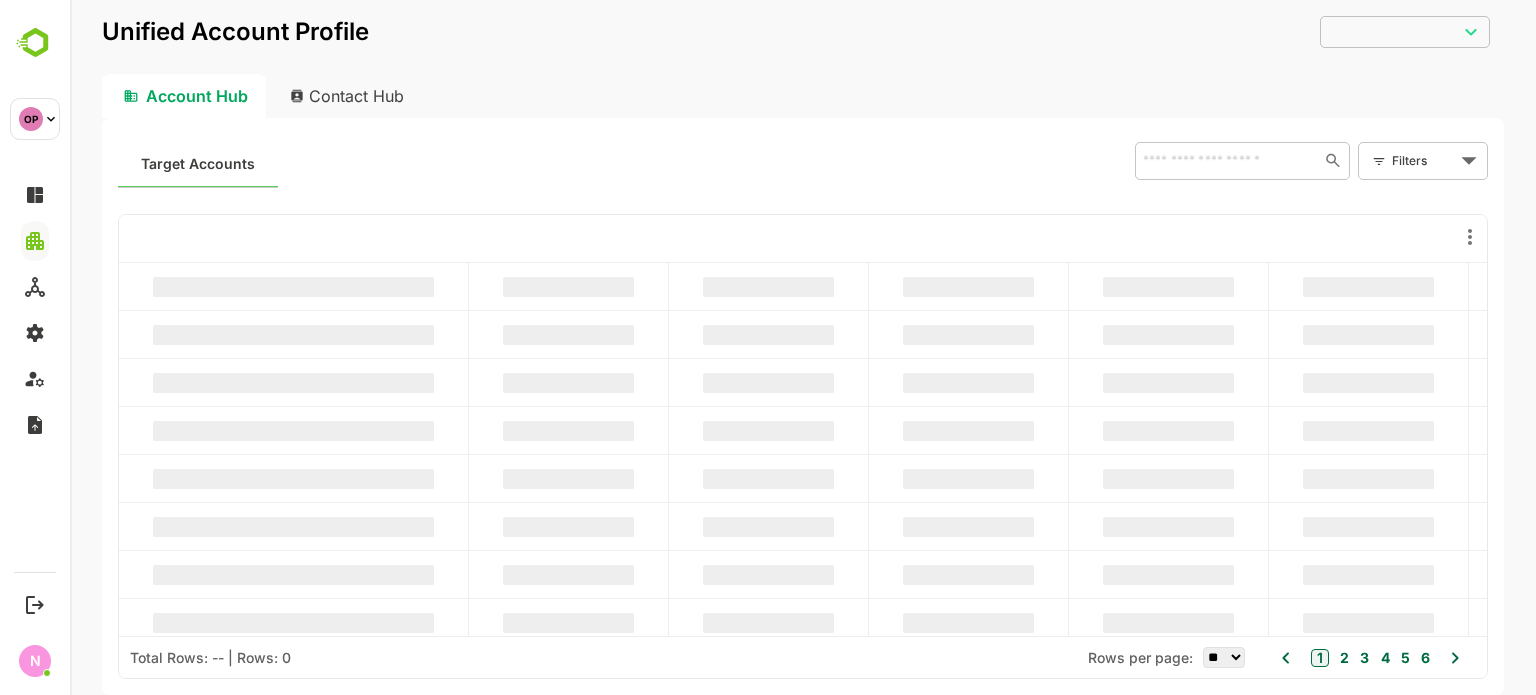 scroll, scrollTop: 0, scrollLeft: 0, axis: both 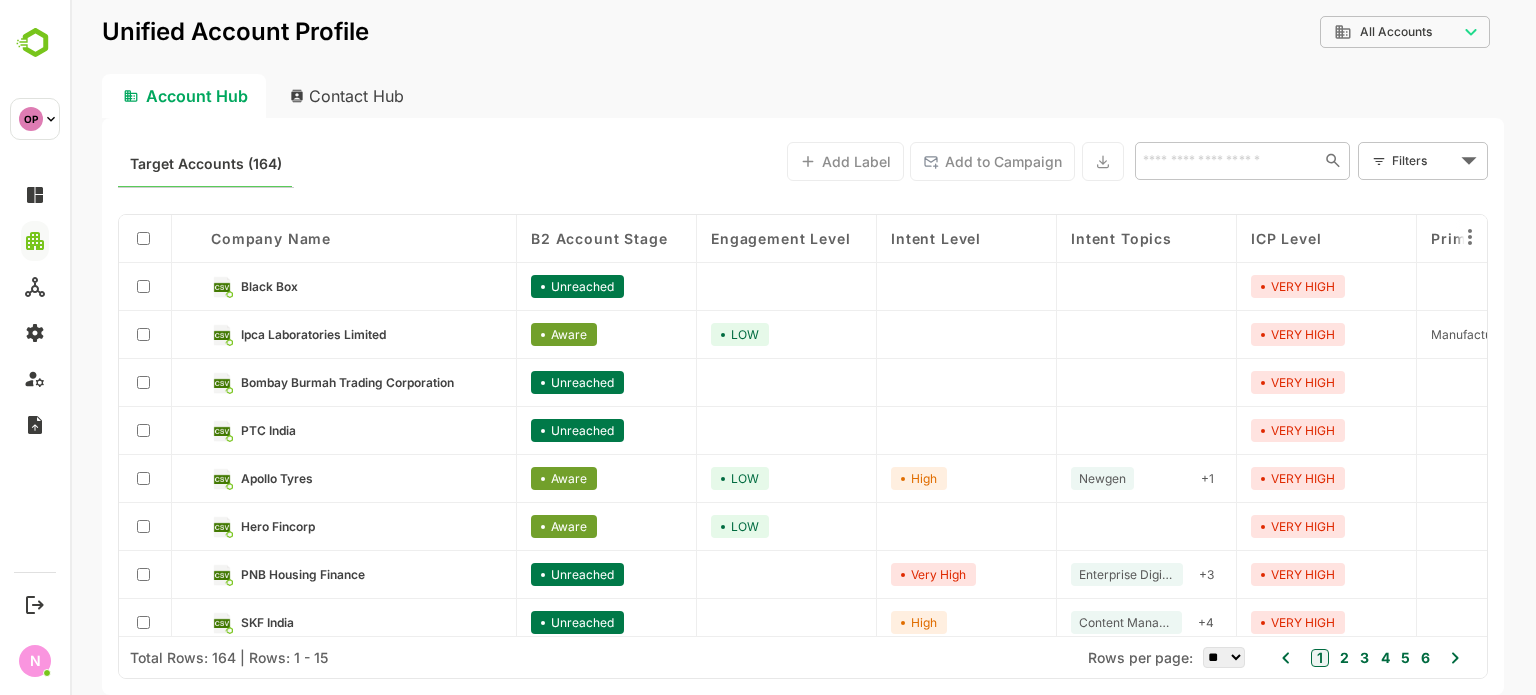 click on "Contact Hub" at bounding box center [348, 96] 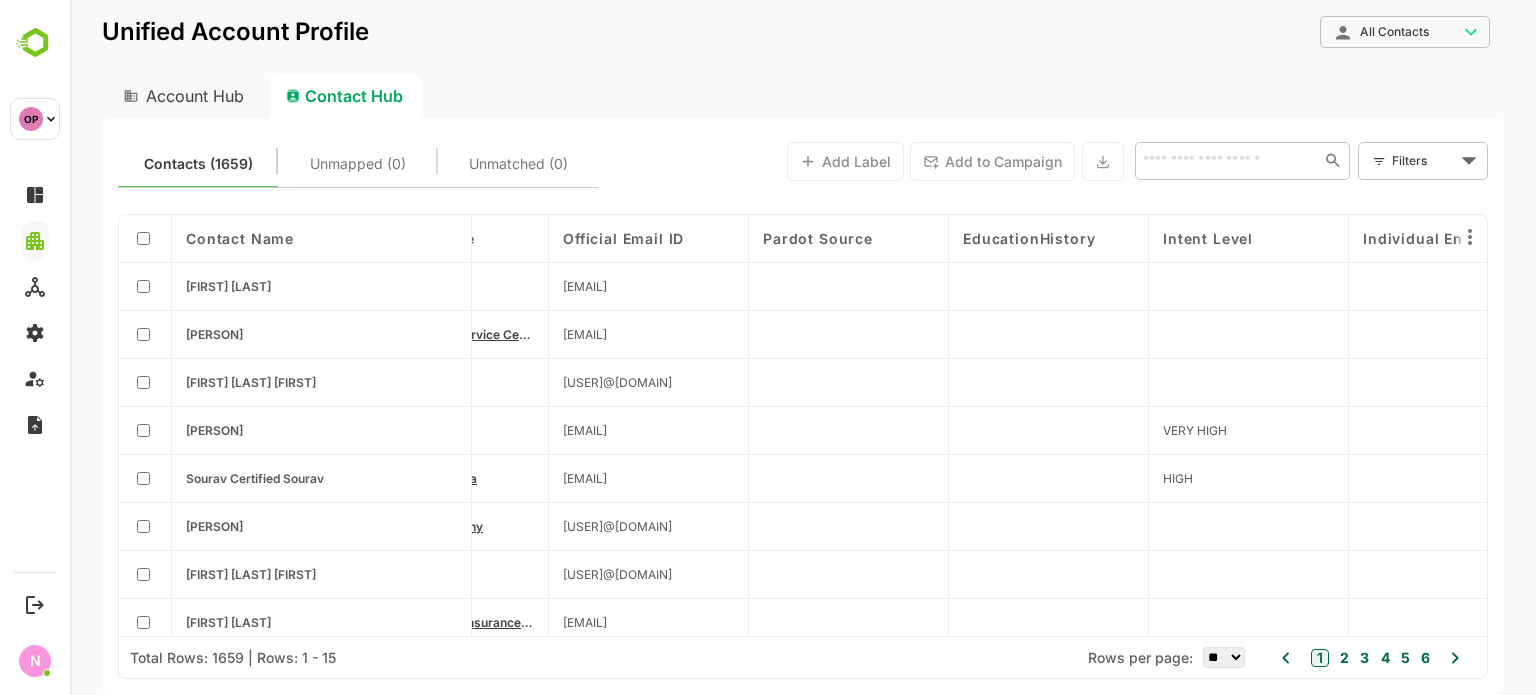 scroll, scrollTop: 0, scrollLeft: 0, axis: both 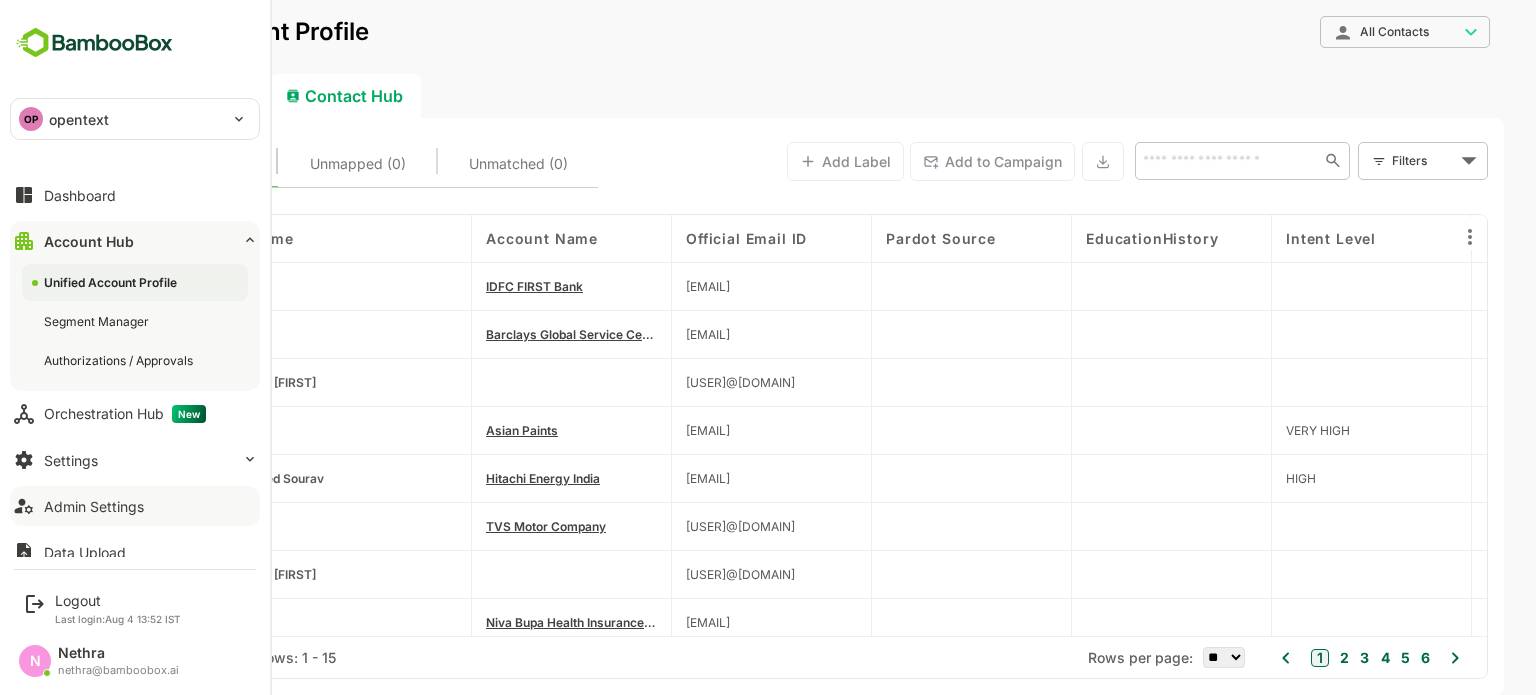 click on "Admin Settings" at bounding box center (135, 506) 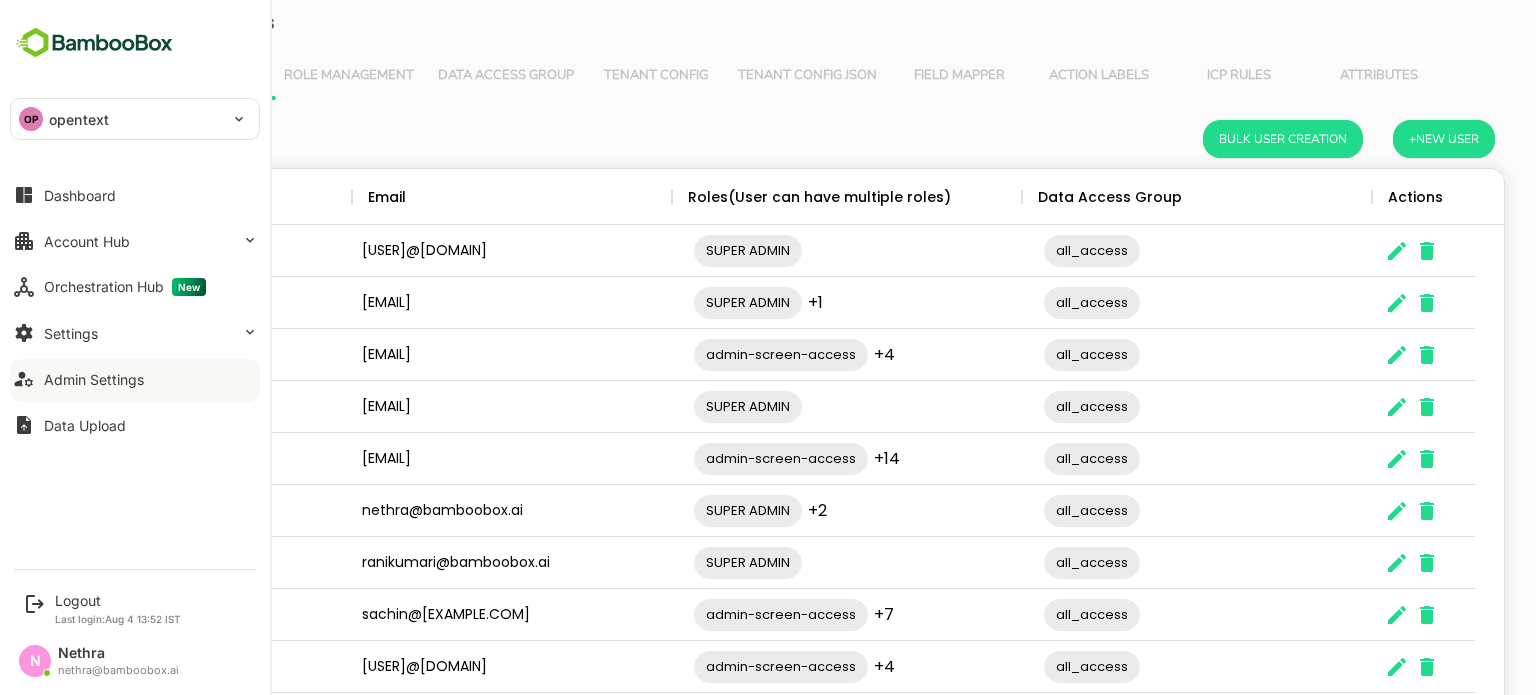 scroll, scrollTop: 0, scrollLeft: 0, axis: both 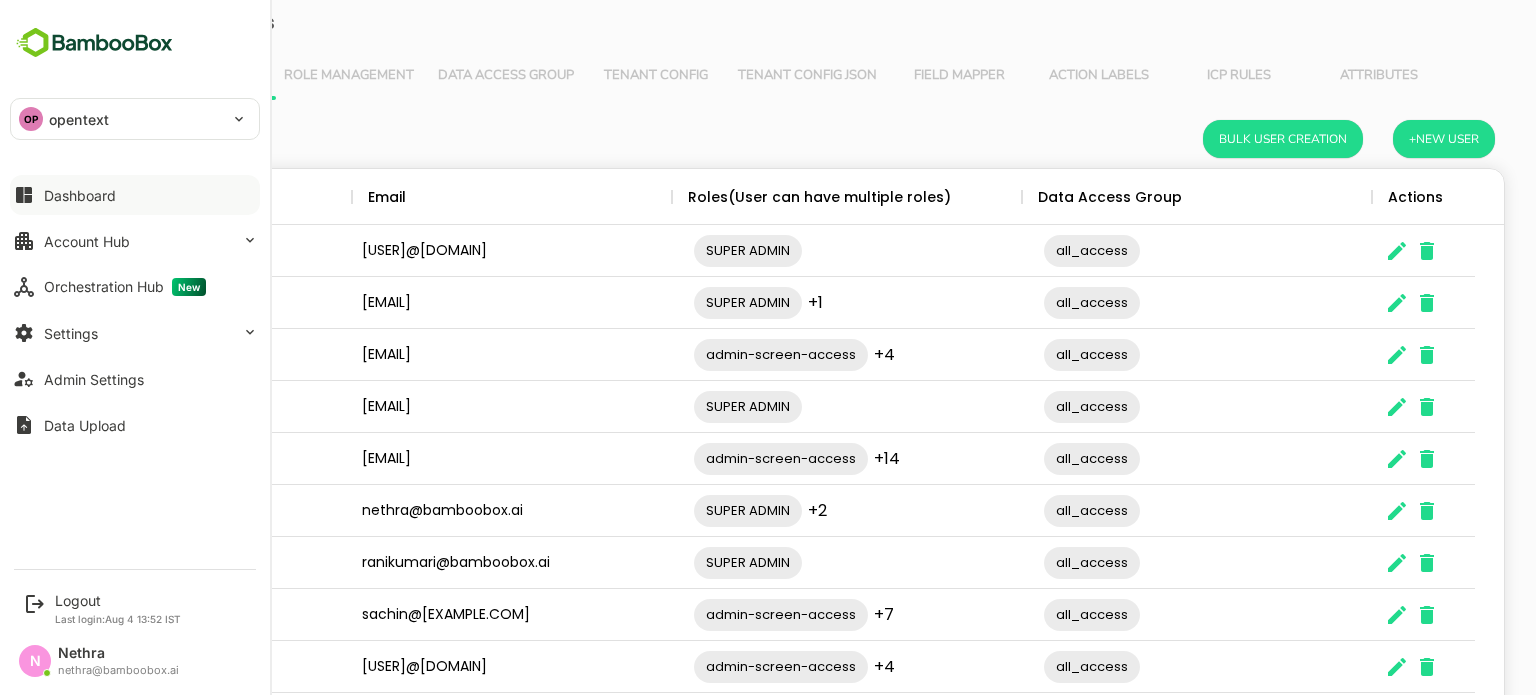 click on "Dashboard" at bounding box center (80, 195) 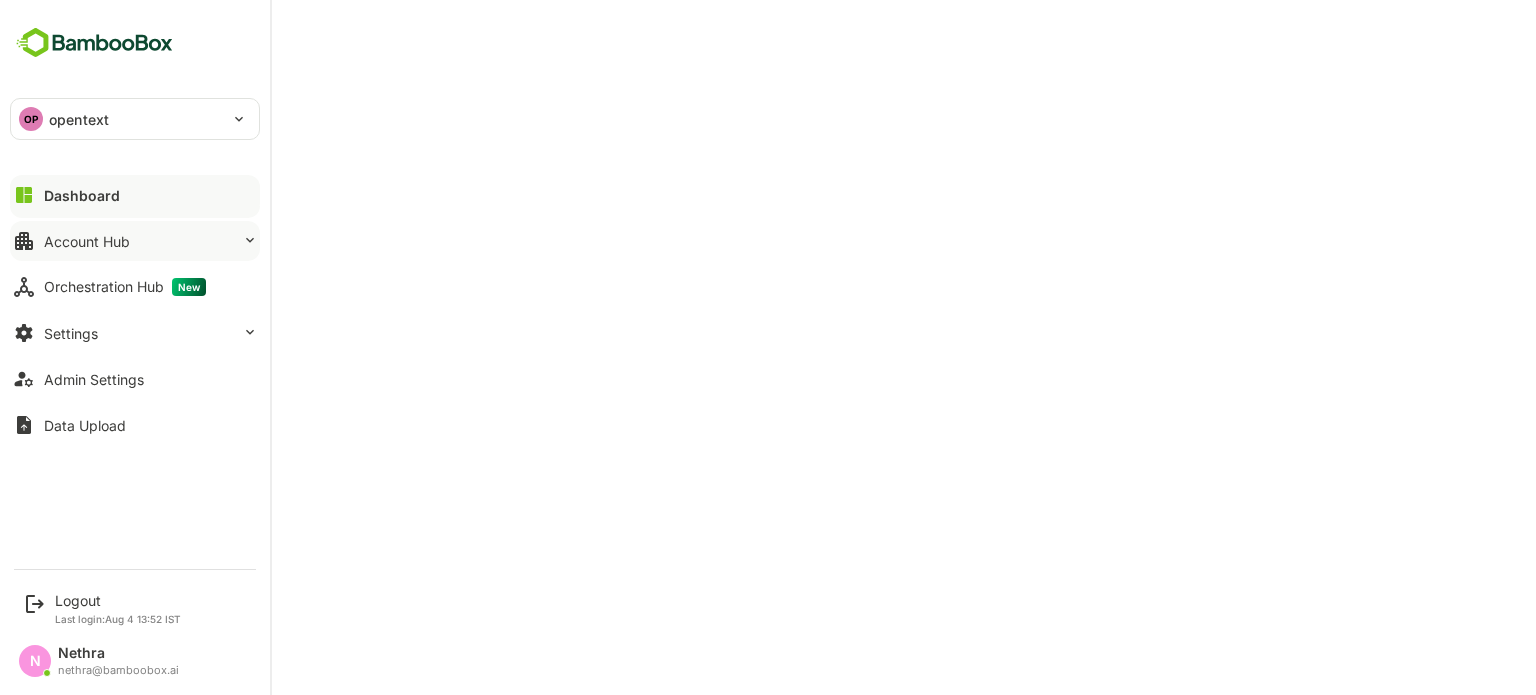 click on "Account Hub" at bounding box center (87, 241) 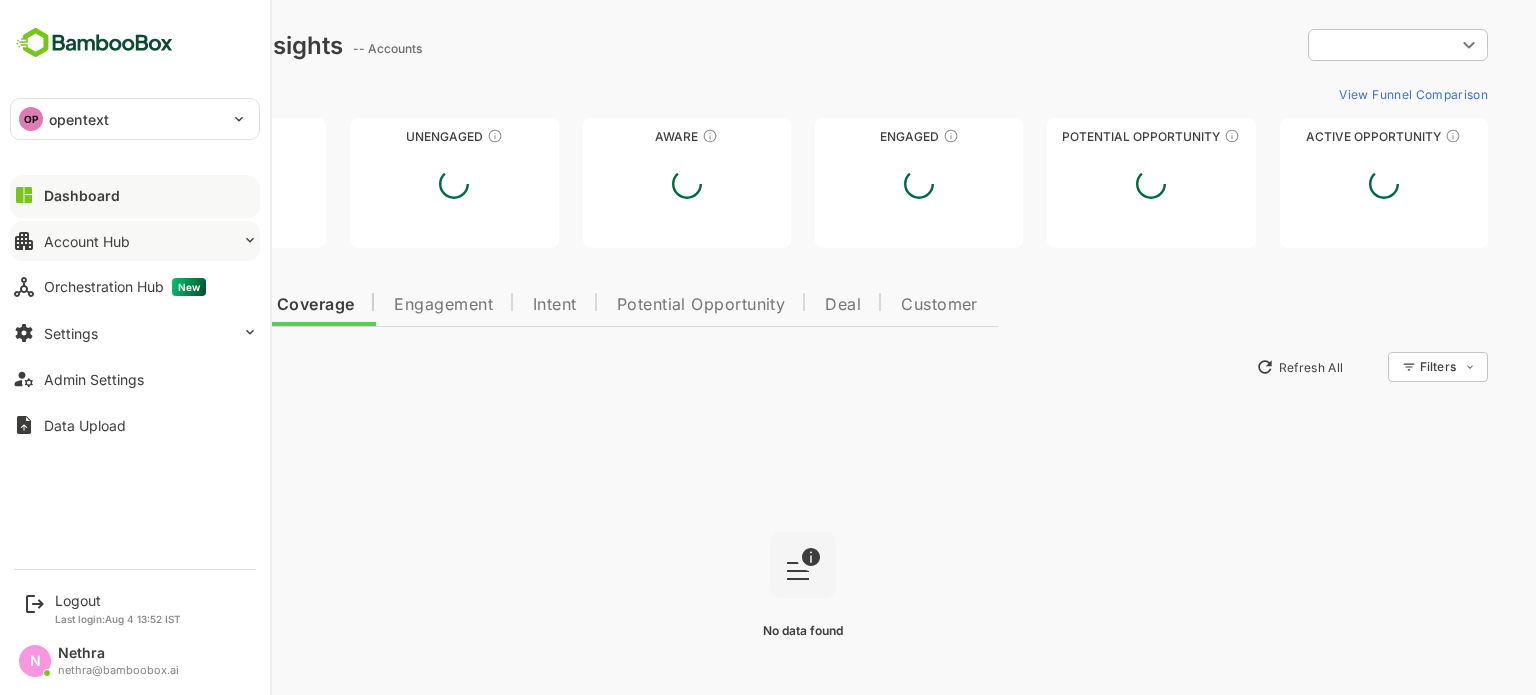type on "**********" 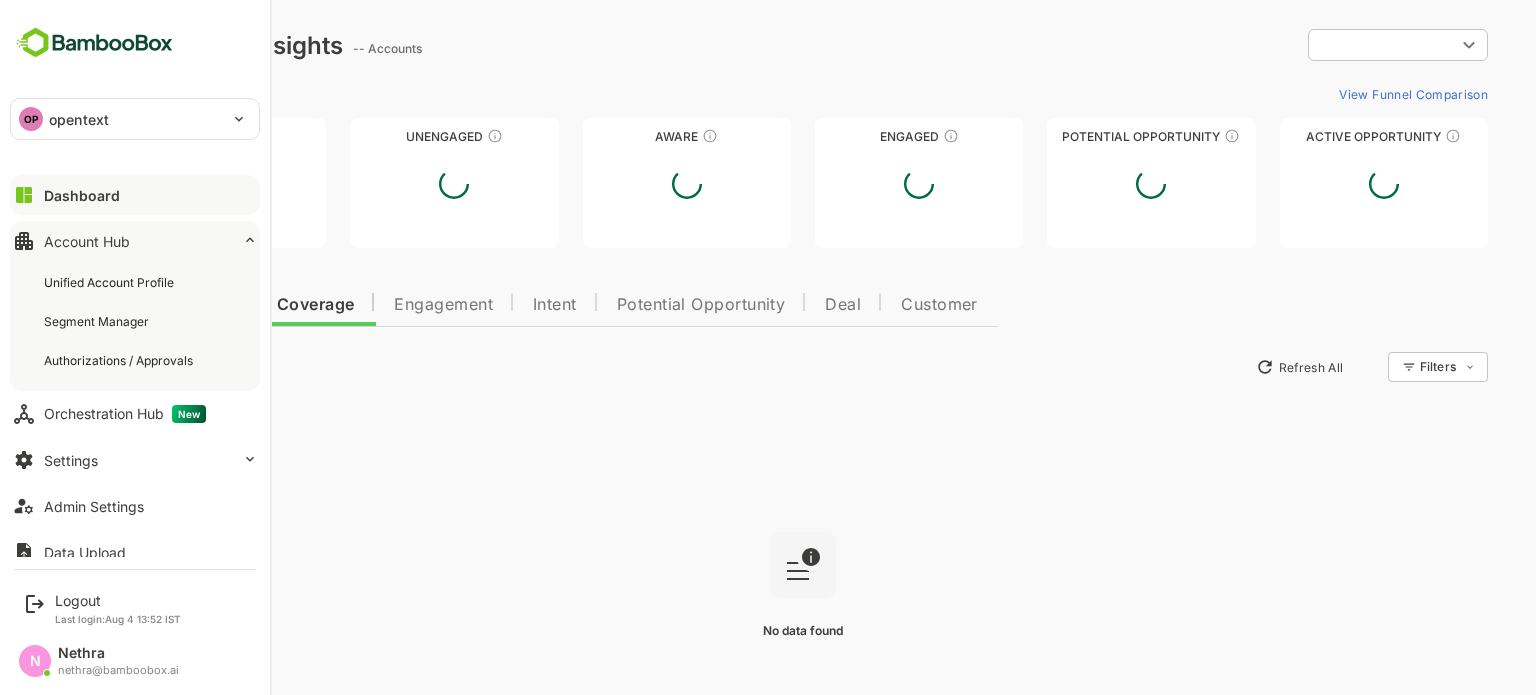 scroll, scrollTop: 0, scrollLeft: 0, axis: both 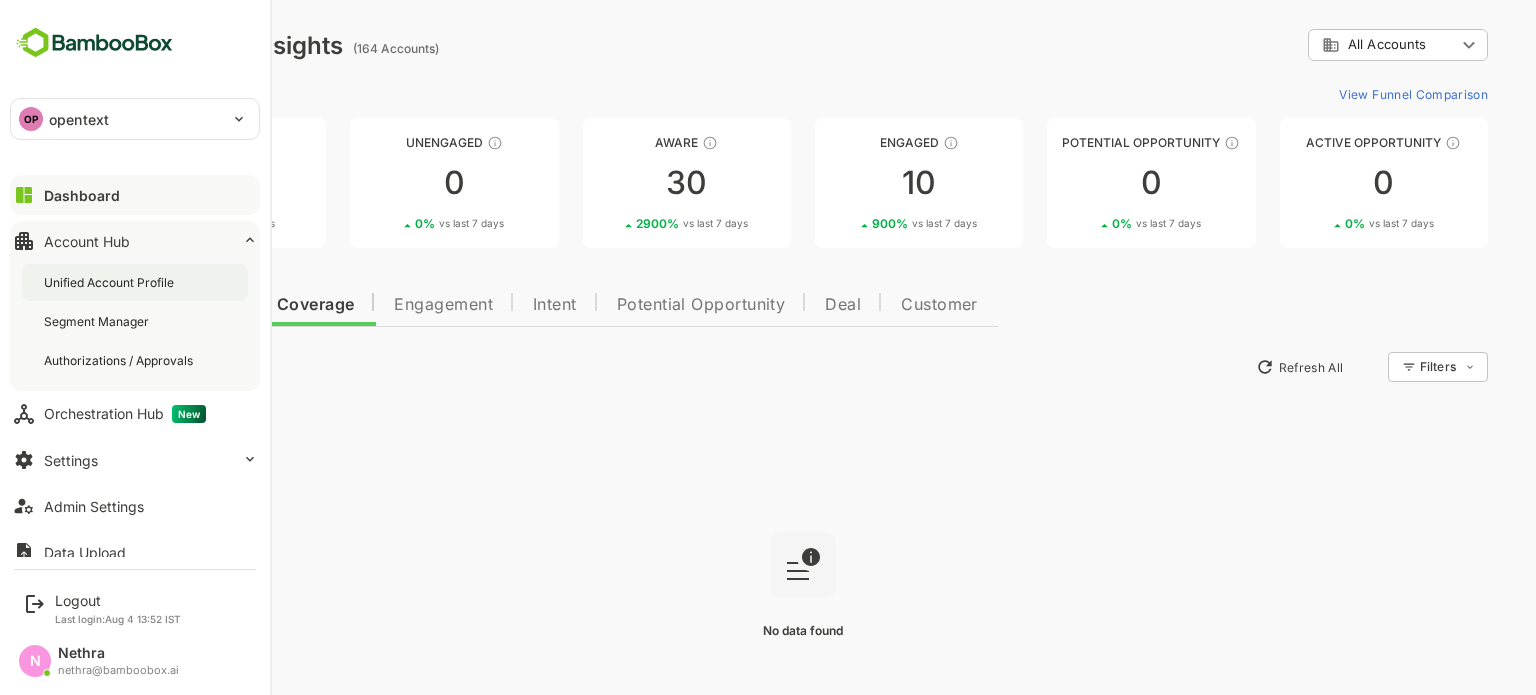 click on "Unified Account Profile" at bounding box center (111, 282) 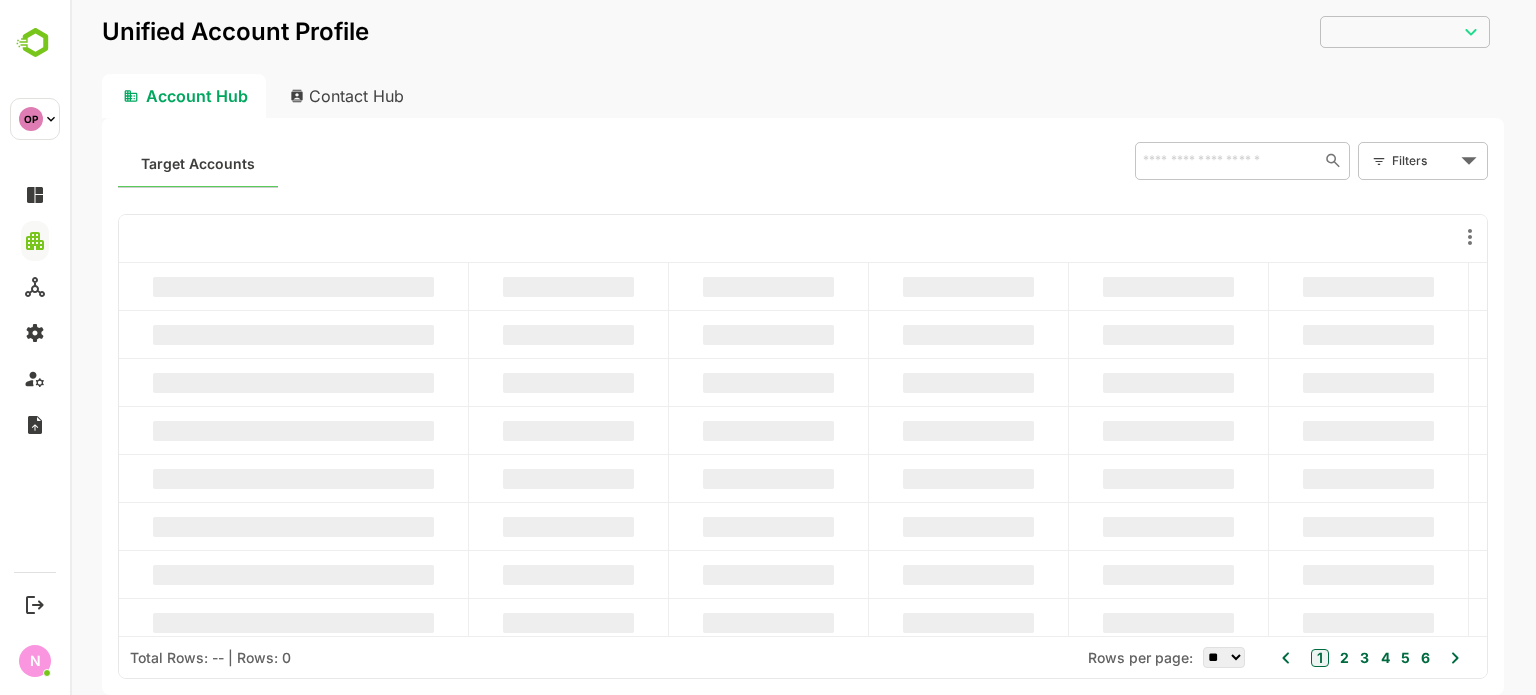 scroll, scrollTop: 0, scrollLeft: 0, axis: both 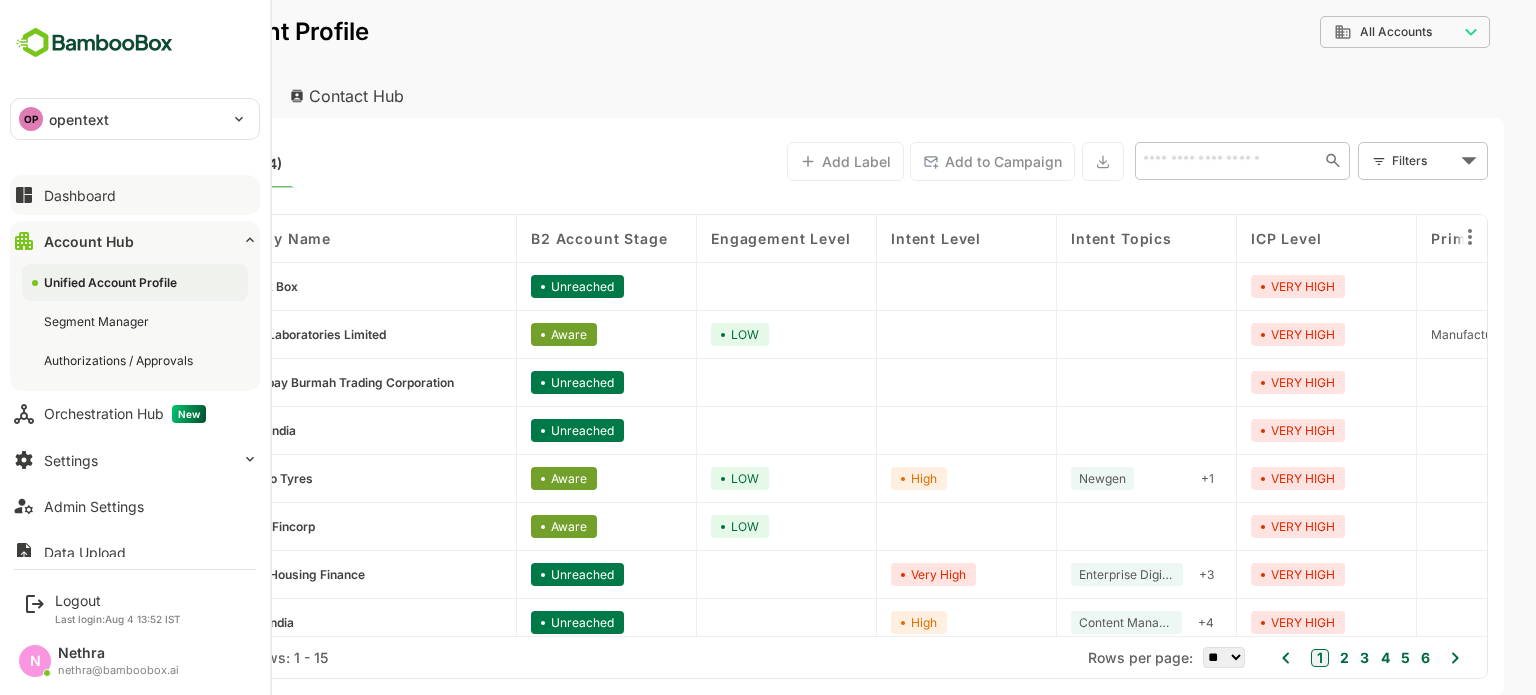 click on "Dashboard" at bounding box center [135, 195] 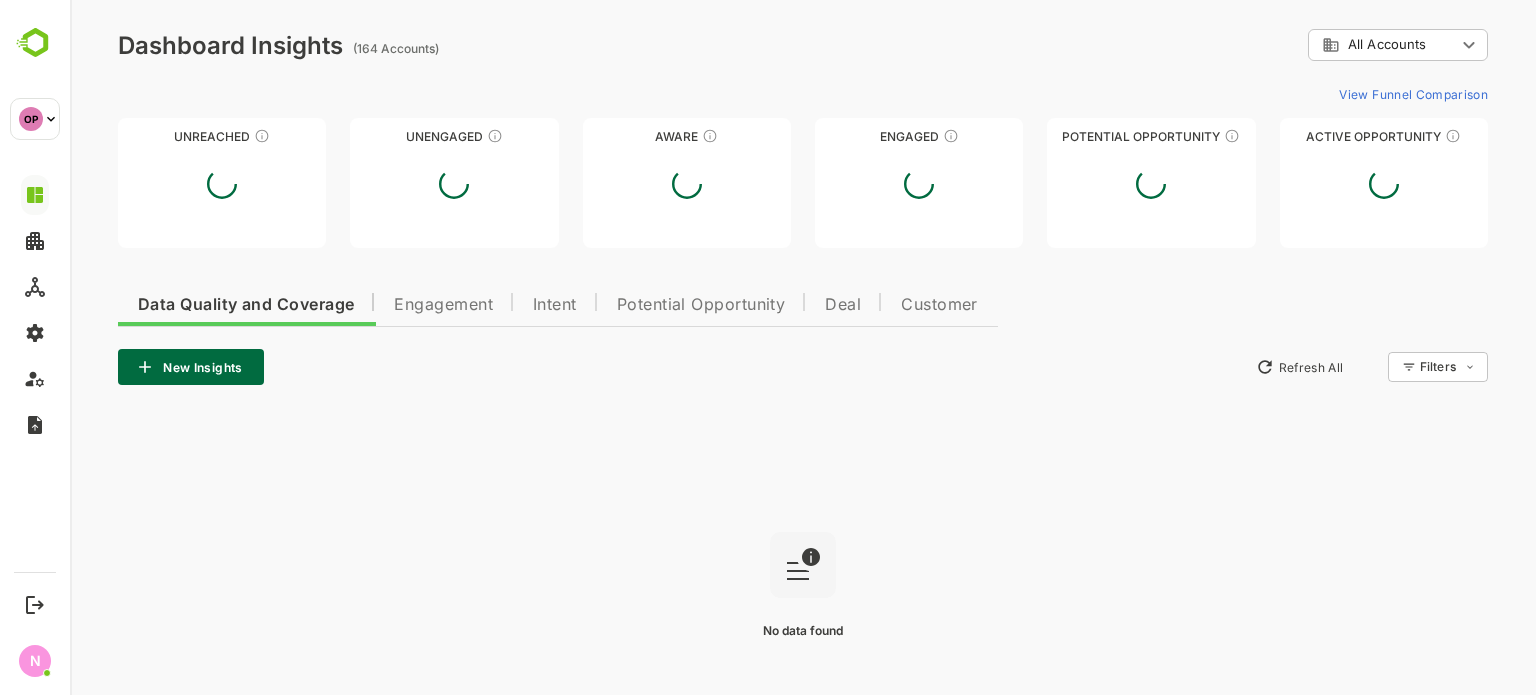 scroll, scrollTop: 0, scrollLeft: 0, axis: both 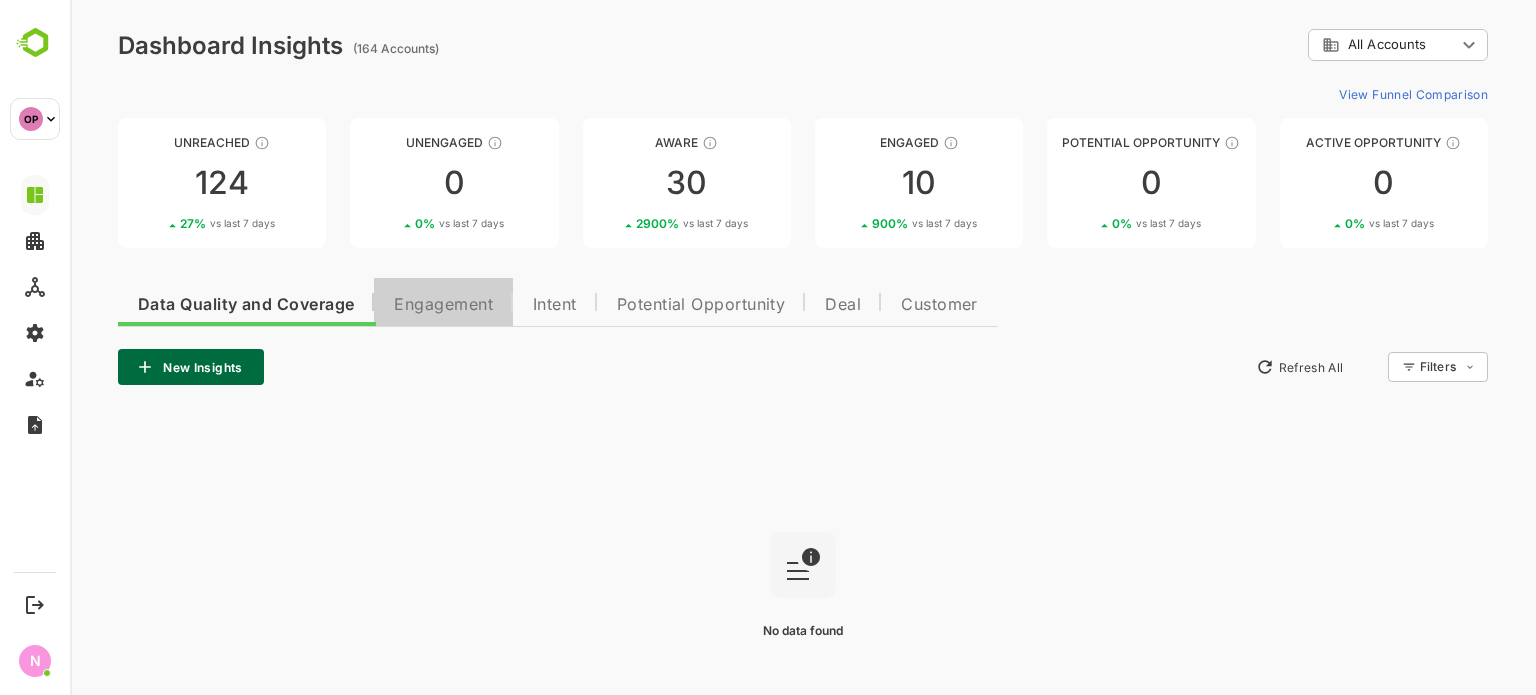 click on "Engagement" at bounding box center [443, 305] 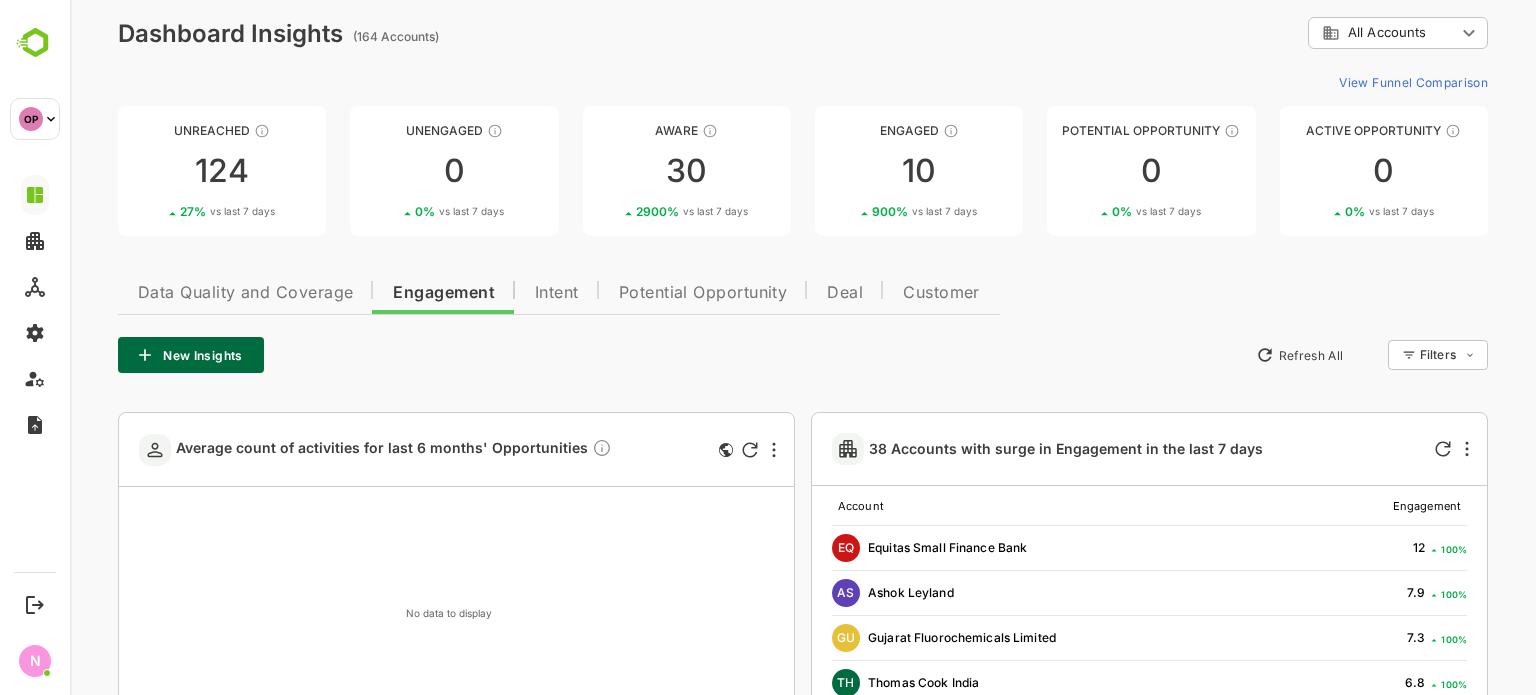 scroll, scrollTop: 0, scrollLeft: 0, axis: both 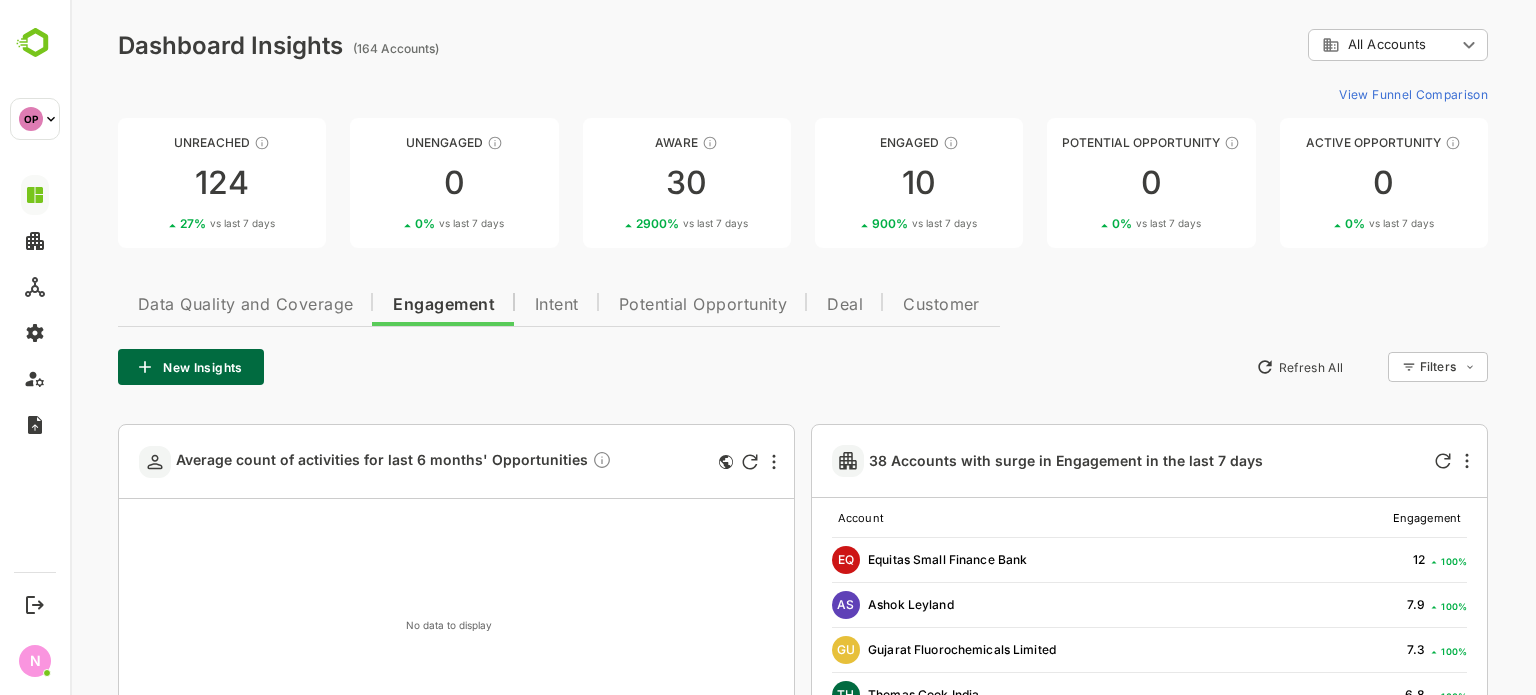 click on "Intent" at bounding box center (557, 305) 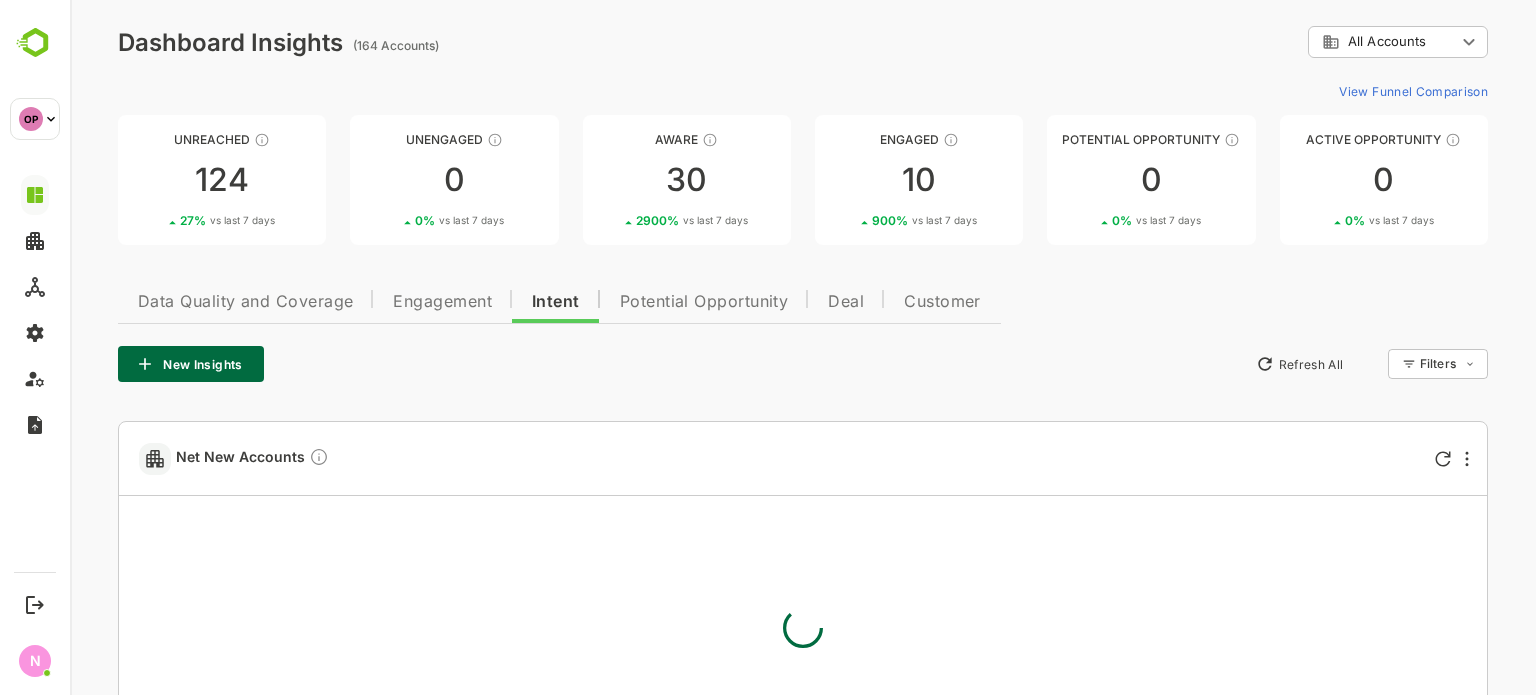 scroll, scrollTop: 0, scrollLeft: 0, axis: both 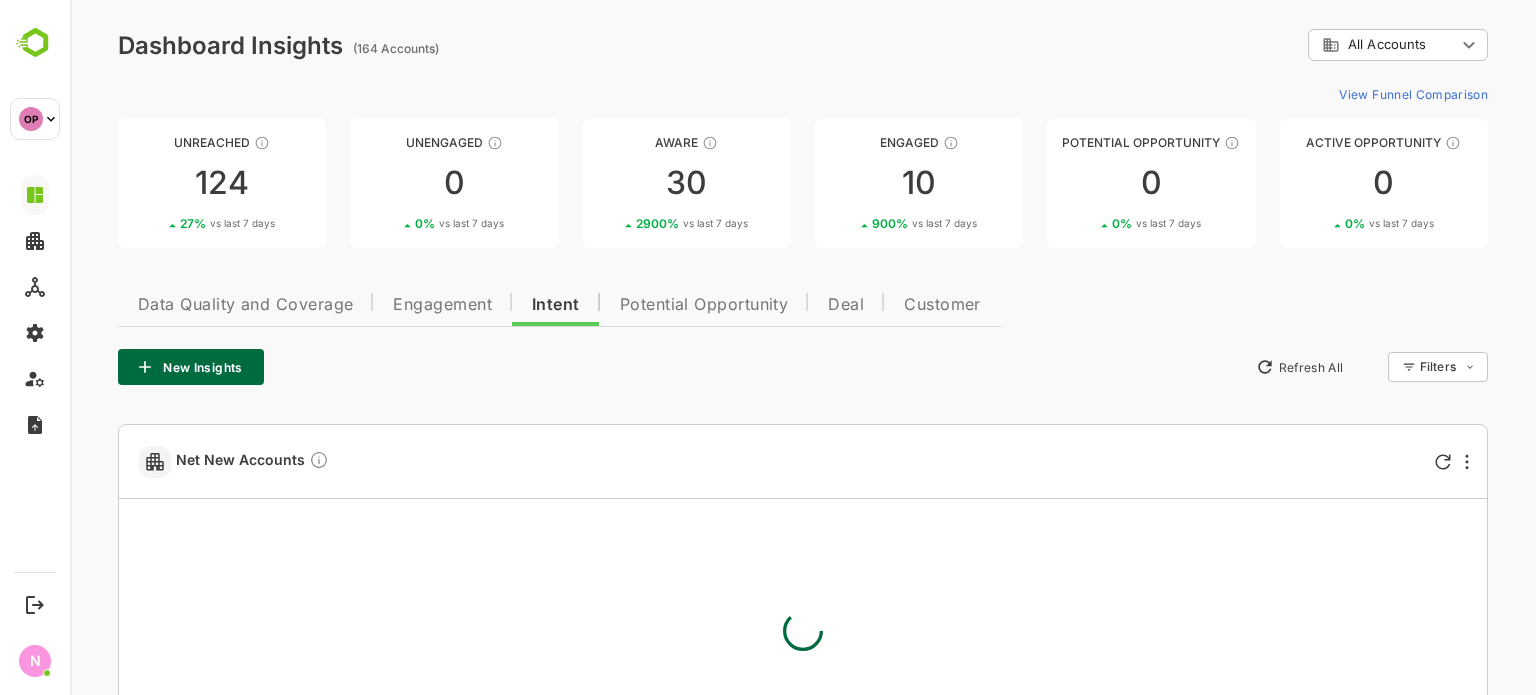 click on "Potential Opportunity" at bounding box center (704, 305) 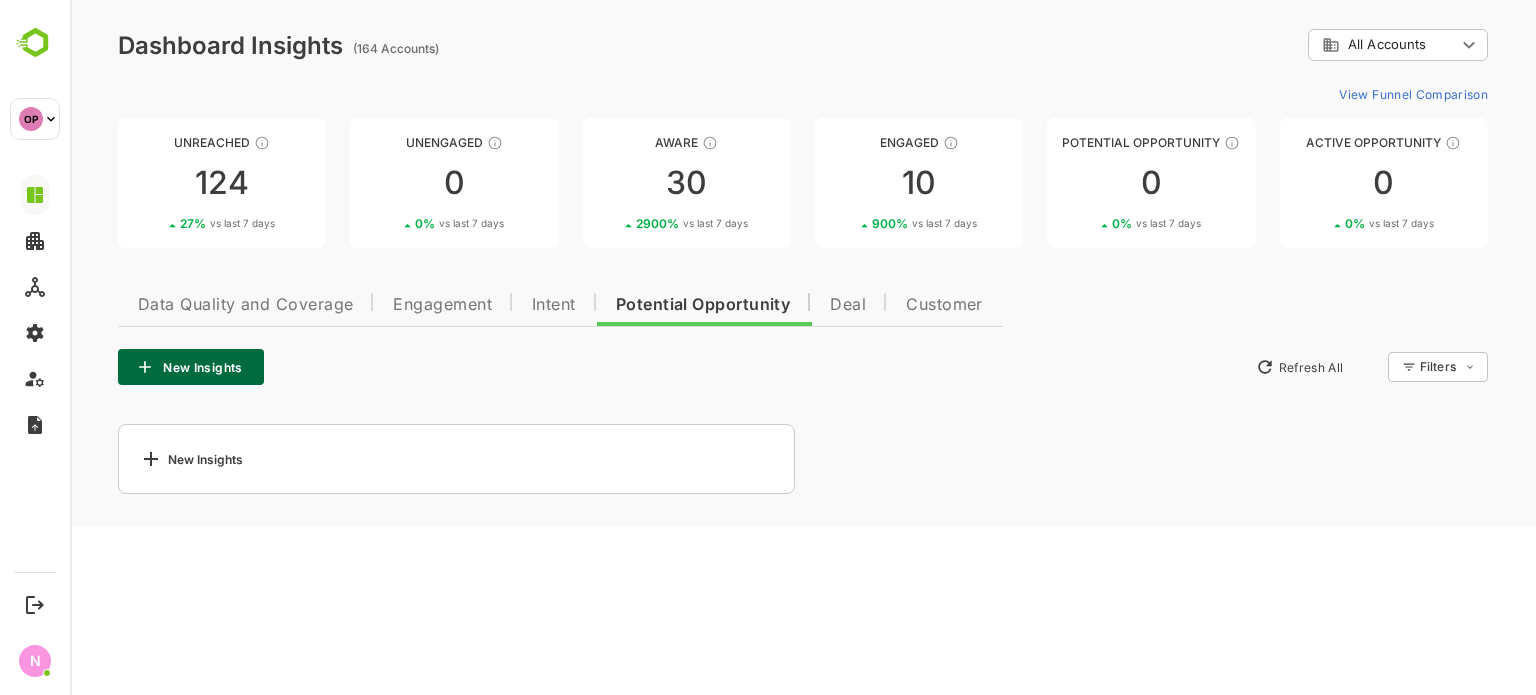 click on "Intent" at bounding box center [554, 305] 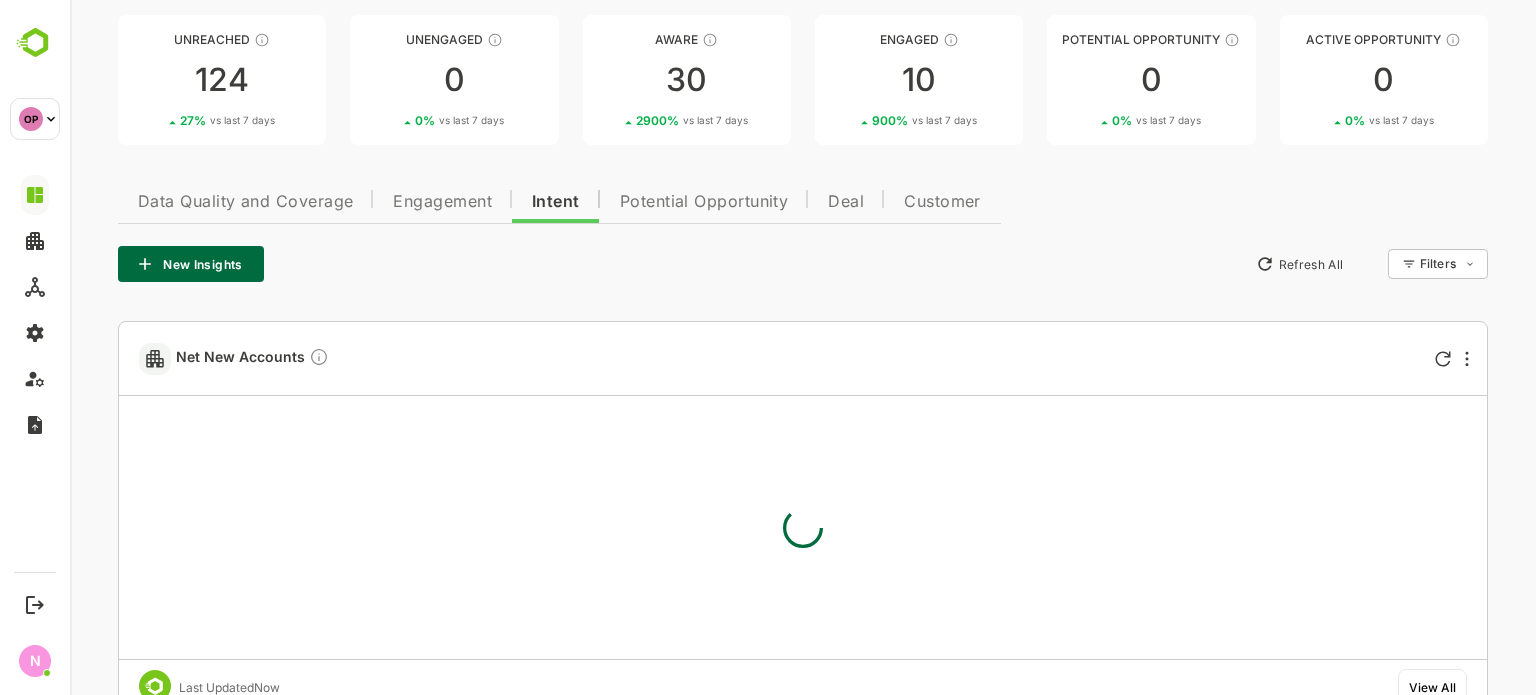 scroll, scrollTop: 100, scrollLeft: 0, axis: vertical 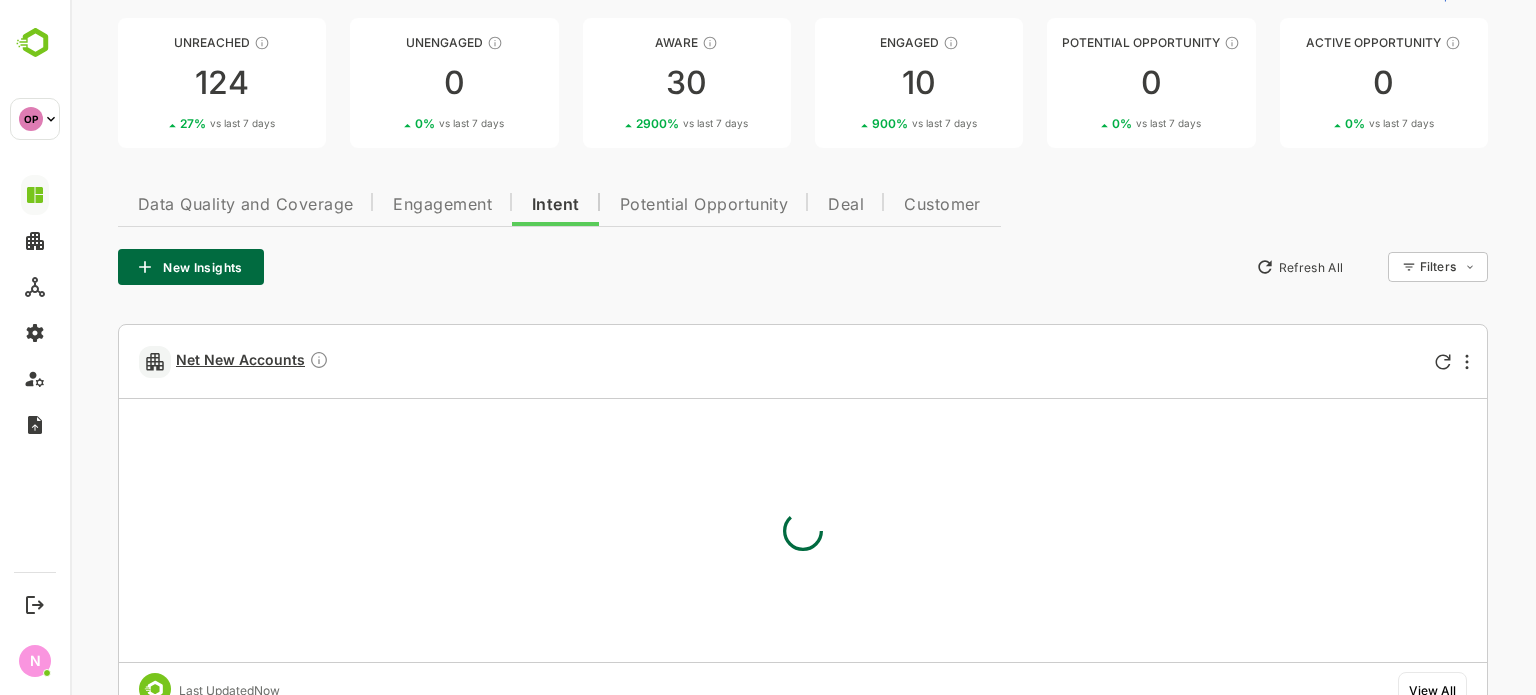 click on "Net New Accounts" at bounding box center [252, 361] 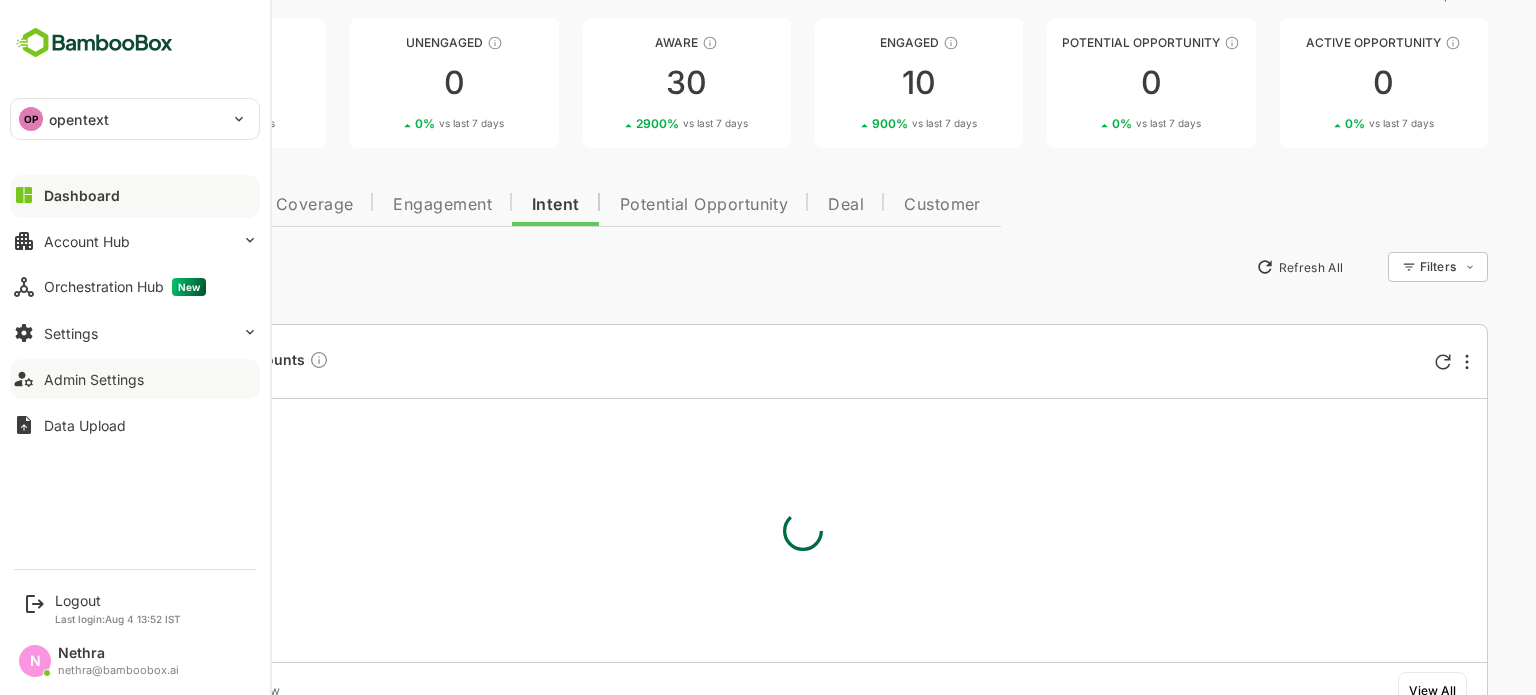 click on "Admin Settings" at bounding box center [94, 379] 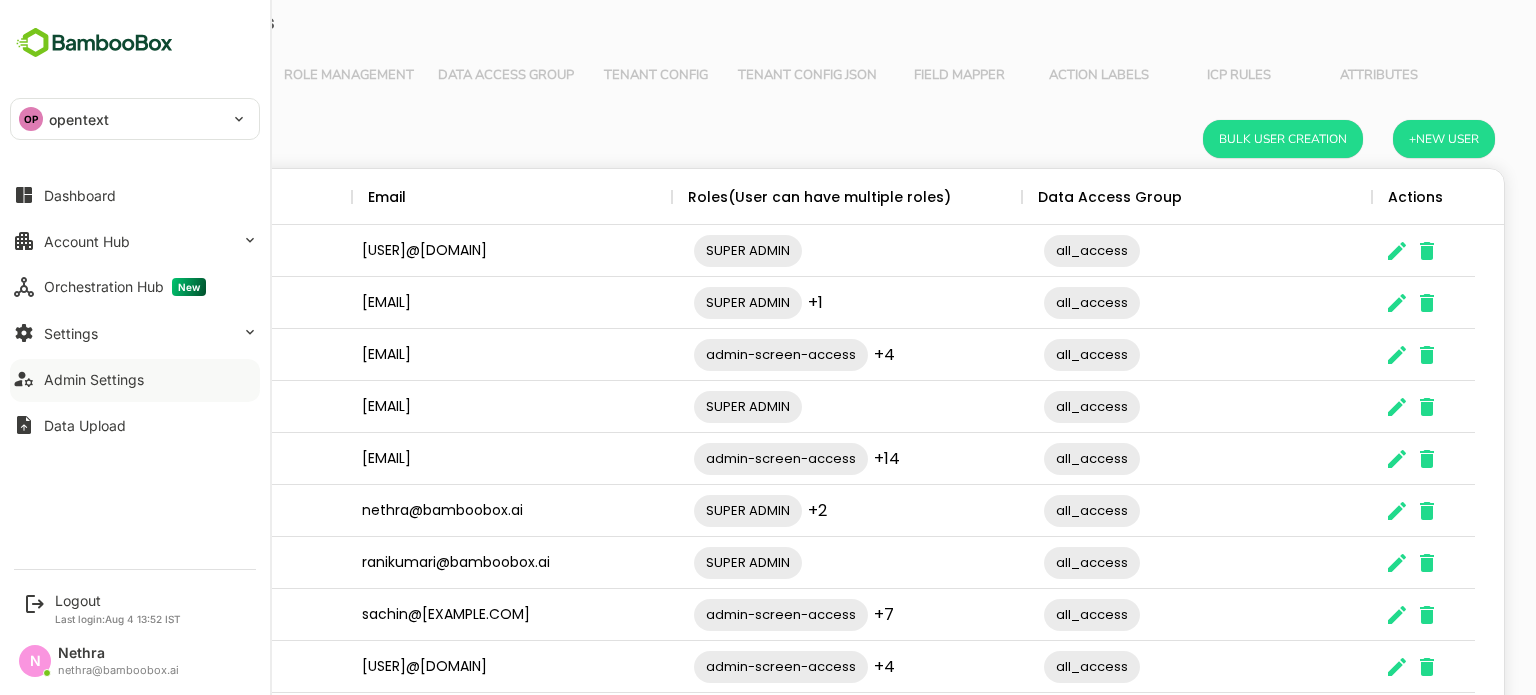 scroll, scrollTop: 0, scrollLeft: 0, axis: both 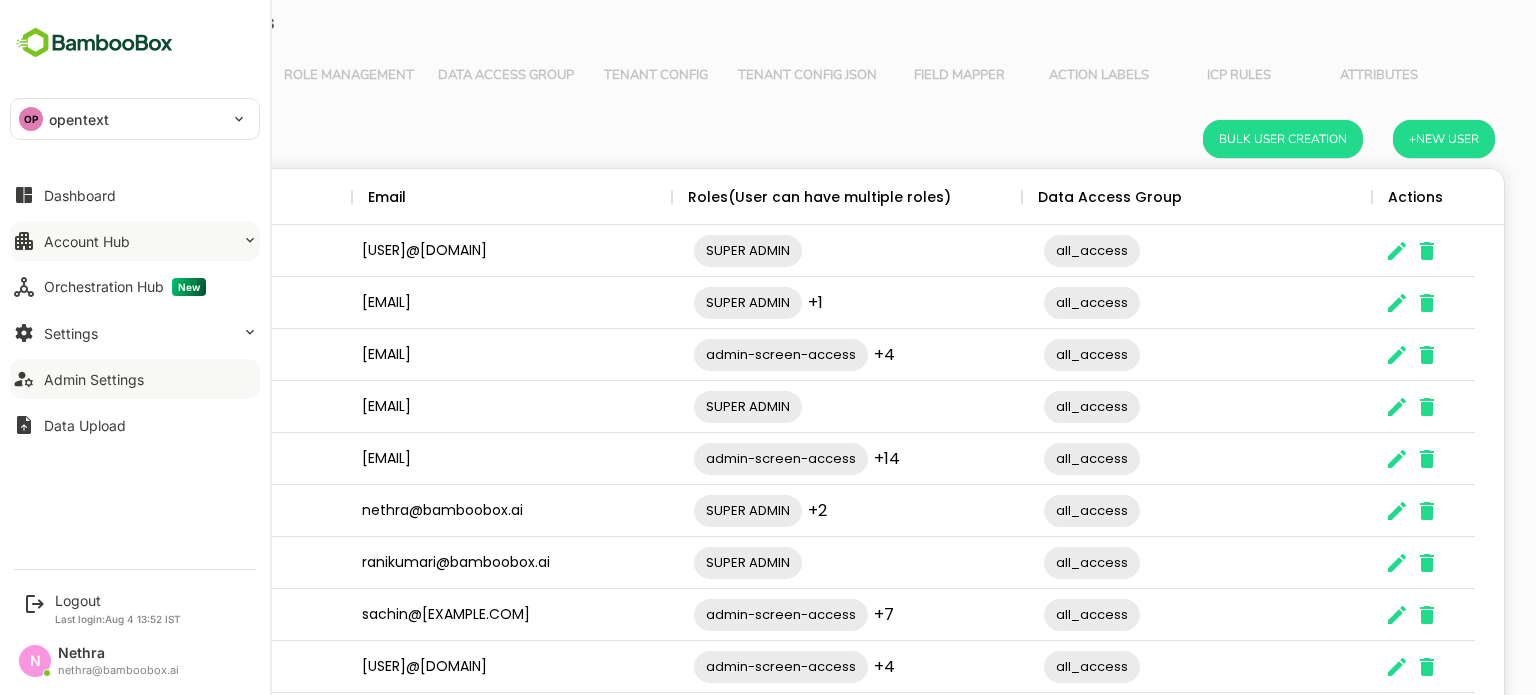 click on "Account Hub" at bounding box center (135, 241) 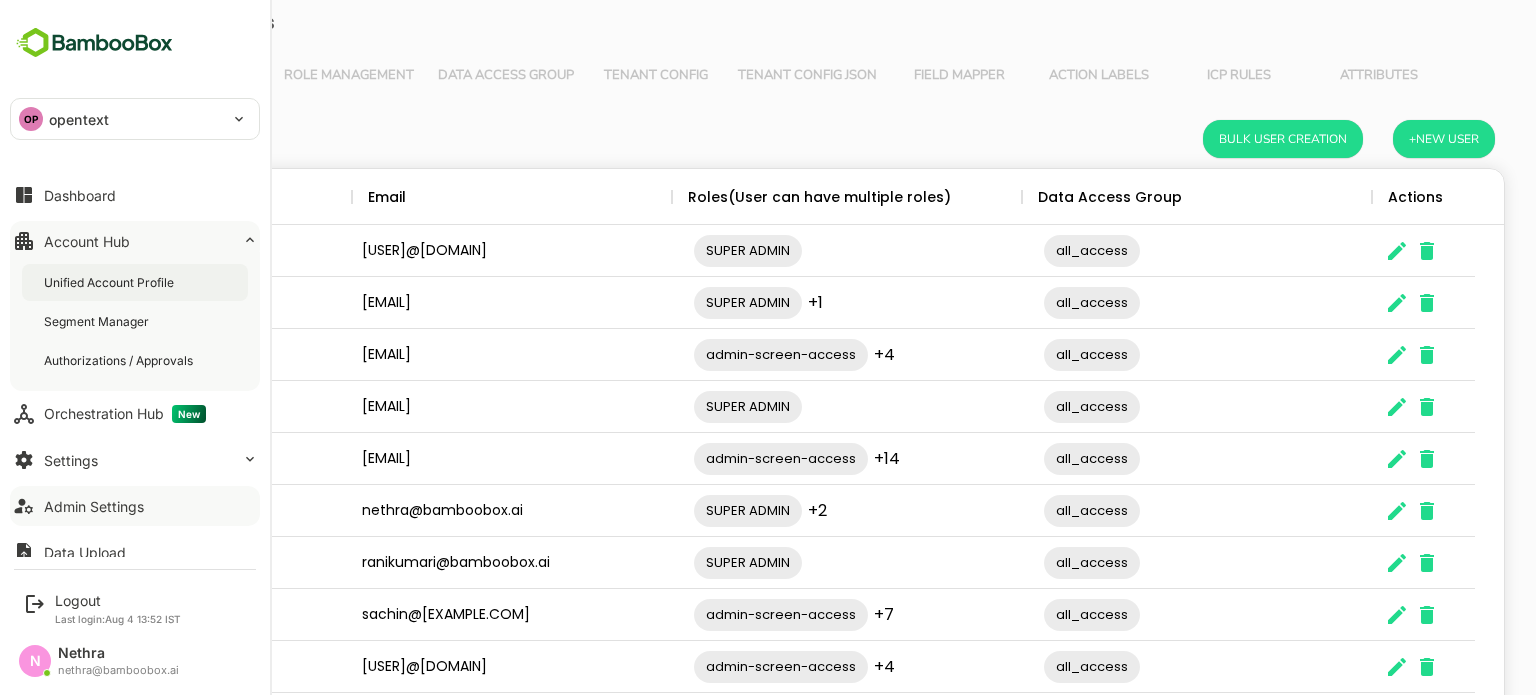 click on "Unified Account Profile" at bounding box center [135, 282] 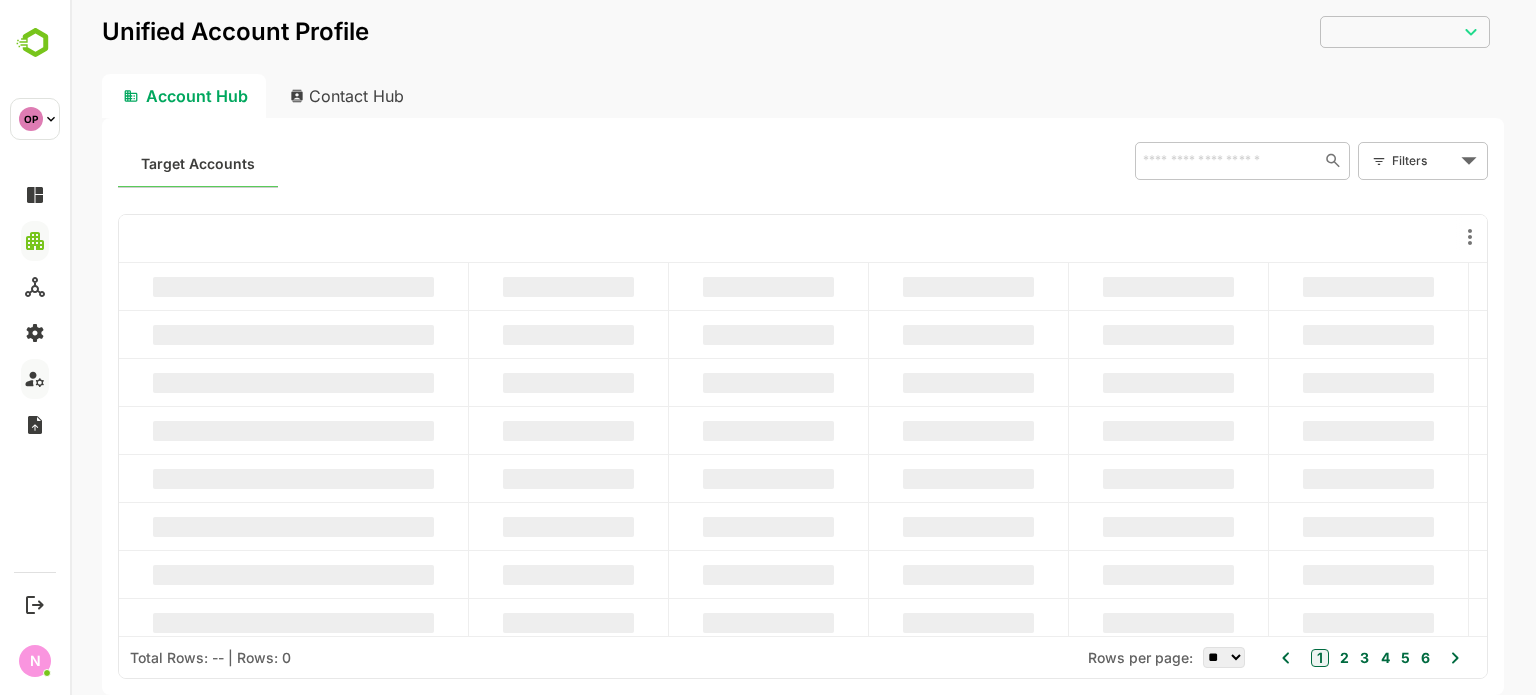 scroll, scrollTop: 0, scrollLeft: 0, axis: both 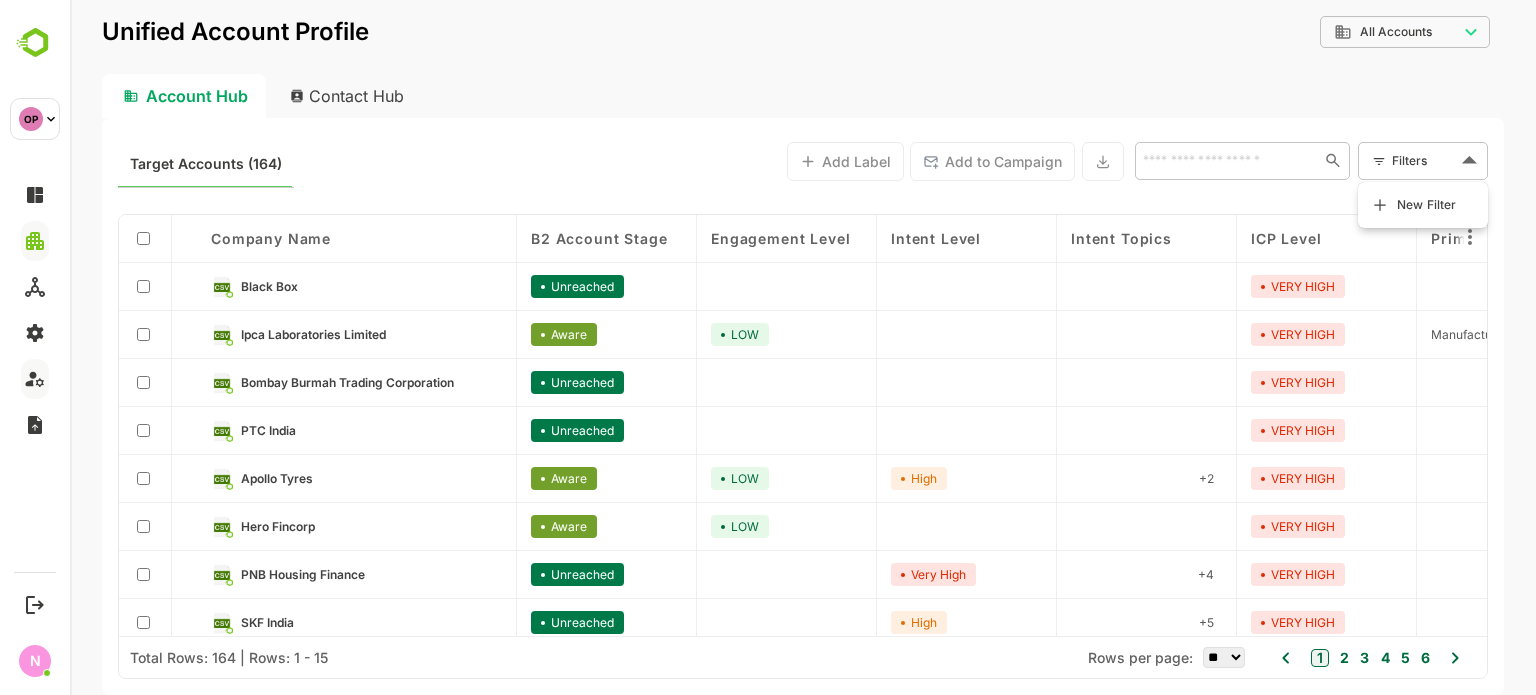 click on "**********" at bounding box center [803, 347] 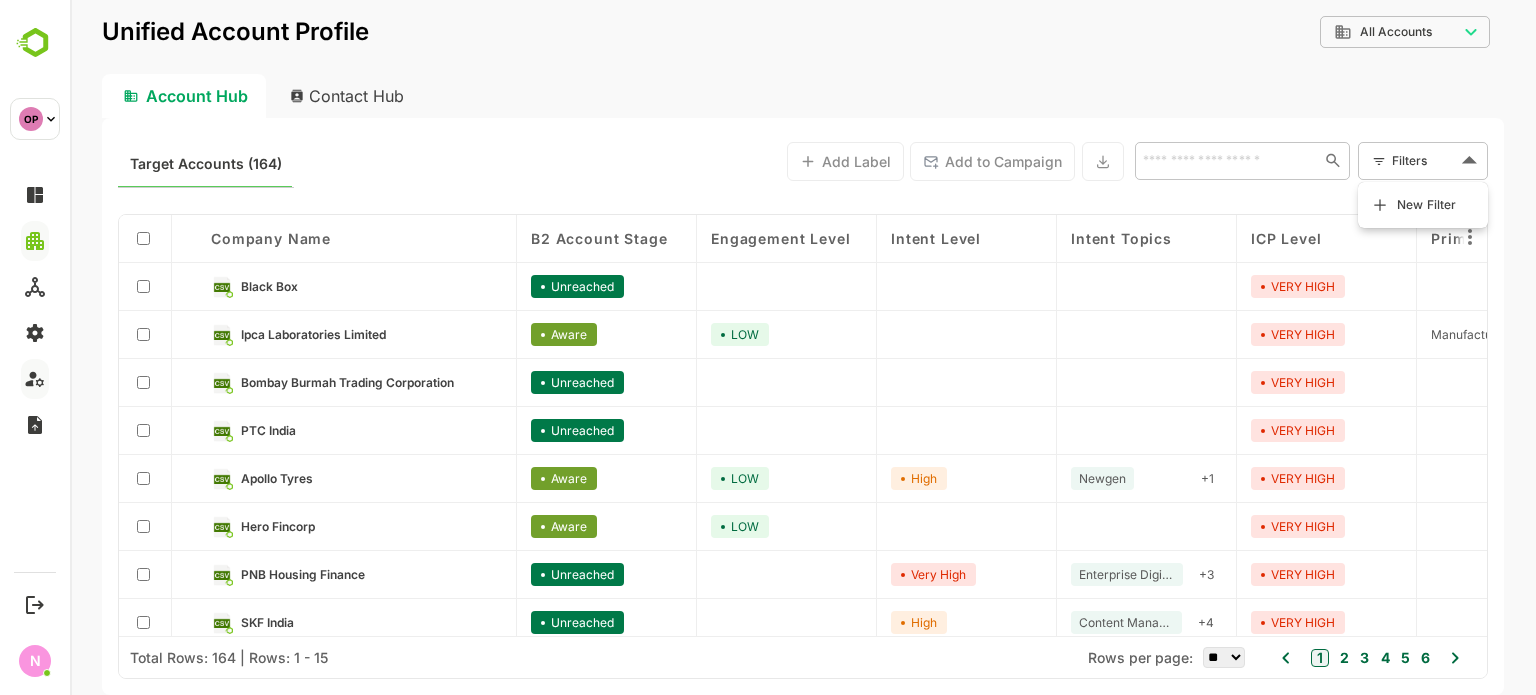 click on "New Filter" at bounding box center [1427, 205] 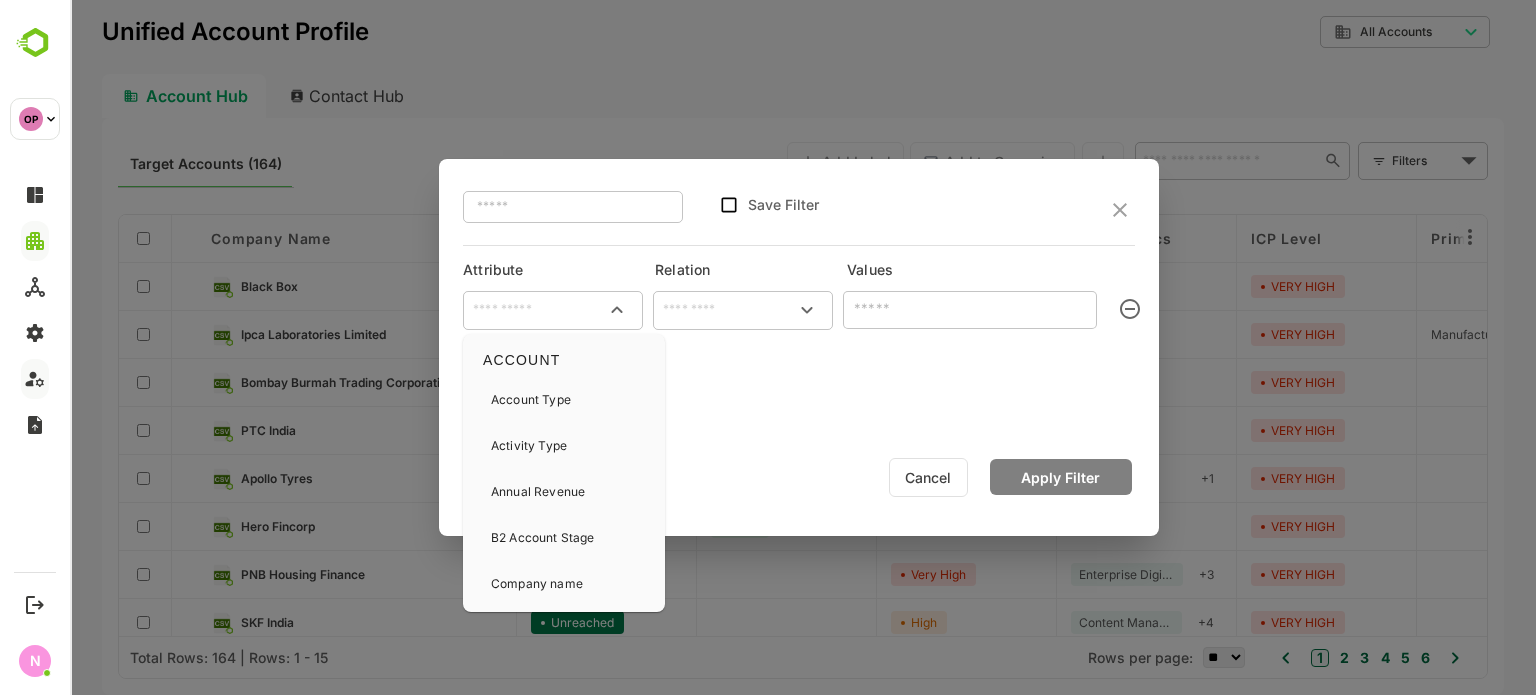 click at bounding box center (553, 310) 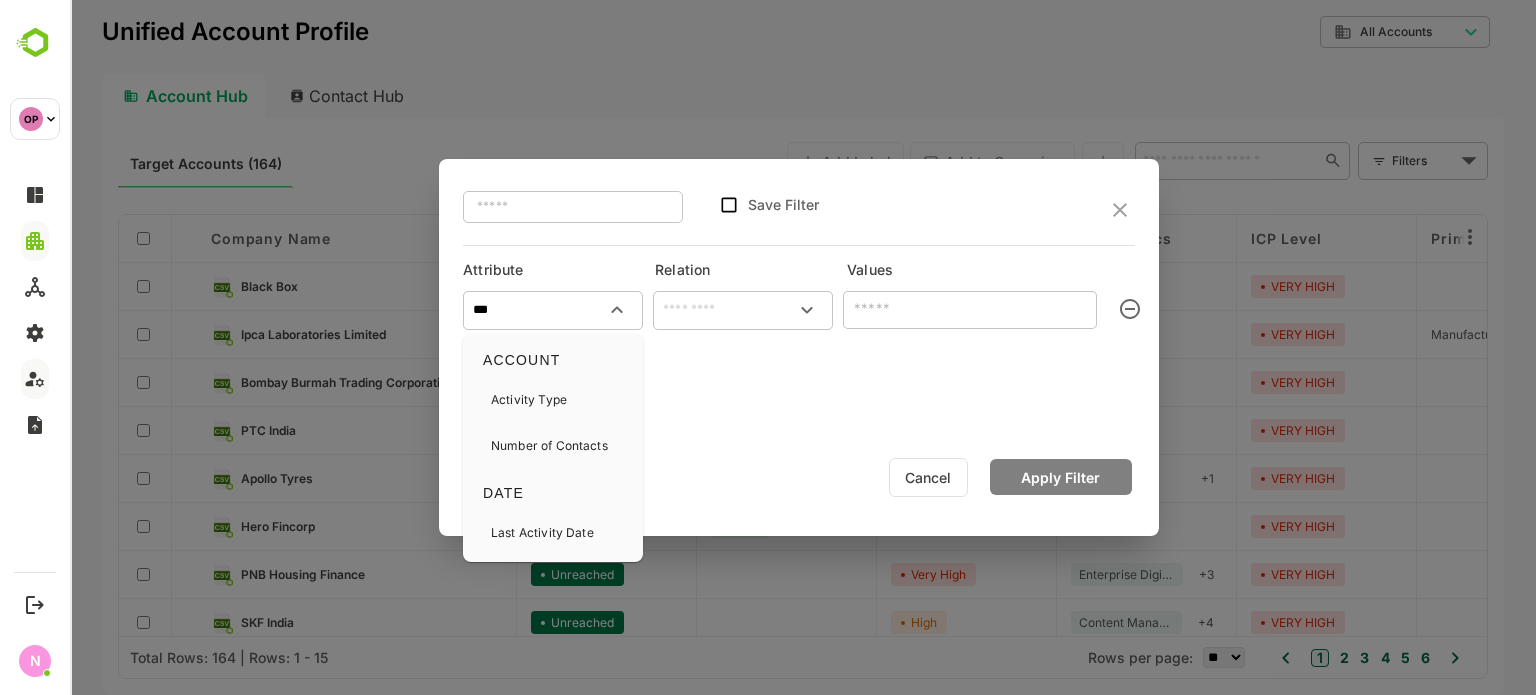 click on "Activity Type" at bounding box center [529, 400] 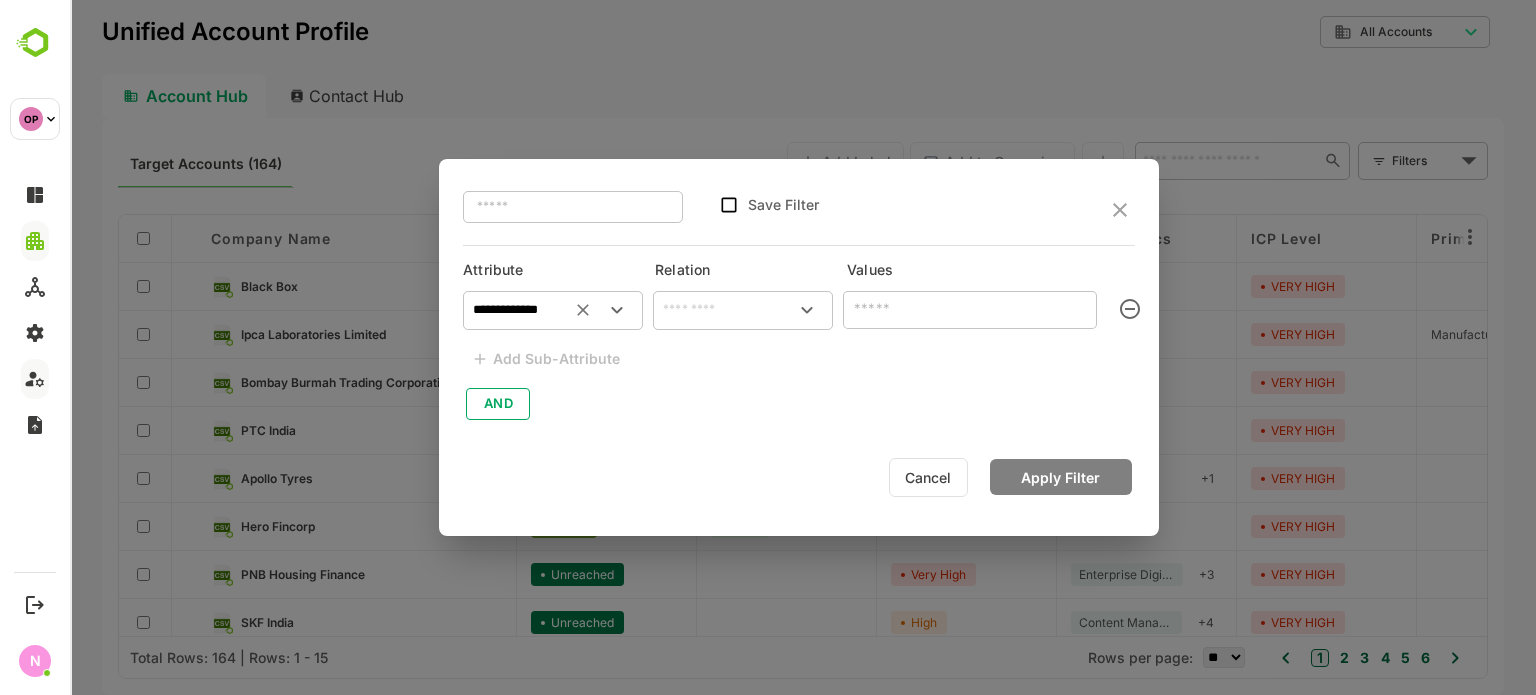type on "**********" 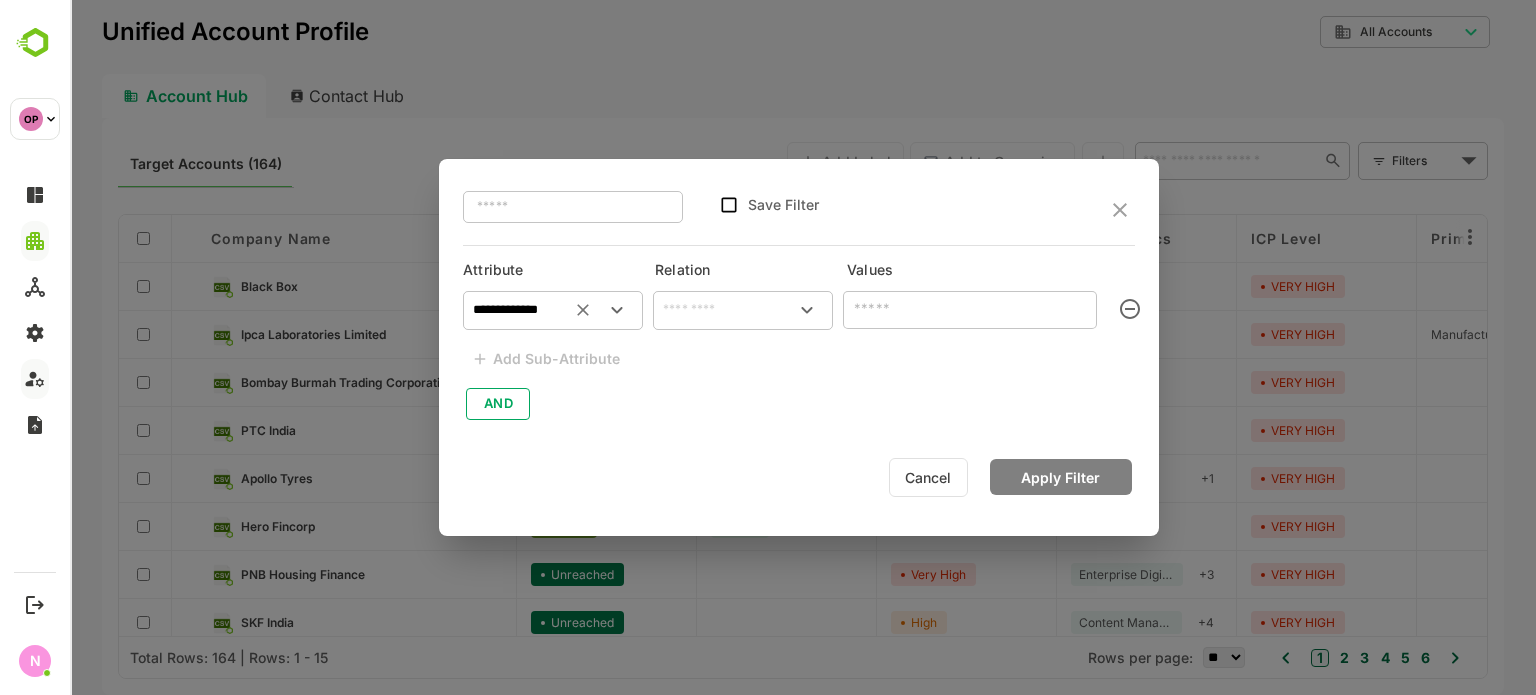 click at bounding box center (743, 310) 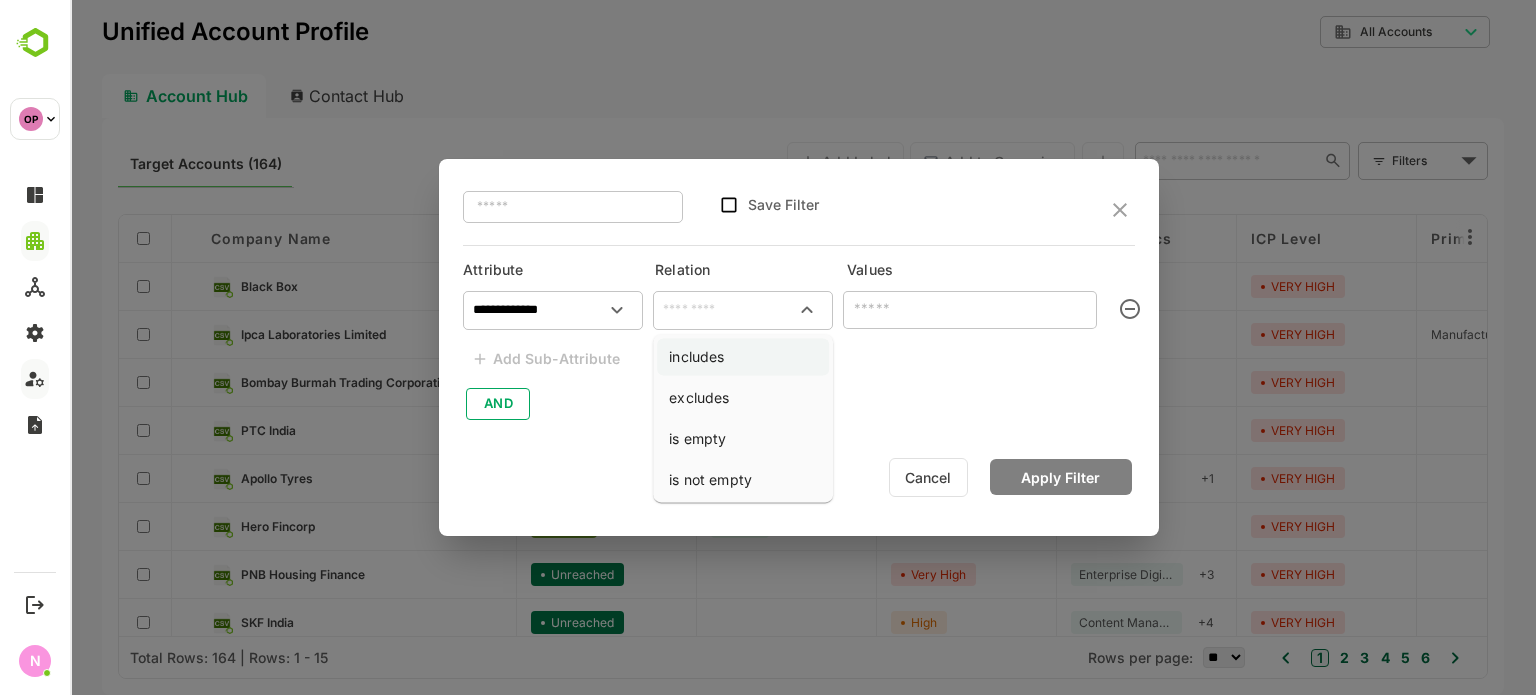 click on "includes" at bounding box center [743, 356] 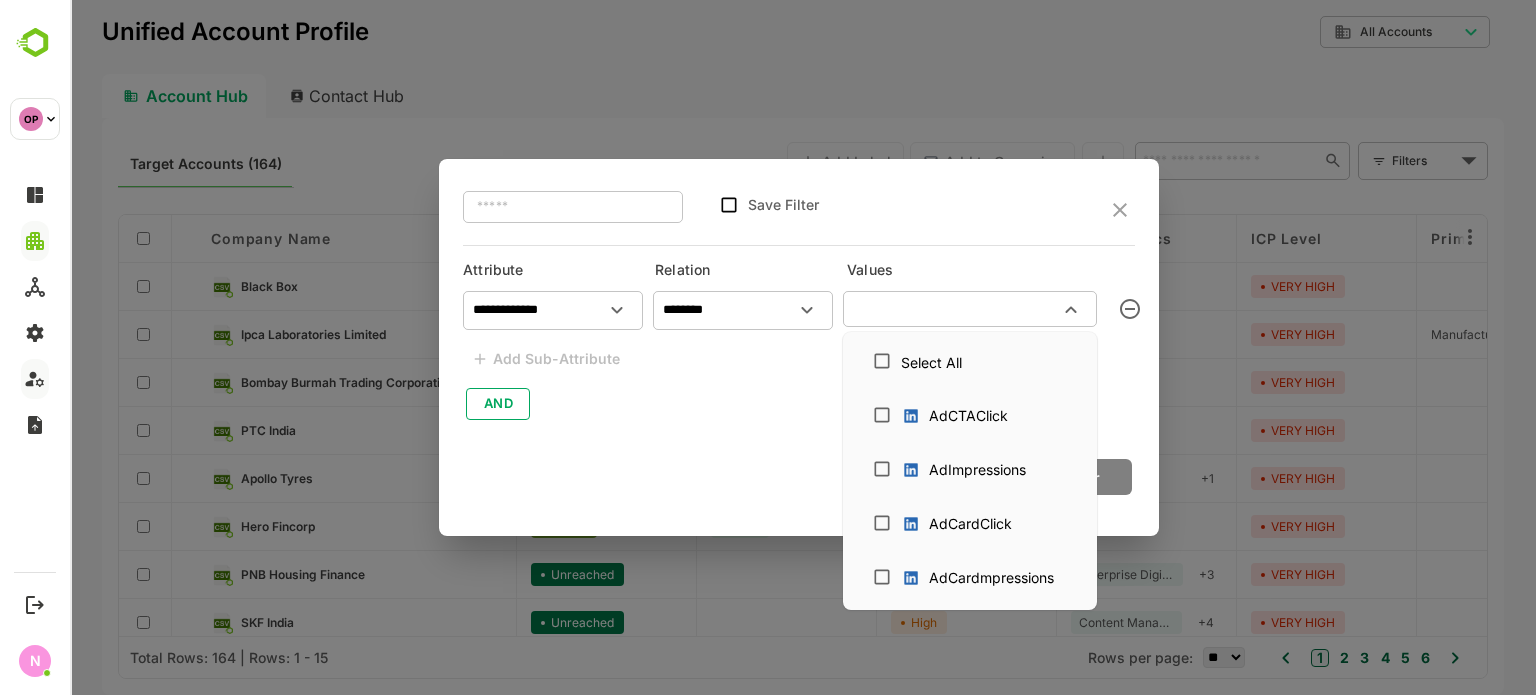 click at bounding box center (953, 309) 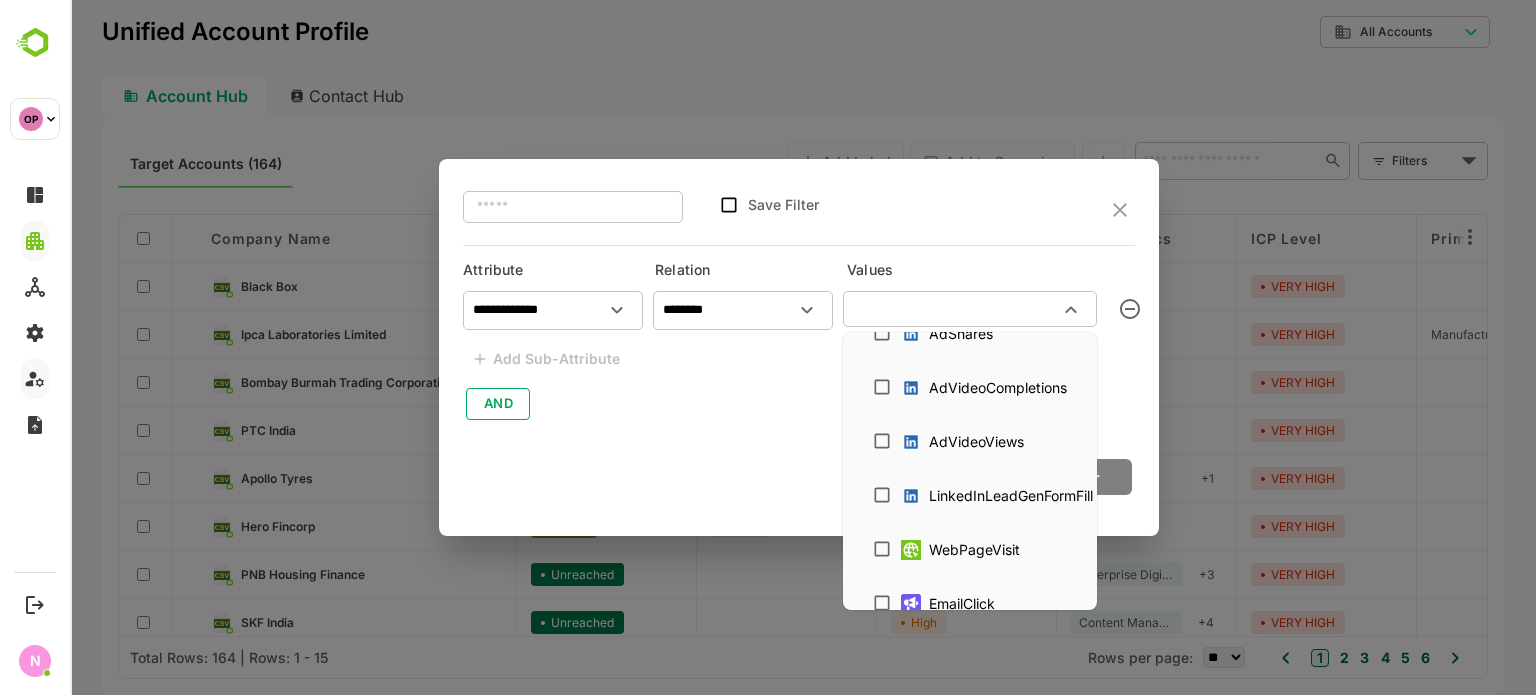 scroll, scrollTop: 616, scrollLeft: 0, axis: vertical 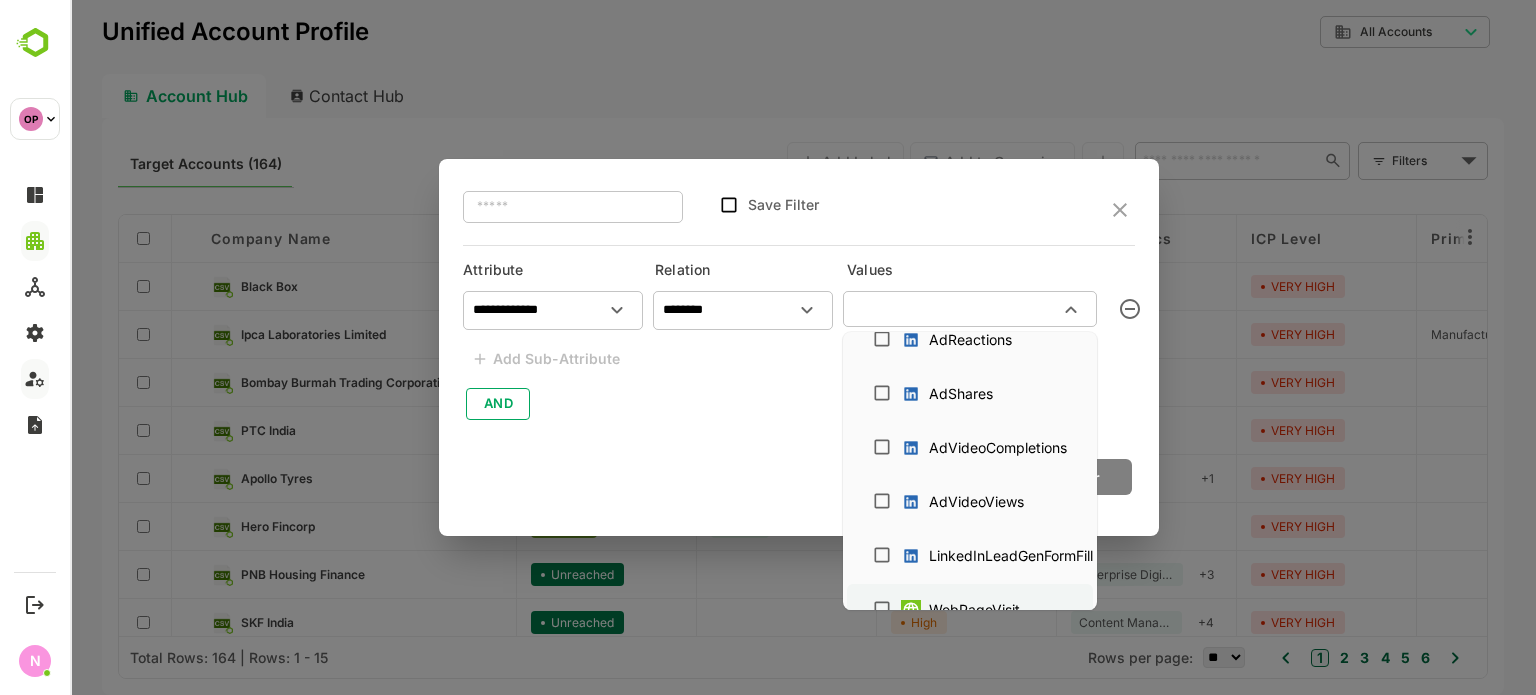 click on "WebPageVisit" at bounding box center (970, 609) 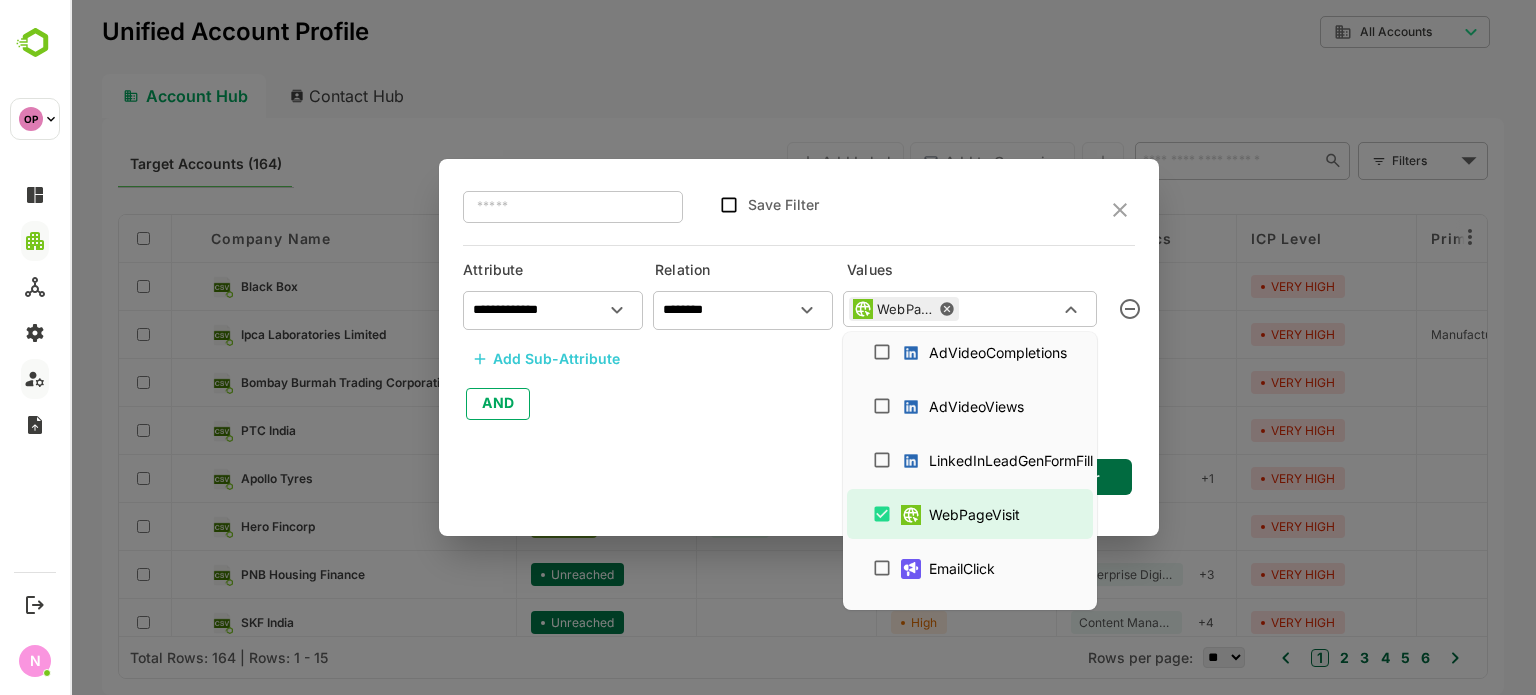 scroll, scrollTop: 916, scrollLeft: 0, axis: vertical 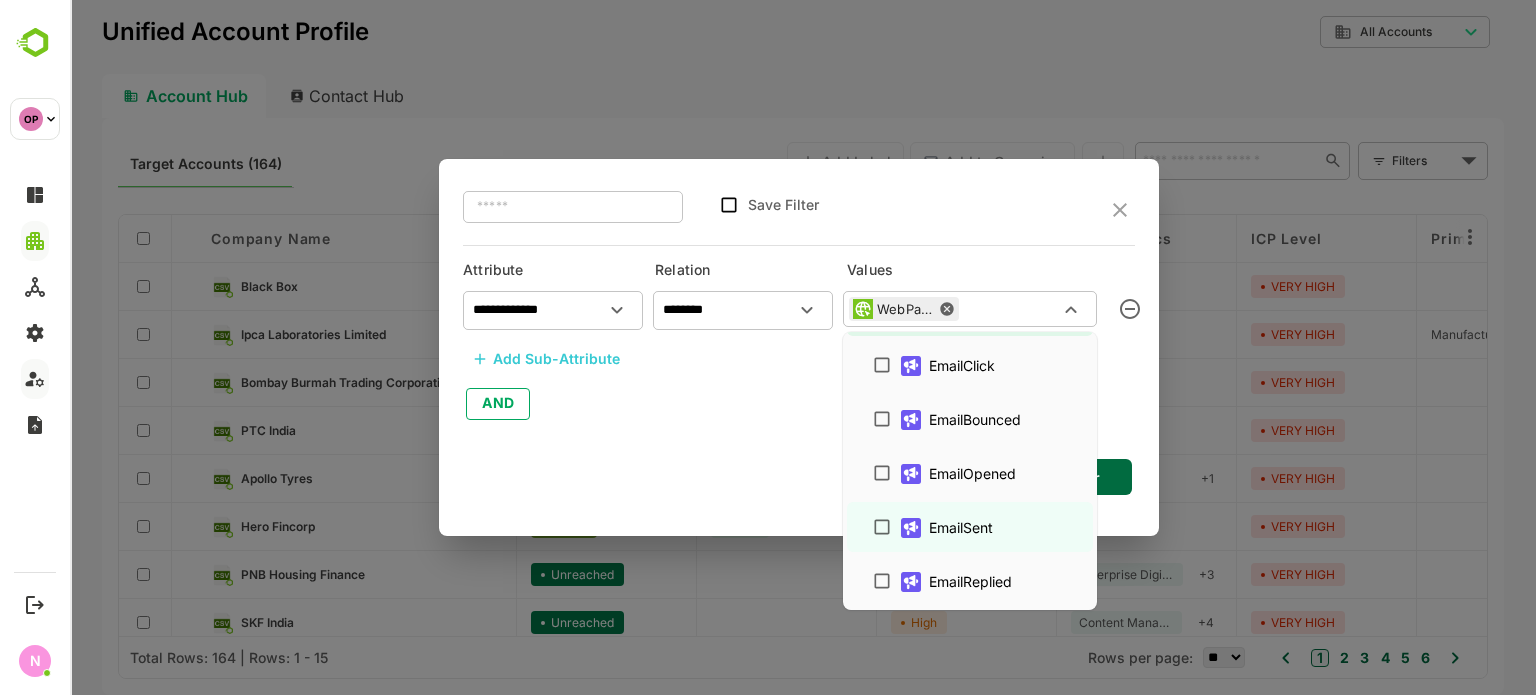 click on "Apply Filter" at bounding box center (1061, 477) 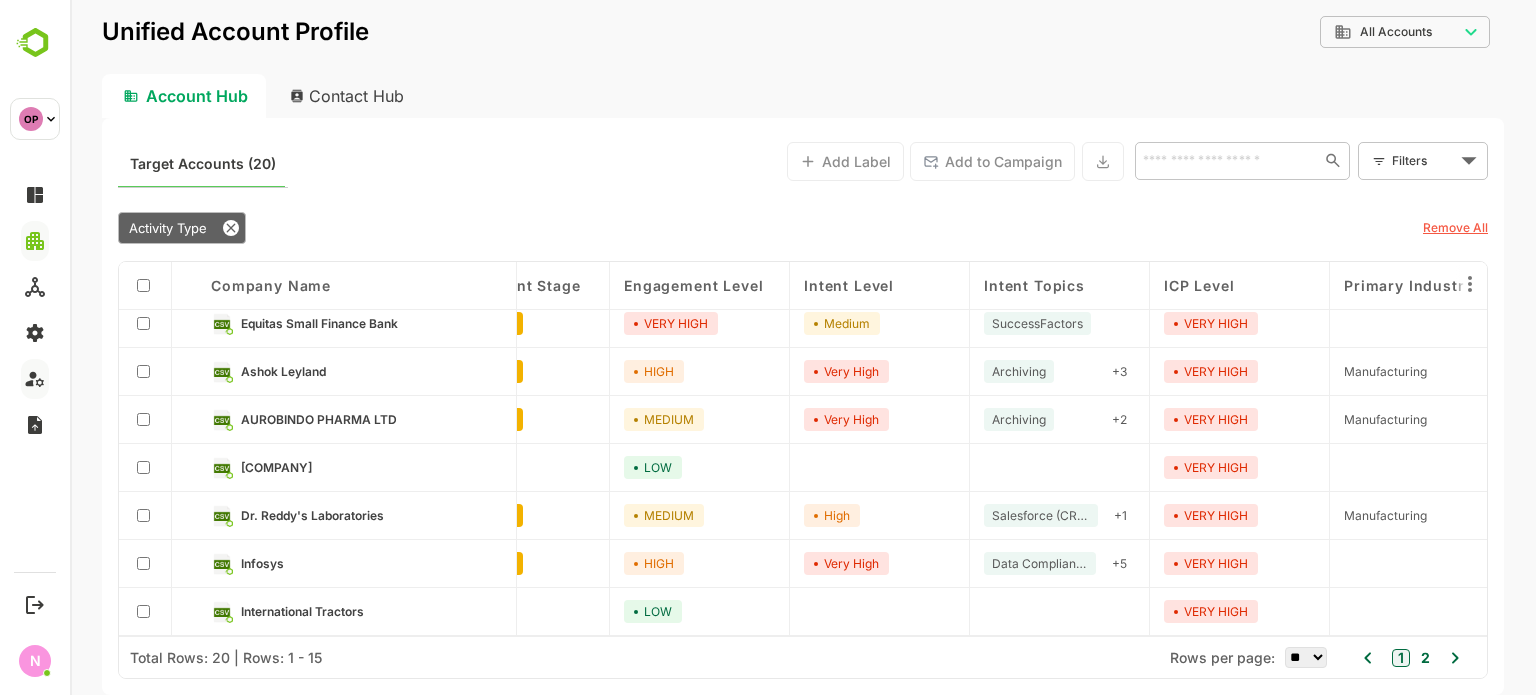 scroll, scrollTop: 398, scrollLeft: 0, axis: vertical 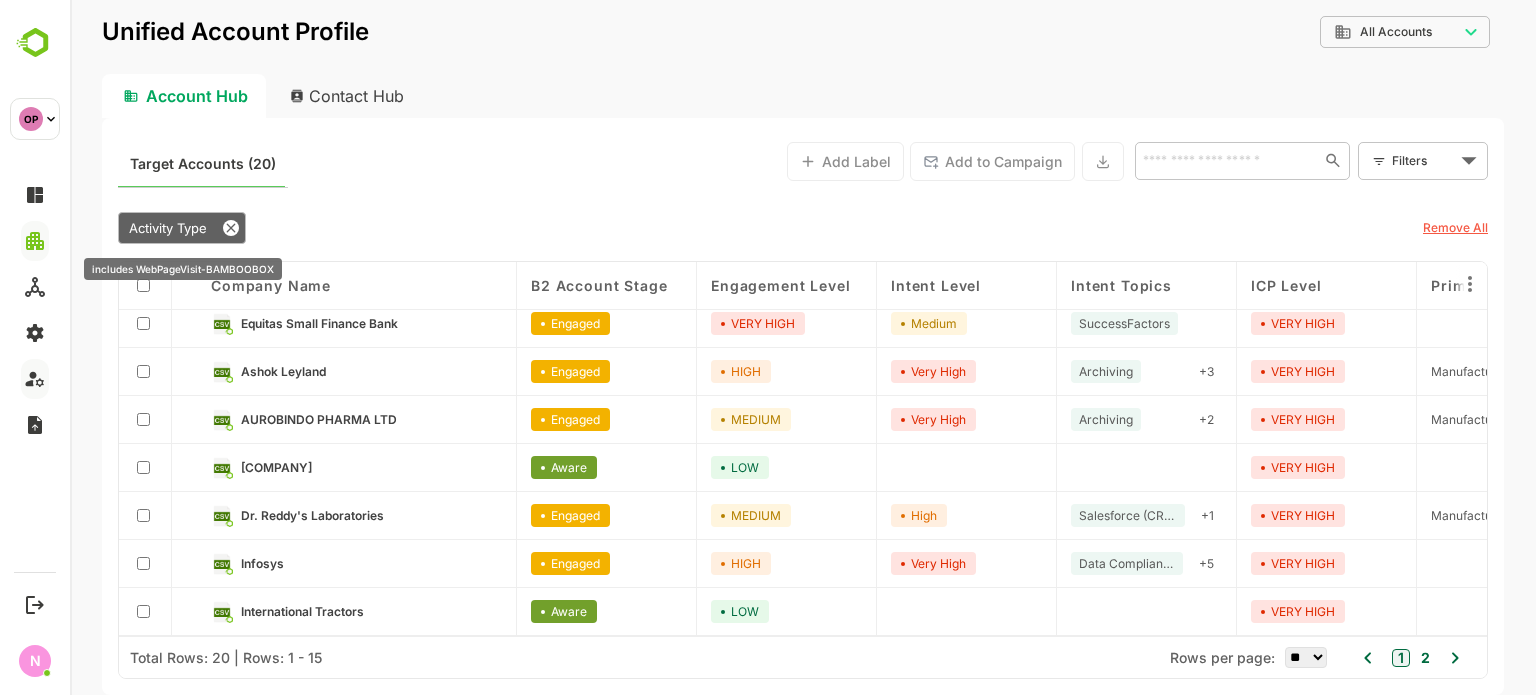 click on "Activity Type" at bounding box center (168, 228) 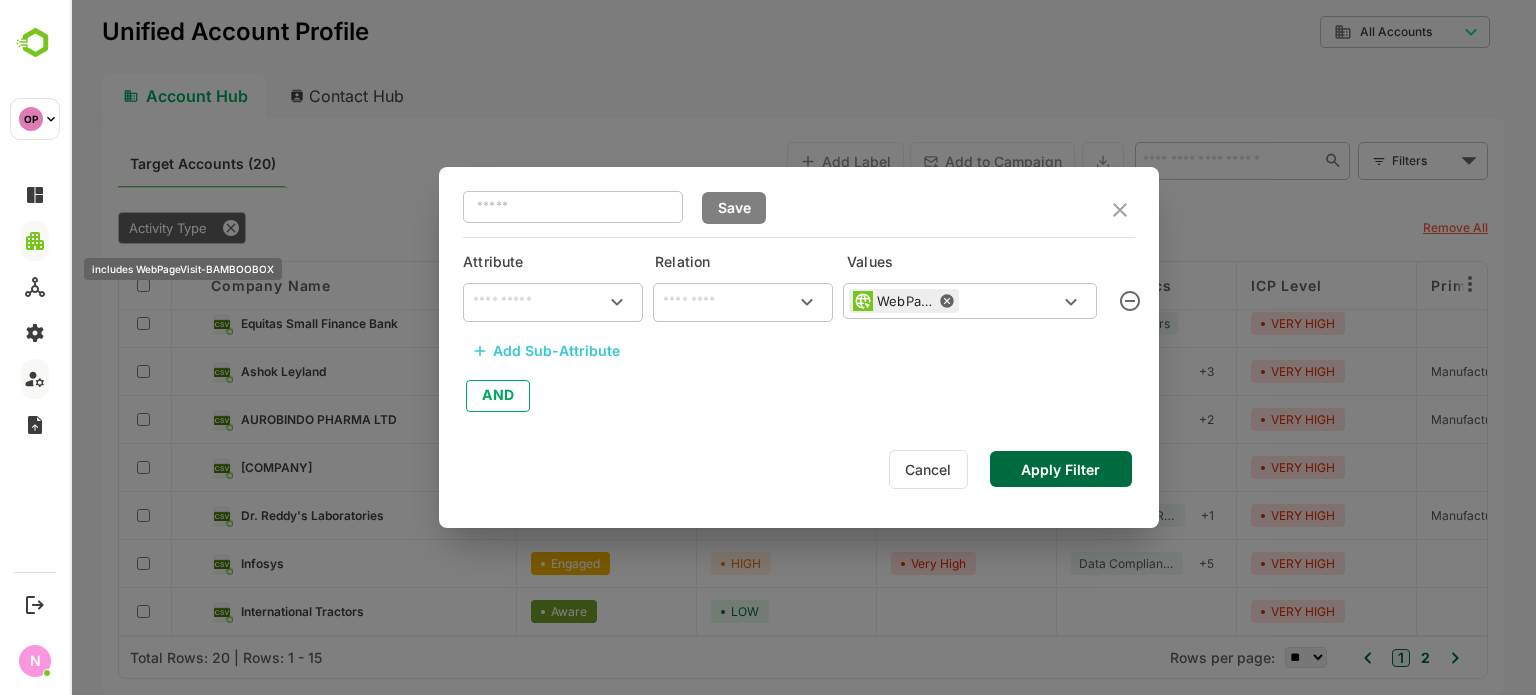 type on "**********" 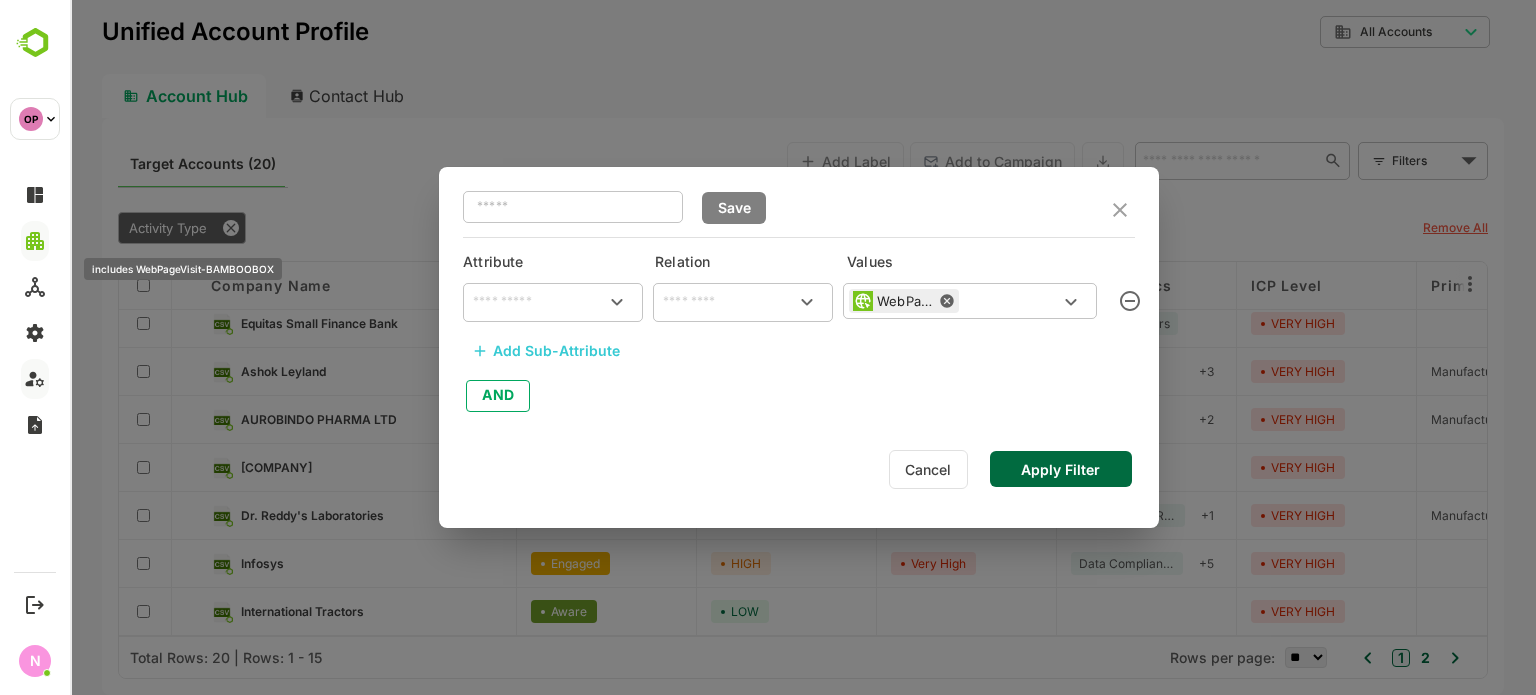 type on "********" 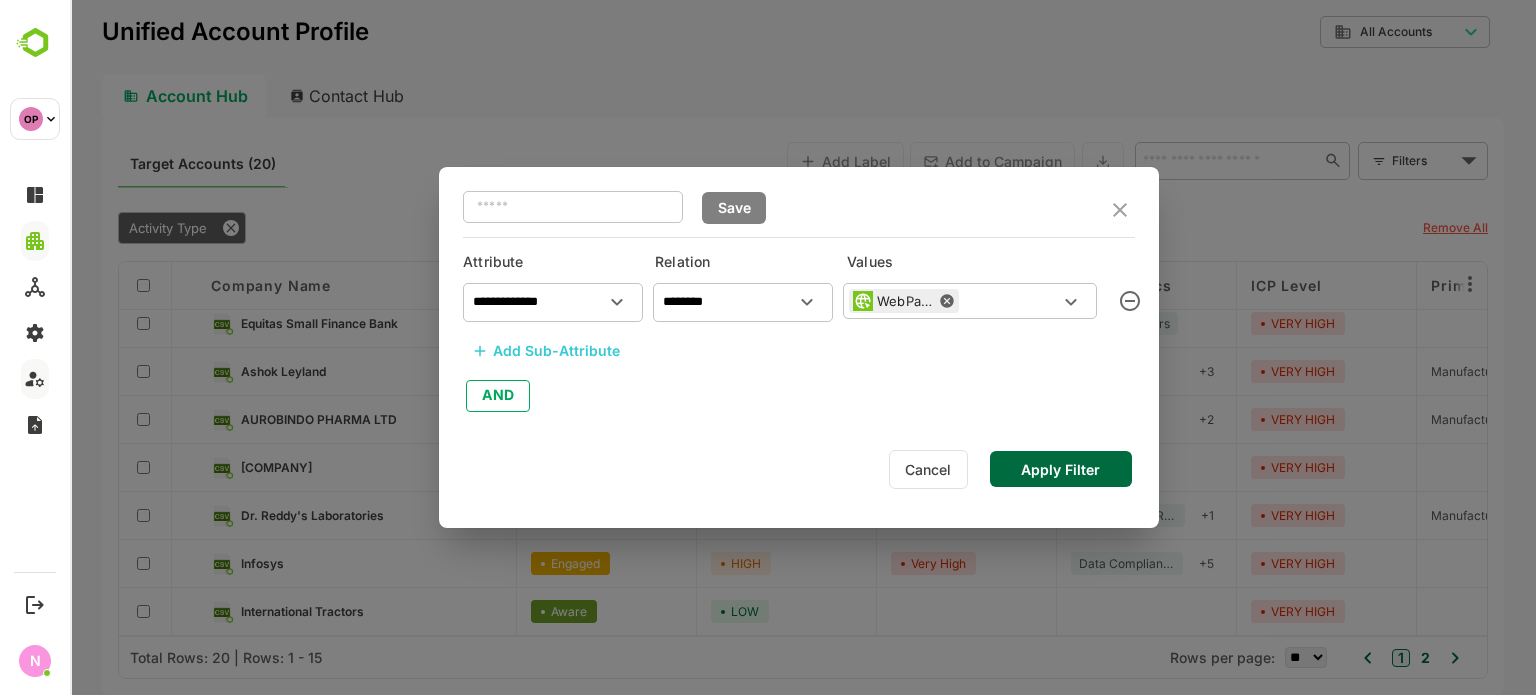 click on "Add Sub-Attribute" at bounding box center [556, 351] 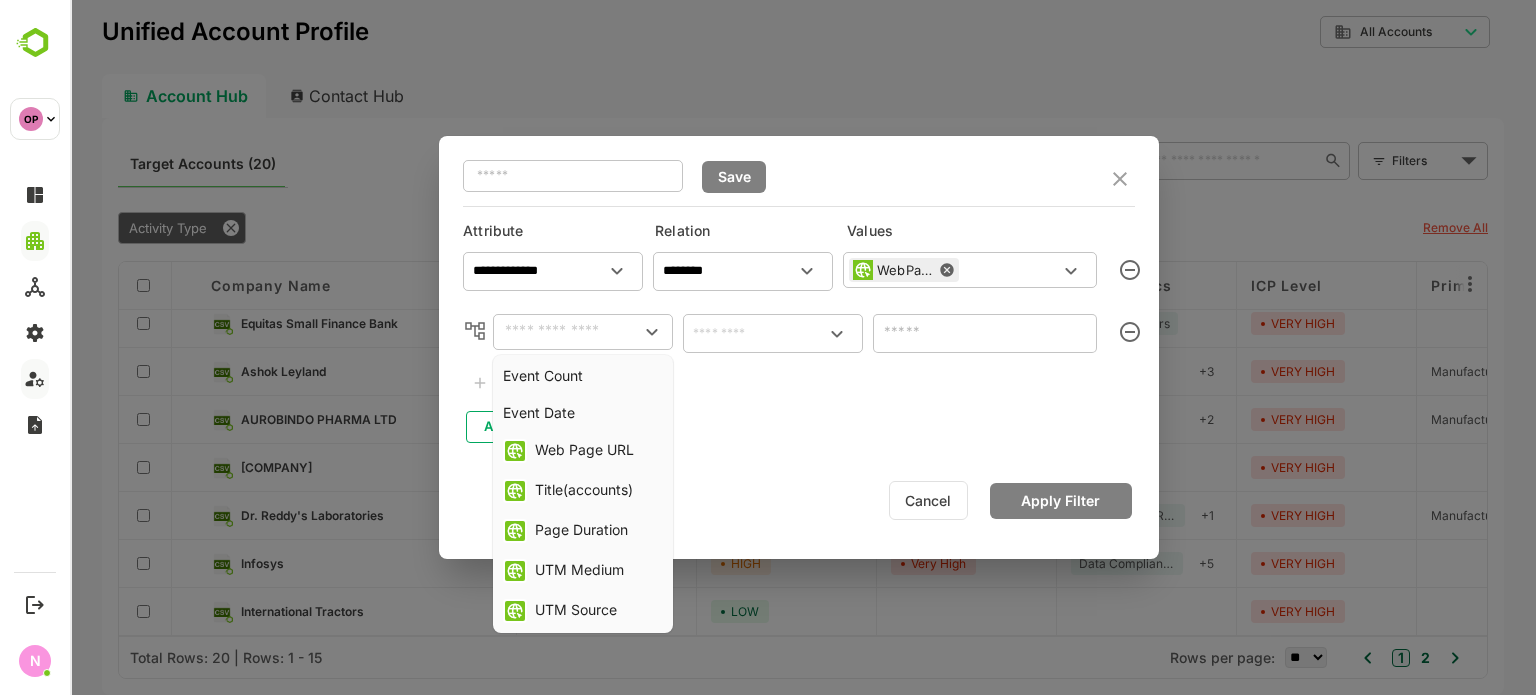 click at bounding box center [566, 332] 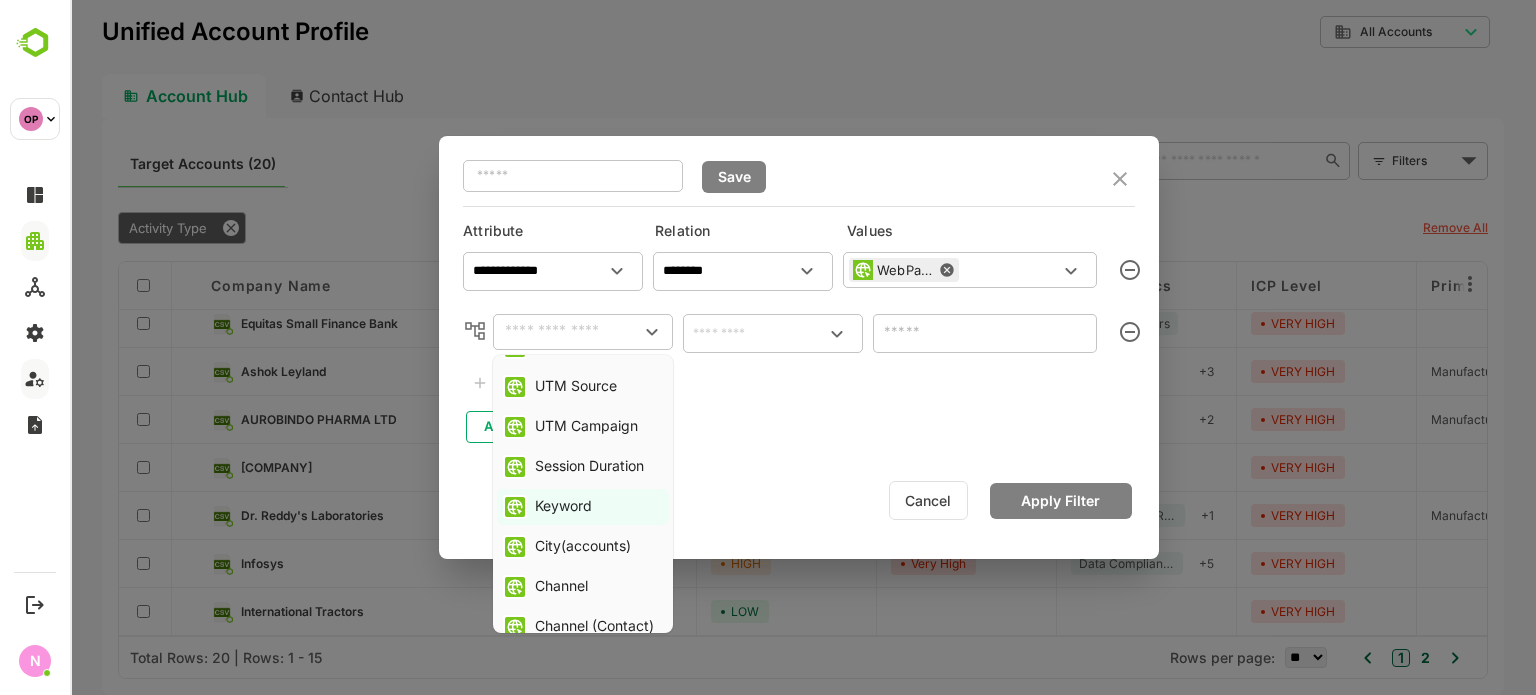 scroll, scrollTop: 240, scrollLeft: 0, axis: vertical 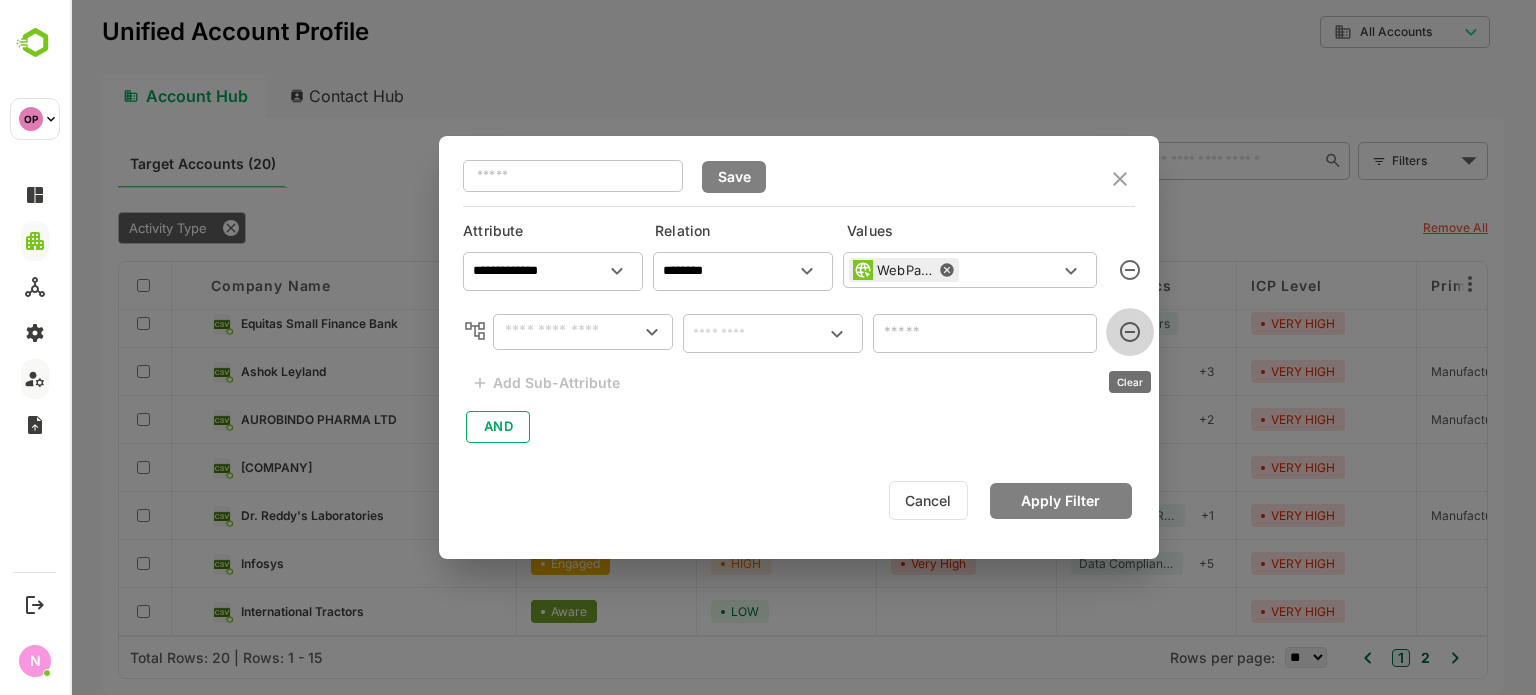 click 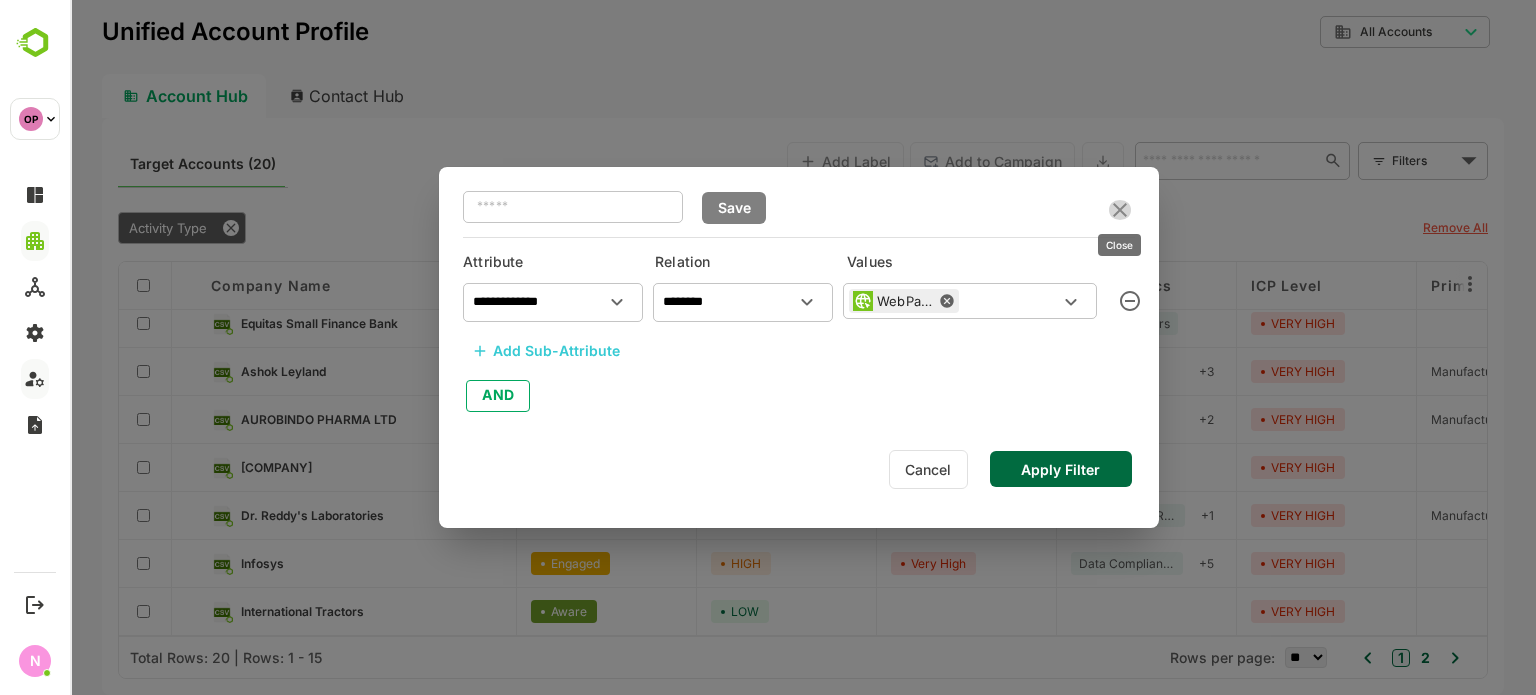 click 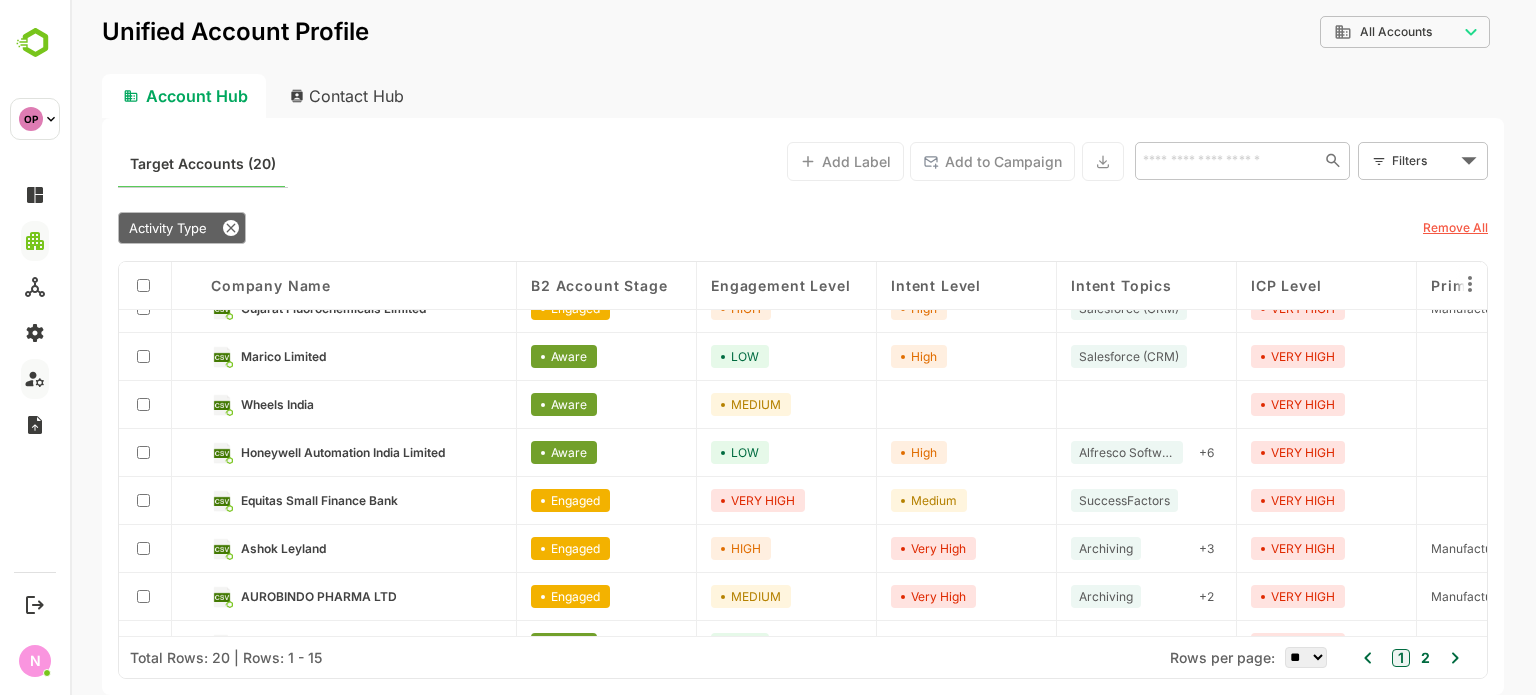 scroll, scrollTop: 0, scrollLeft: 0, axis: both 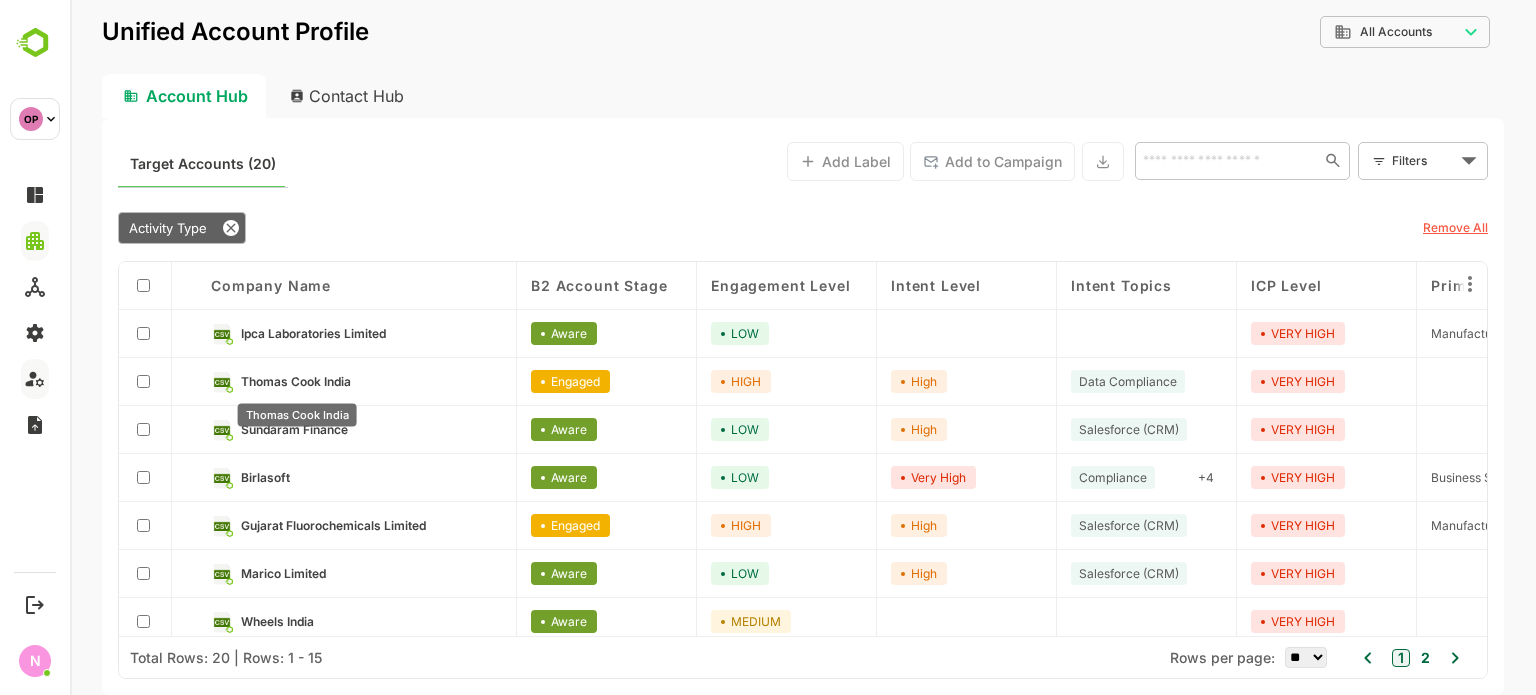 click on "Thomas Cook India" at bounding box center [296, 381] 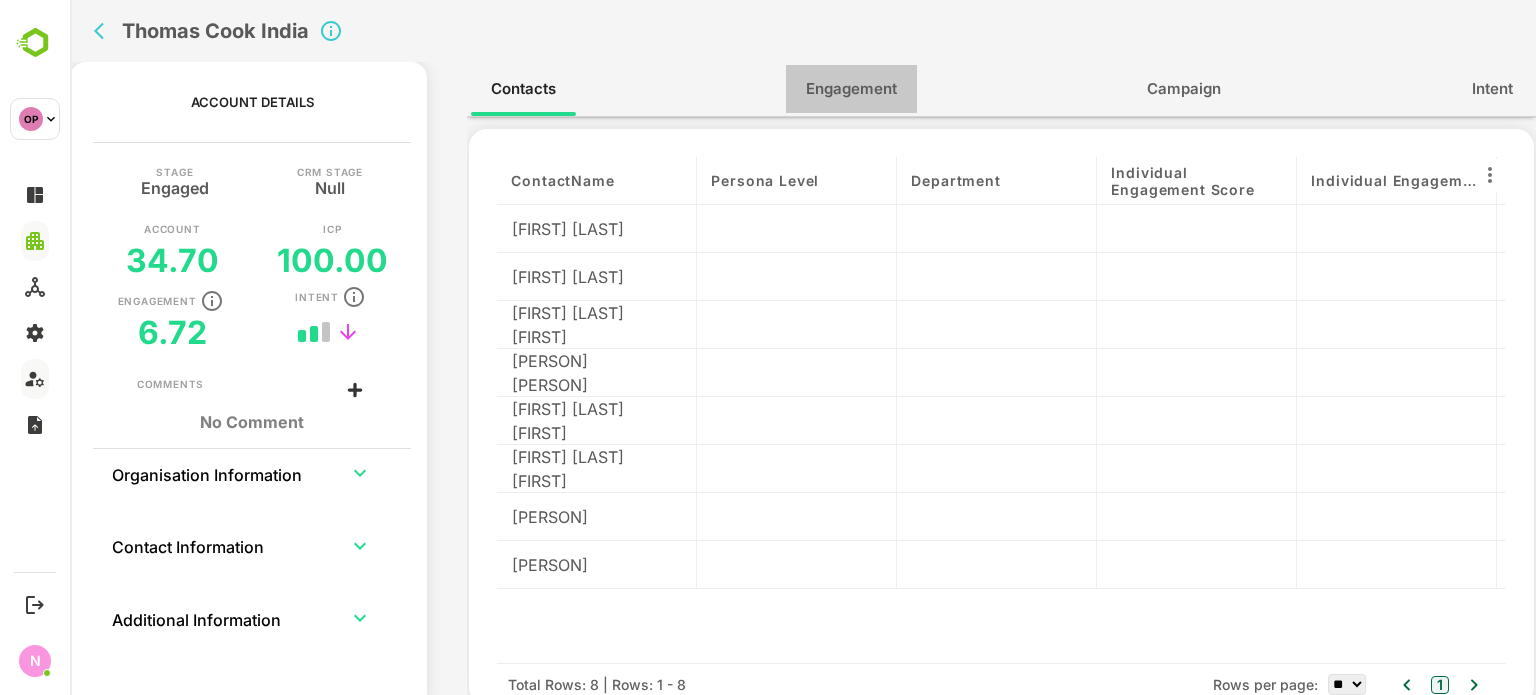click on "Engagement" at bounding box center (851, 89) 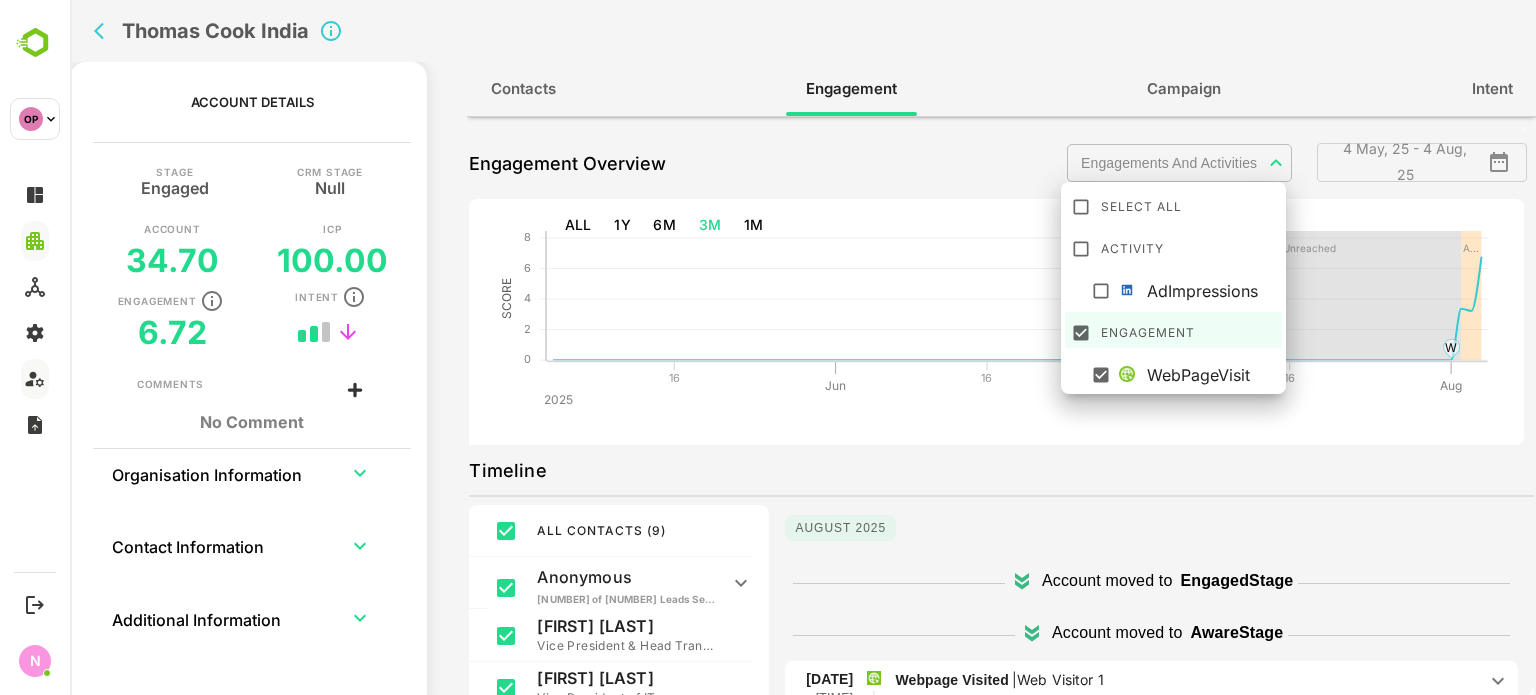click on "**********" at bounding box center [803, 347] 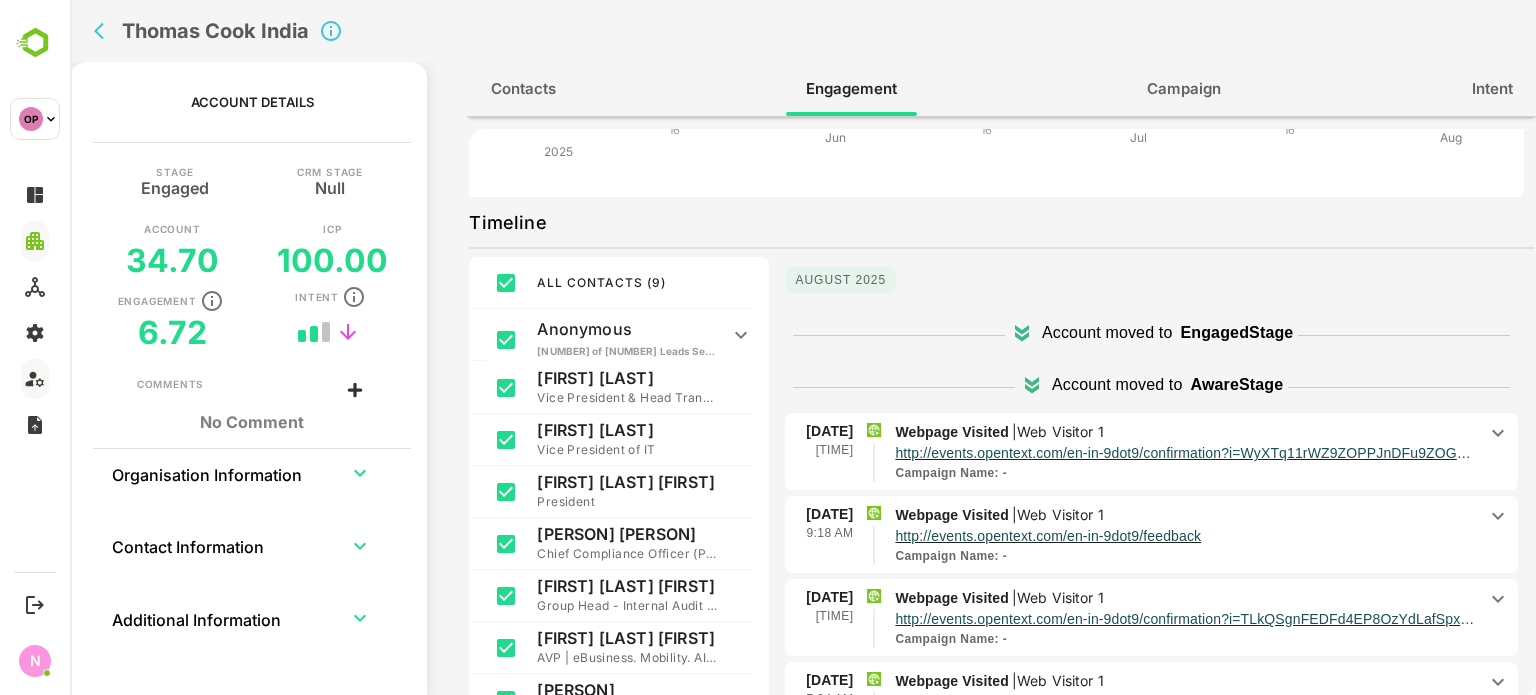 scroll, scrollTop: 248, scrollLeft: 0, axis: vertical 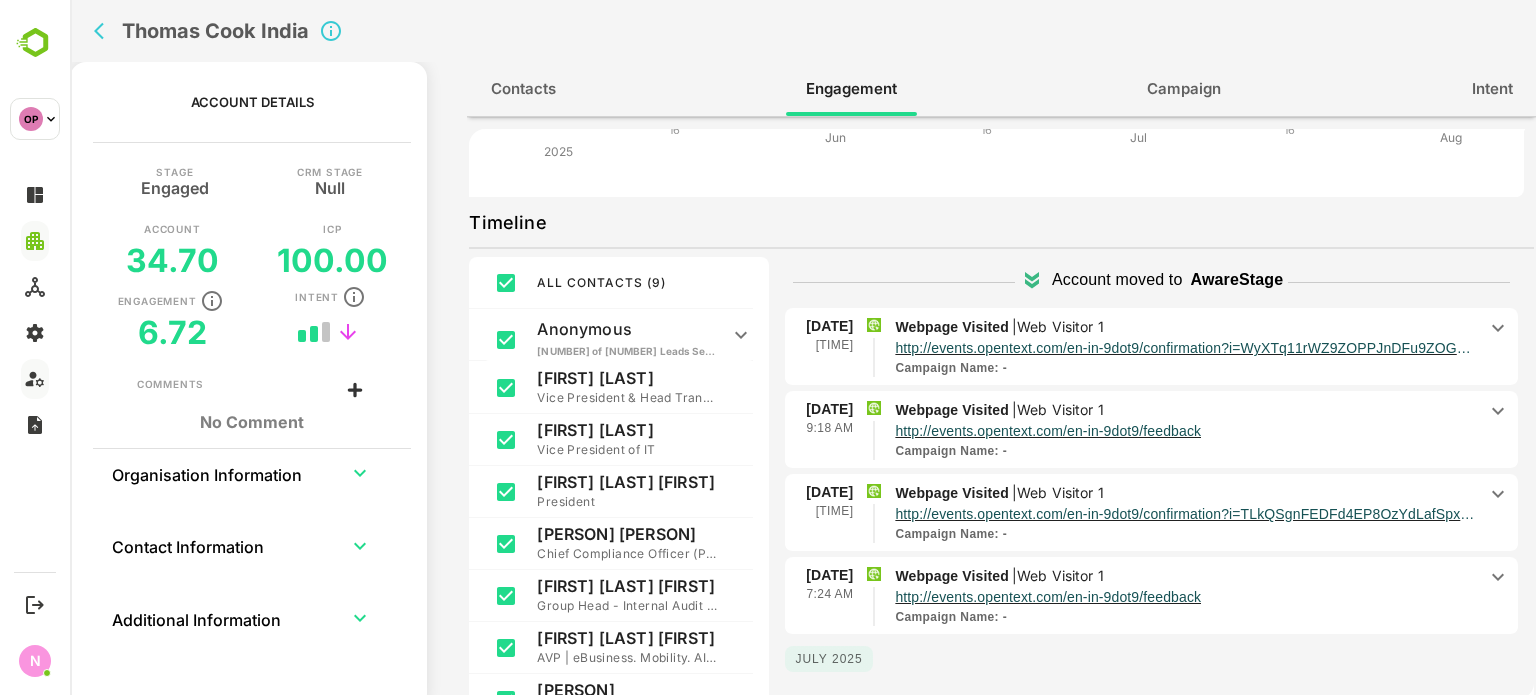 click 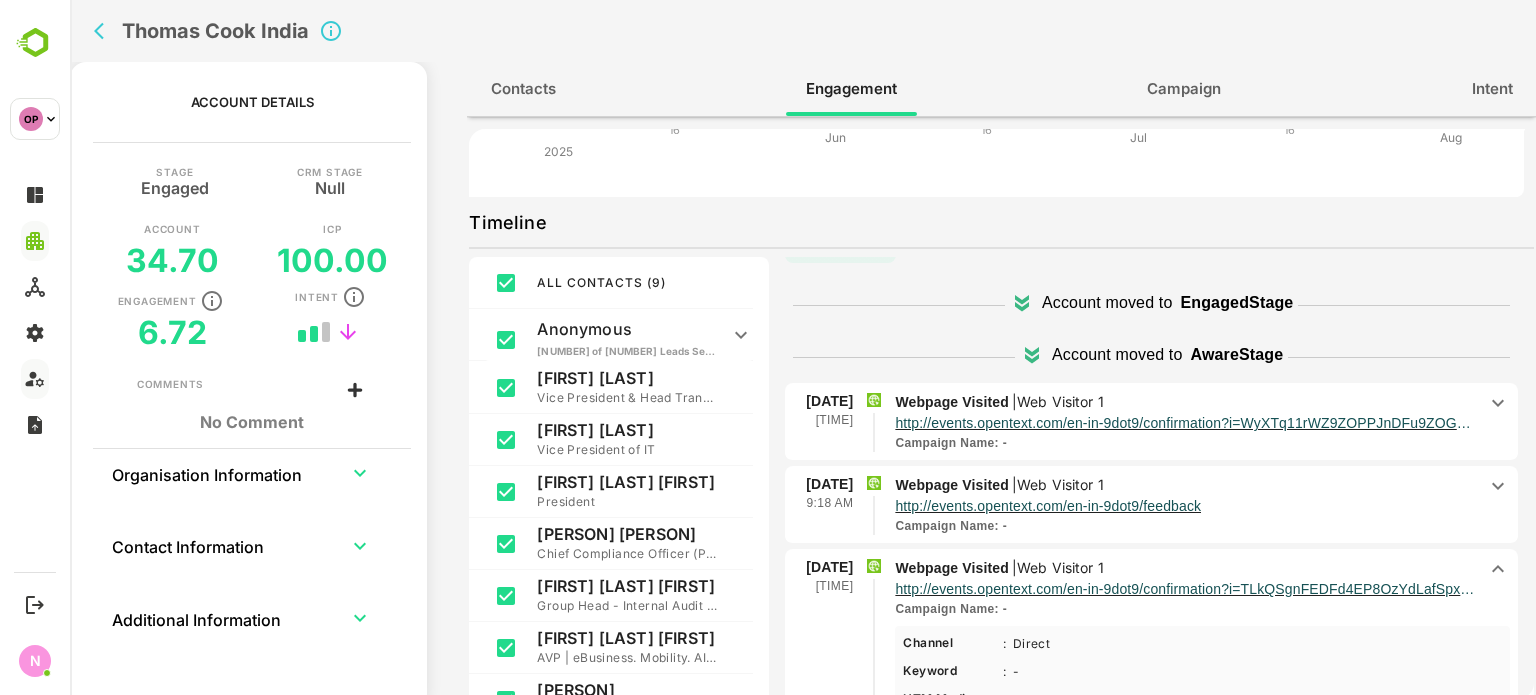 scroll, scrollTop: 35, scrollLeft: 0, axis: vertical 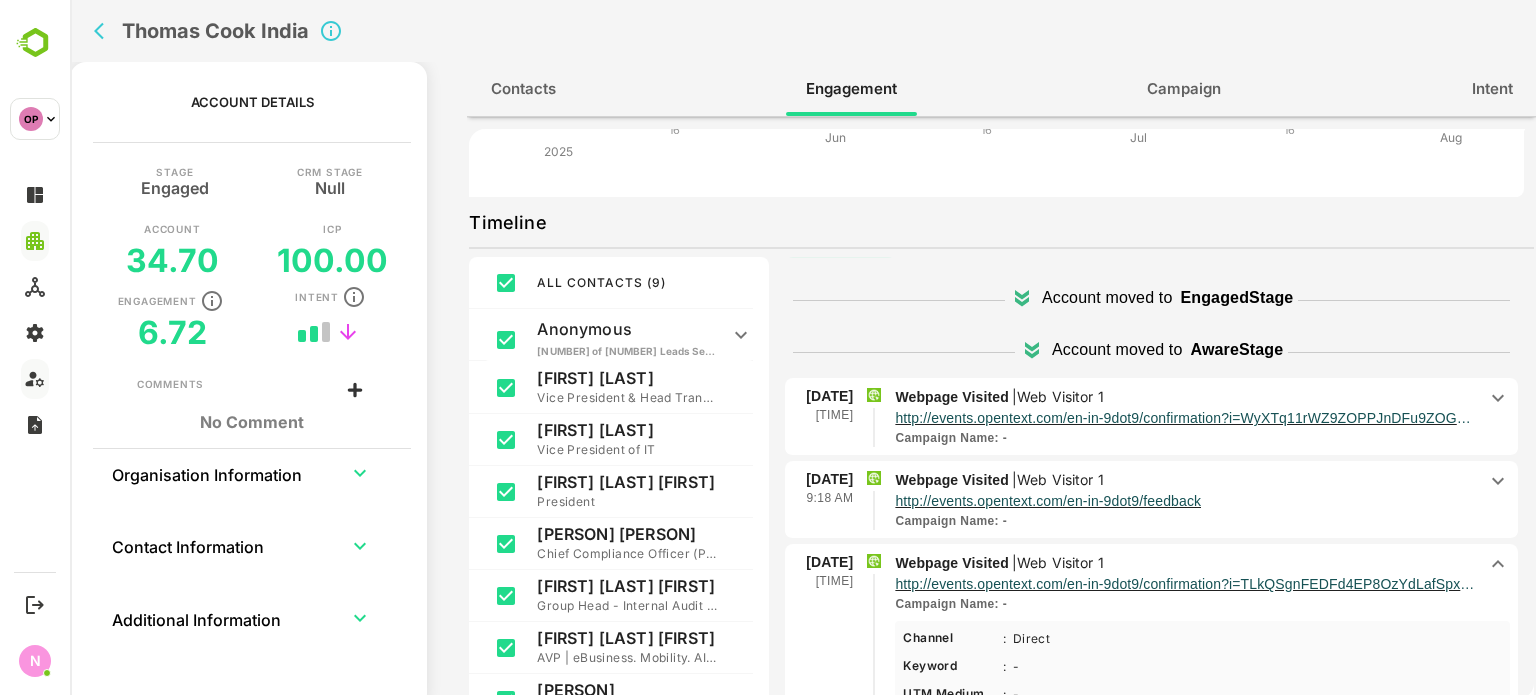 click on "Thomas Cook India" at bounding box center (514, 31) 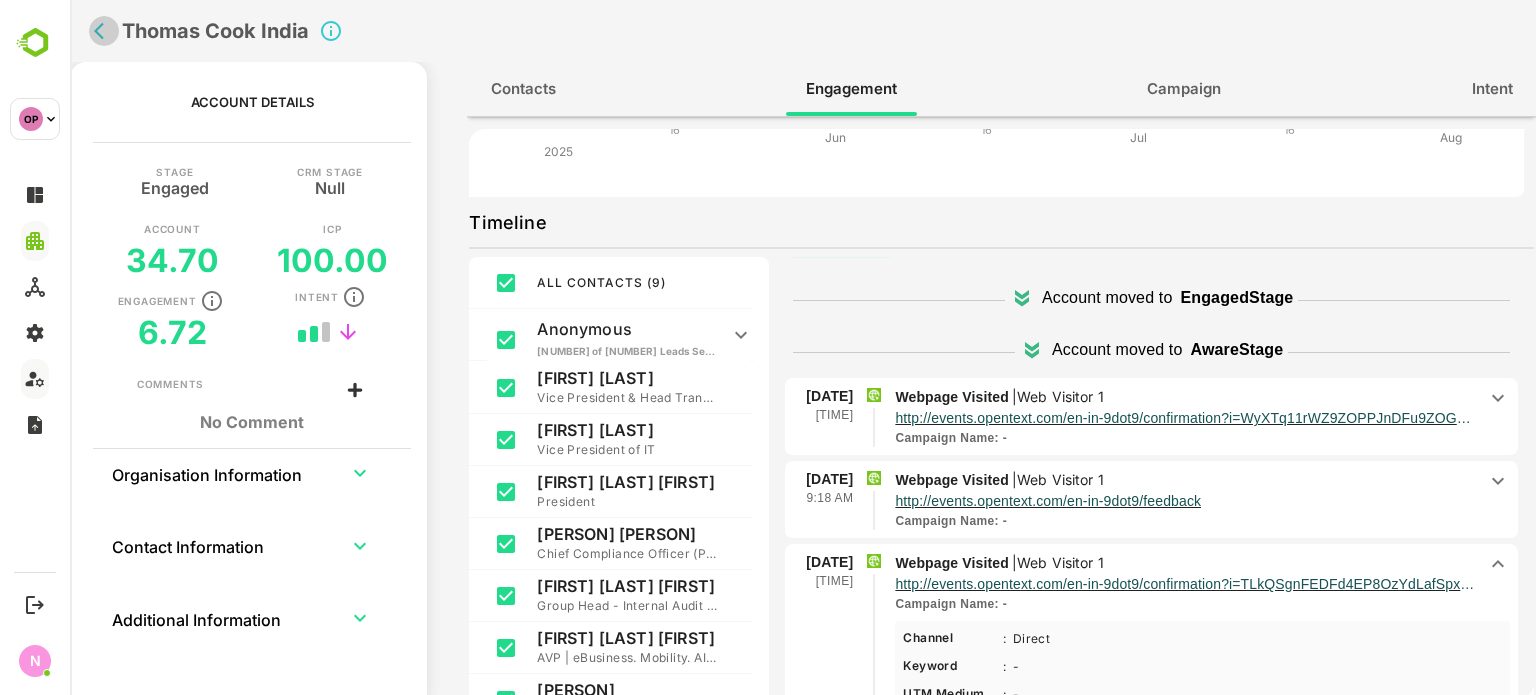 click 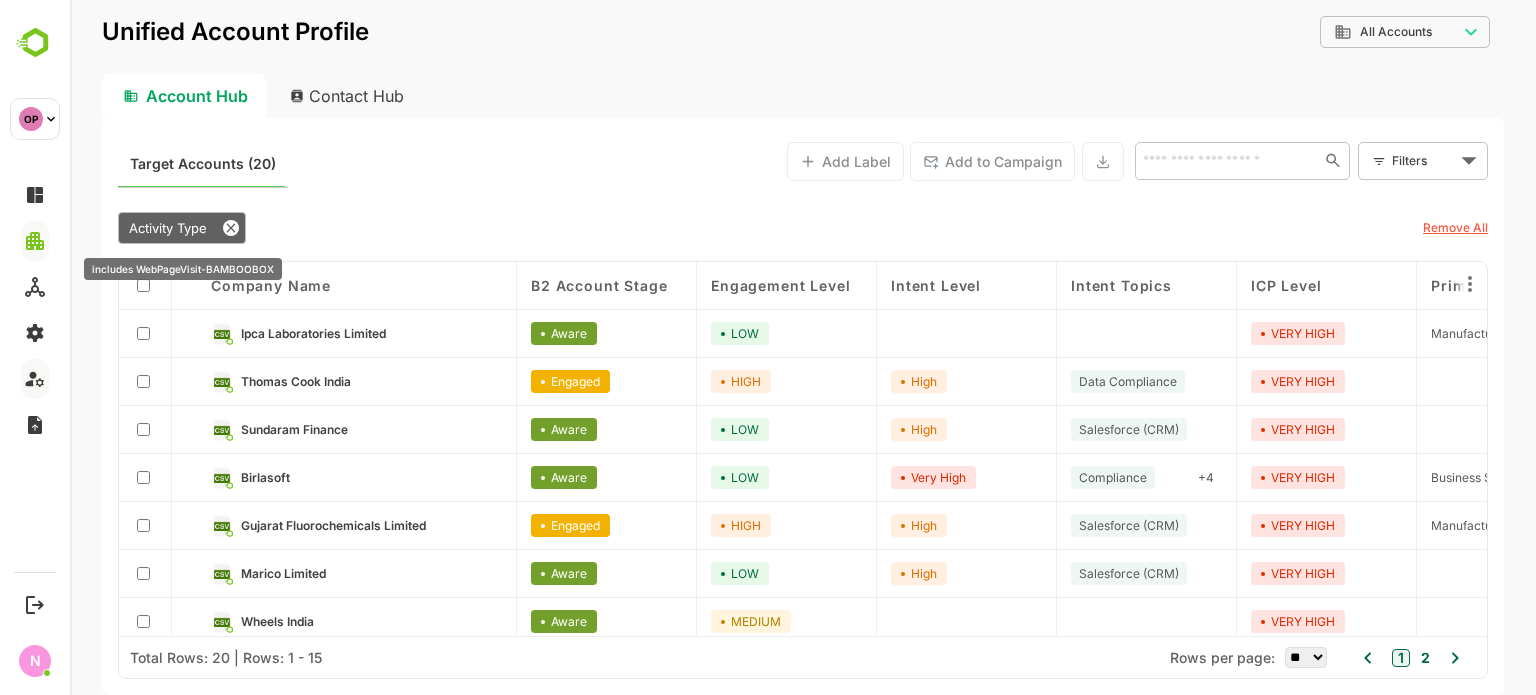 click on "Activity Type" at bounding box center (168, 228) 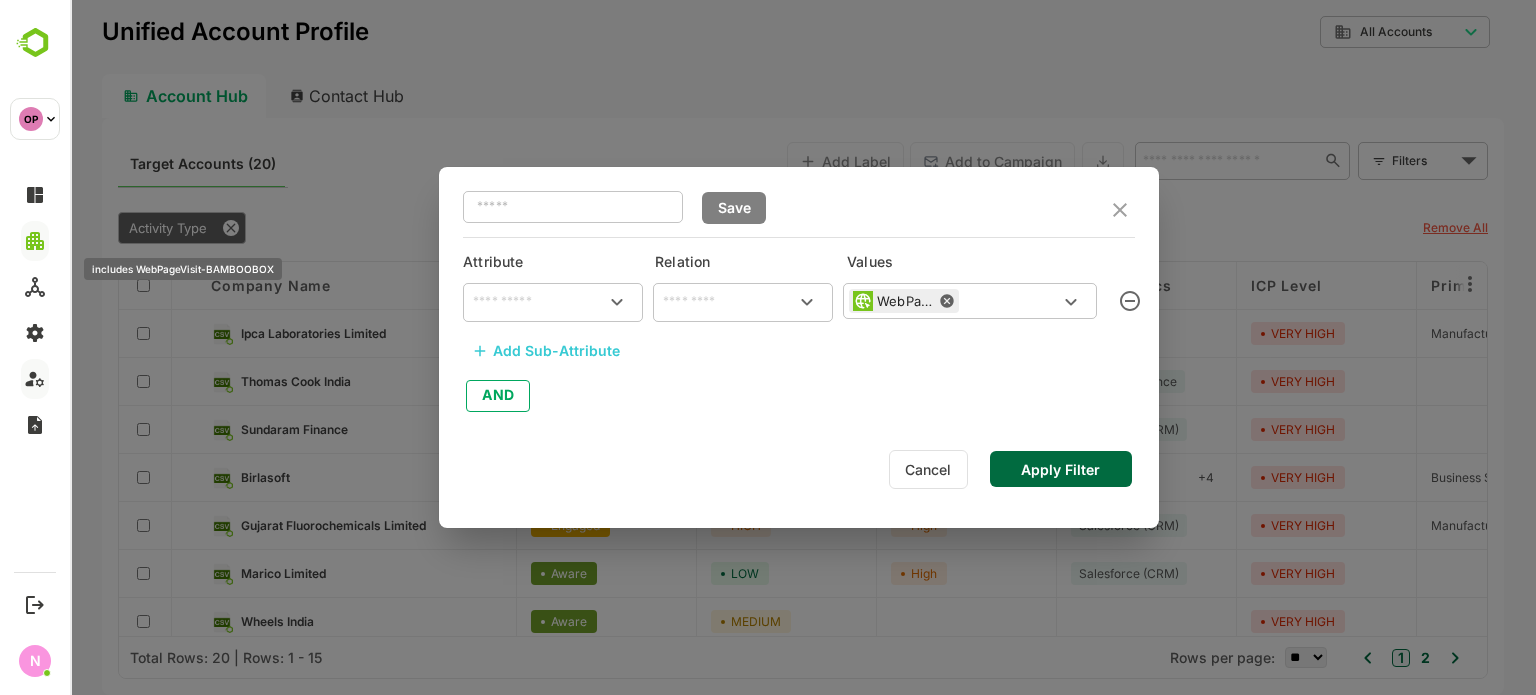 type on "**********" 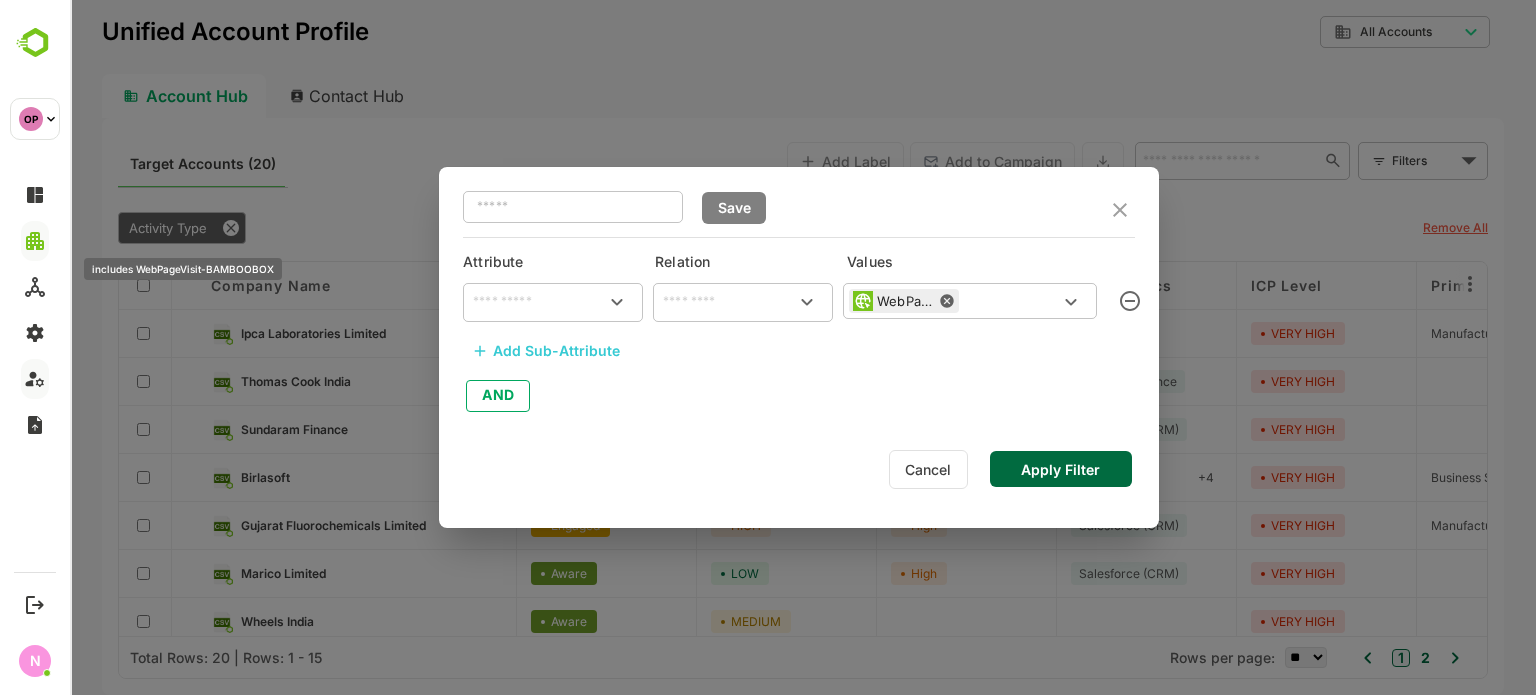 type on "********" 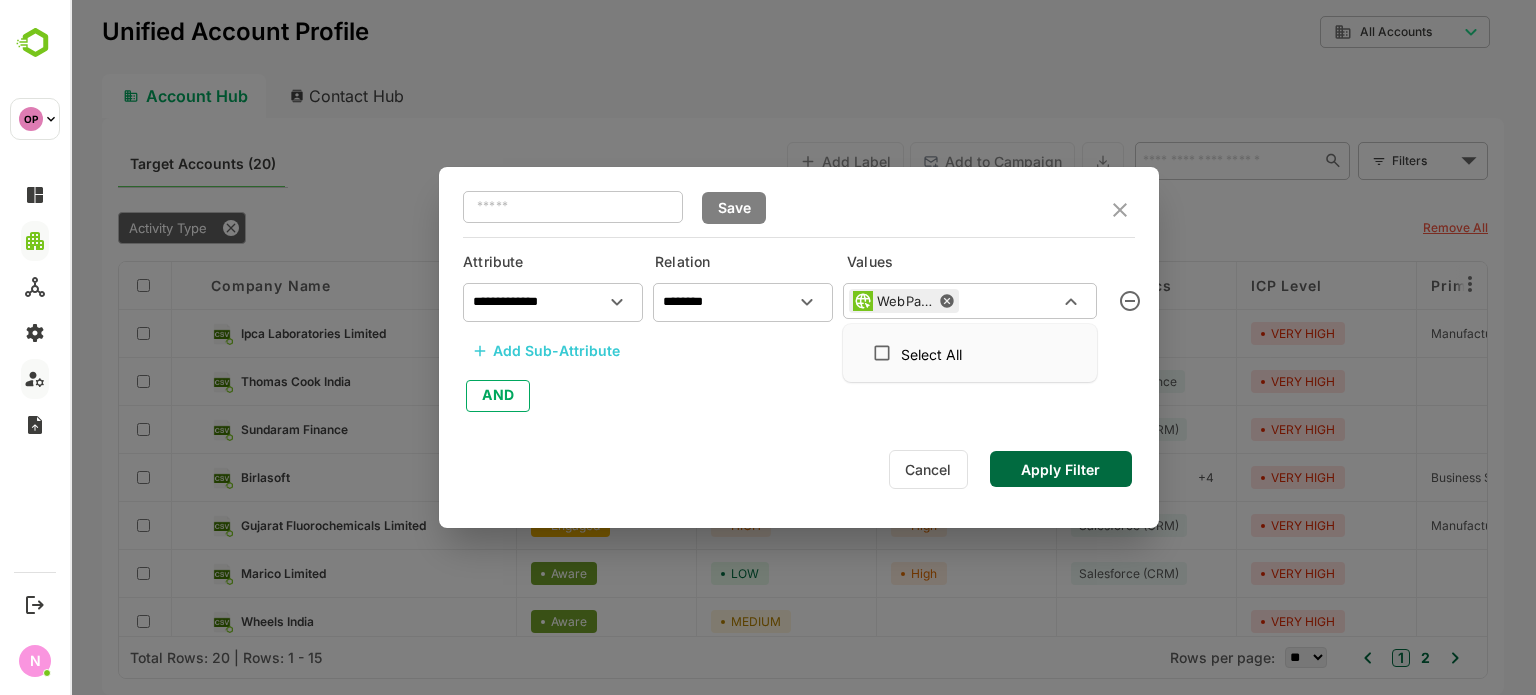 click at bounding box center [1011, 301] 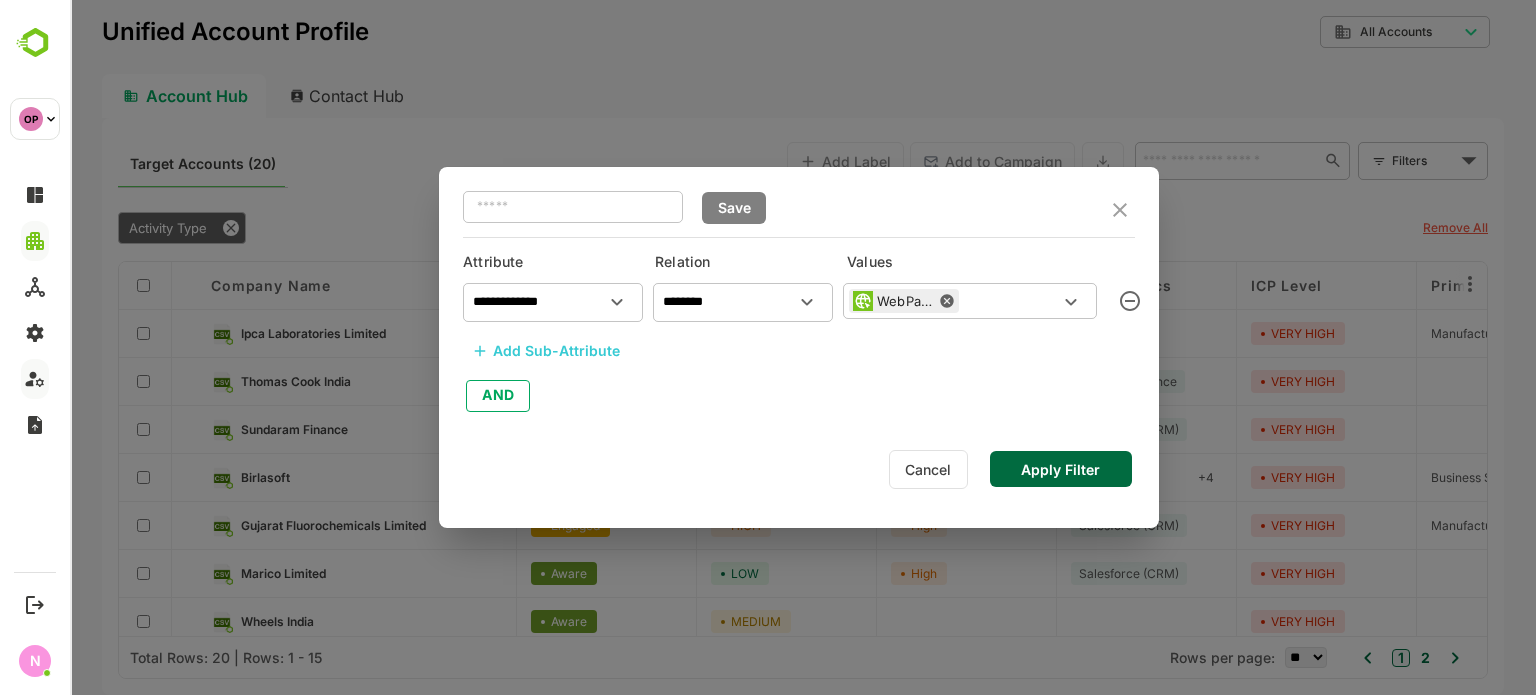 click on "Add Sub-Attribute" at bounding box center [556, 351] 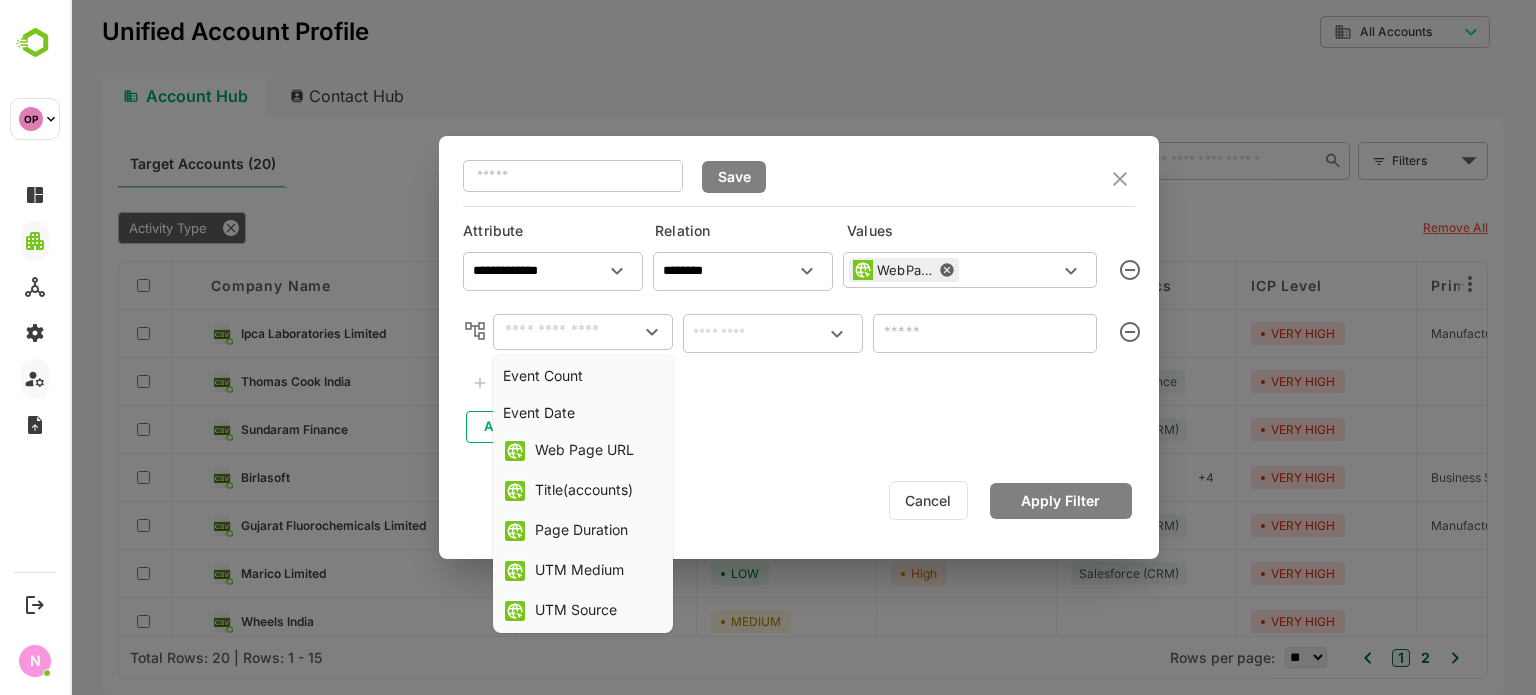 click at bounding box center [566, 332] 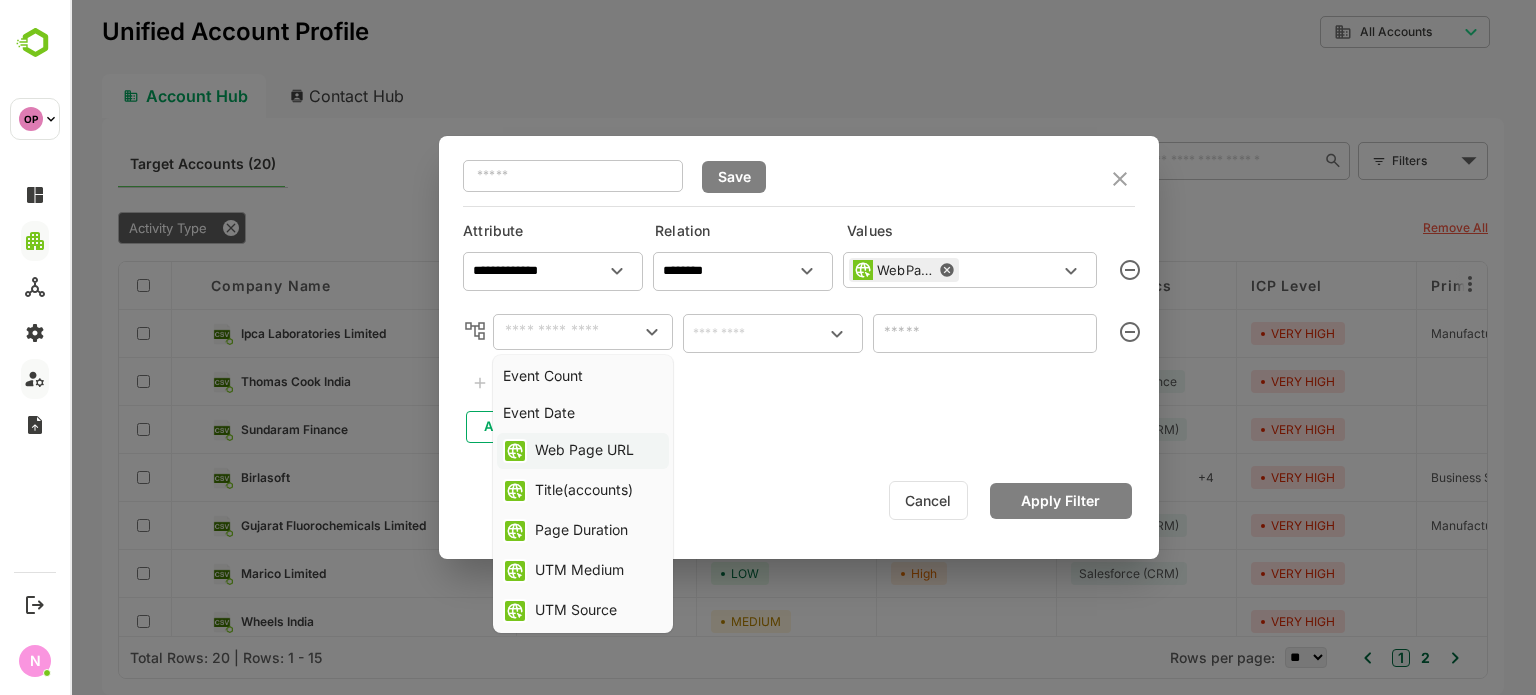 click on "Web Page URL" at bounding box center [584, 451] 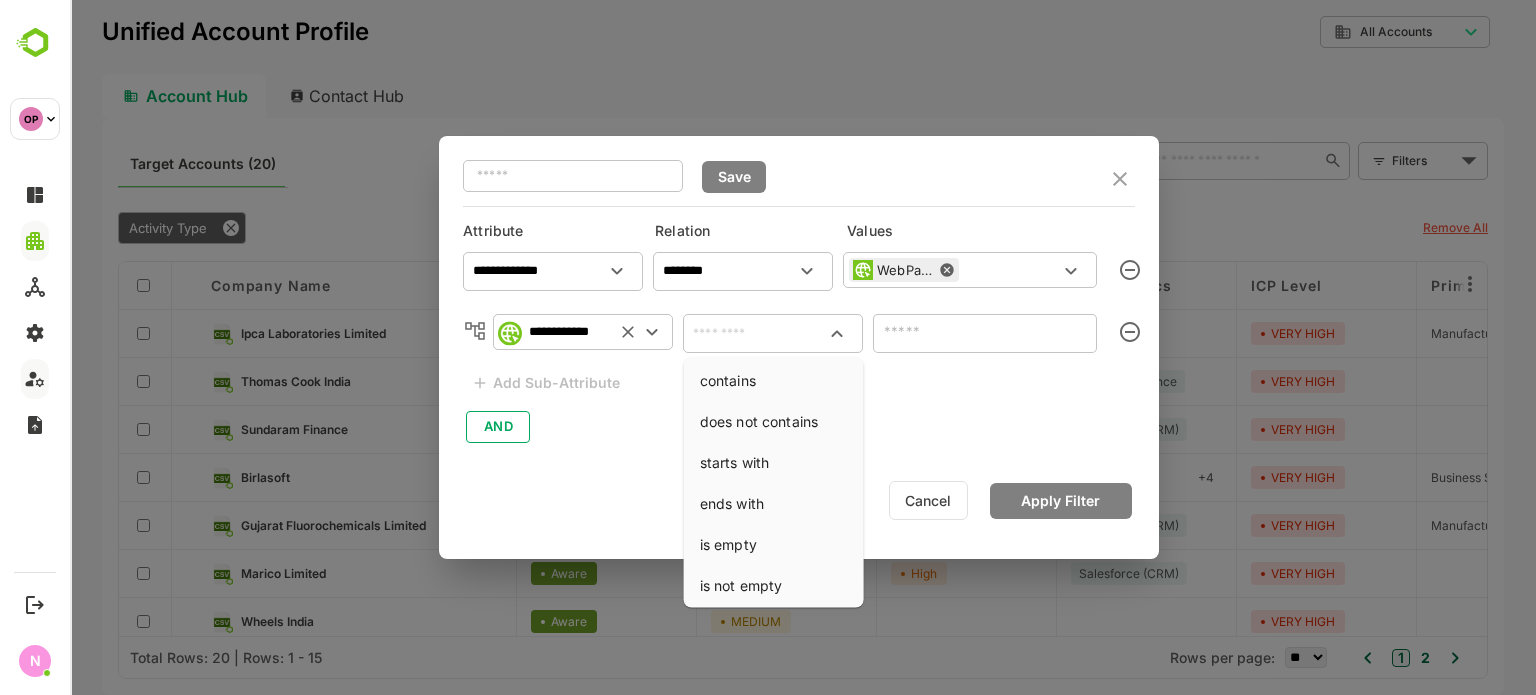 click at bounding box center (773, 333) 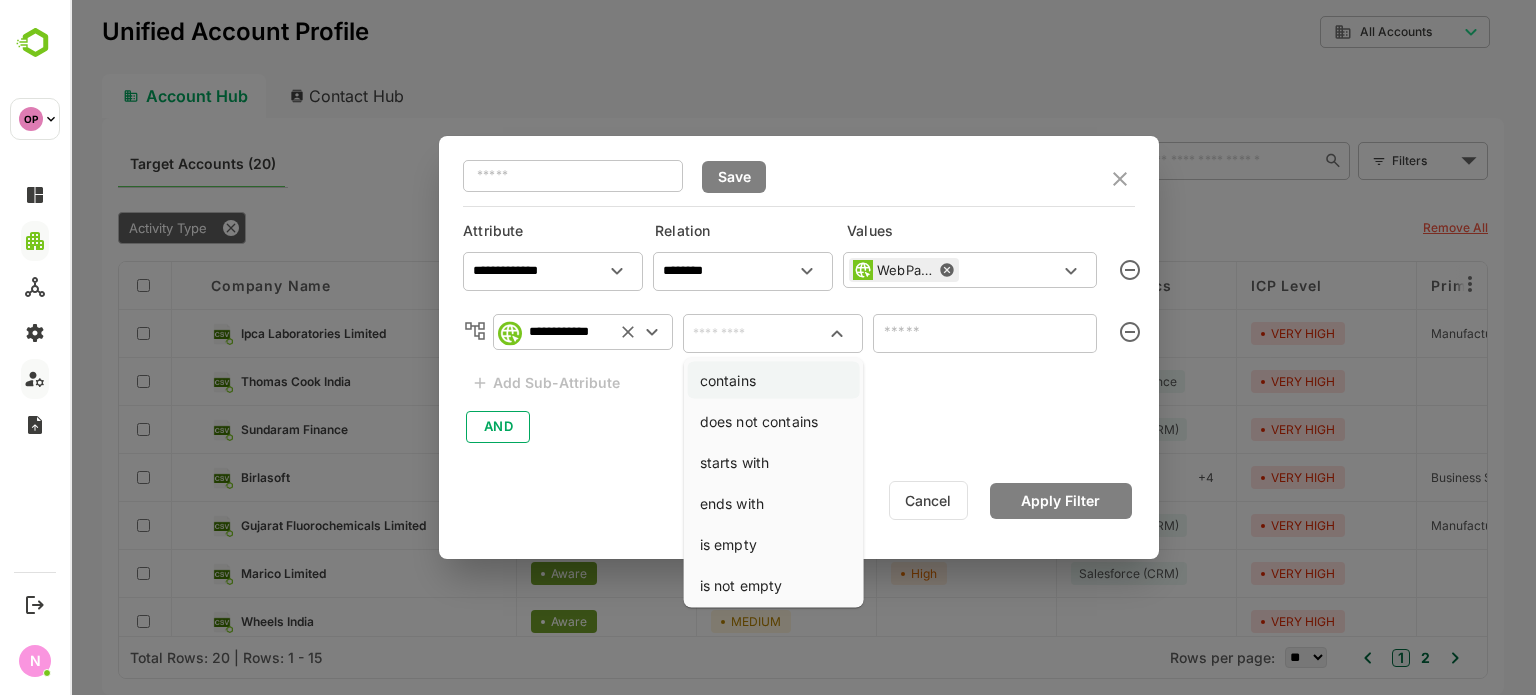 click on "contains" at bounding box center [774, 380] 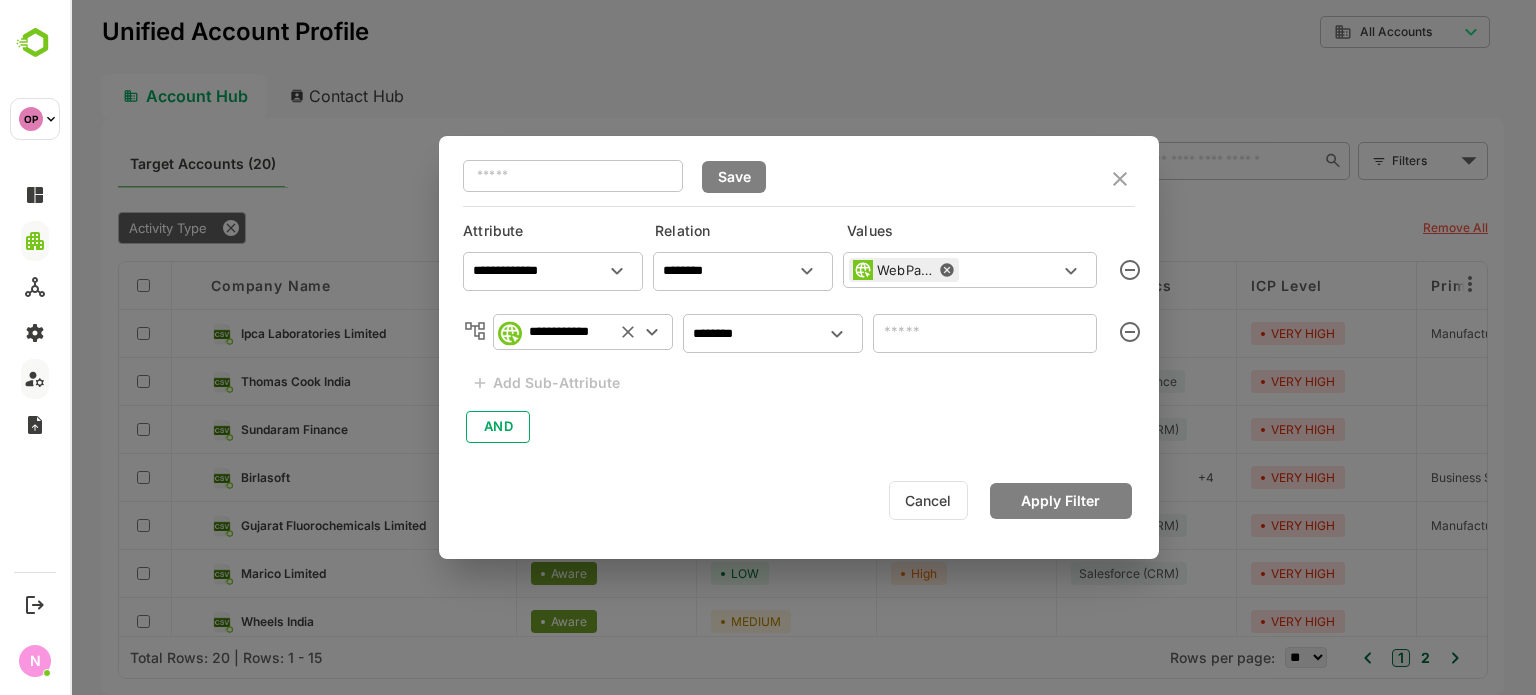 click at bounding box center (985, 333) 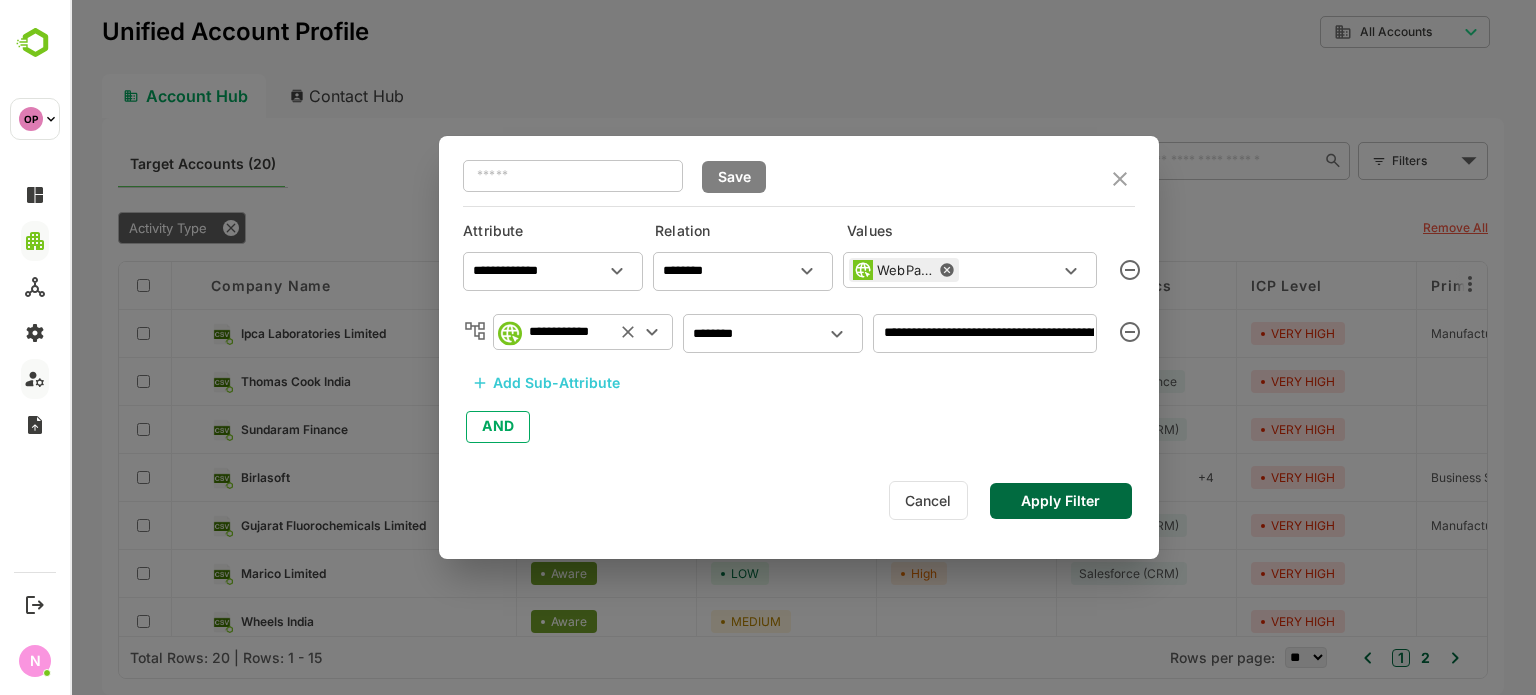 scroll, scrollTop: 0, scrollLeft: 176, axis: horizontal 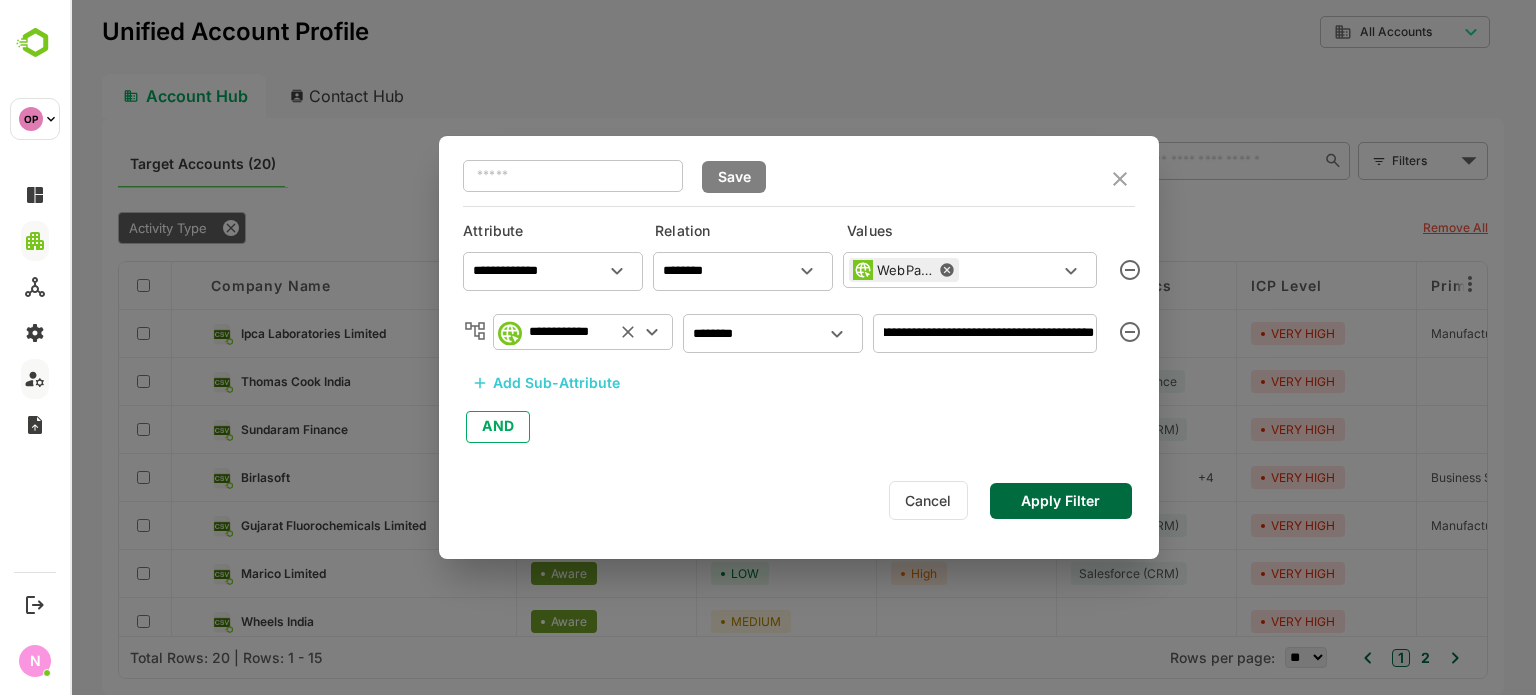 type on "**********" 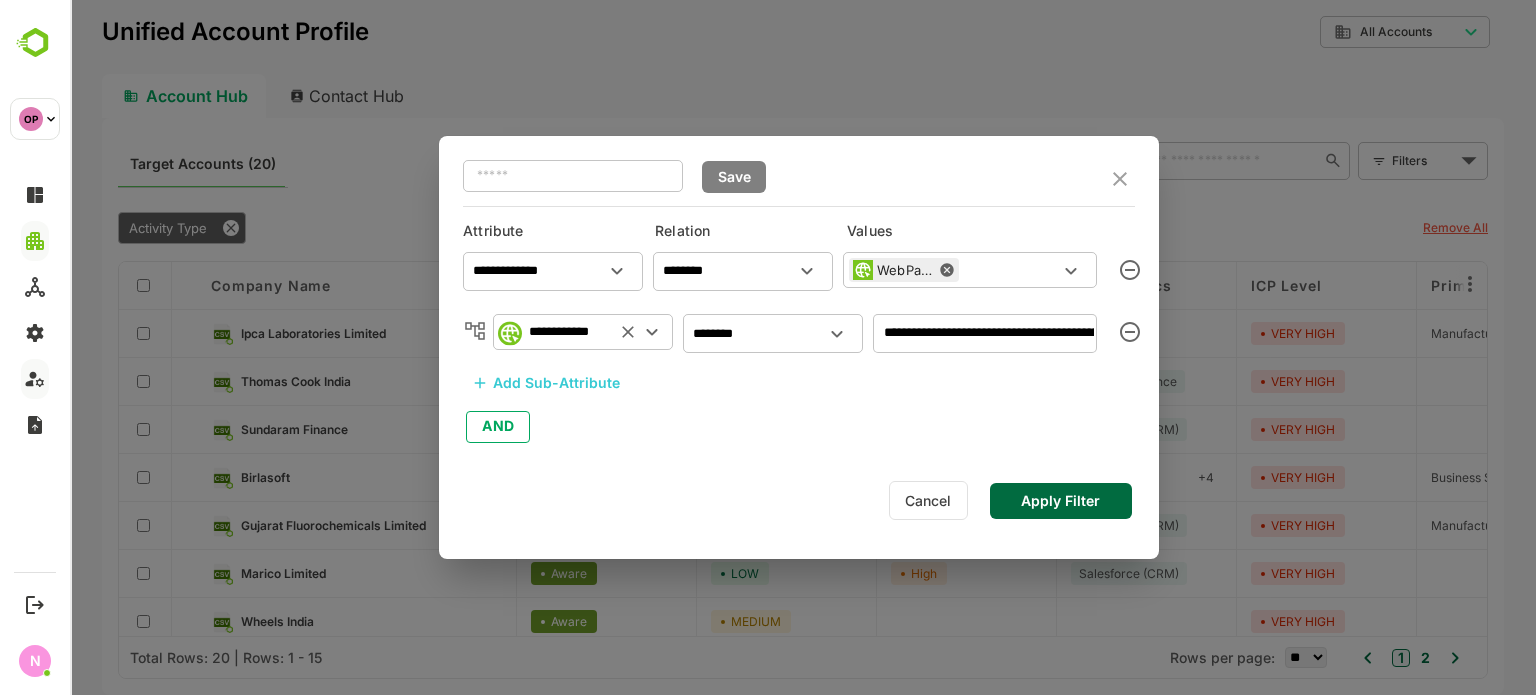 click on "Apply Filter" at bounding box center [1061, 501] 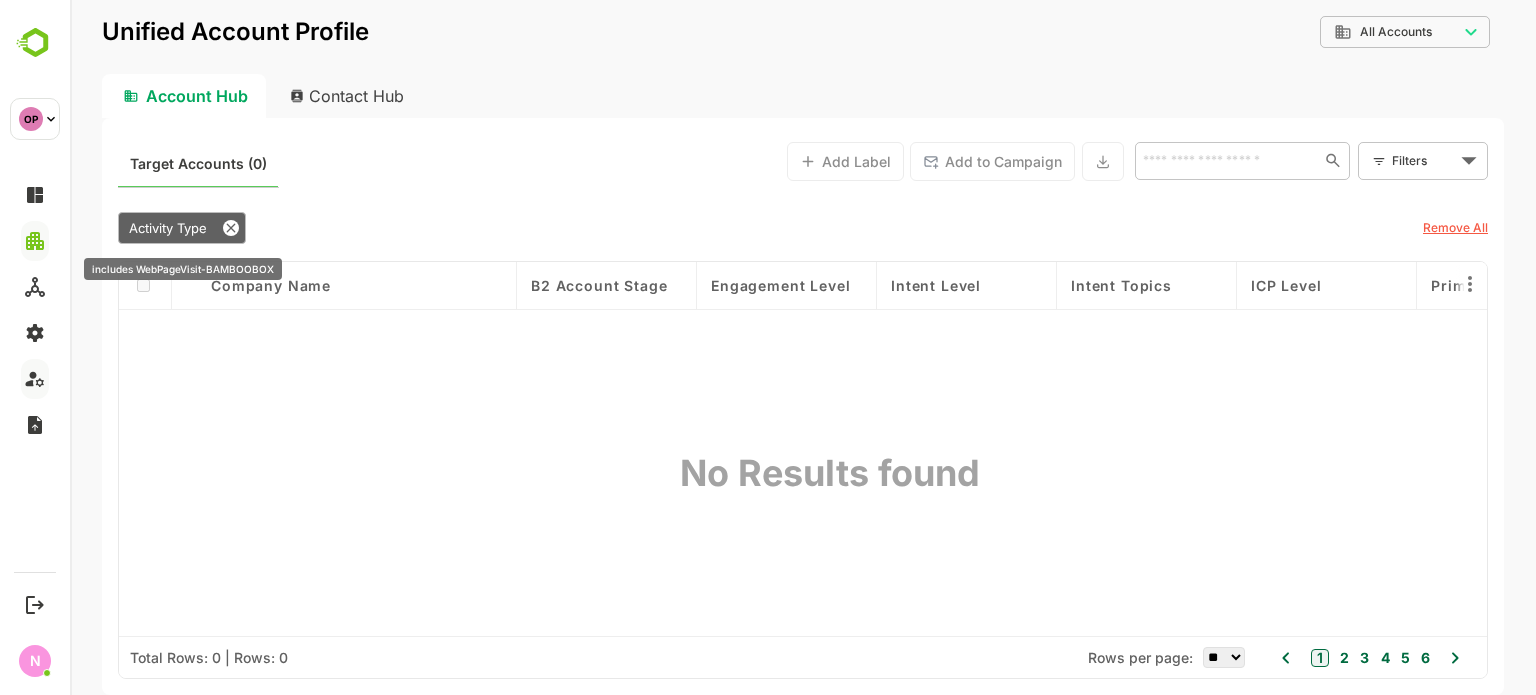 click on "Activity Type" at bounding box center (168, 228) 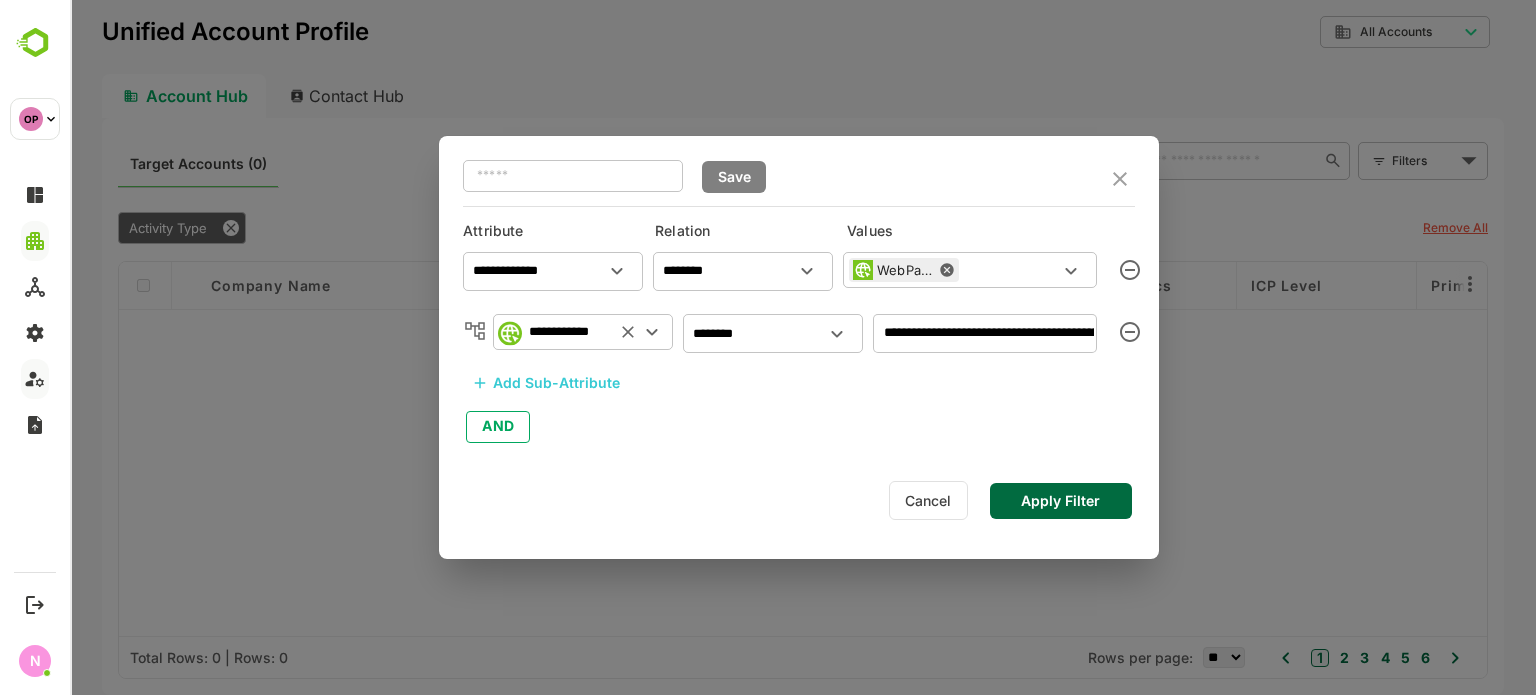 click on "**********" at bounding box center (985, 333) 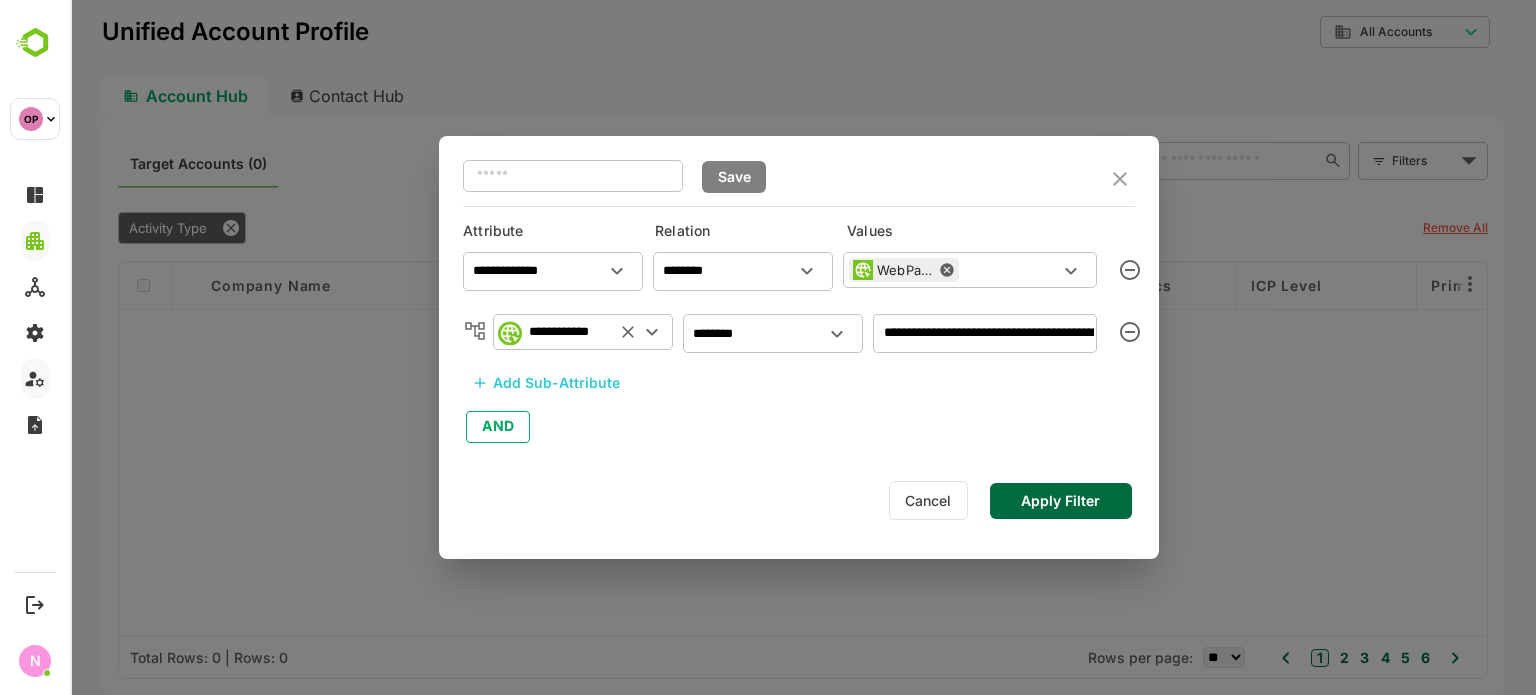 click 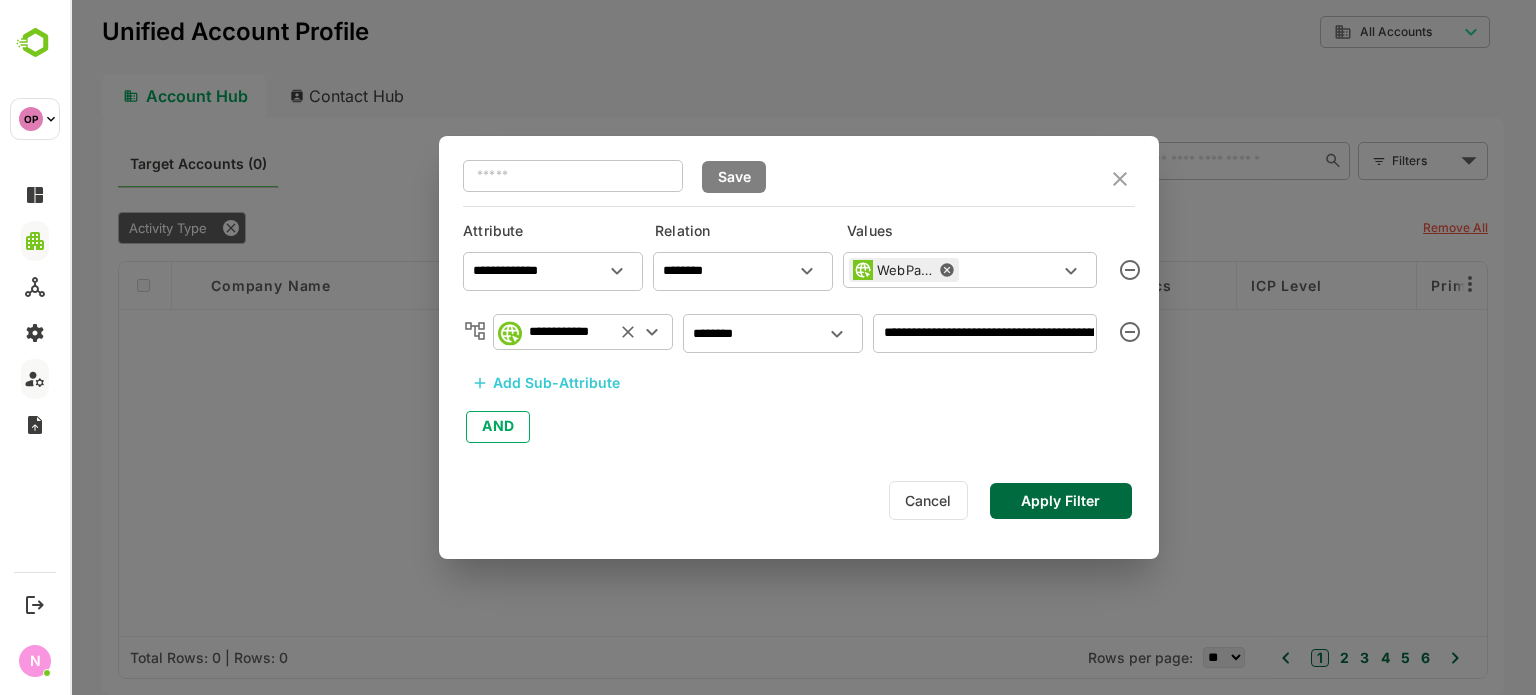 click 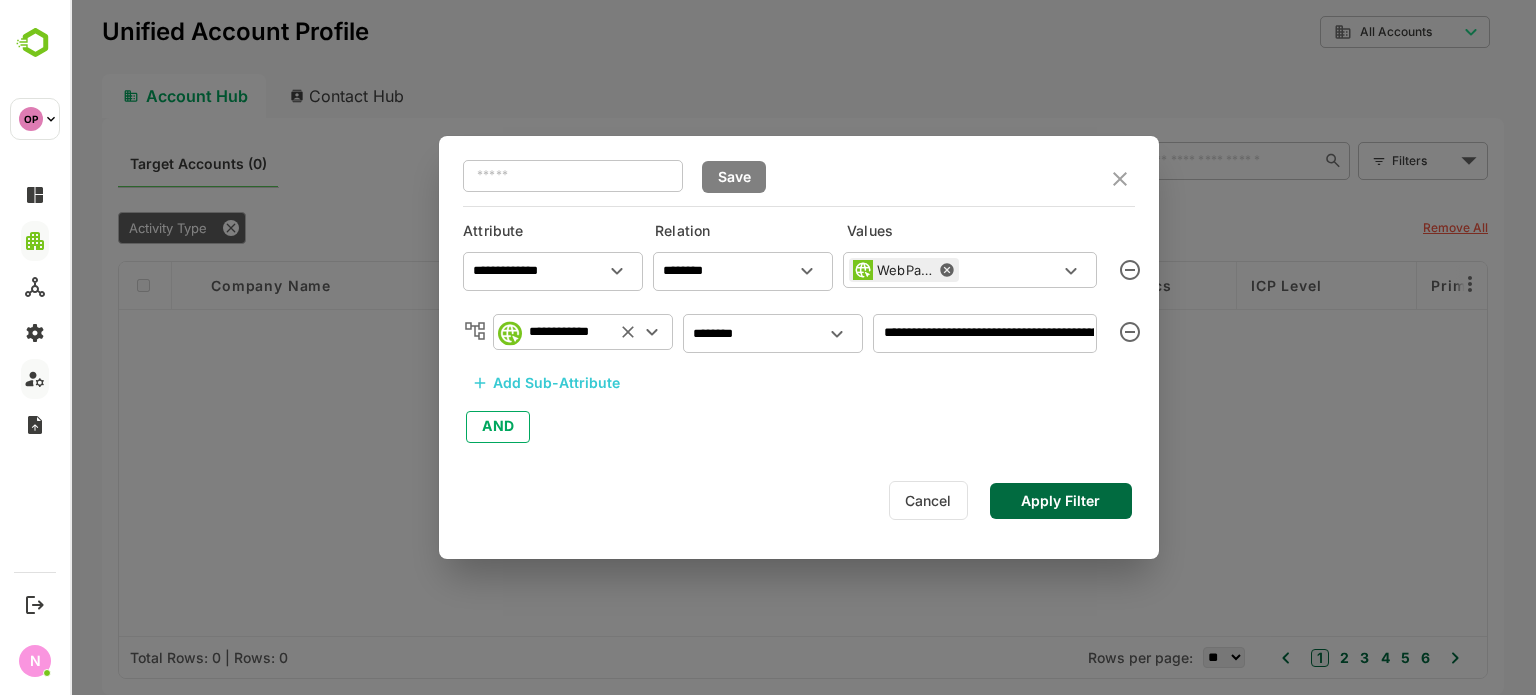 scroll, scrollTop: 0, scrollLeft: 0, axis: both 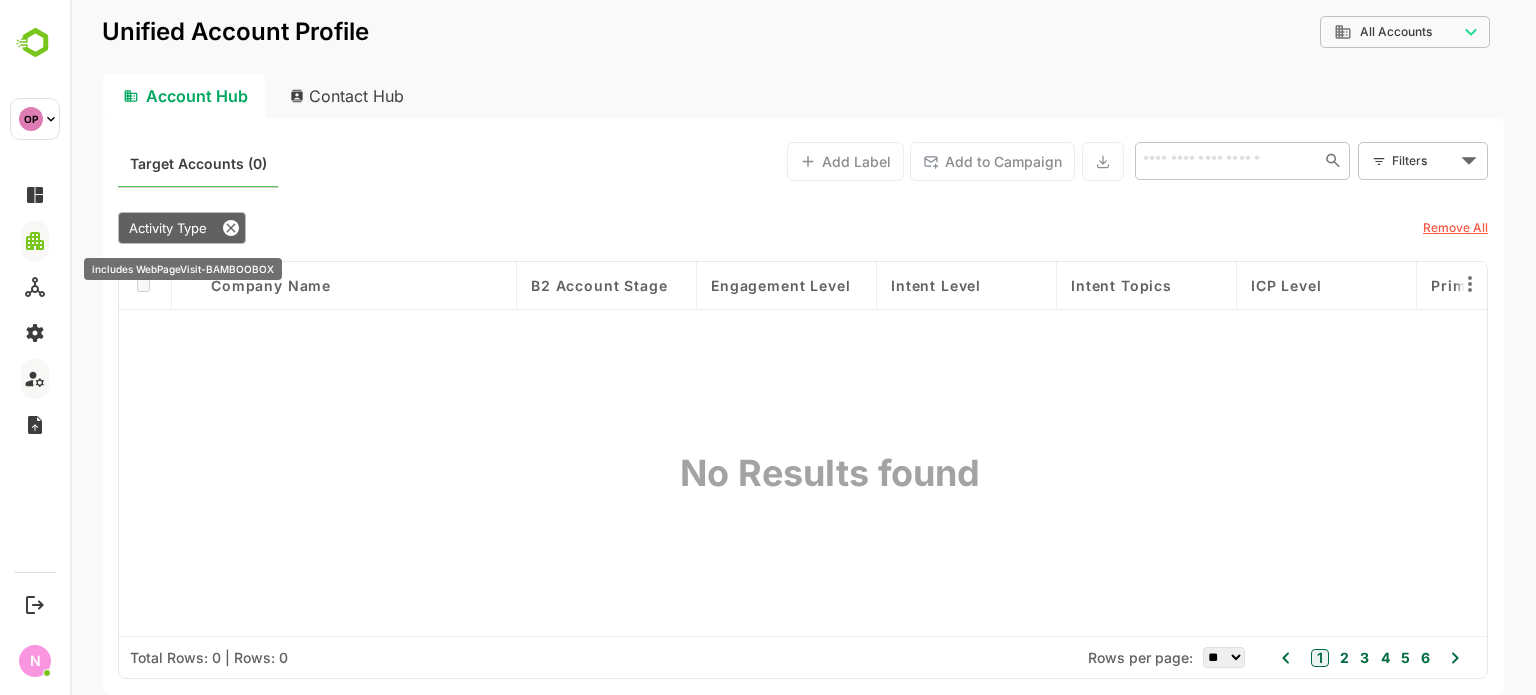 click on "Activity Type" at bounding box center (182, 228) 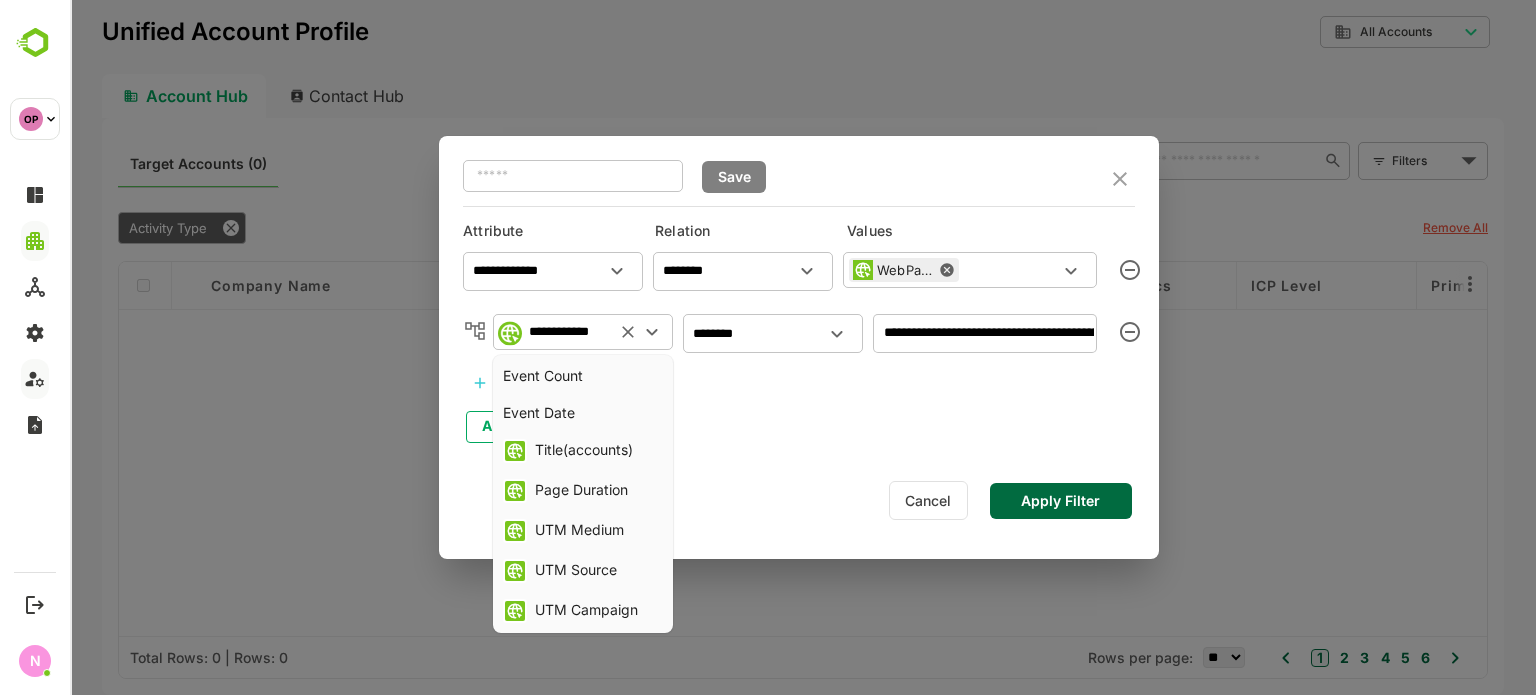 click on "**********" at bounding box center (566, 332) 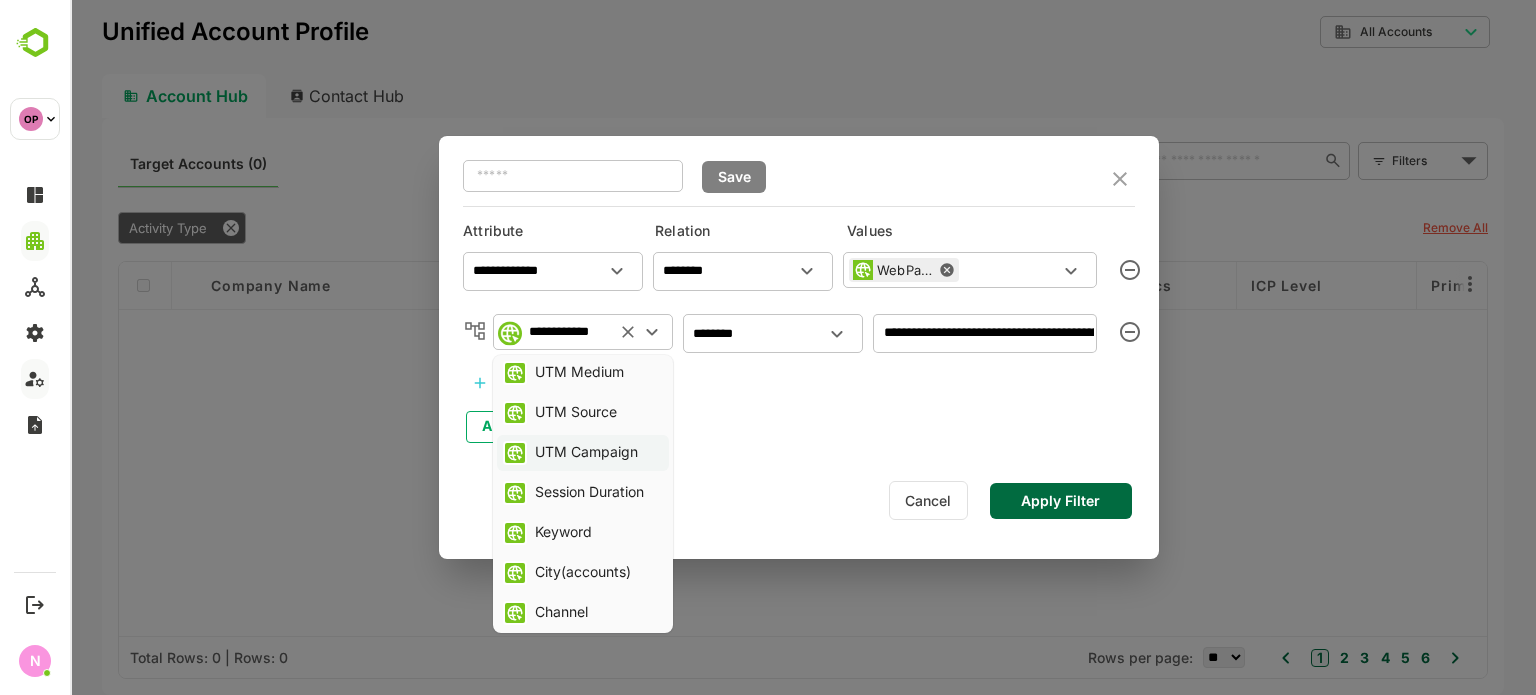 scroll, scrollTop: 156, scrollLeft: 0, axis: vertical 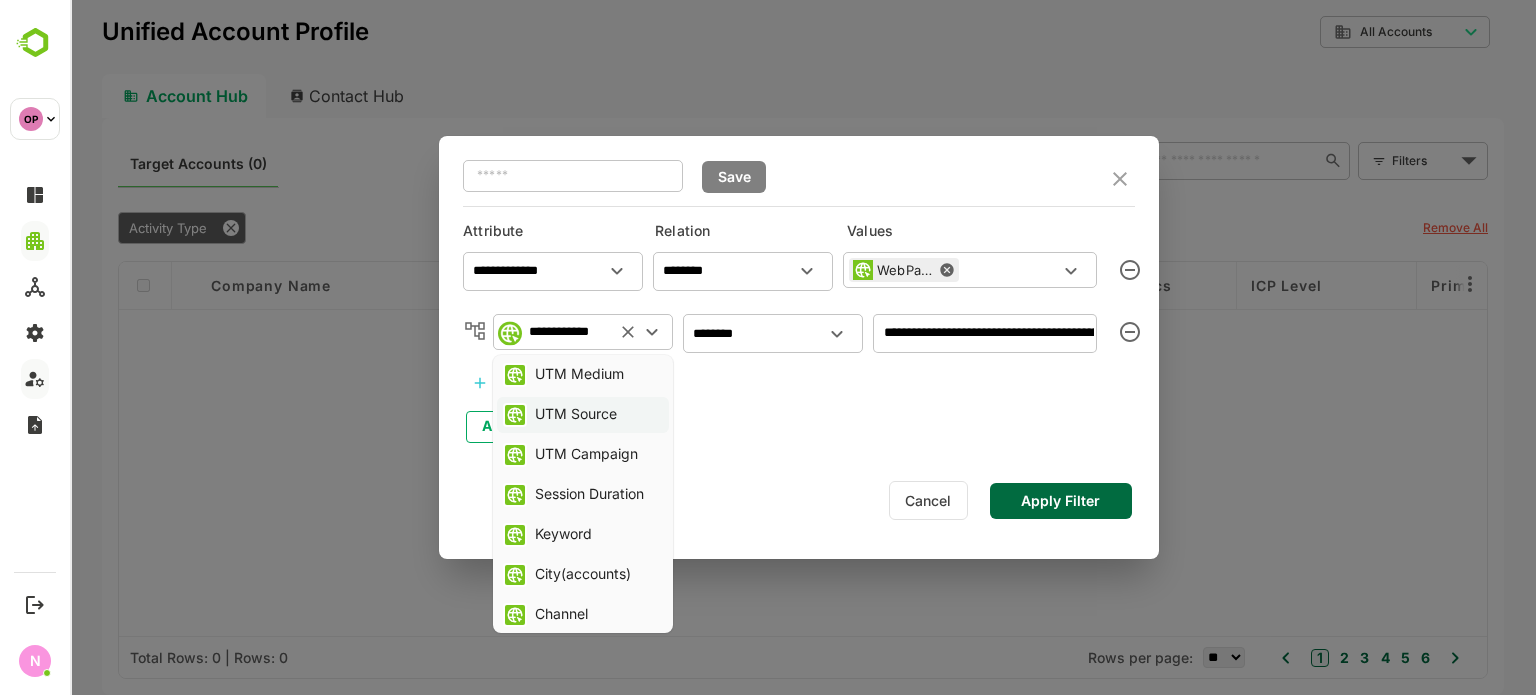 click on "UTM Source" at bounding box center (578, 415) 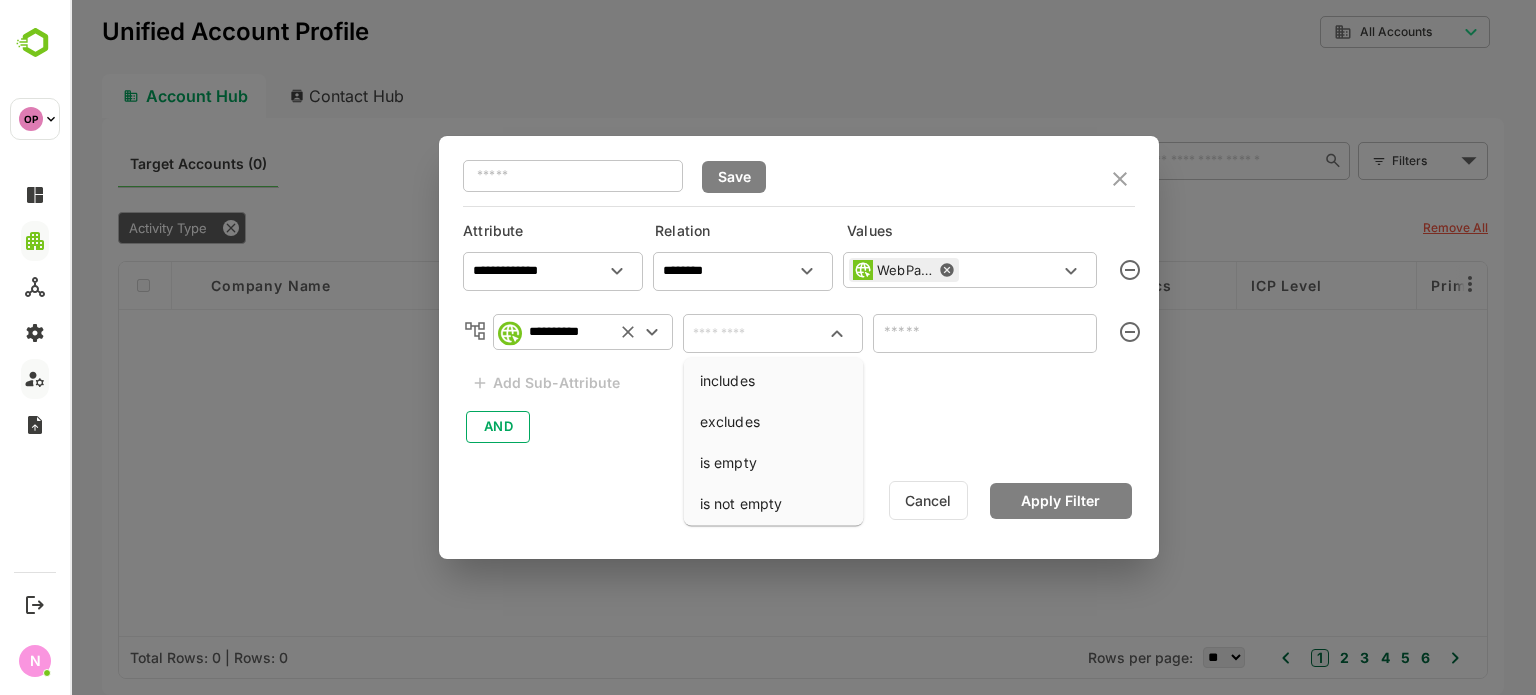 click at bounding box center [773, 333] 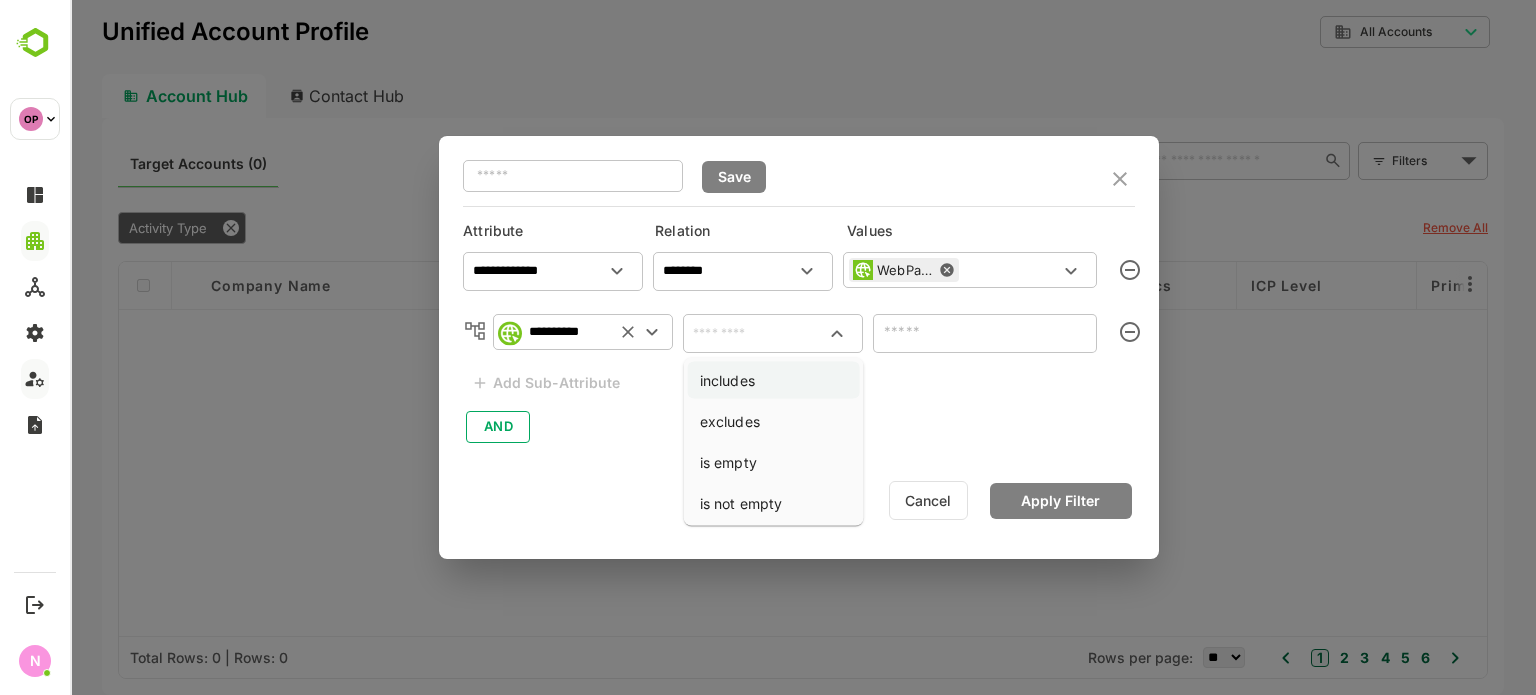 click on "includes" at bounding box center (774, 380) 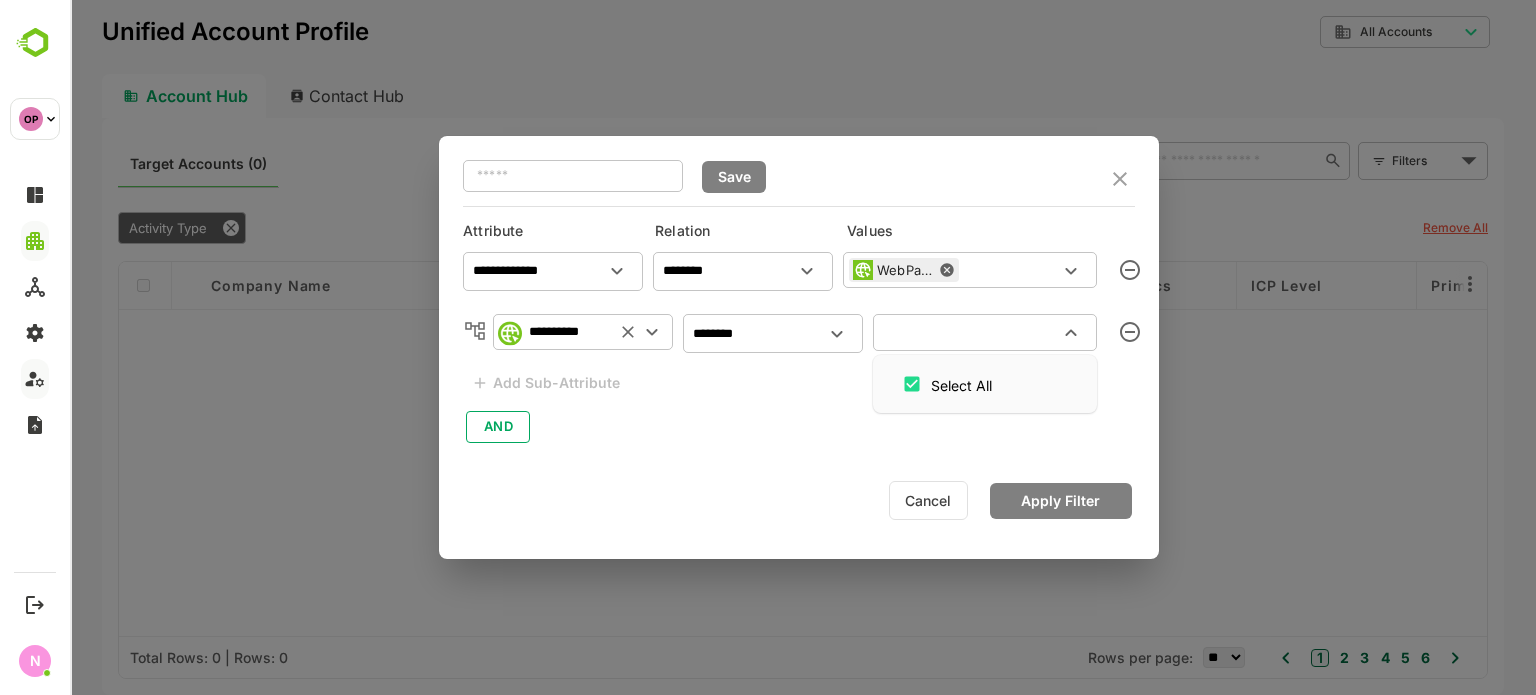 click at bounding box center [968, 332] 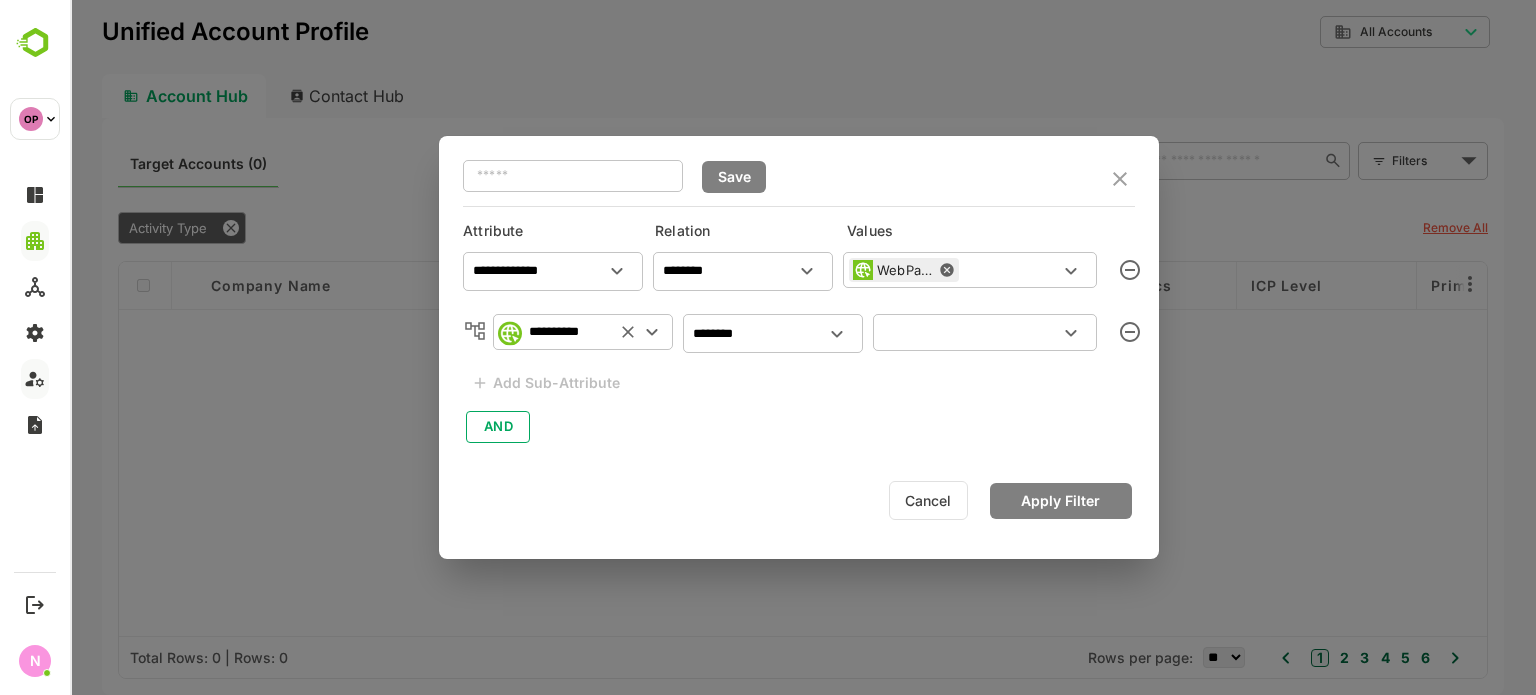 click at bounding box center (968, 332) 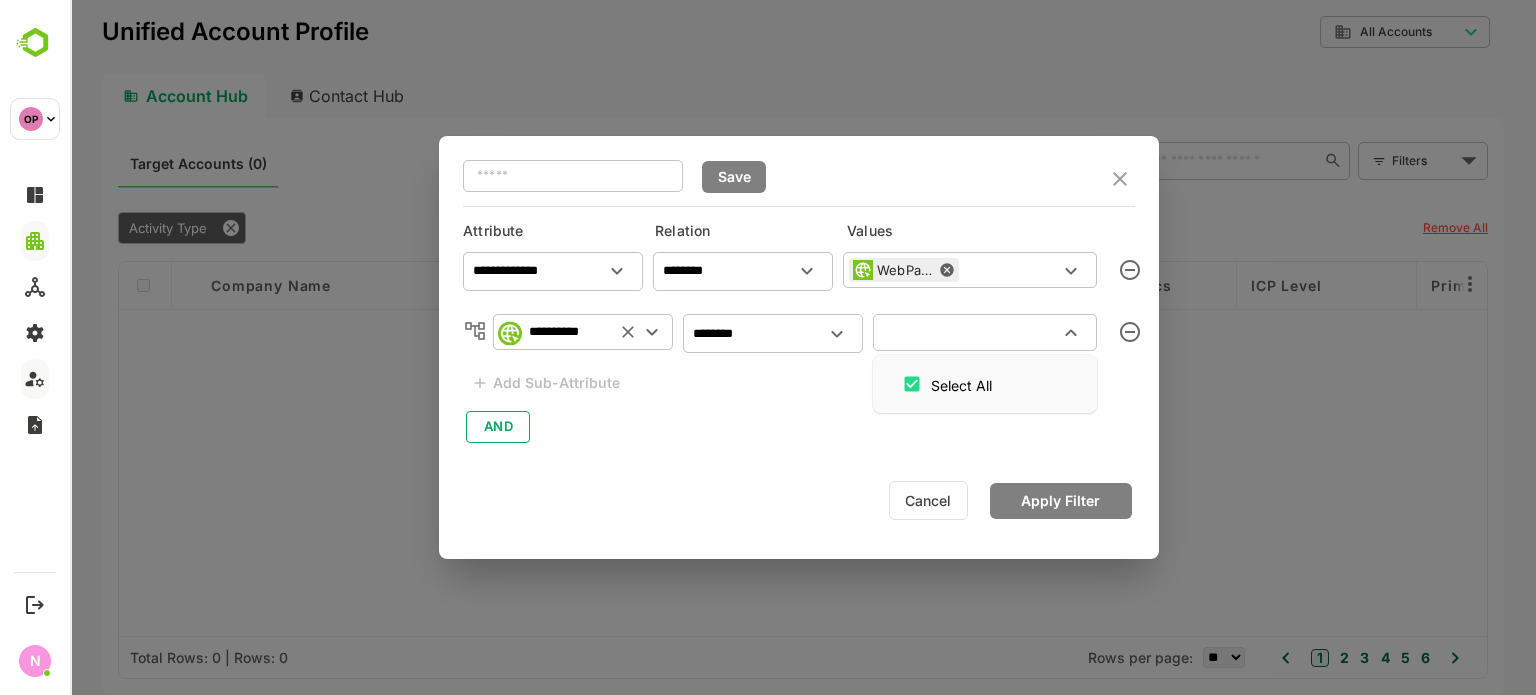click at bounding box center [968, 332] 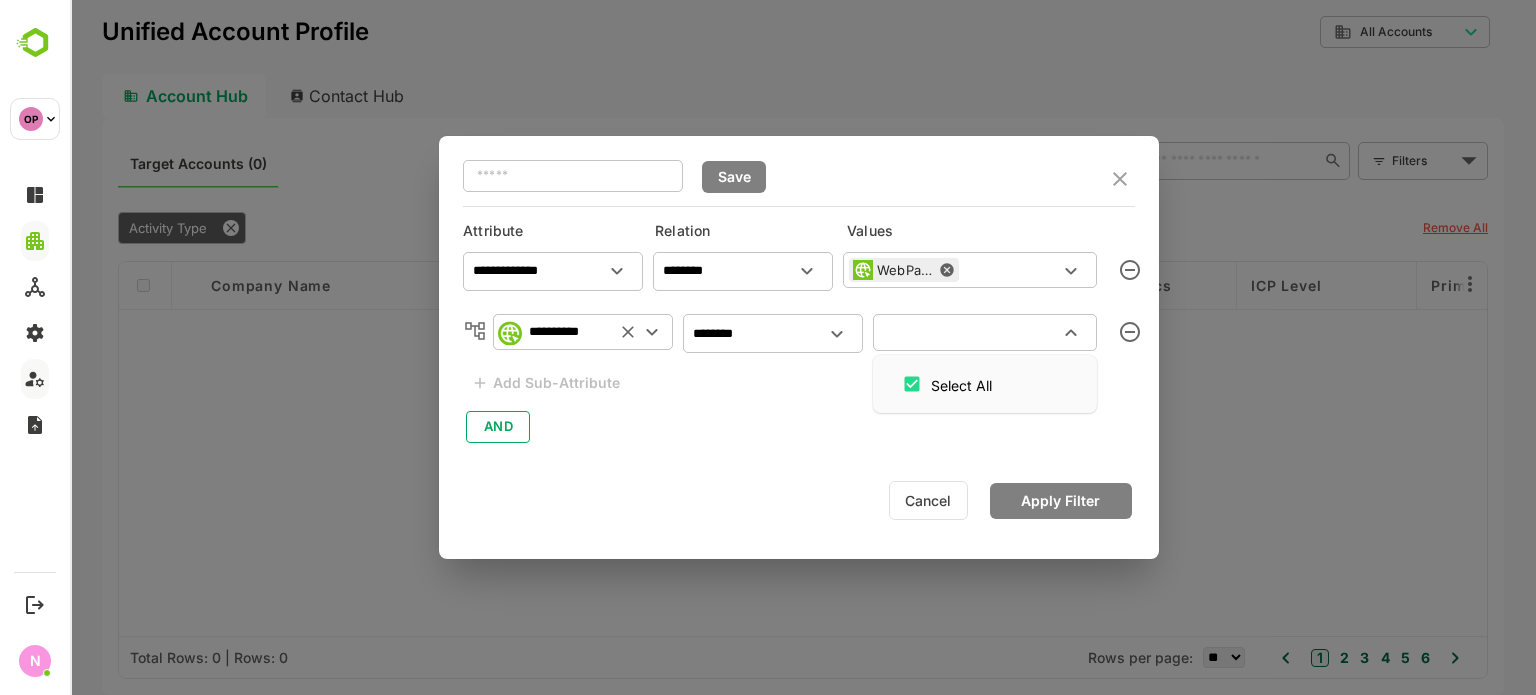click 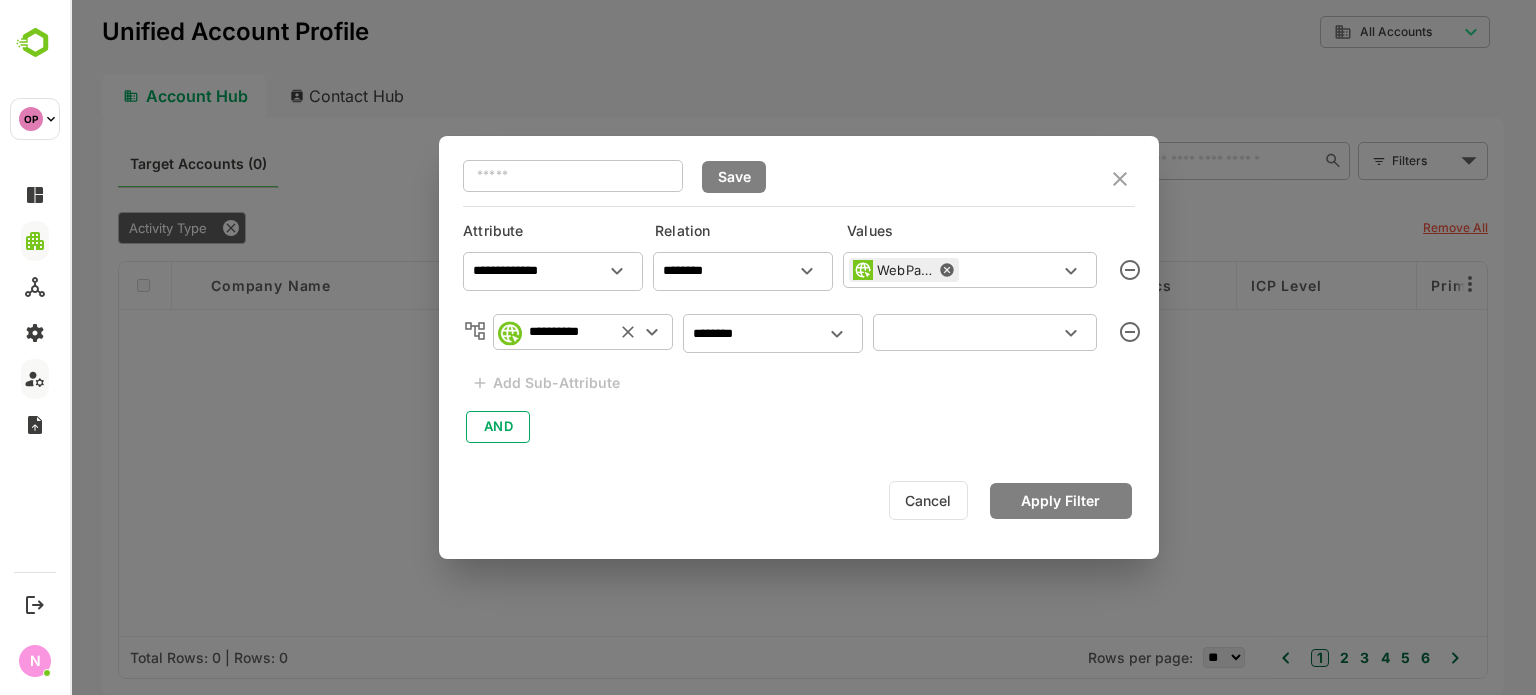 click 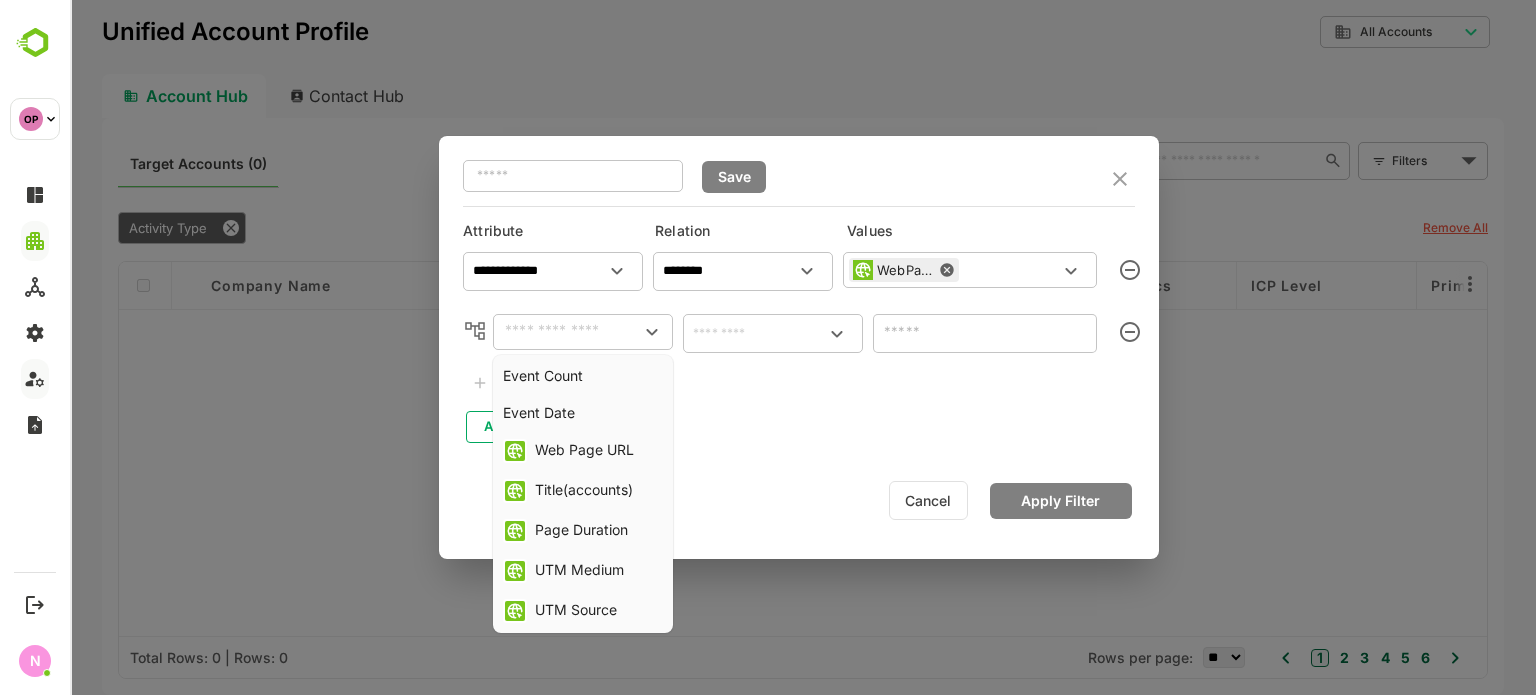 click at bounding box center (566, 332) 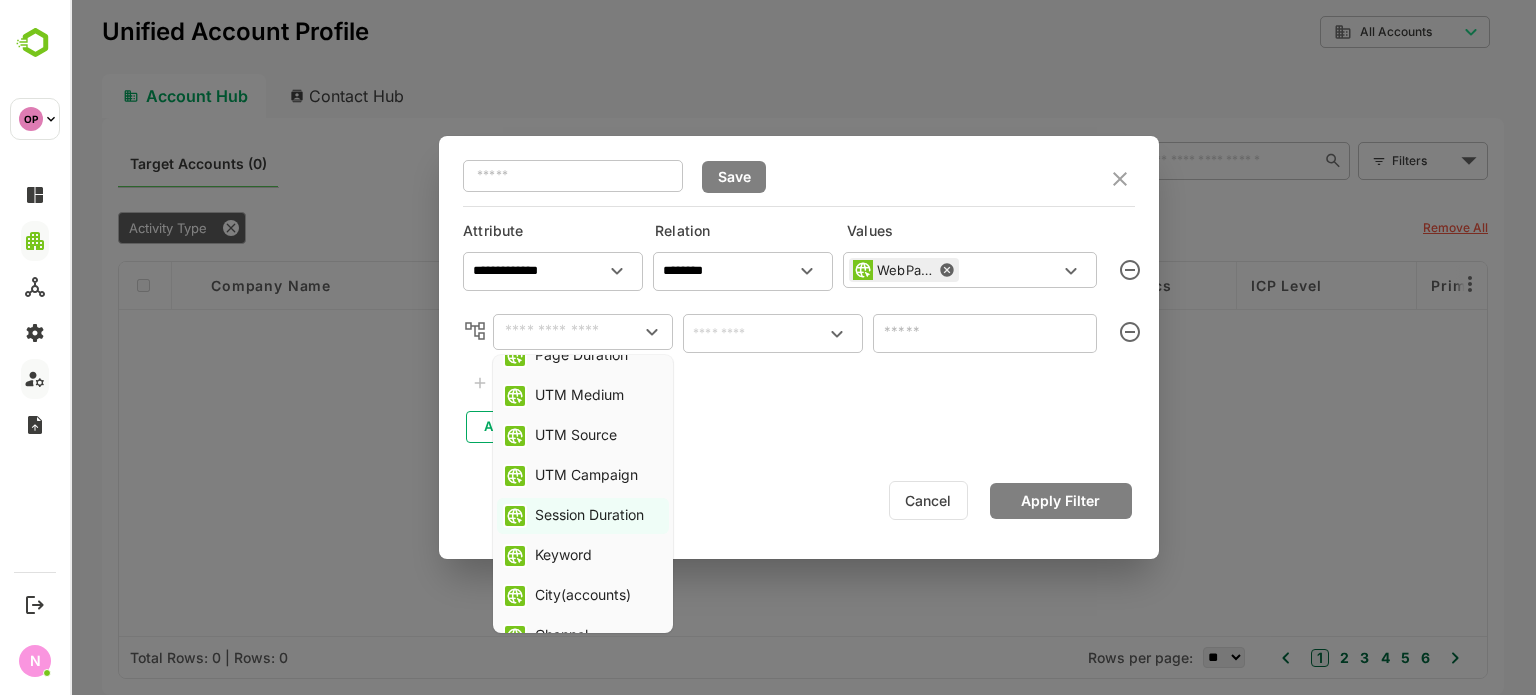 scroll, scrollTop: 183, scrollLeft: 0, axis: vertical 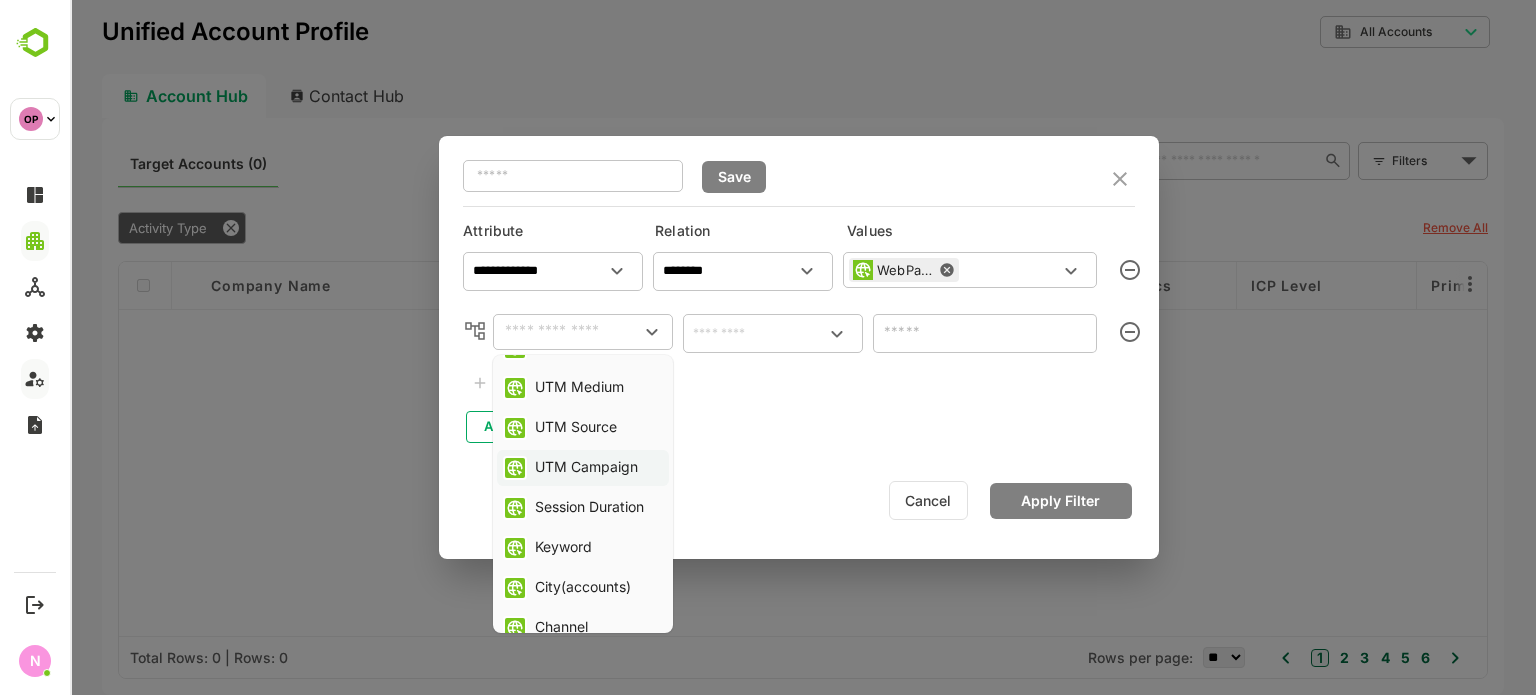 click on "UTM Campaign" at bounding box center [586, 468] 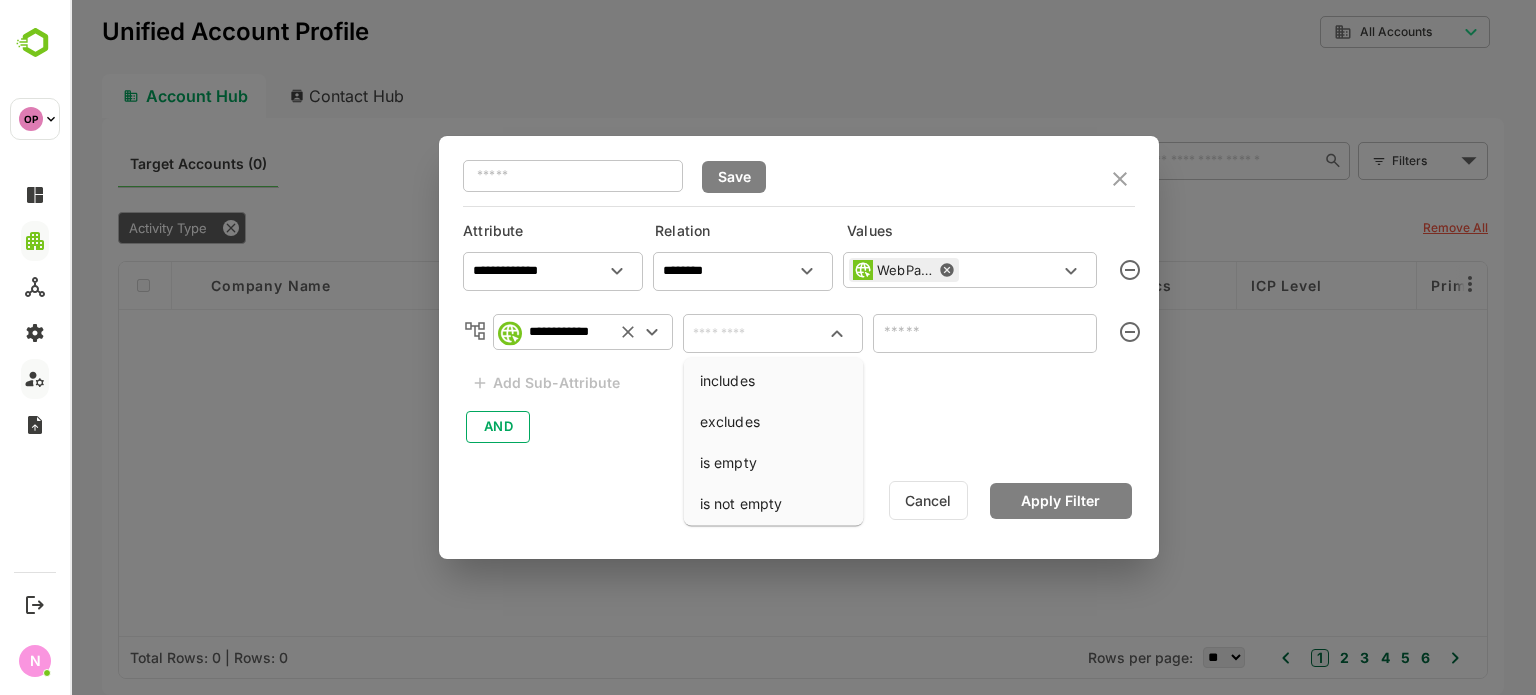 click at bounding box center (773, 333) 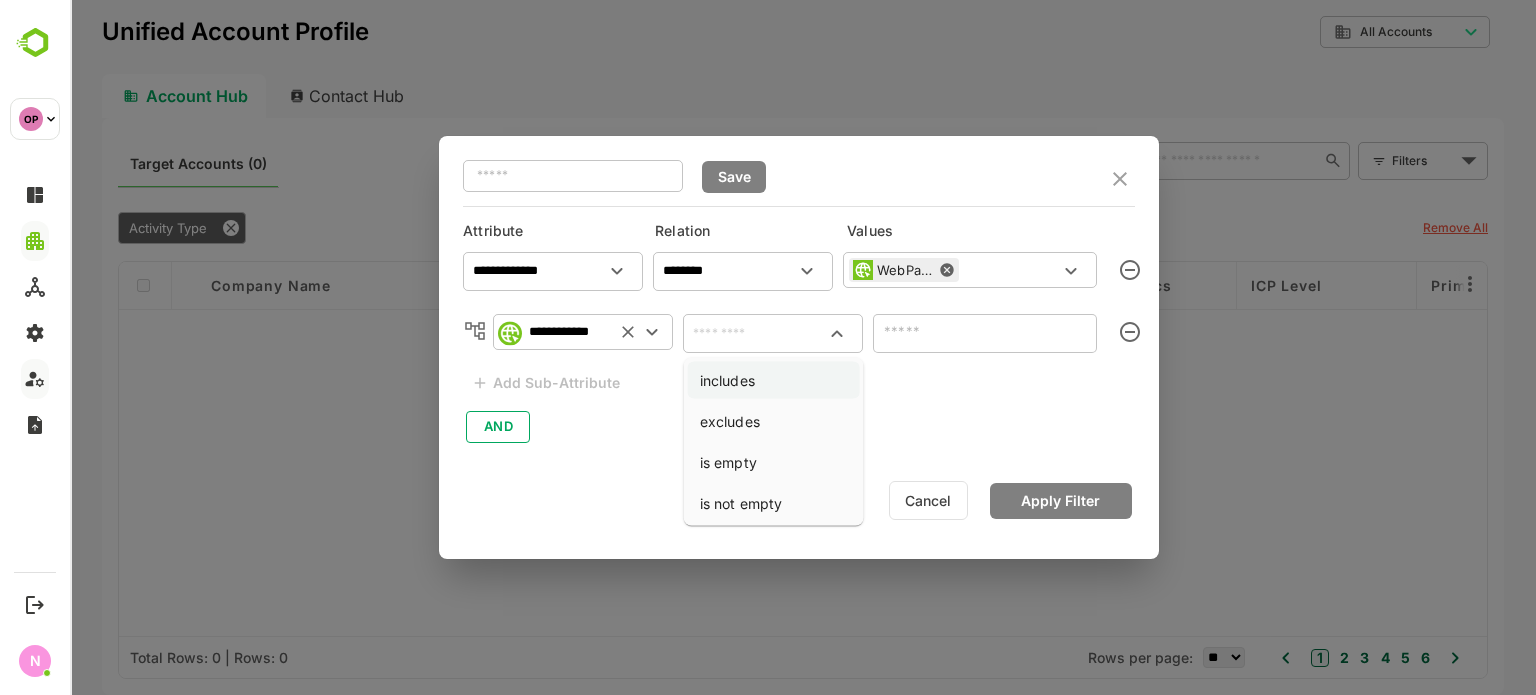 click on "includes" at bounding box center [774, 380] 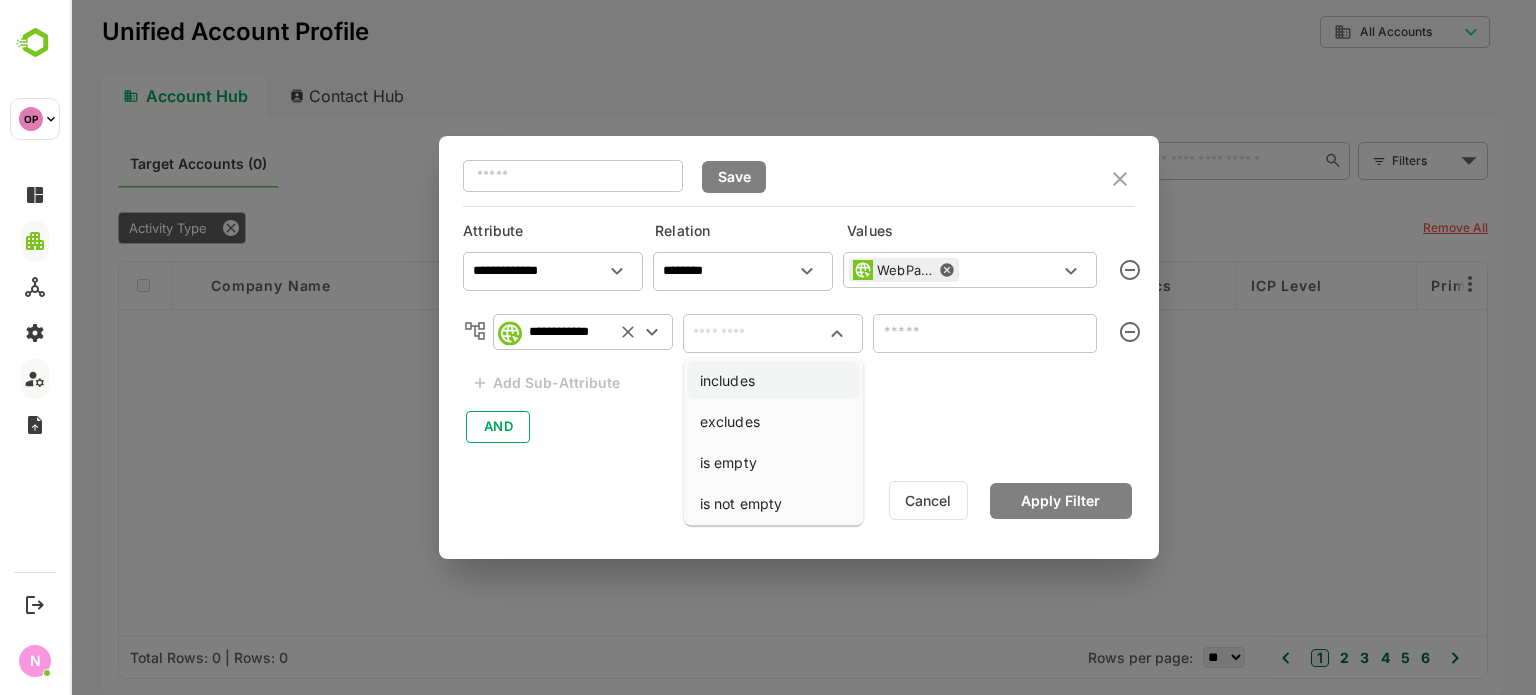 type on "********" 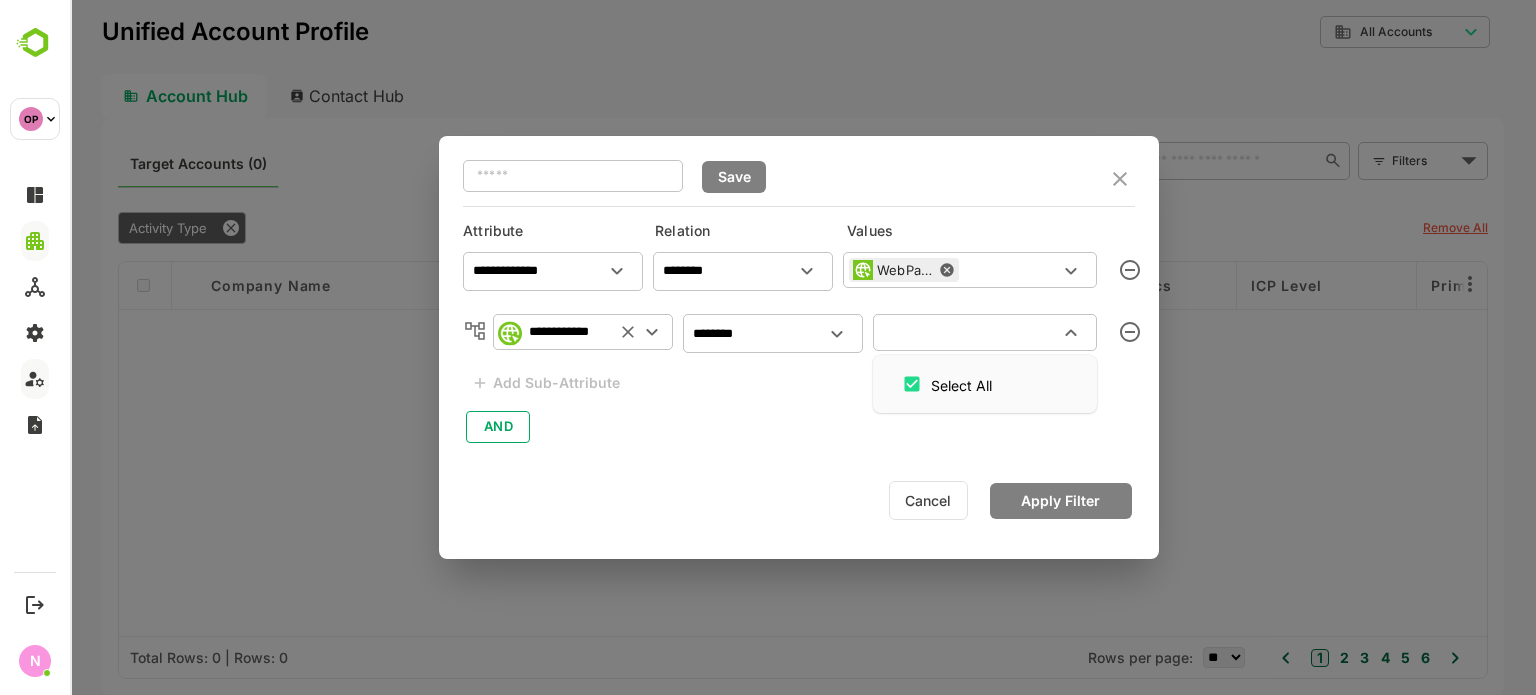 click at bounding box center (968, 332) 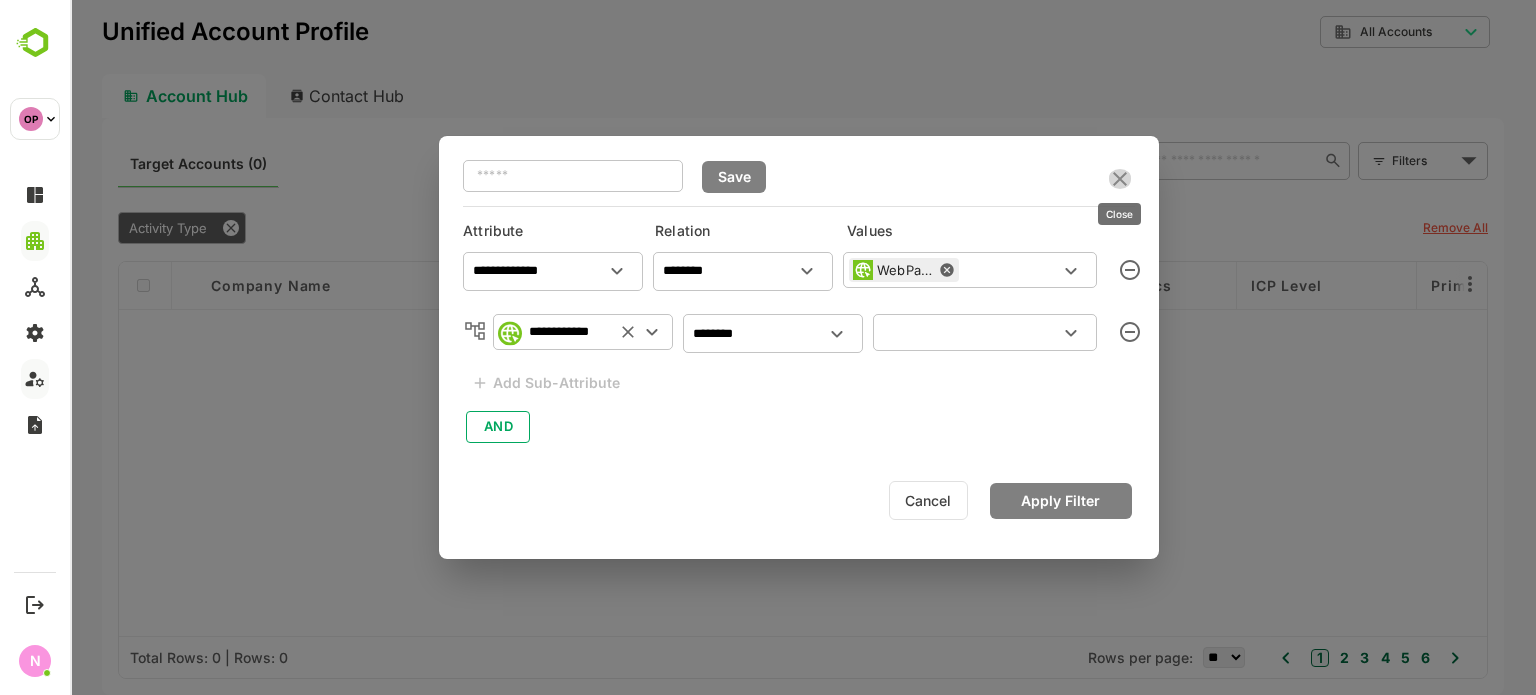 click 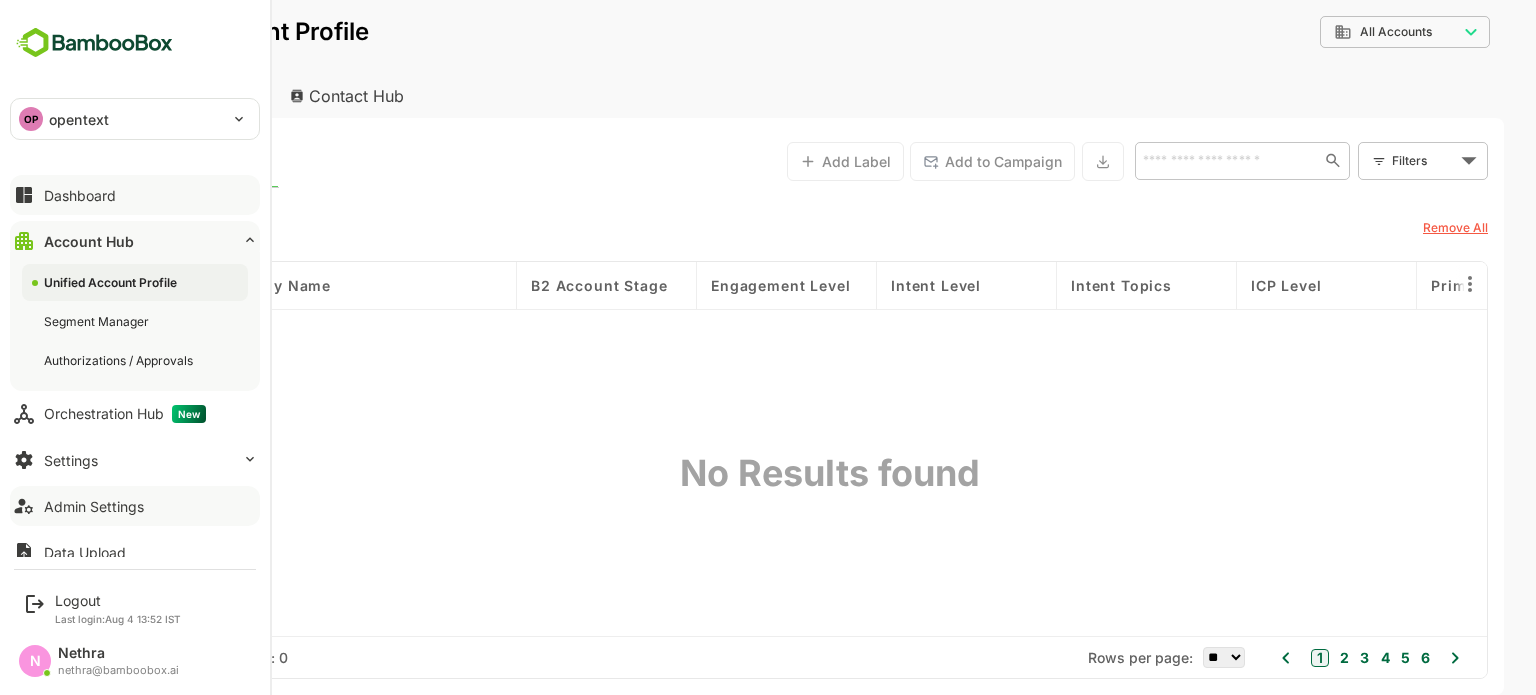 click on "Dashboard" at bounding box center [80, 195] 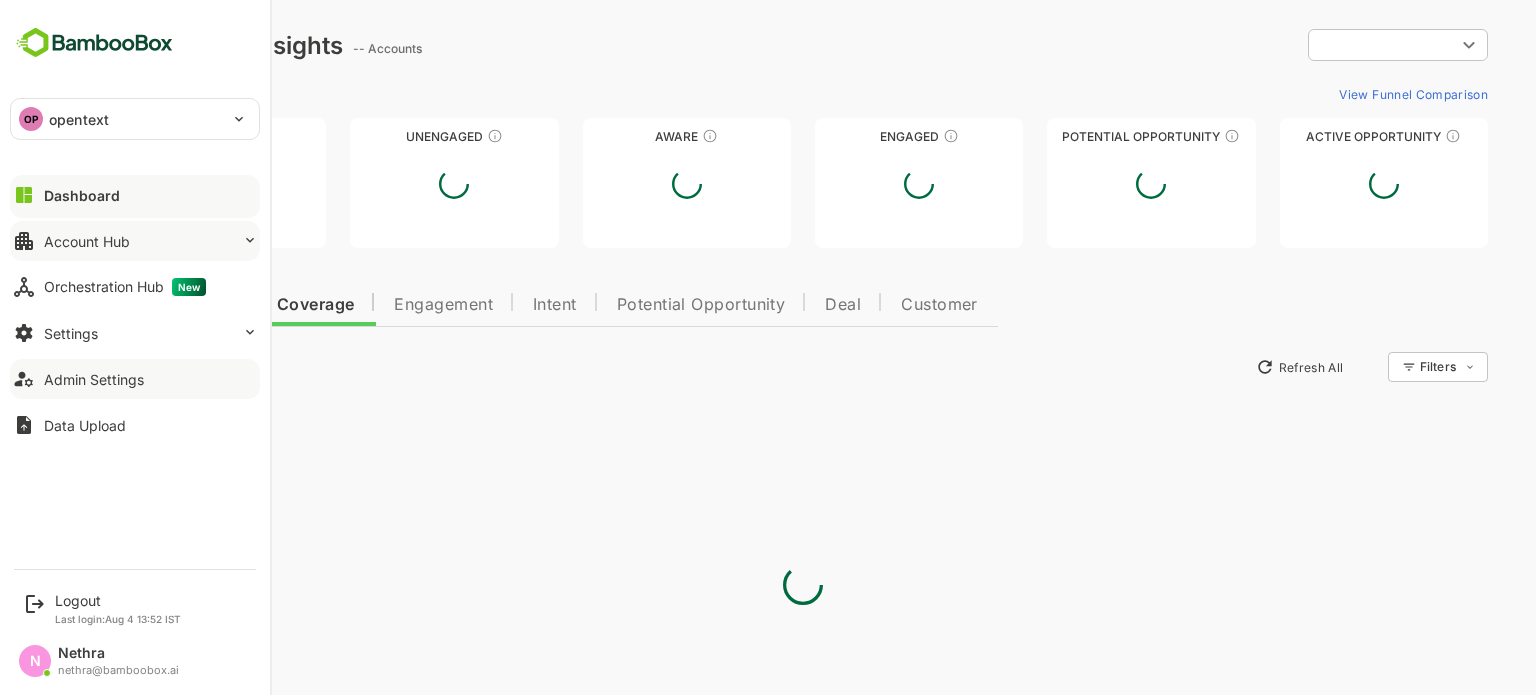 scroll, scrollTop: 0, scrollLeft: 0, axis: both 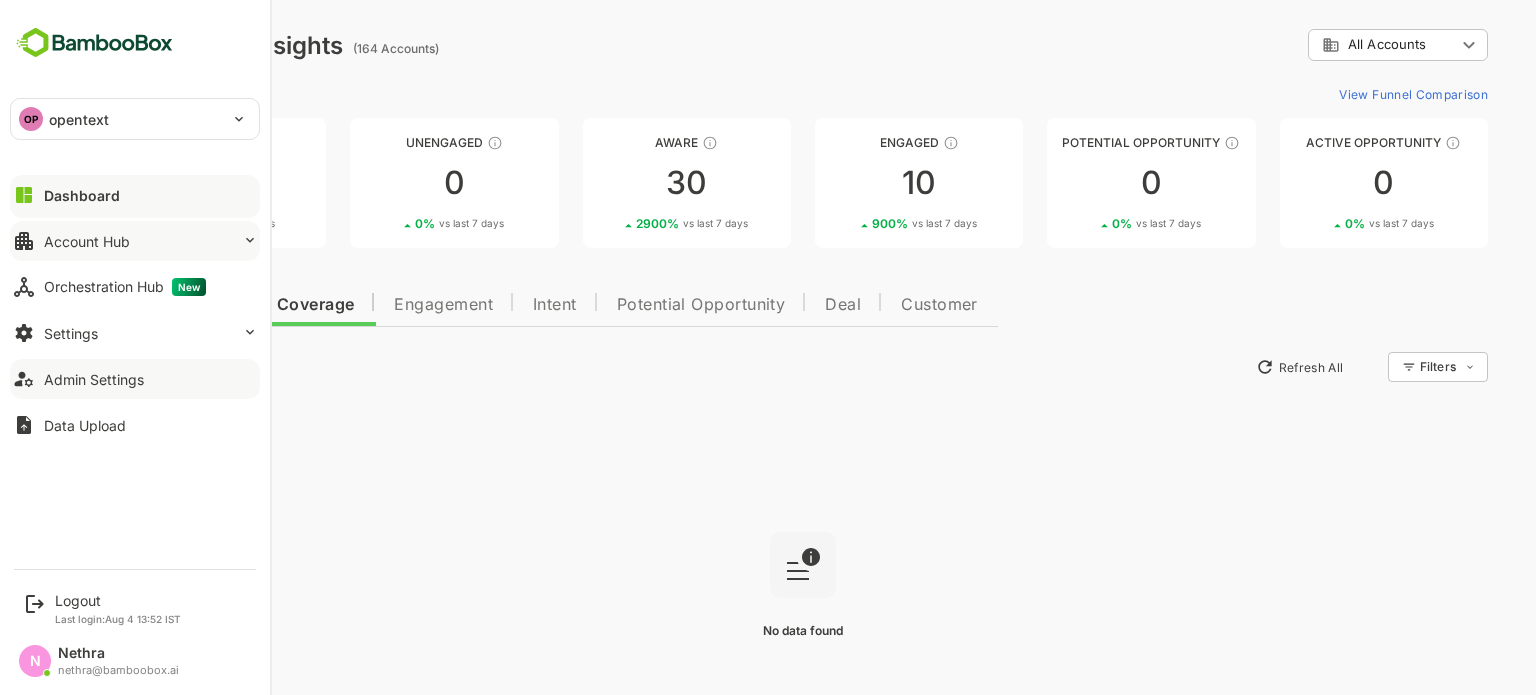 click on "Account Hub" at bounding box center [87, 241] 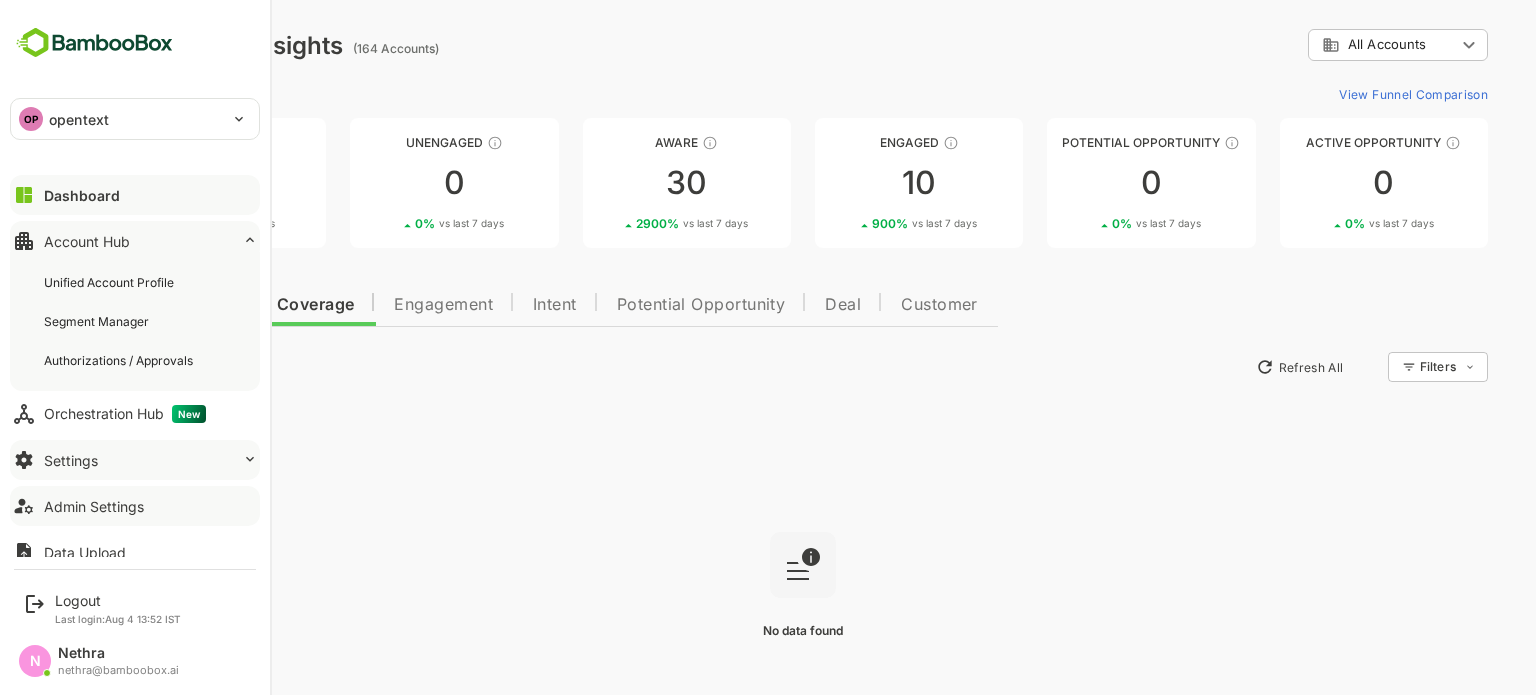 click on "Settings" at bounding box center (135, 460) 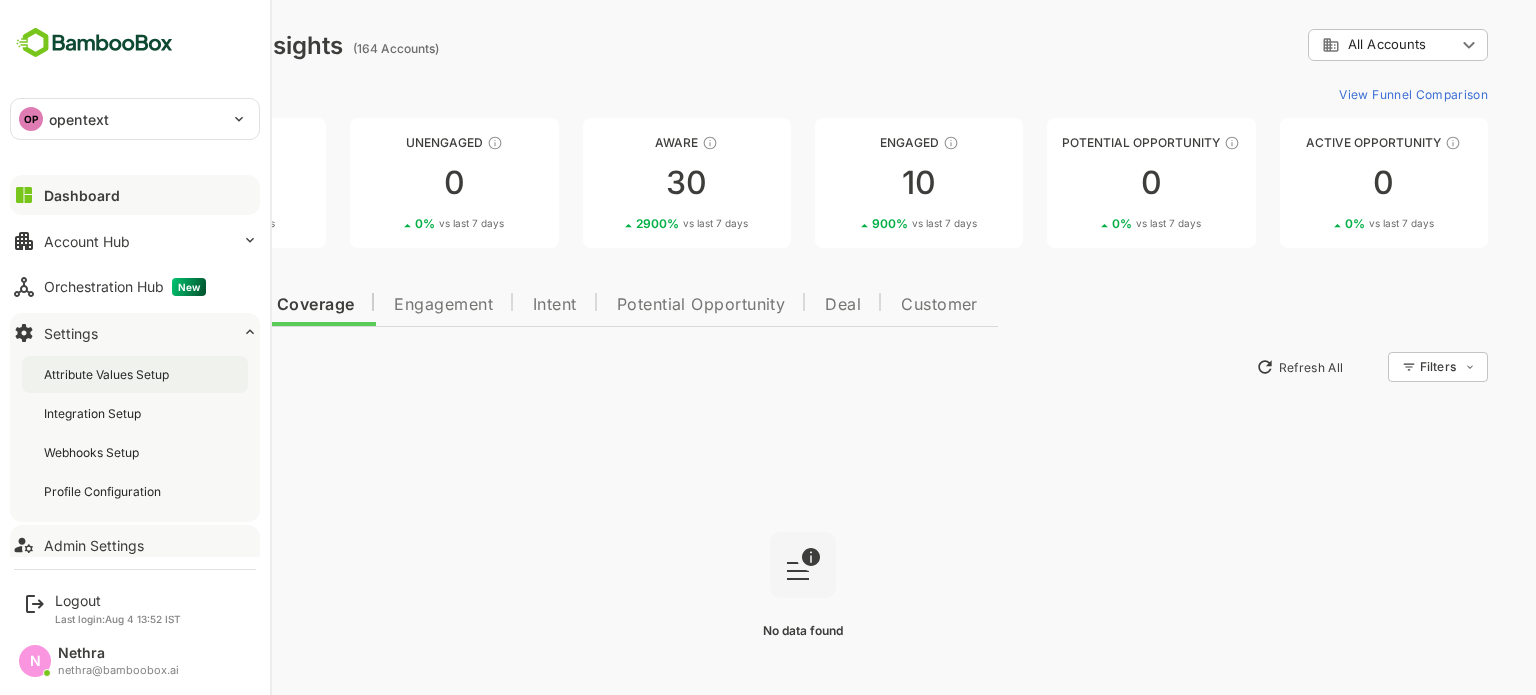 click on "Attribute Values Setup" at bounding box center (108, 374) 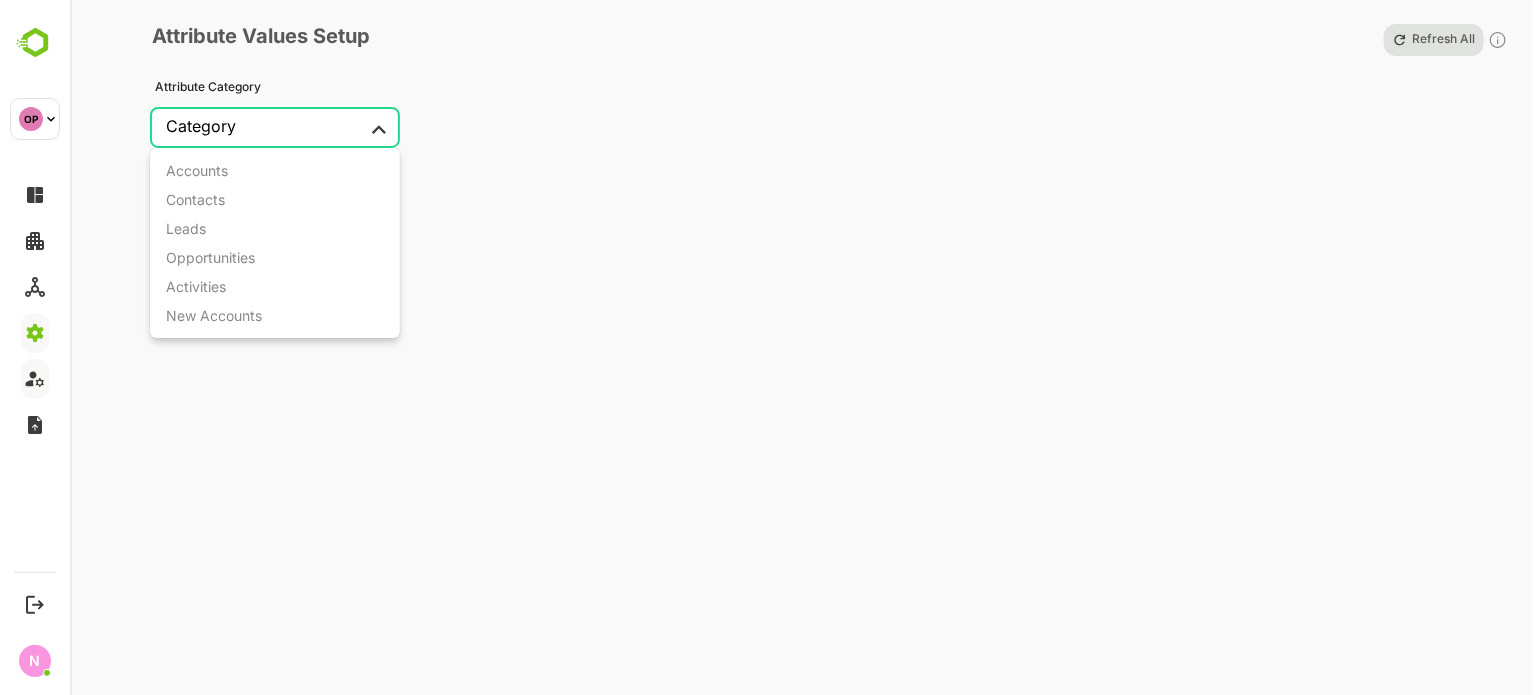click on "OP opentext ******** OP Logout Last login: Aug 4 [TIME] IST N Nethra nethra@[COMPANY].ai N Attribute Values Setup Refresh All Attribute Category Category ​ ​ Accounts Contacts Leads Opportunities Activities New Accounts" at bounding box center [767, 347] 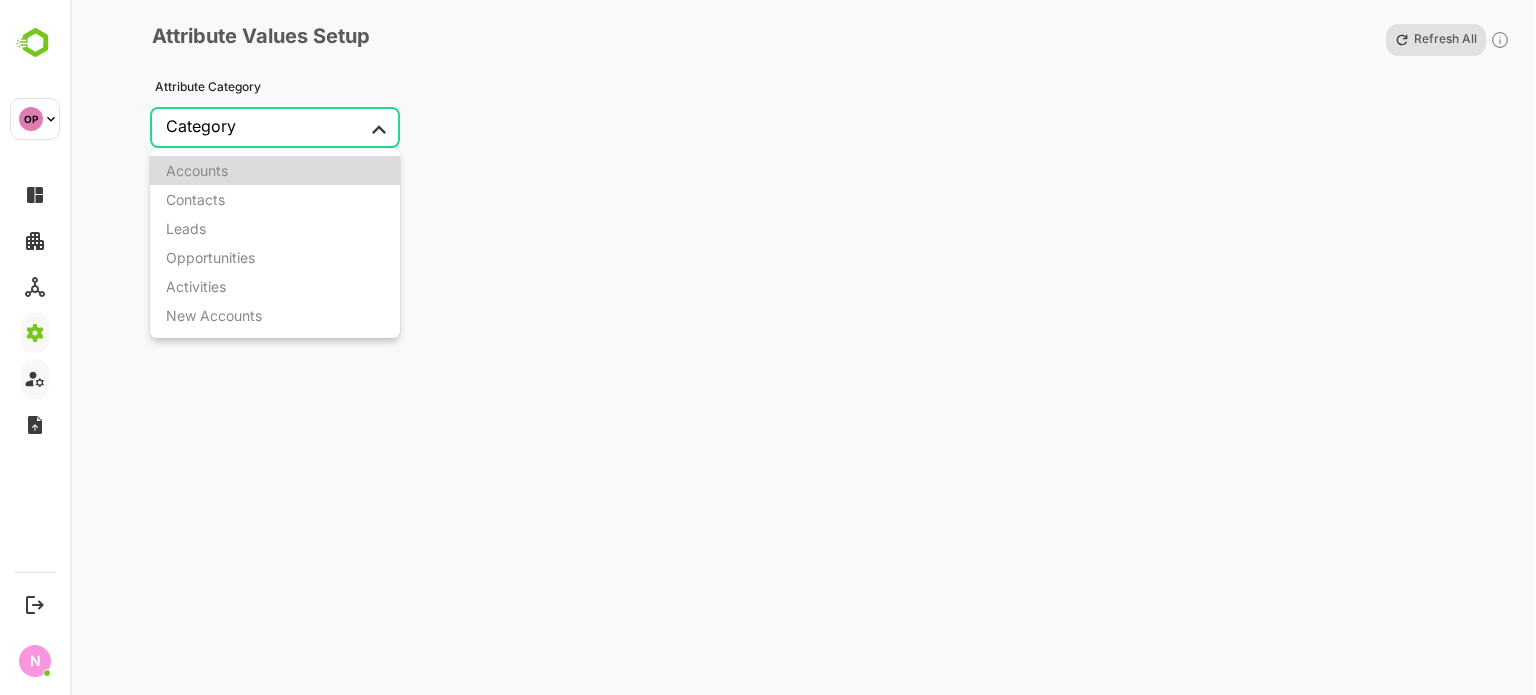 click on "Accounts" at bounding box center [275, 170] 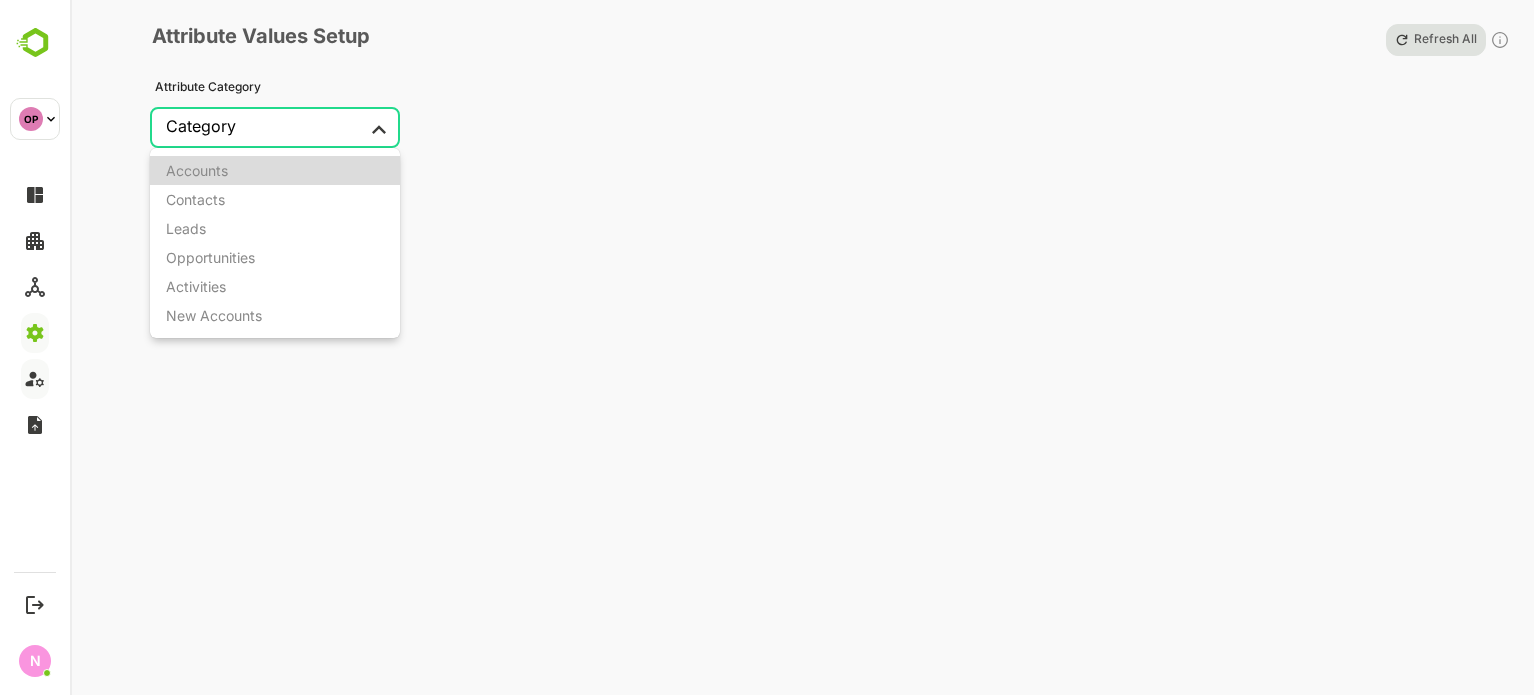 type on "********" 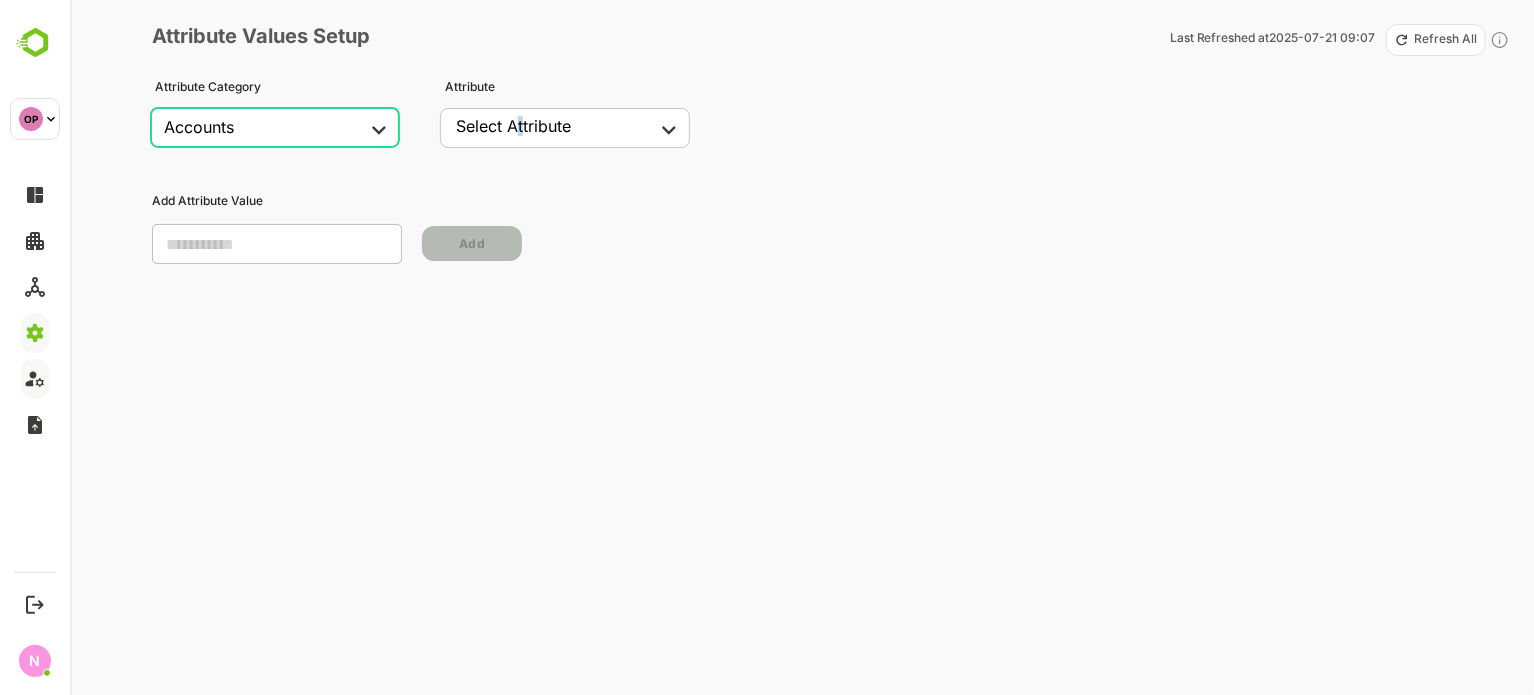 click on "Select Attribute" at bounding box center (513, 126) 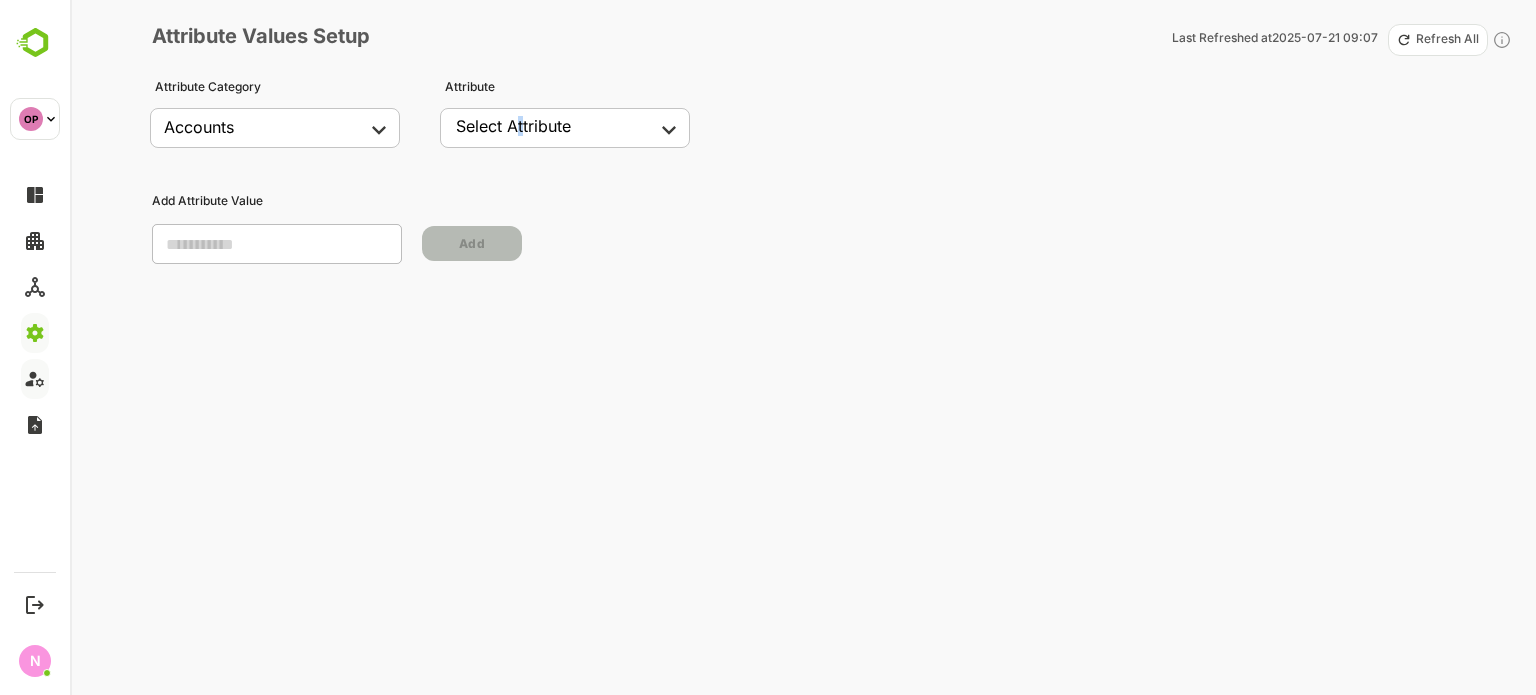 click on "OP opentext ******** OP Logout Last login: Aug 4 [TIME] IST N Nethra nethra@[COMPANY].ai N Attribute Values Setup Refresh All Attribute Category Category ​ ​ Accounts Contacts Leads Opportunities Activities New Accounts" at bounding box center [768, 347] 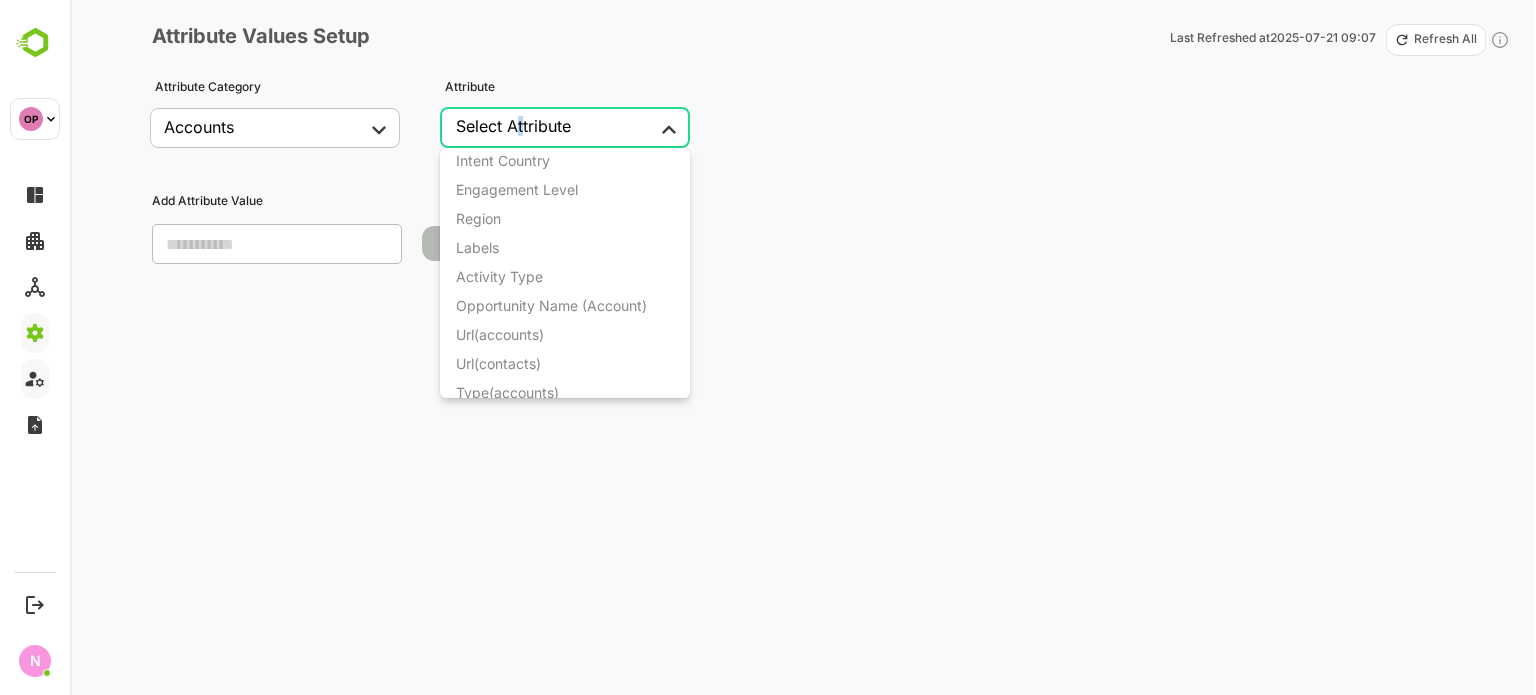 scroll, scrollTop: 400, scrollLeft: 0, axis: vertical 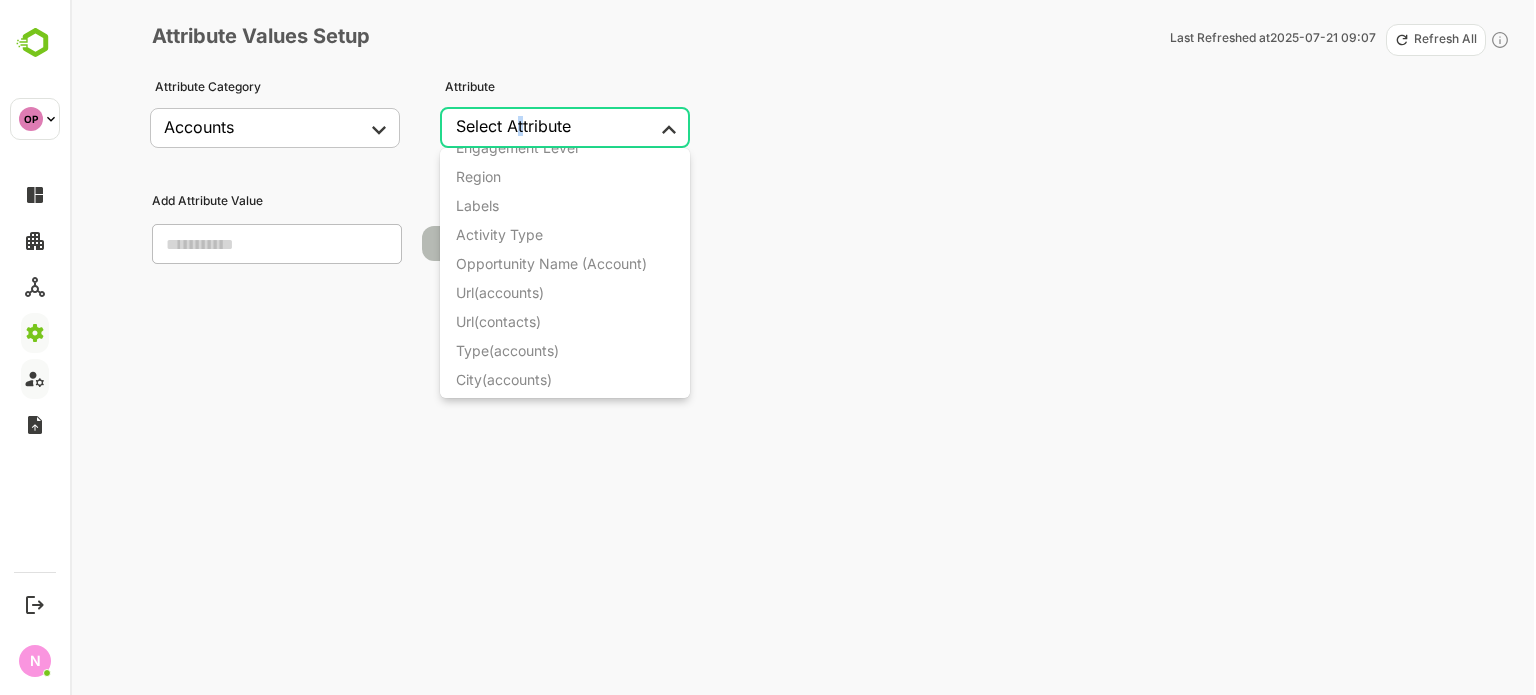 drag, startPoint x: 609, startPoint y: 232, endPoint x: 631, endPoint y: 229, distance: 22.203604 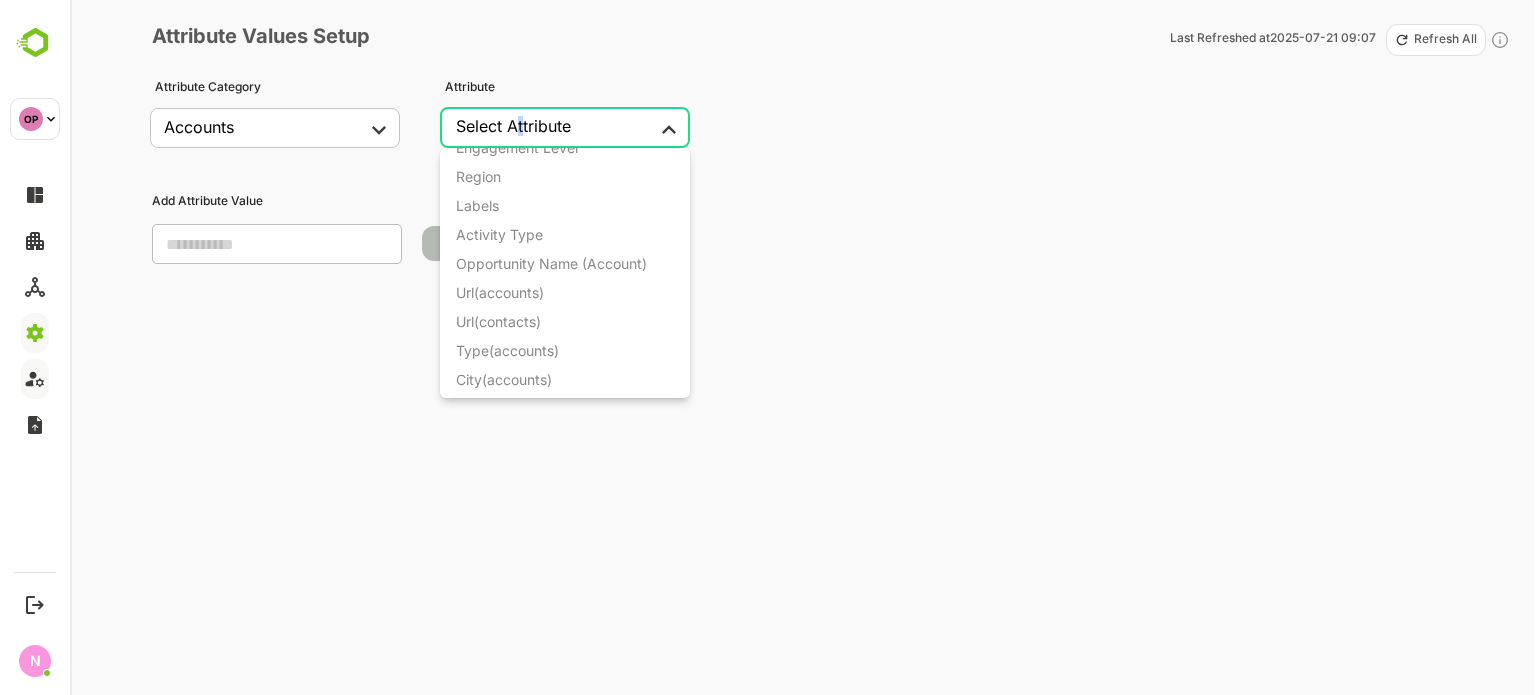 type on "**********" 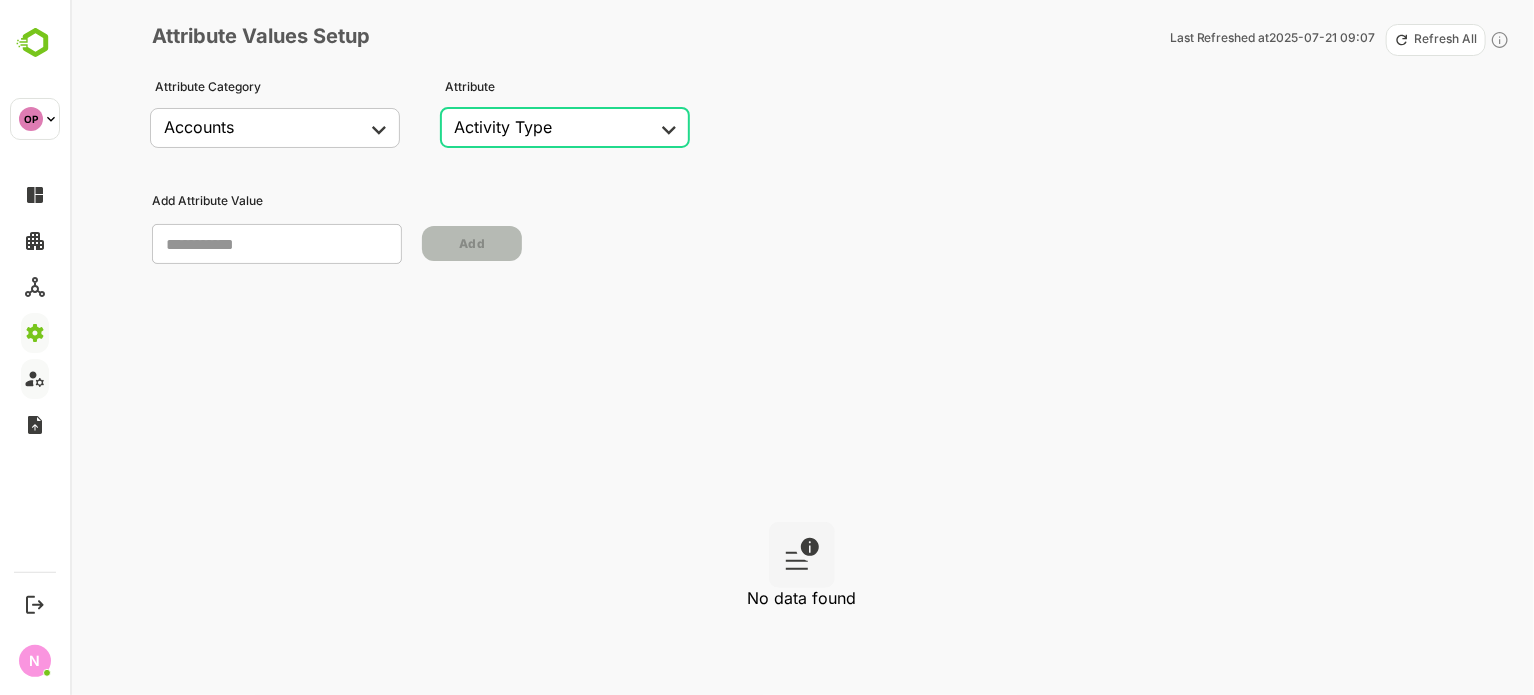 click on "Refresh All" at bounding box center (1435, 40) 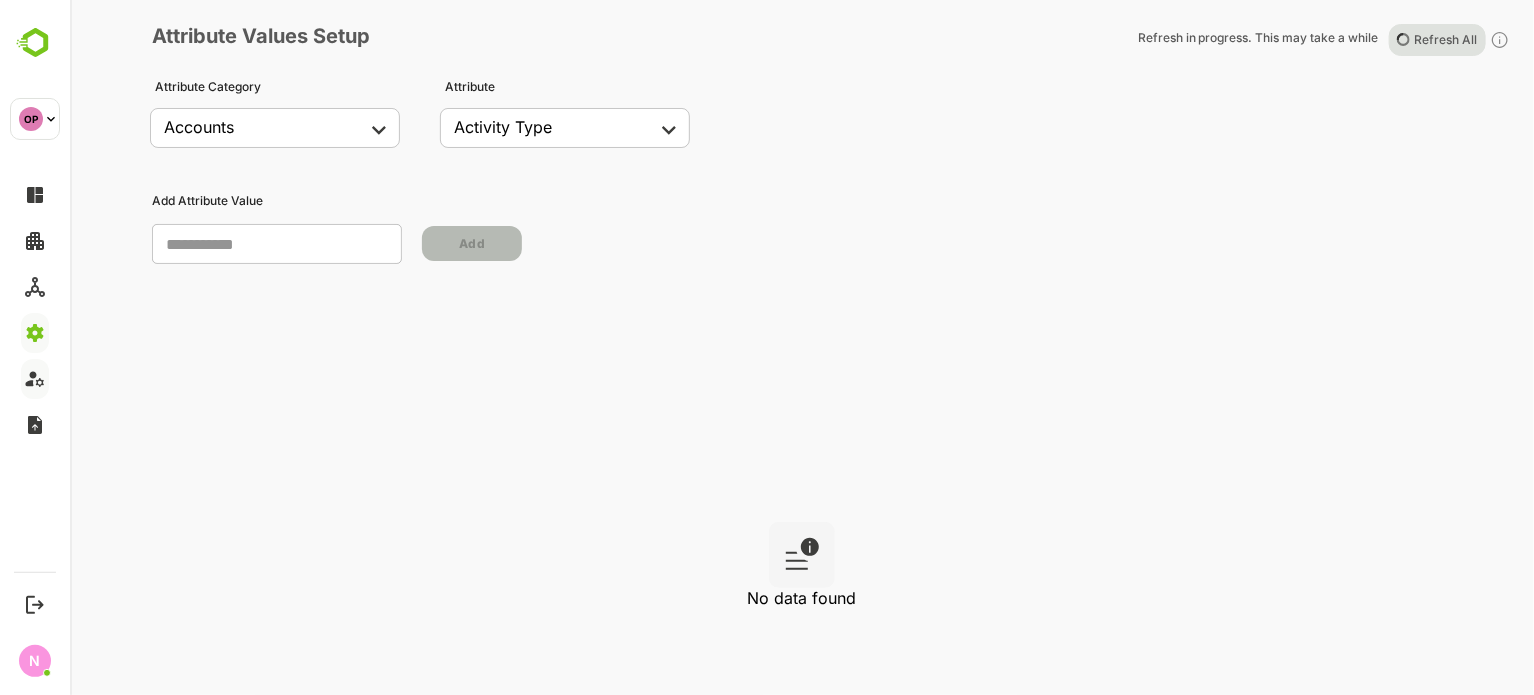 click on "**********" at bounding box center [767, 347] 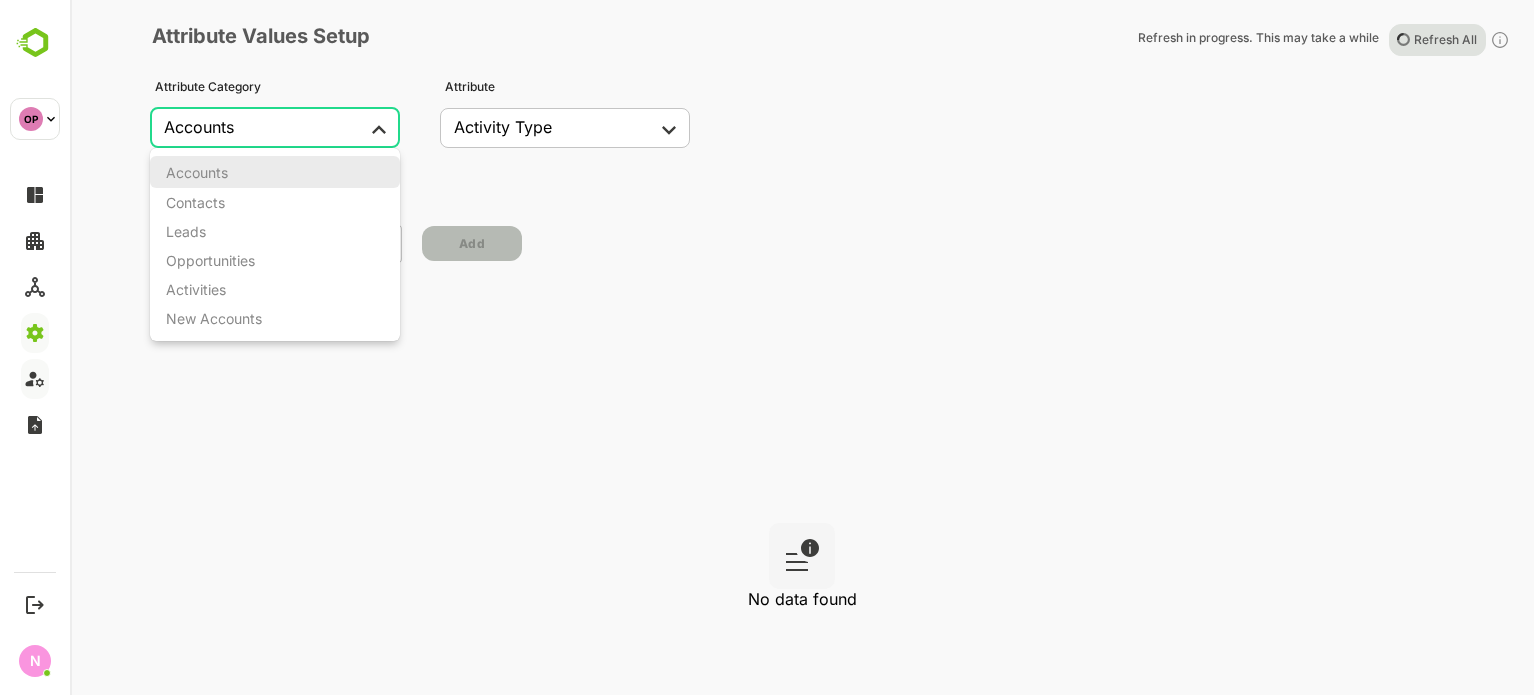 click on "Contacts" at bounding box center (275, 202) 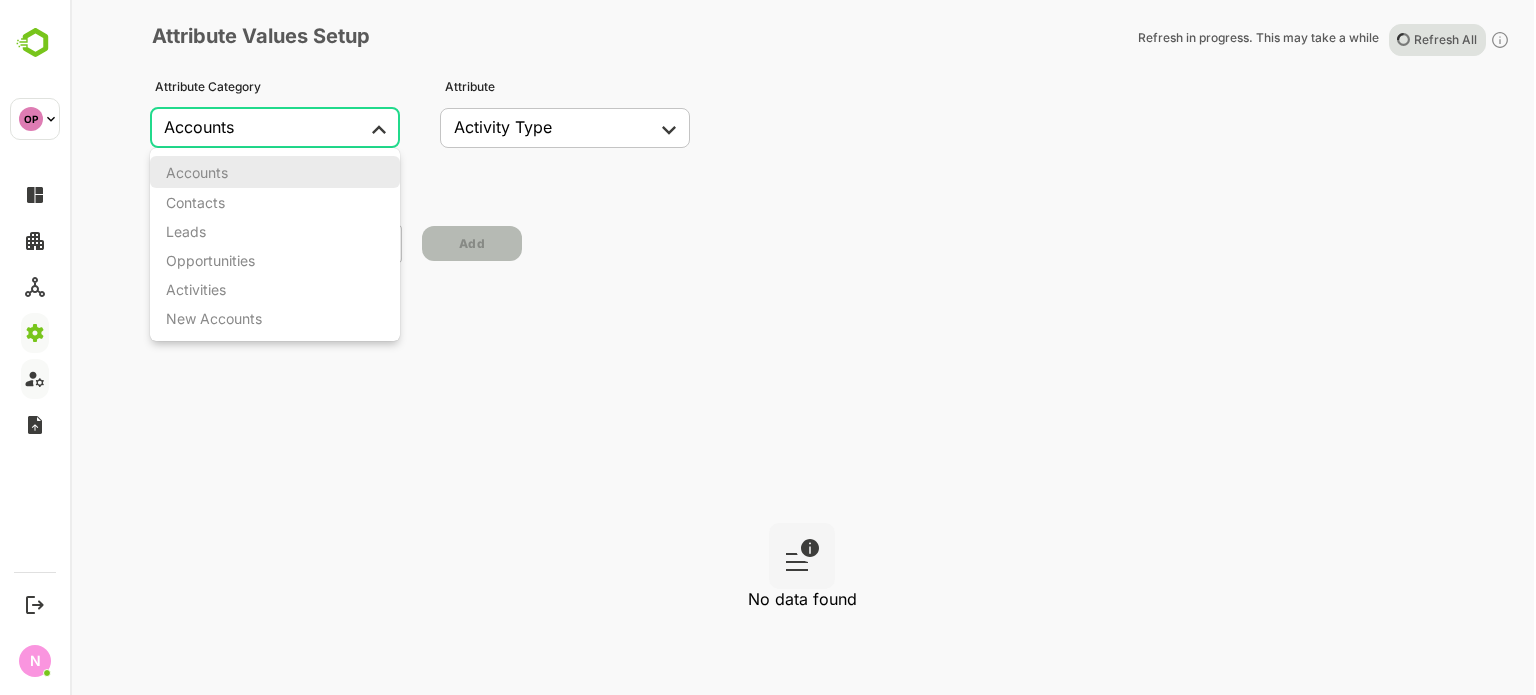 type on "********" 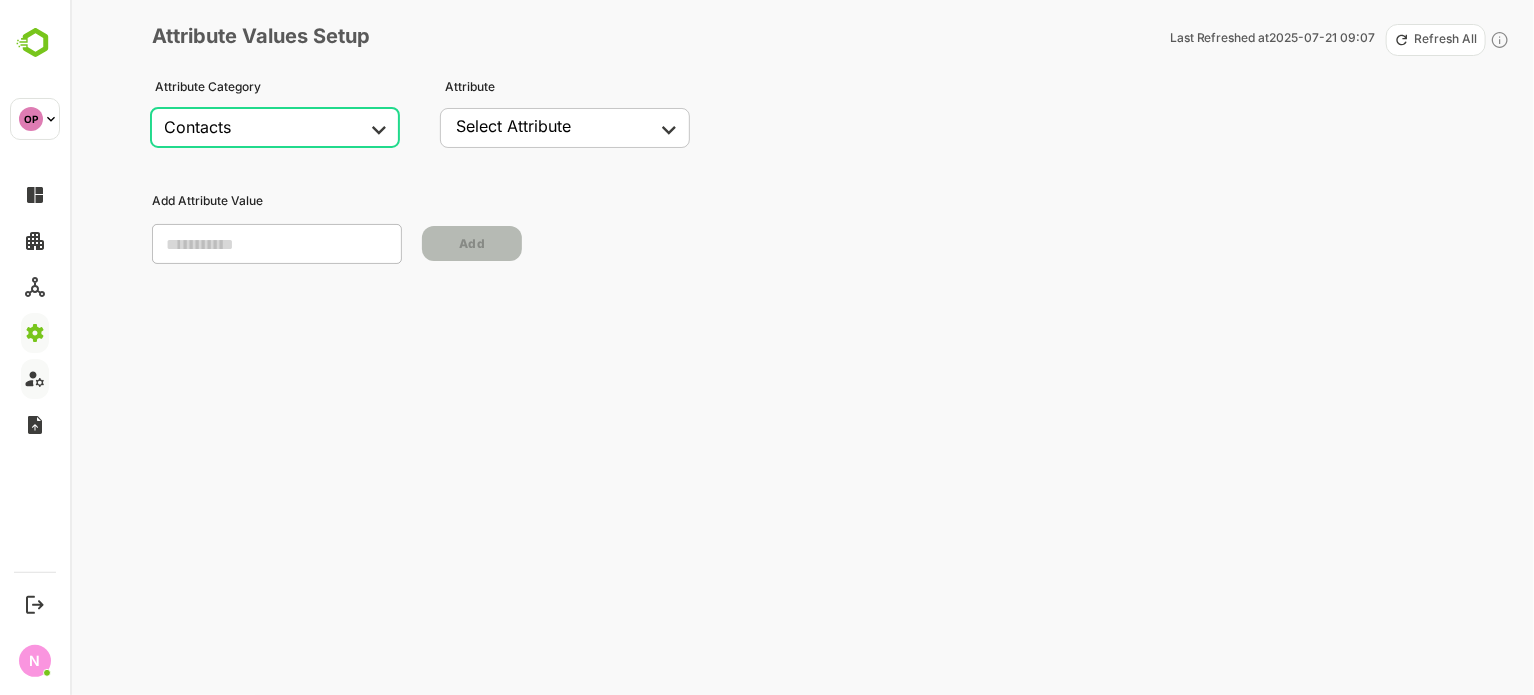 drag, startPoint x: 1439, startPoint y: 40, endPoint x: 1400, endPoint y: 51, distance: 40.5216 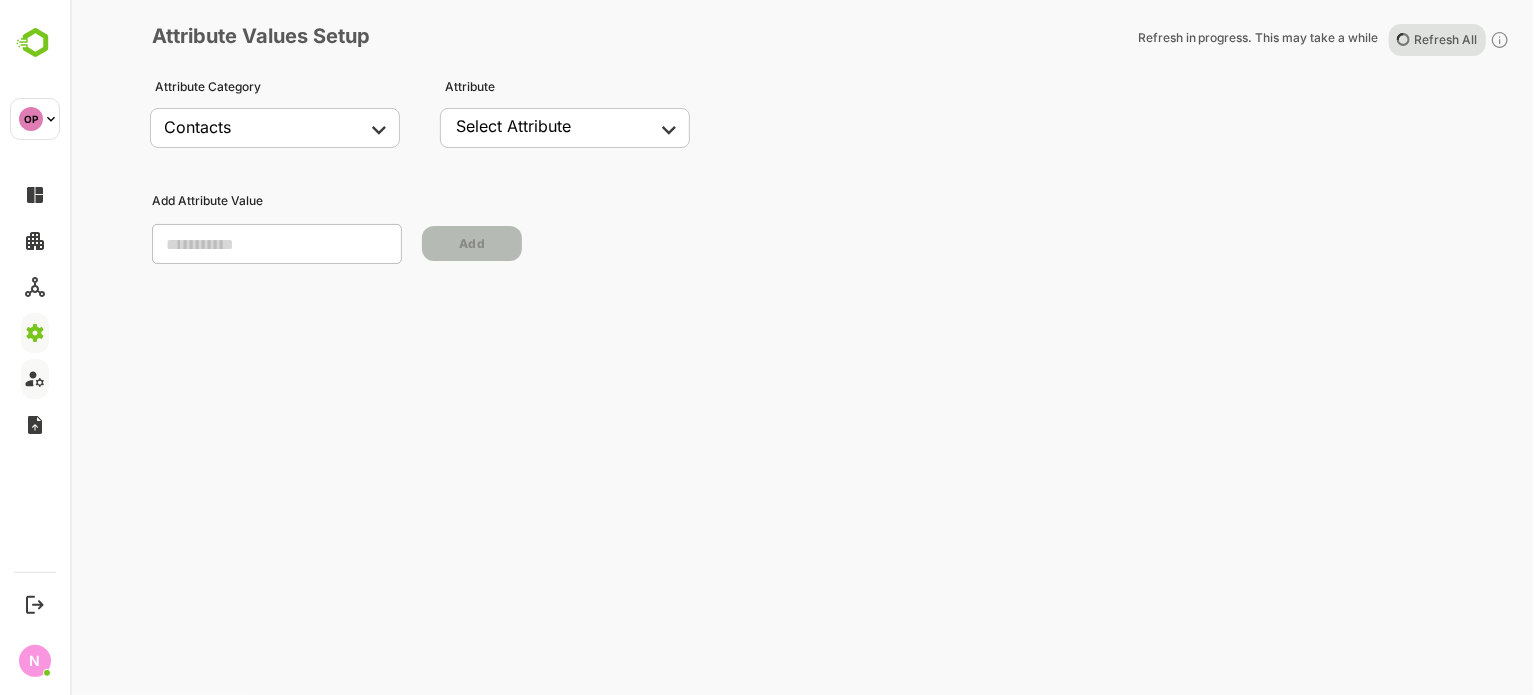 click on "OP opentext ******** OP Logout Last login: [DATE] [TIME] IST N Nethra [USER]@[DOMAIN] N Attribute Values Setup Refresh in progress. This may take a while Refresh All Attribute Category Contacts ******** ​ Attribute Select Attribute ​ ​ Add Attribute Value ​ Add" at bounding box center (767, 347) 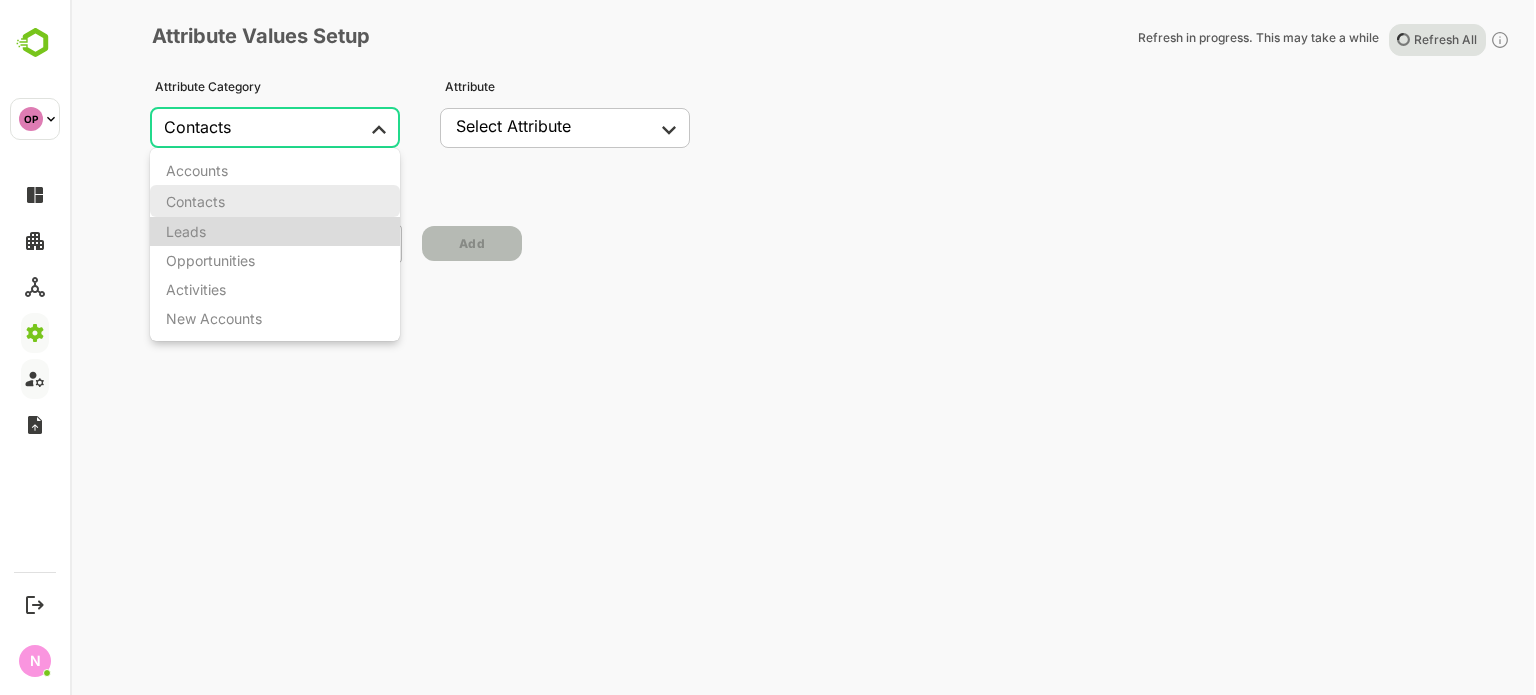 click on "Leads" at bounding box center (275, 231) 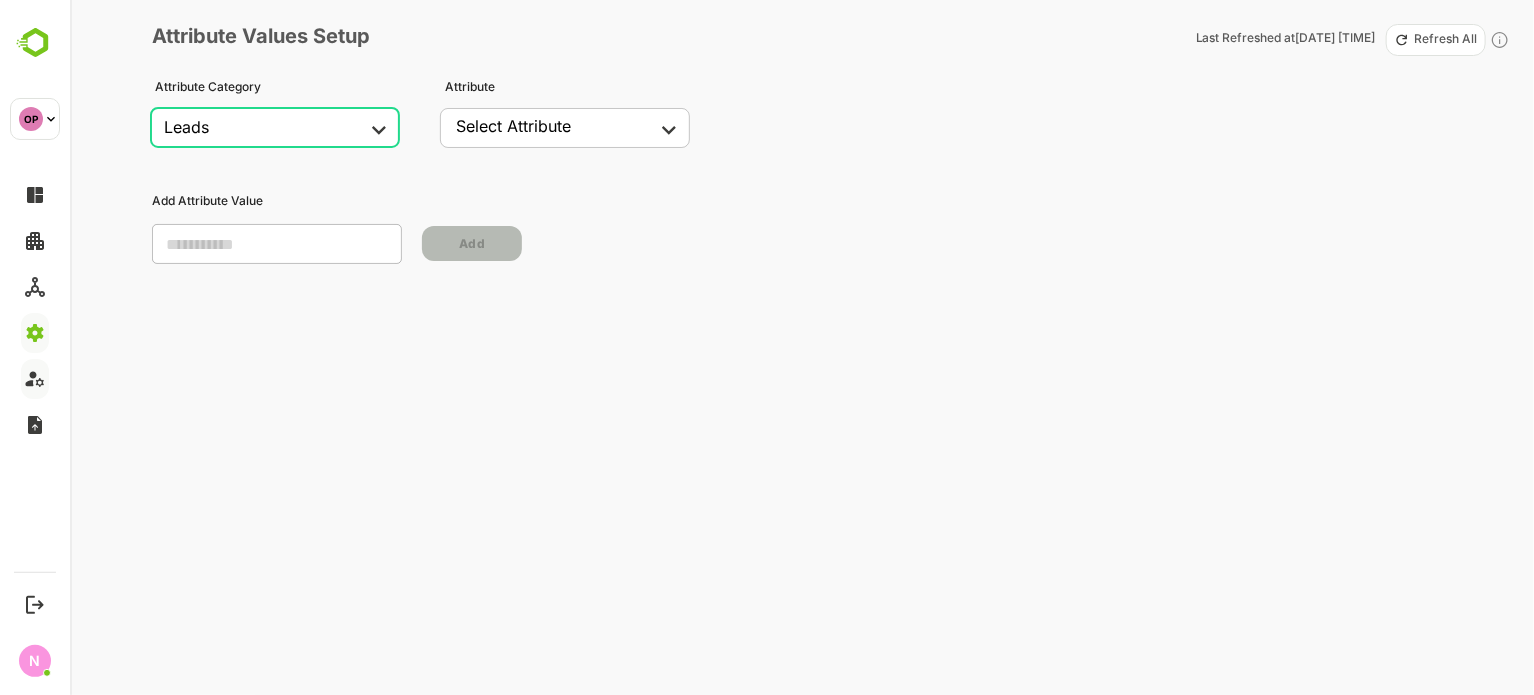 click on "Refresh All" at bounding box center (1445, 40) 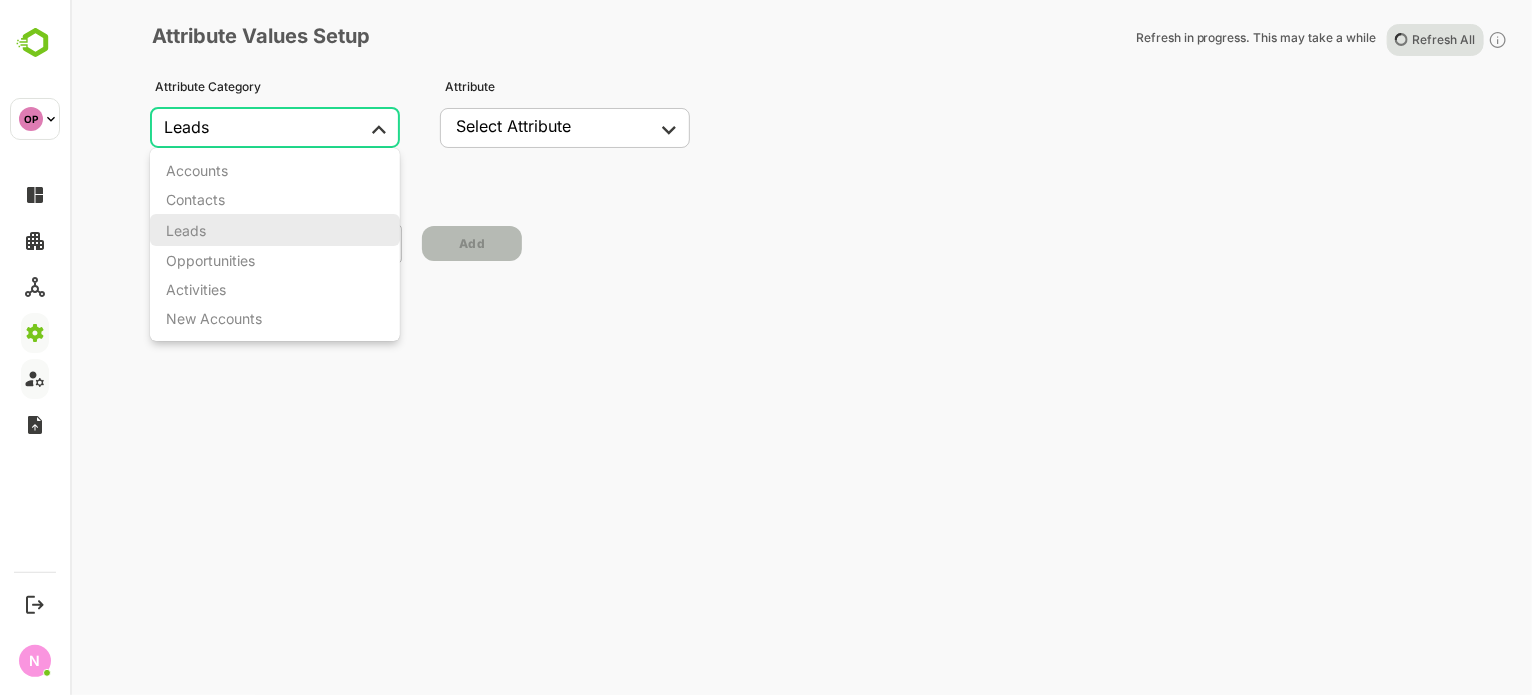 click on "OP opentext ******** OP Logout Last login: Aug 4 13:52 IST N Nethra nethra@[EXAMPLE.COM] N Attribute Values Setup Refresh in progress. This may take a while Refresh All Attribute Category Leads ***** Attribute Select Attribute Add Attribute Value Add Accounts Contacts Leads Opportunities Activities New Accounts" at bounding box center [767, 347] 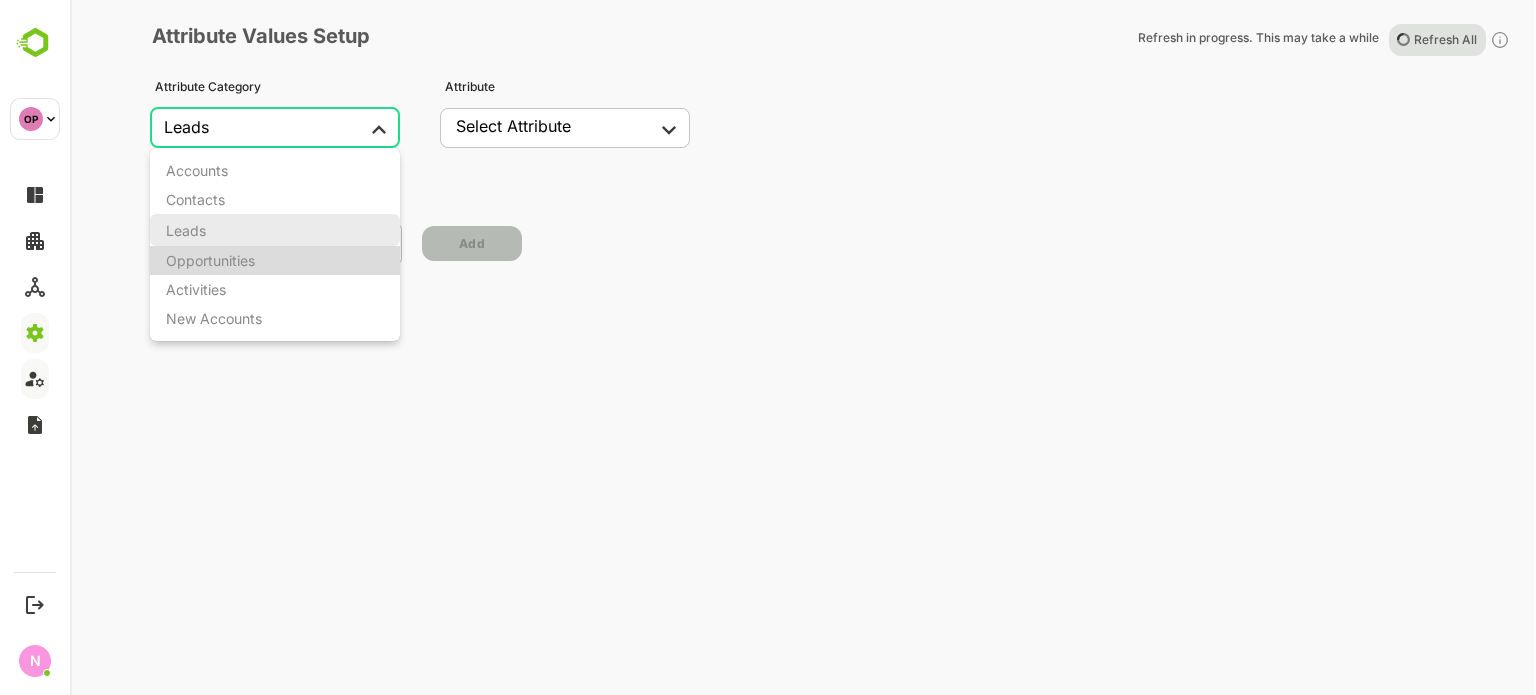 click on "Opportunities" at bounding box center [275, 260] 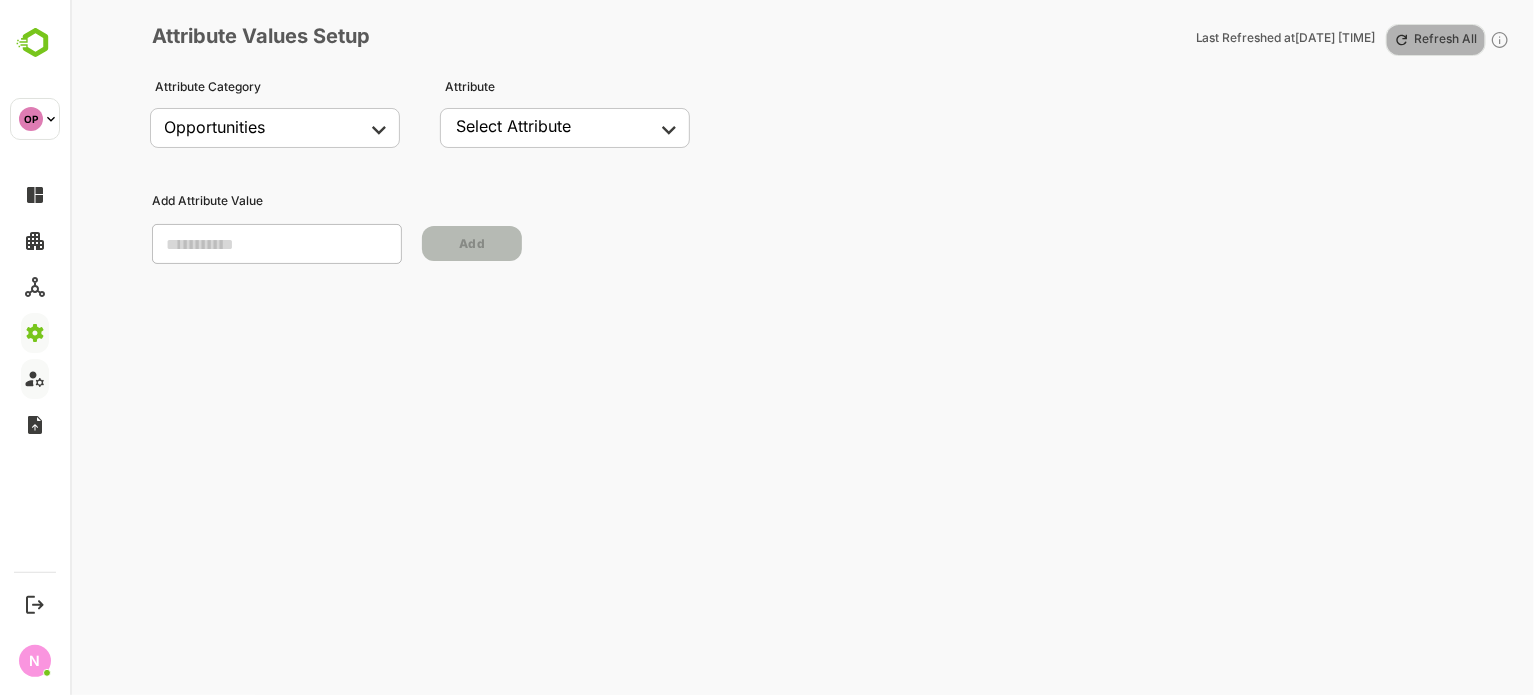 click on "Refresh All" at bounding box center [1445, 40] 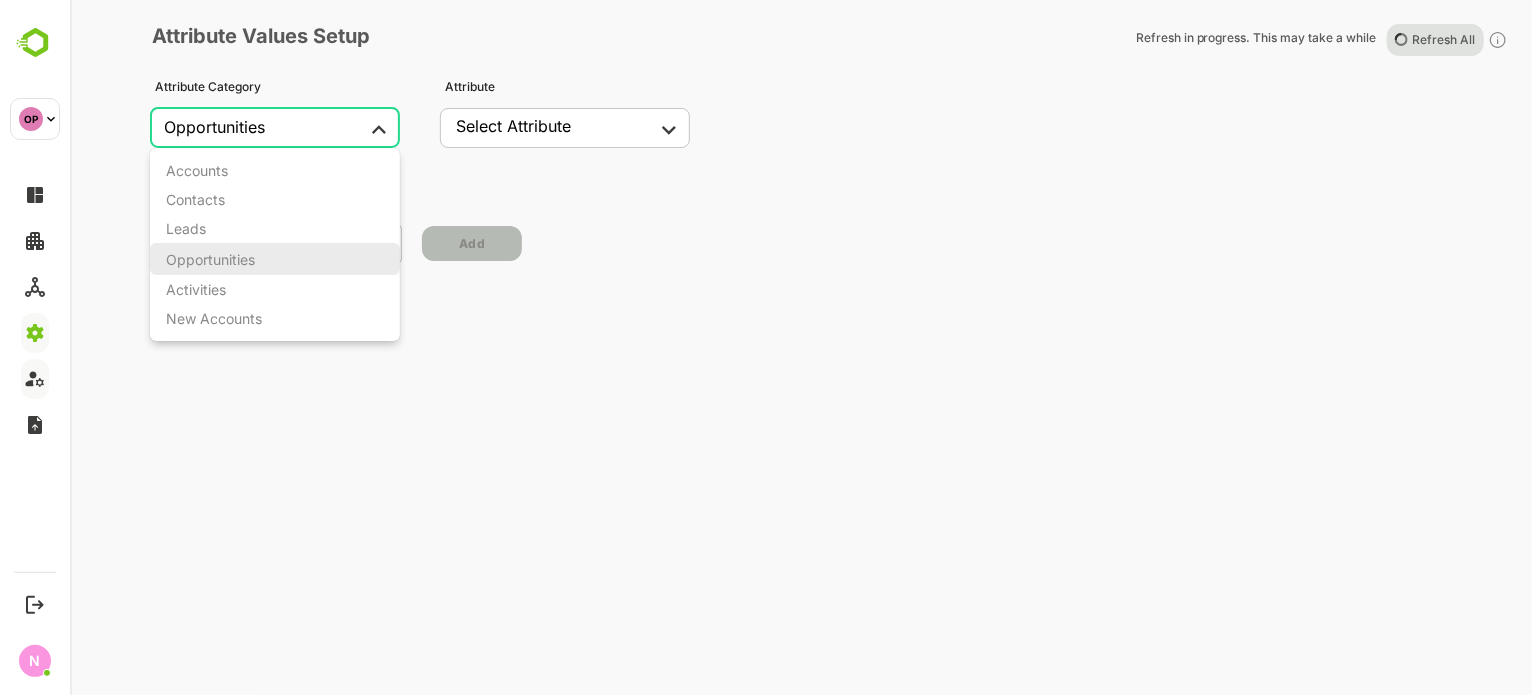 click on "**********" at bounding box center (767, 347) 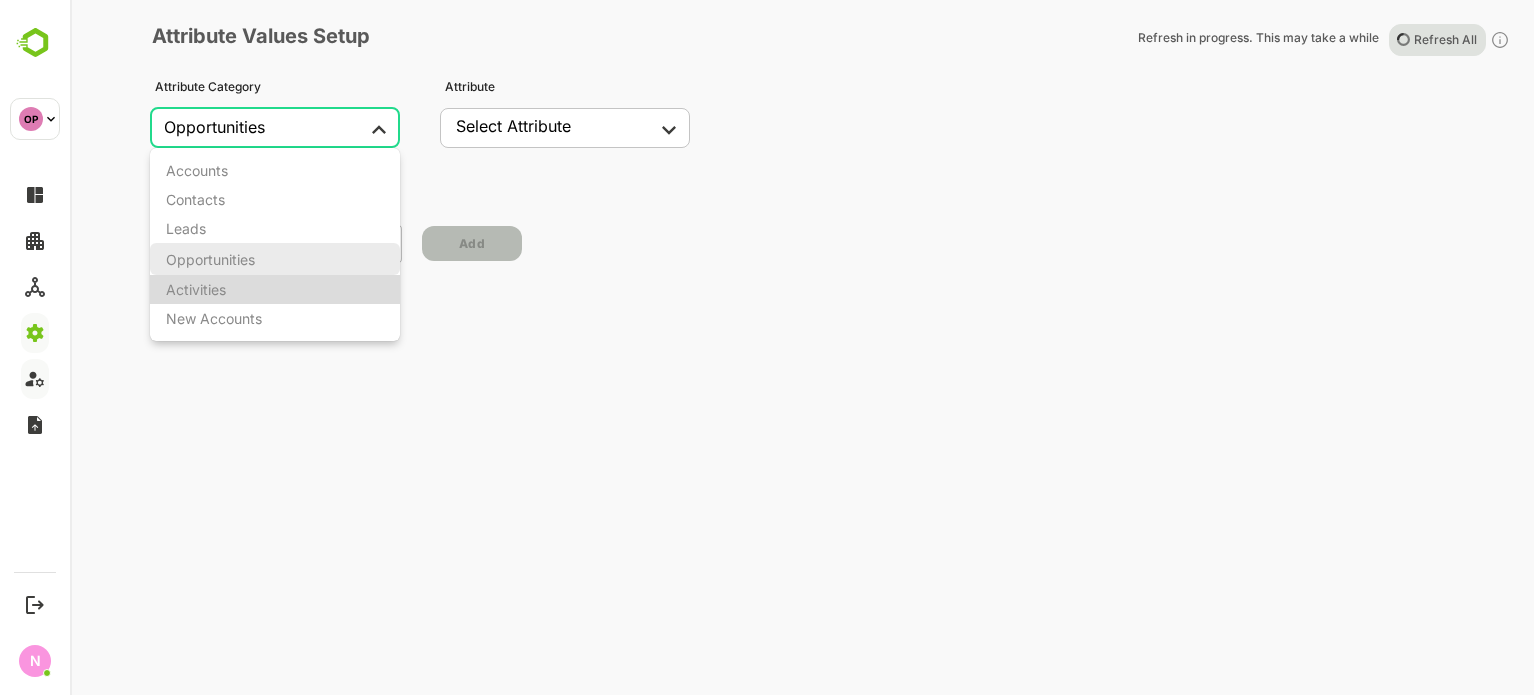 drag, startPoint x: 248, startPoint y: 286, endPoint x: 313, endPoint y: 261, distance: 69.641945 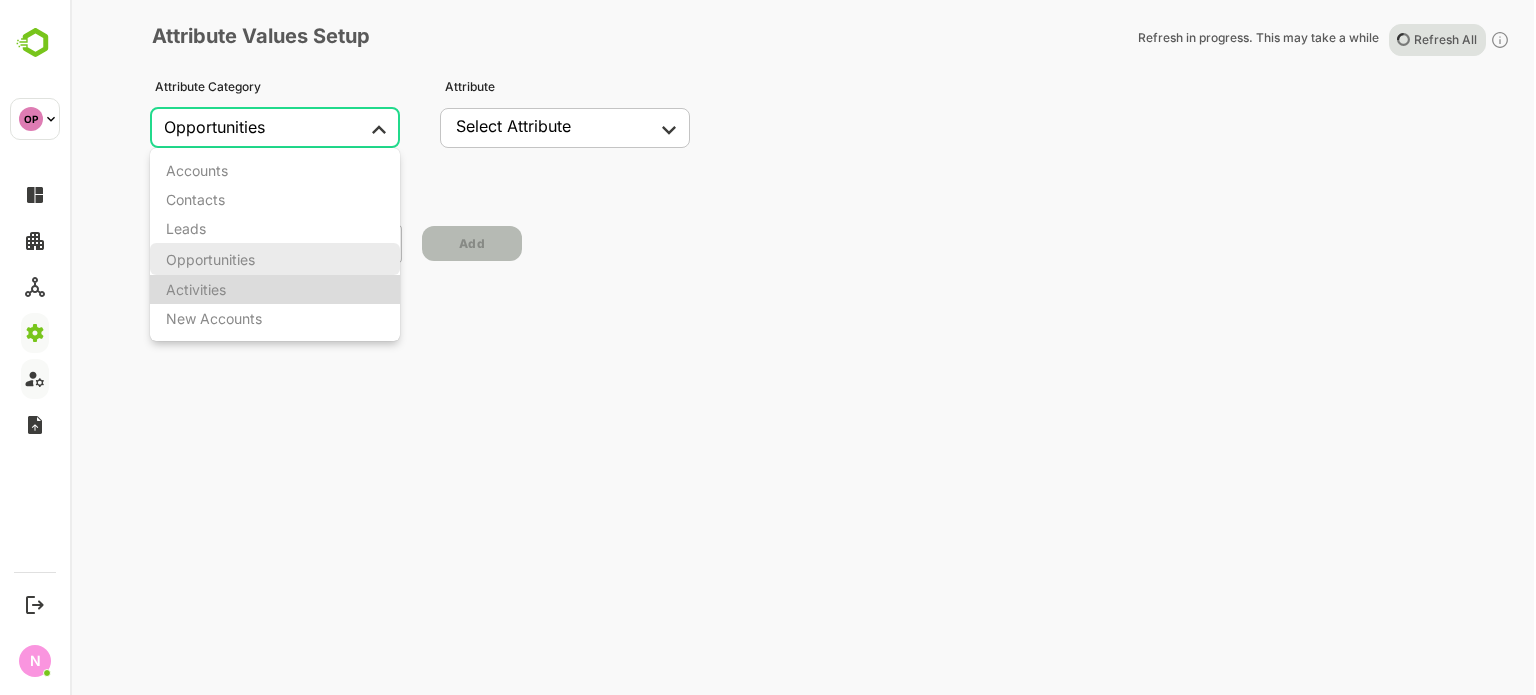 click on "Activities" at bounding box center [275, 289] 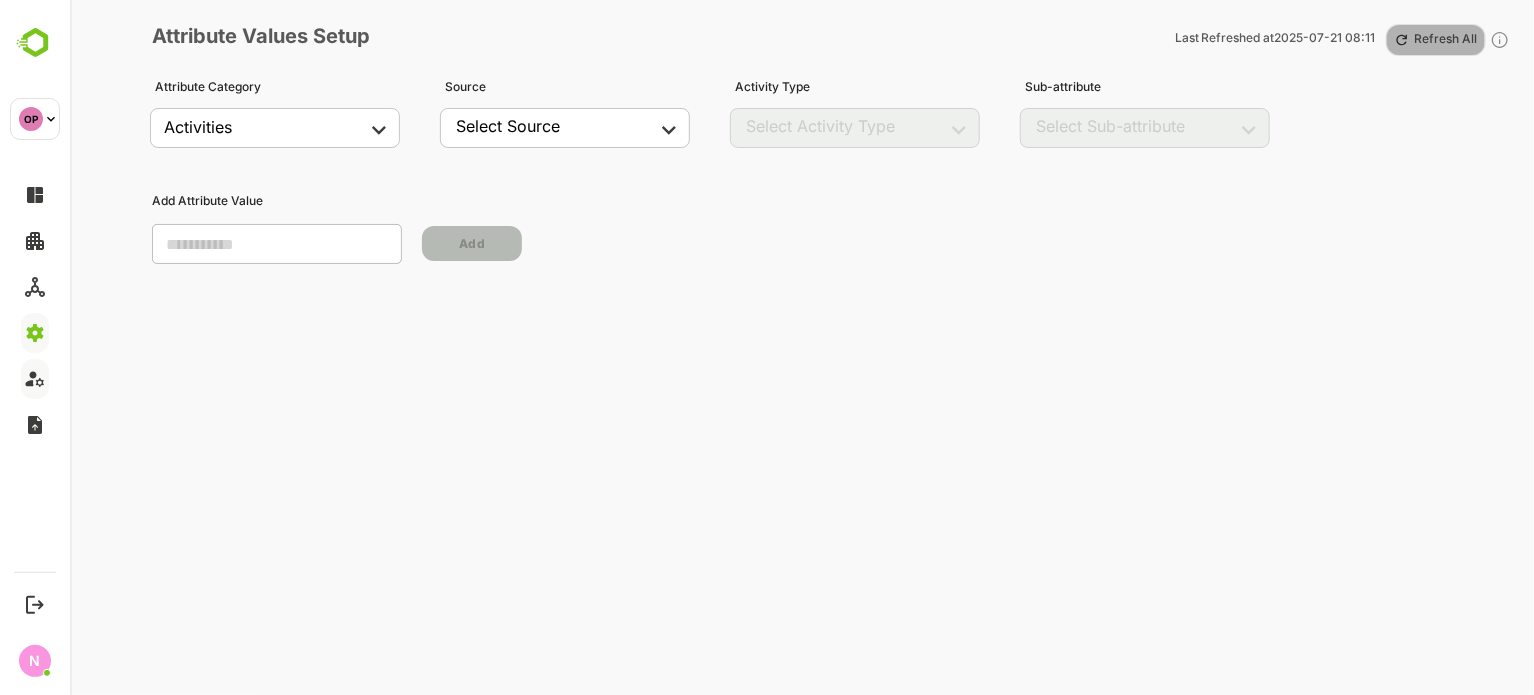 drag, startPoint x: 1442, startPoint y: 46, endPoint x: 1411, endPoint y: 45, distance: 31.016125 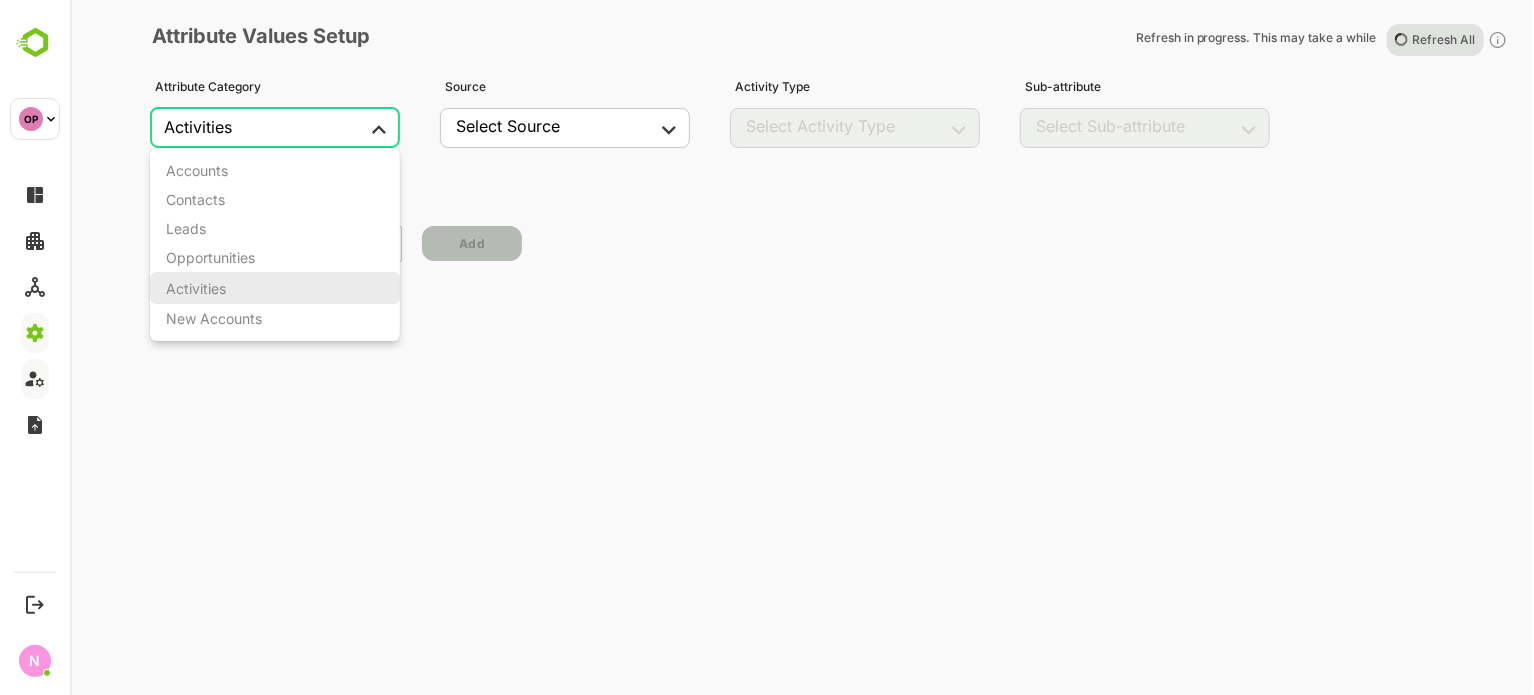 drag, startPoint x: 345, startPoint y: 122, endPoint x: 358, endPoint y: 143, distance: 24.698177 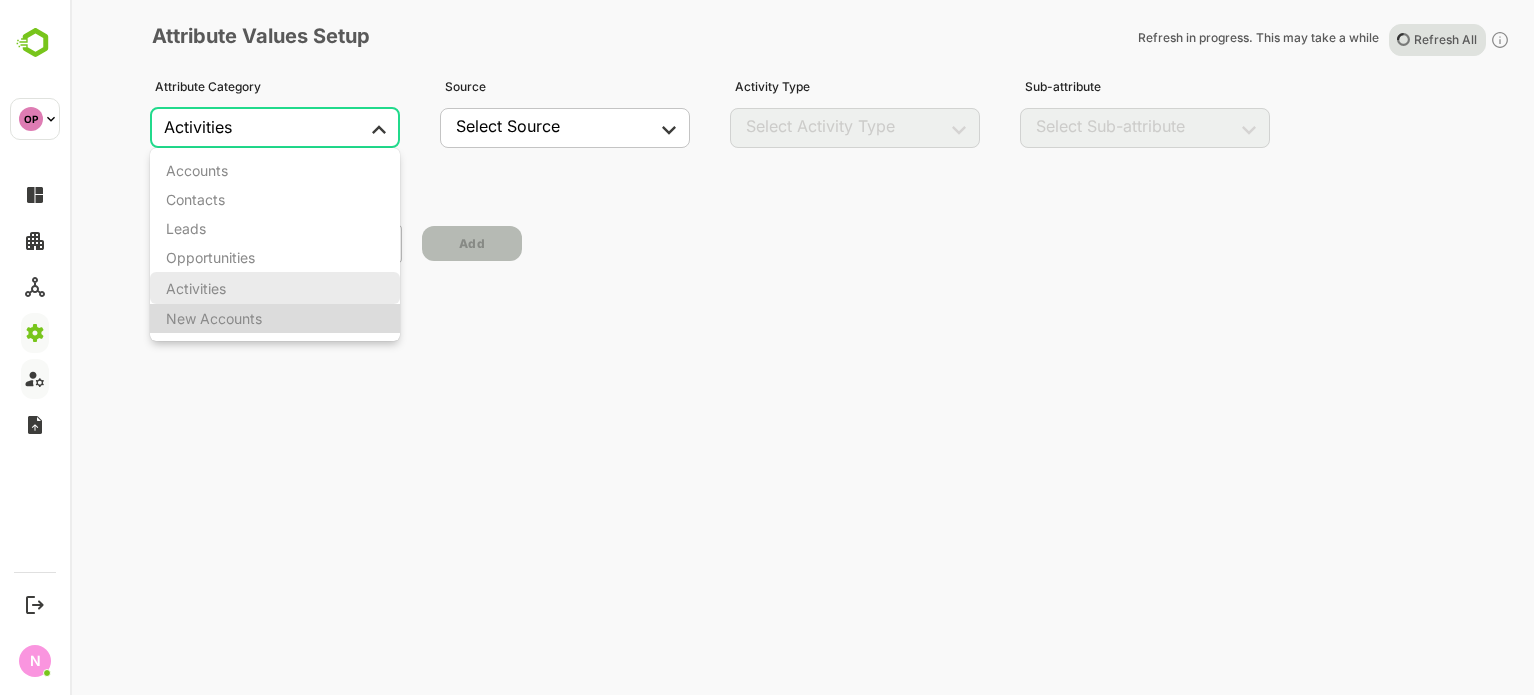 drag, startPoint x: 329, startPoint y: 311, endPoint x: 389, endPoint y: 298, distance: 61.39218 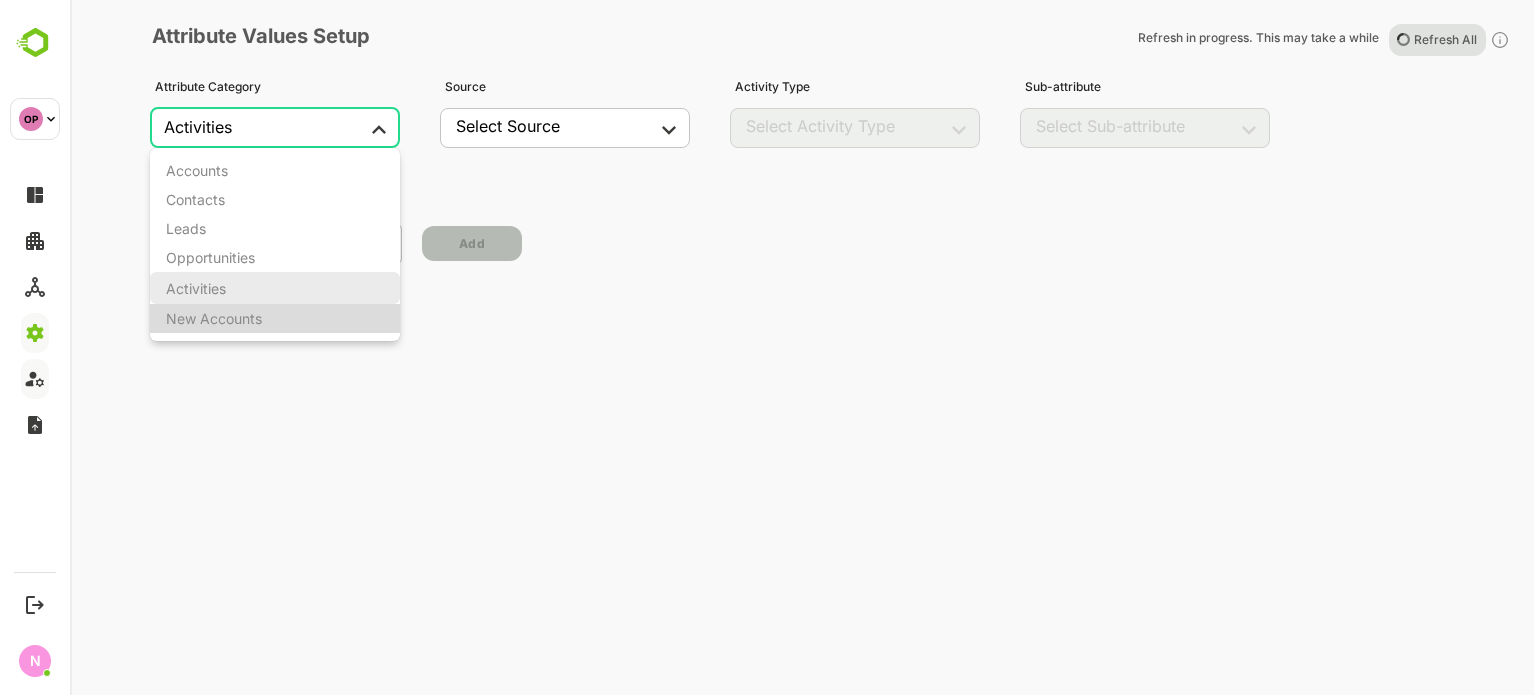 click on "New Accounts" at bounding box center [275, 318] 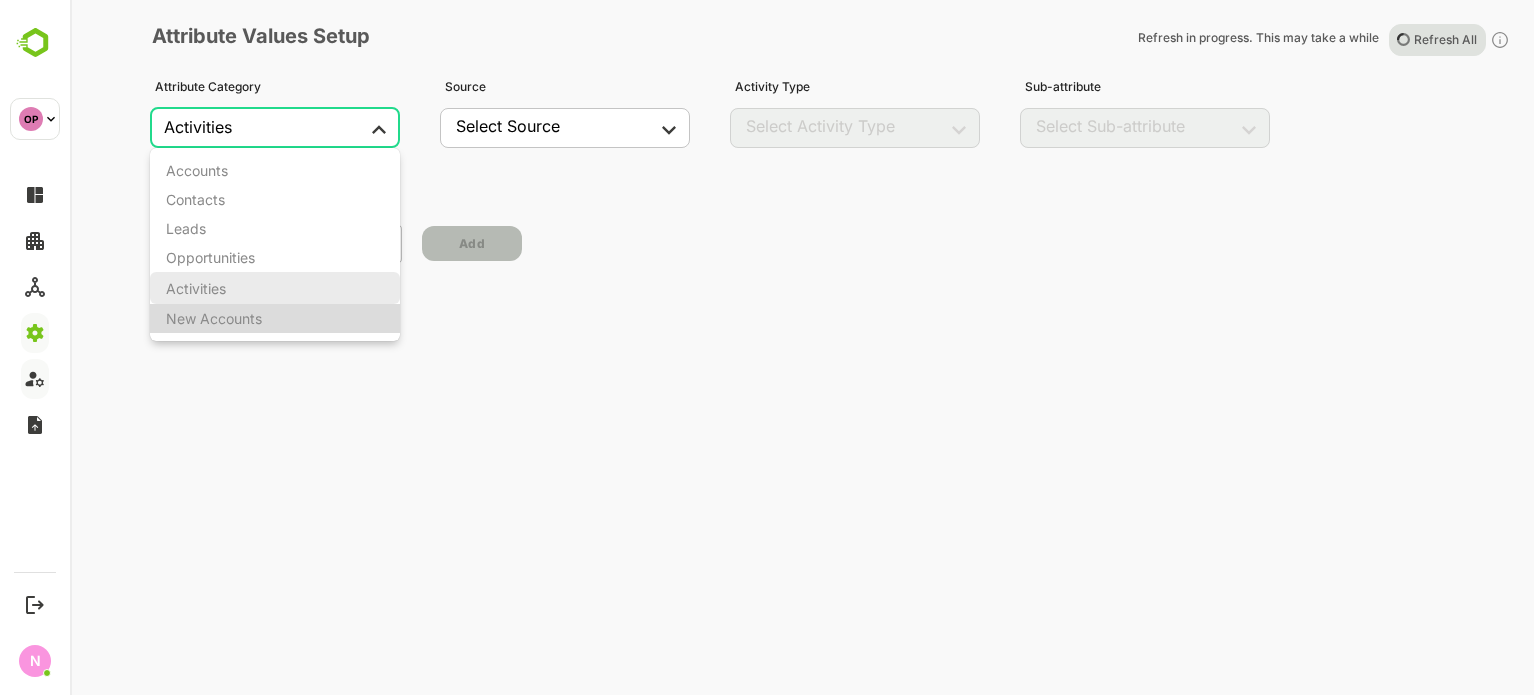type on "**********" 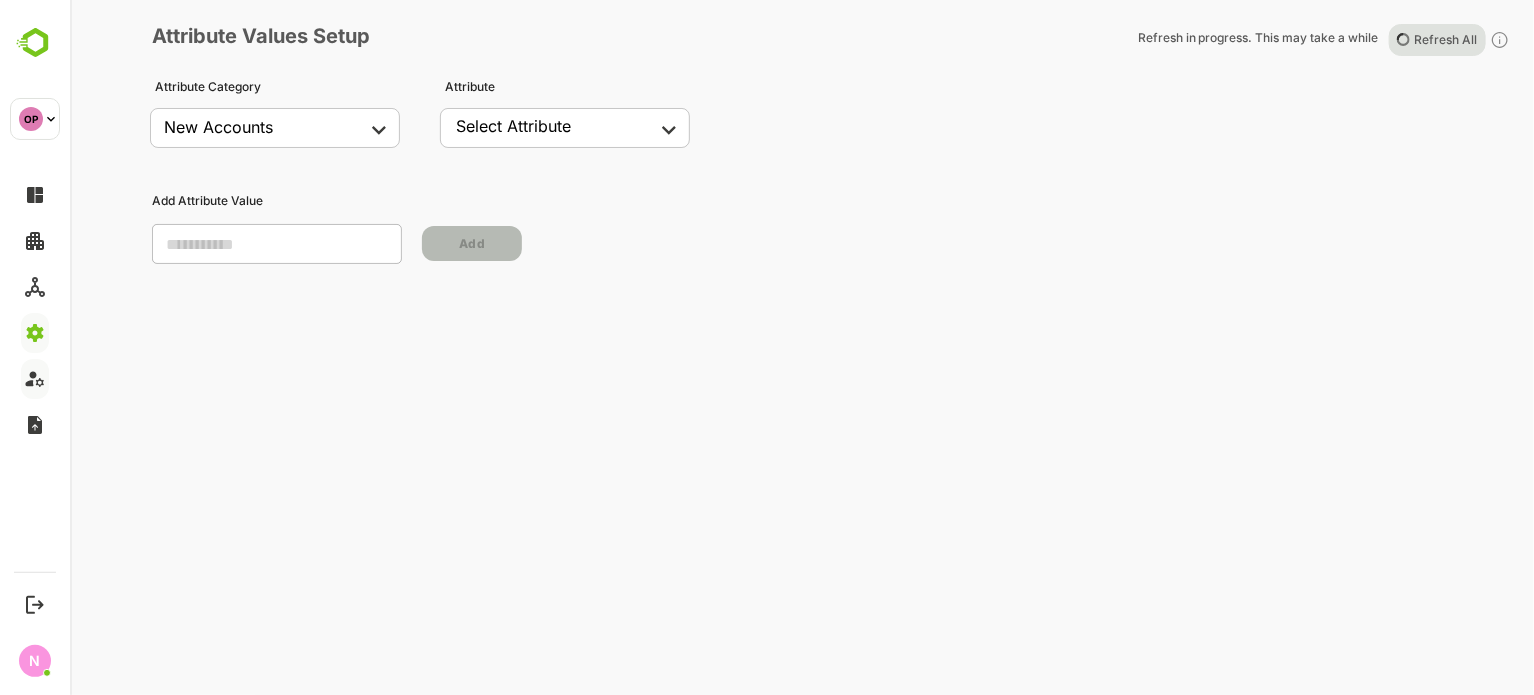drag, startPoint x: 1438, startPoint y: 34, endPoint x: 1417, endPoint y: 43, distance: 22.847319 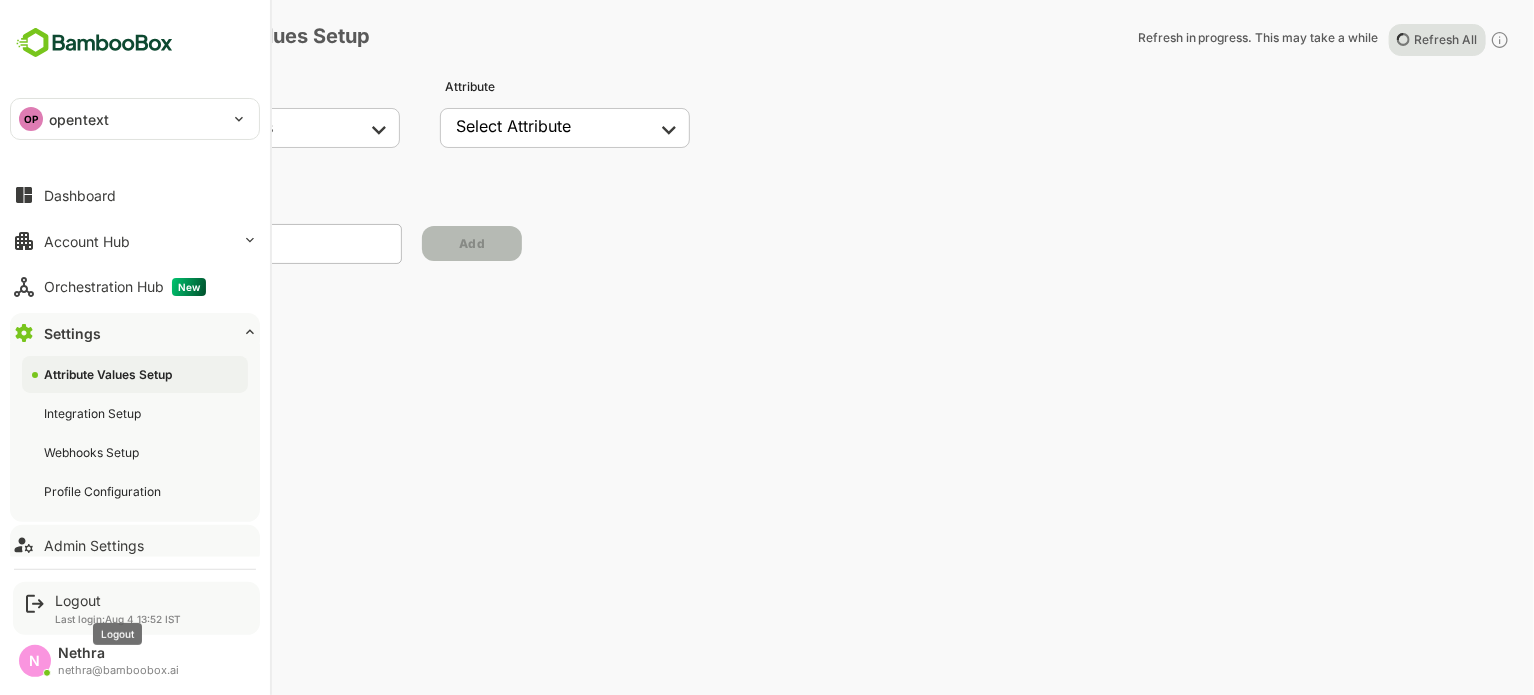 click on "Logout" at bounding box center [118, 600] 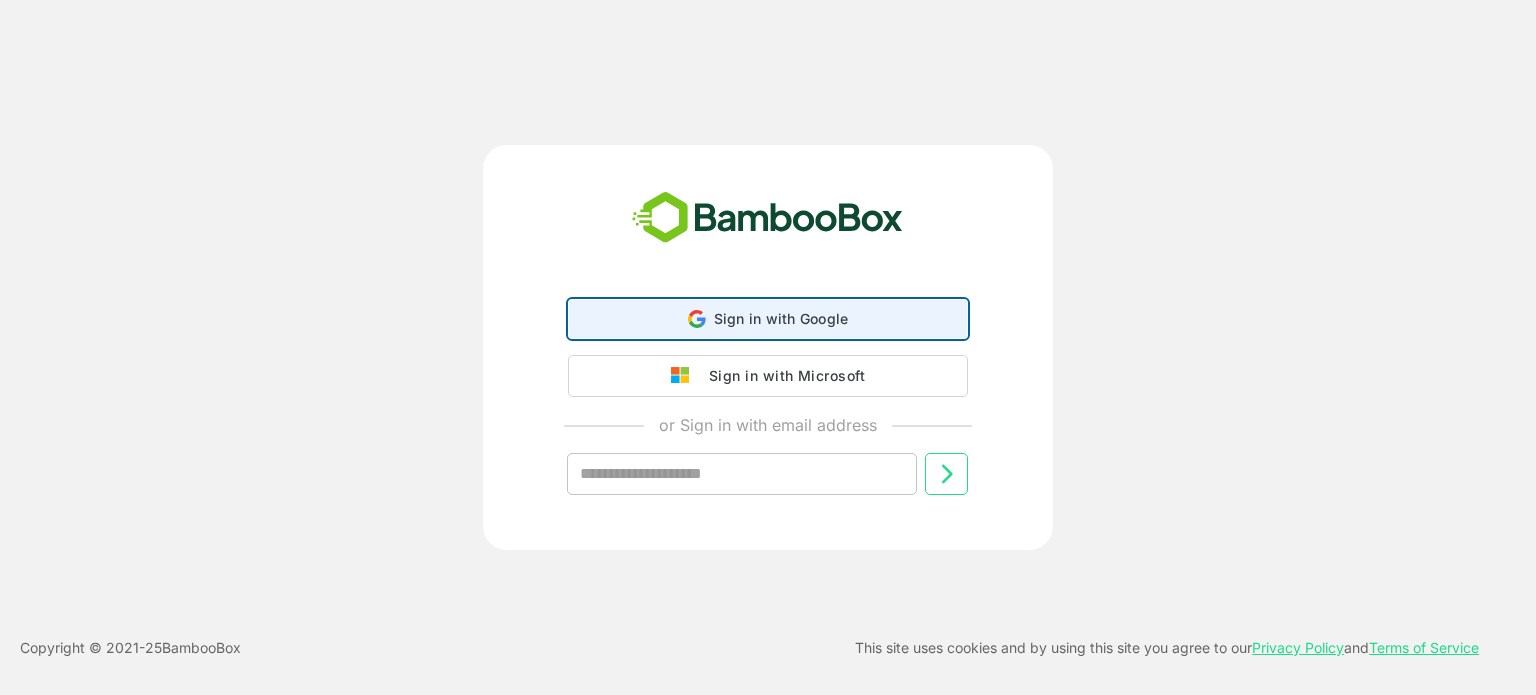 click on "Sign in with Google Sign in with Google. Opens in new tab" at bounding box center [768, 319] 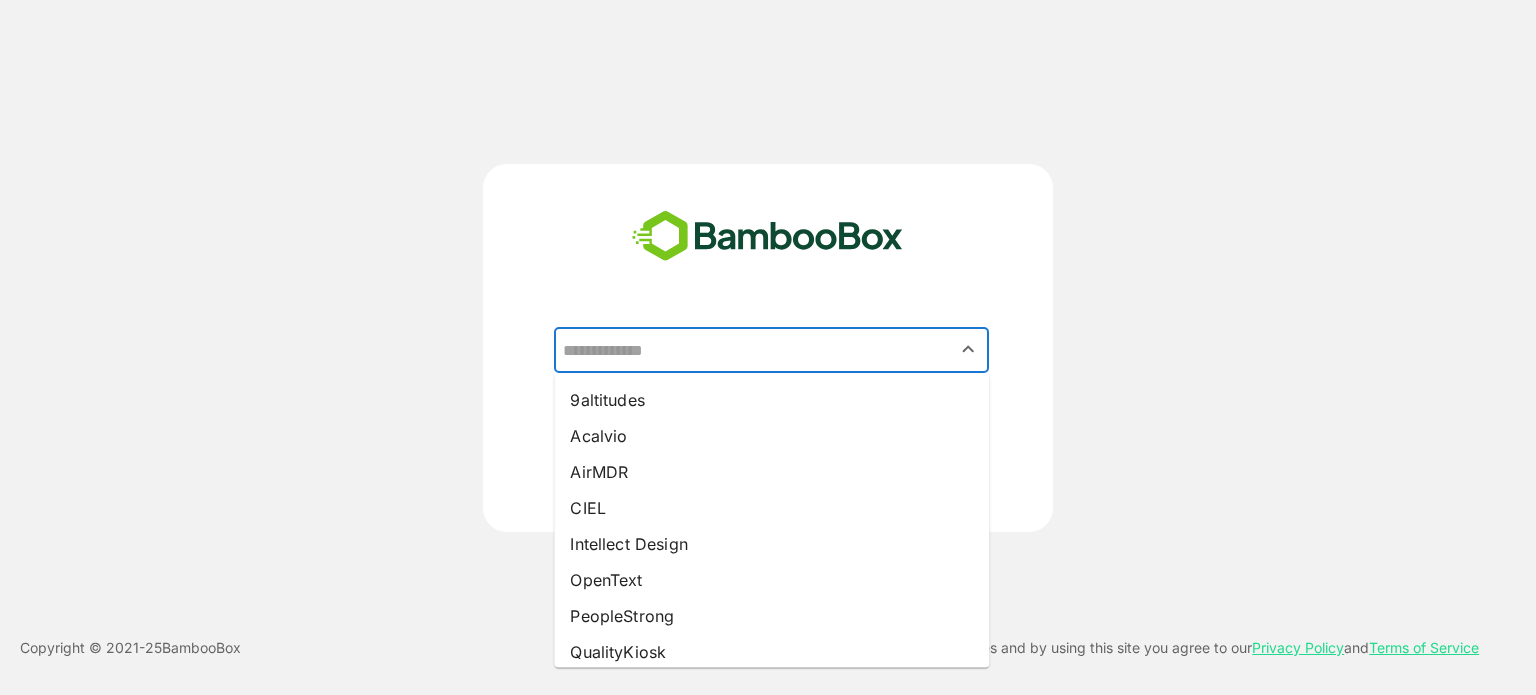 click at bounding box center [771, 350] 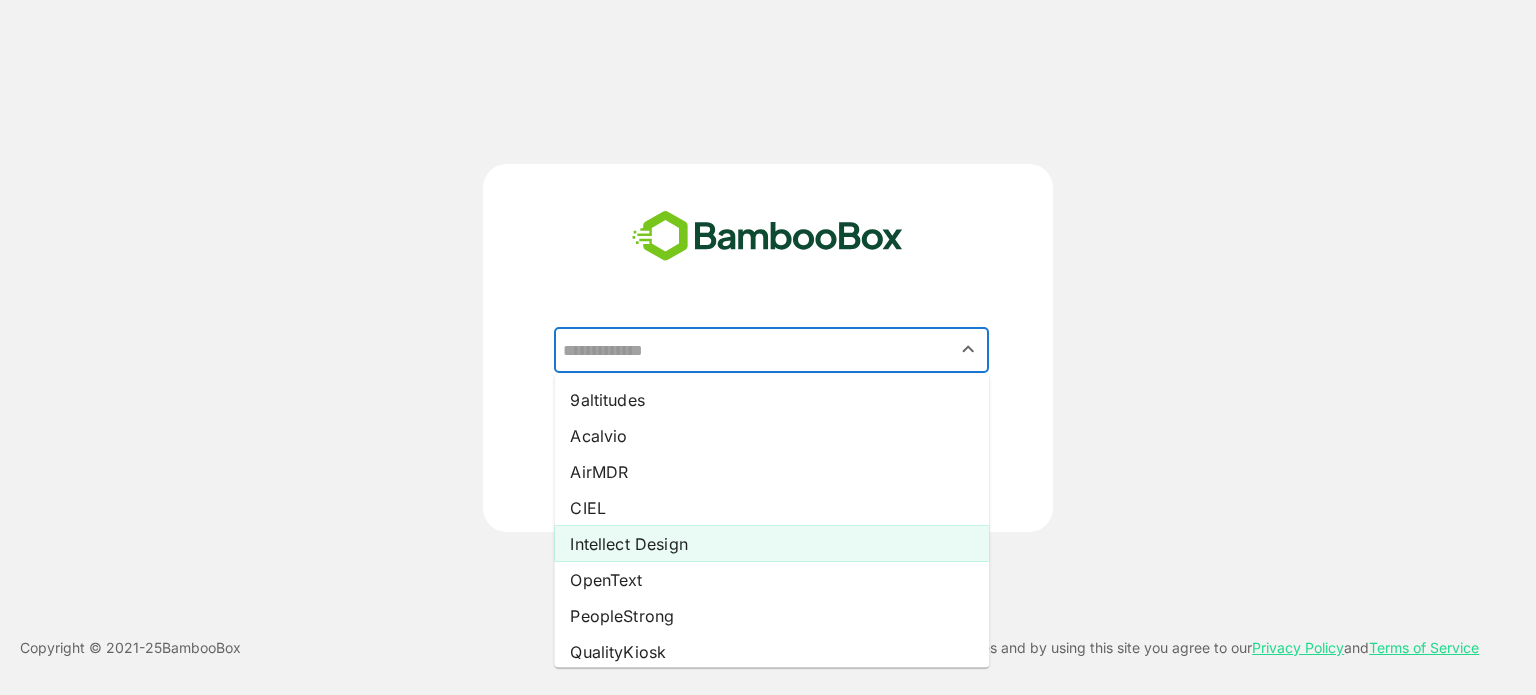 click on "Intellect Design" at bounding box center (771, 544) 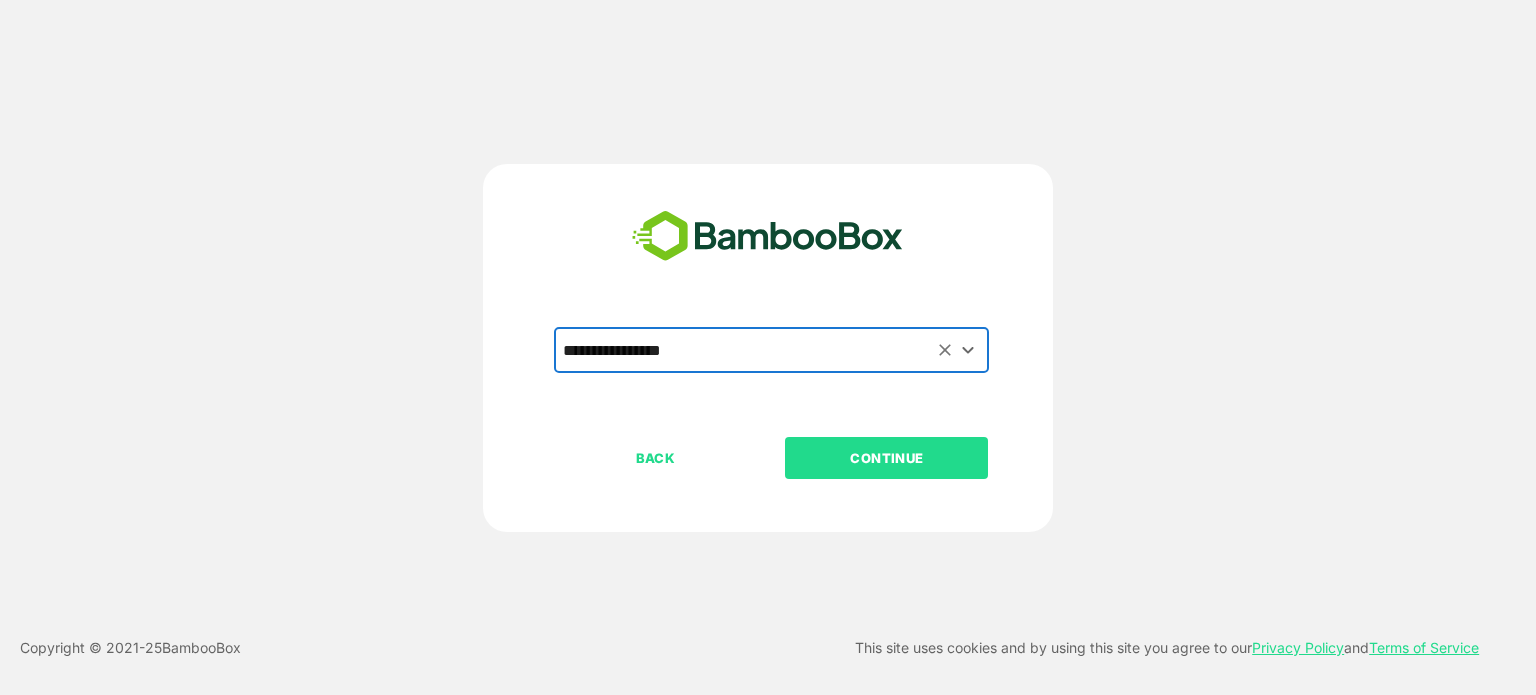 click on "CONTINUE" at bounding box center [887, 458] 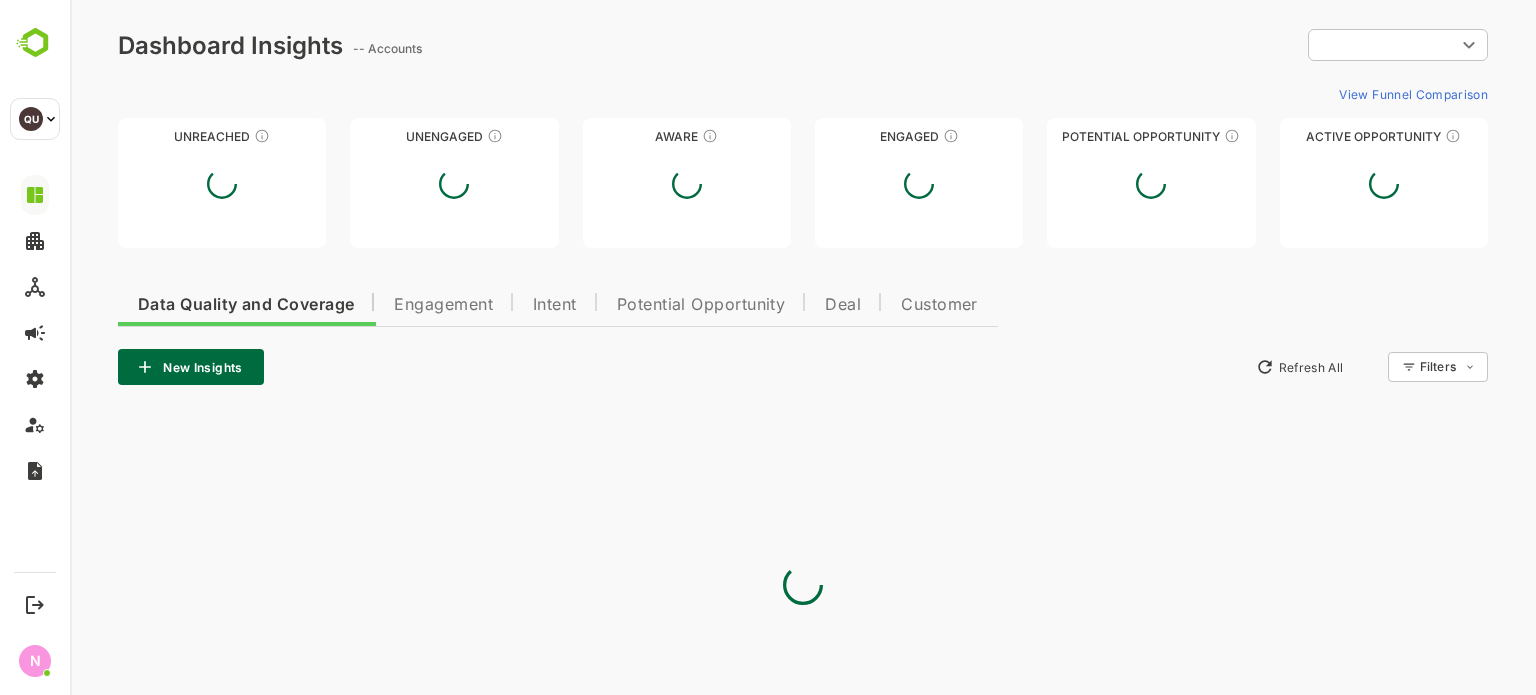 scroll, scrollTop: 0, scrollLeft: 0, axis: both 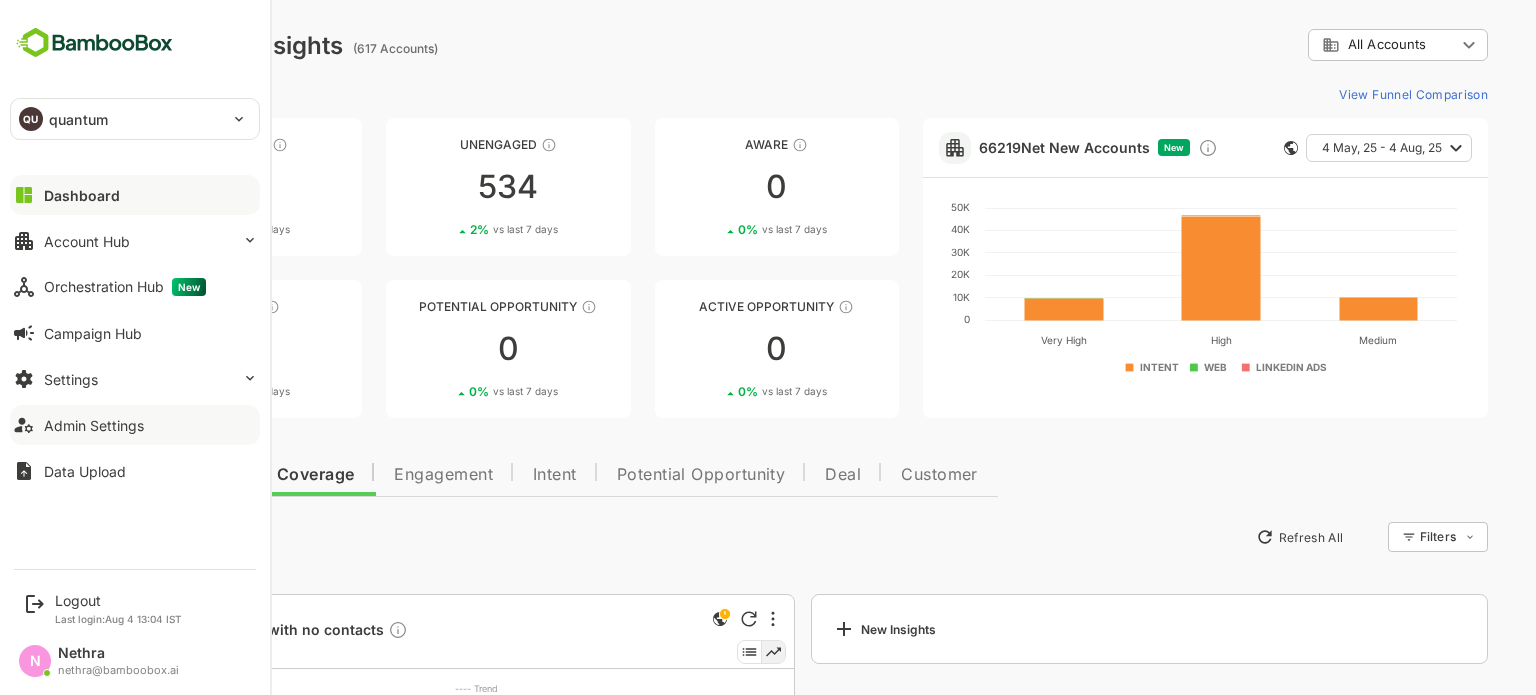click on "Admin Settings" at bounding box center (94, 425) 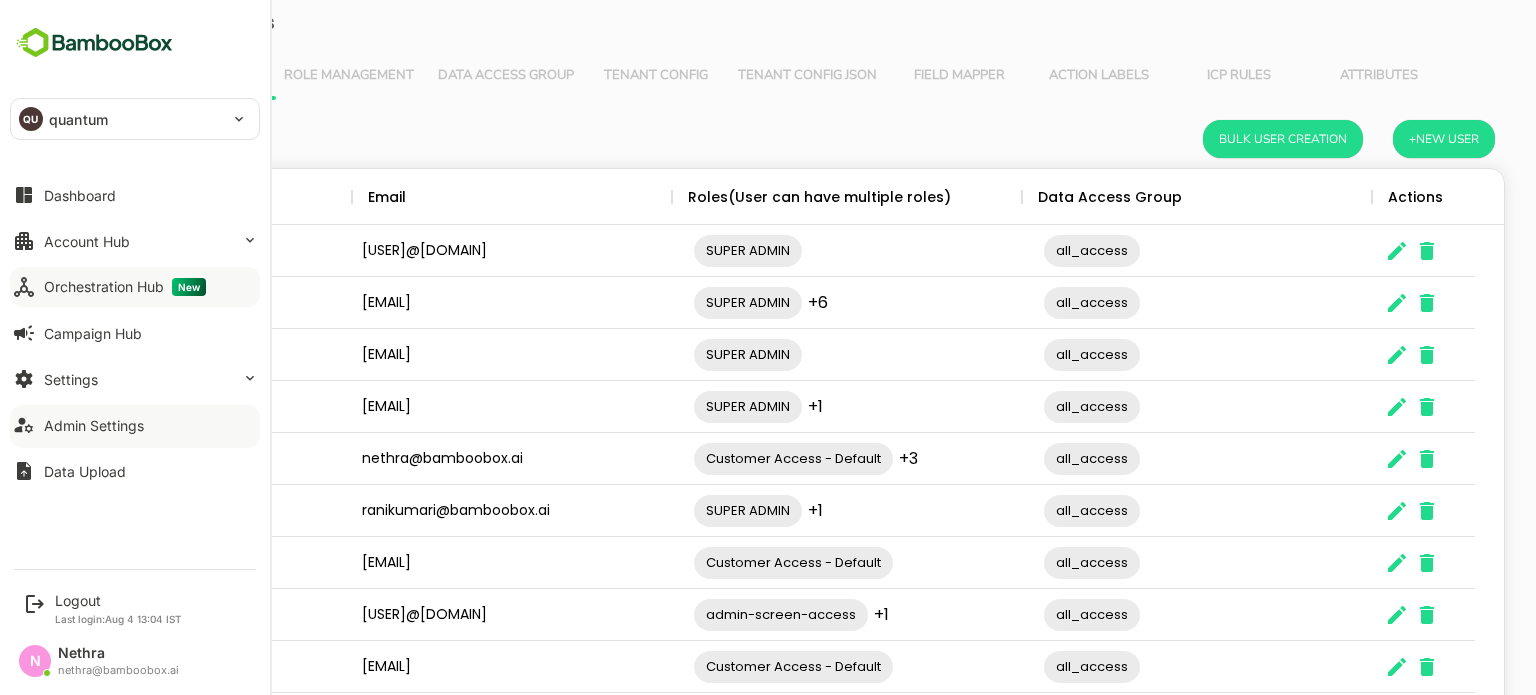 scroll, scrollTop: 0, scrollLeft: 0, axis: both 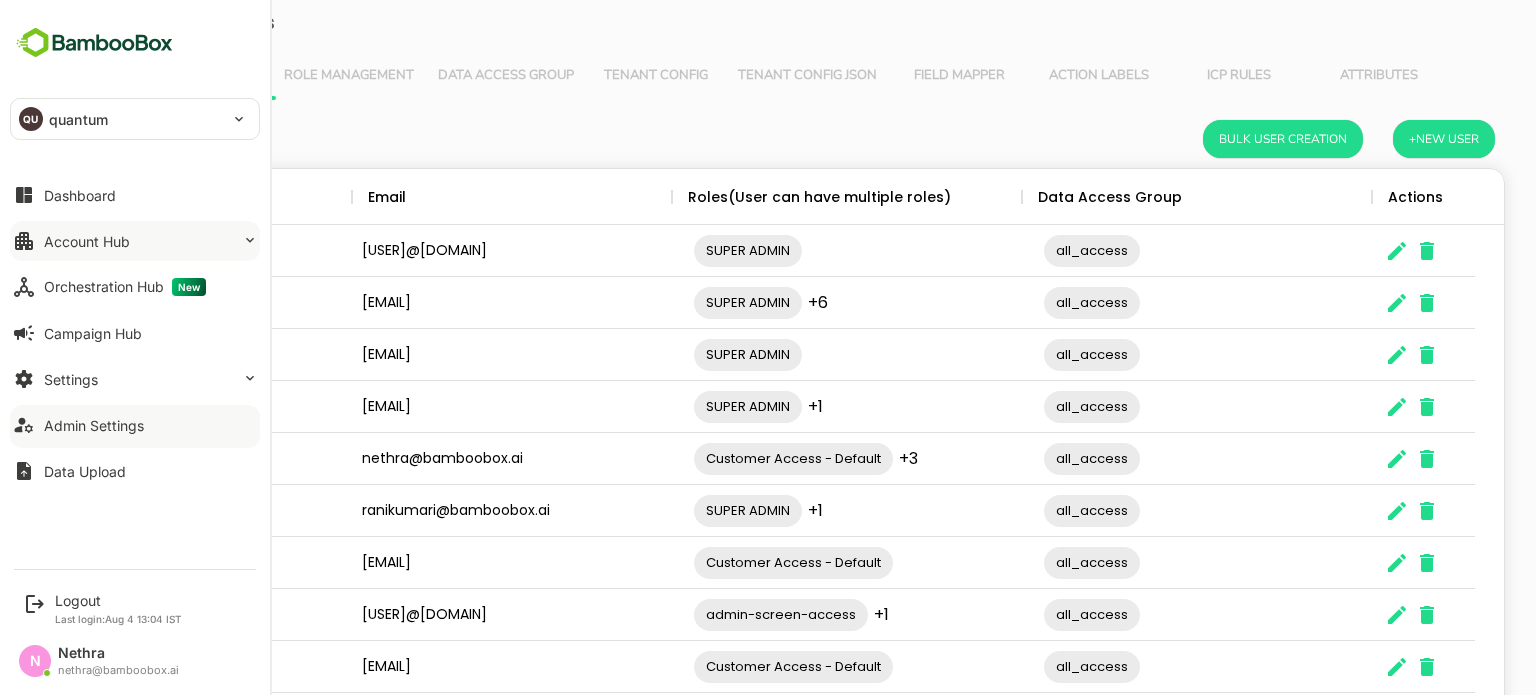 click on "Account Hub" at bounding box center (135, 241) 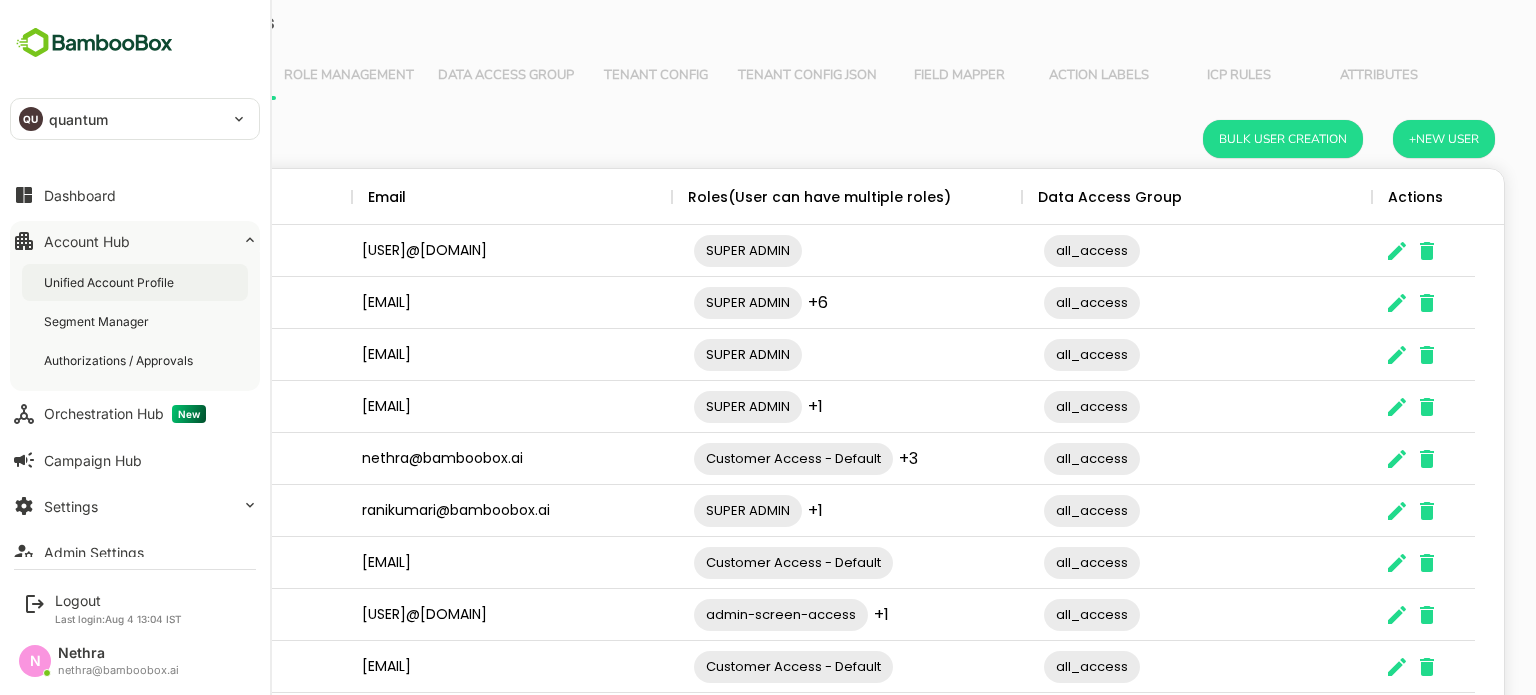 click on "Unified Account Profile" at bounding box center [135, 282] 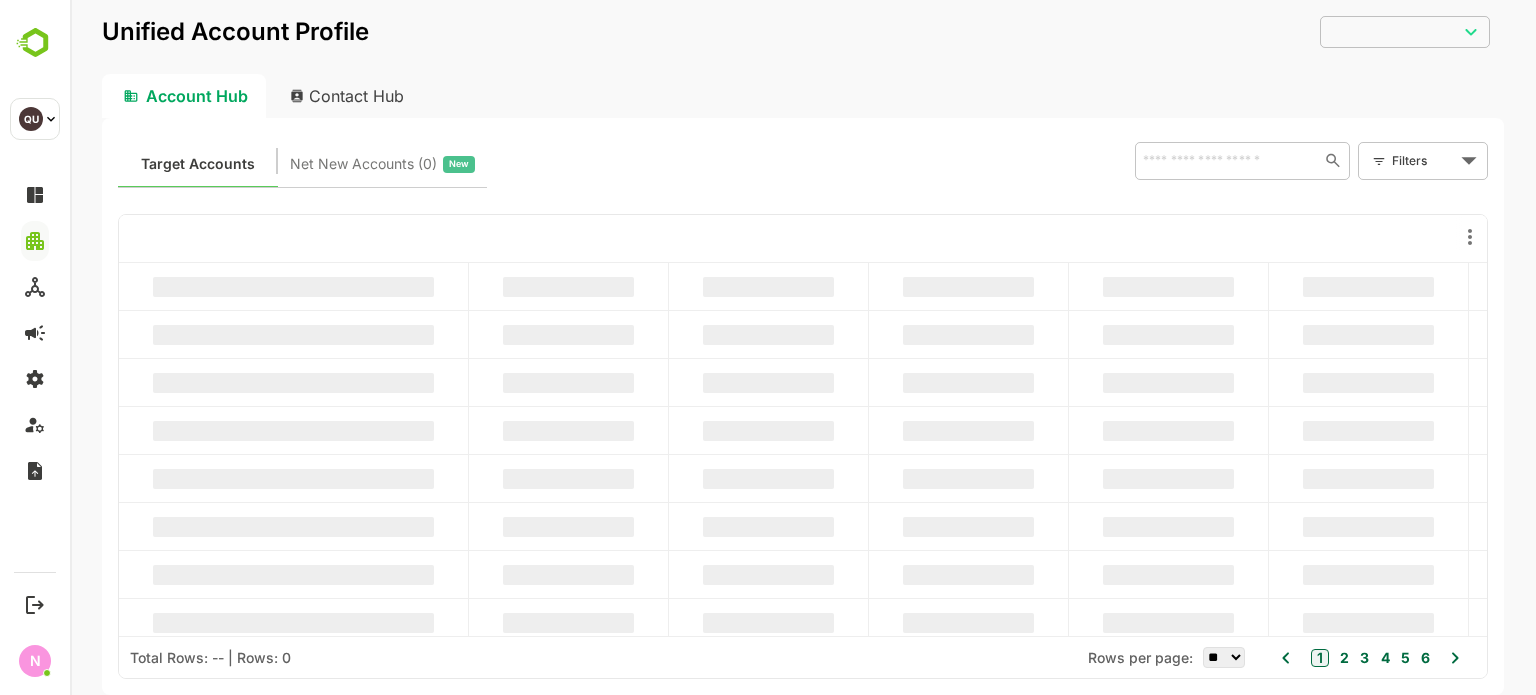 scroll, scrollTop: 0, scrollLeft: 0, axis: both 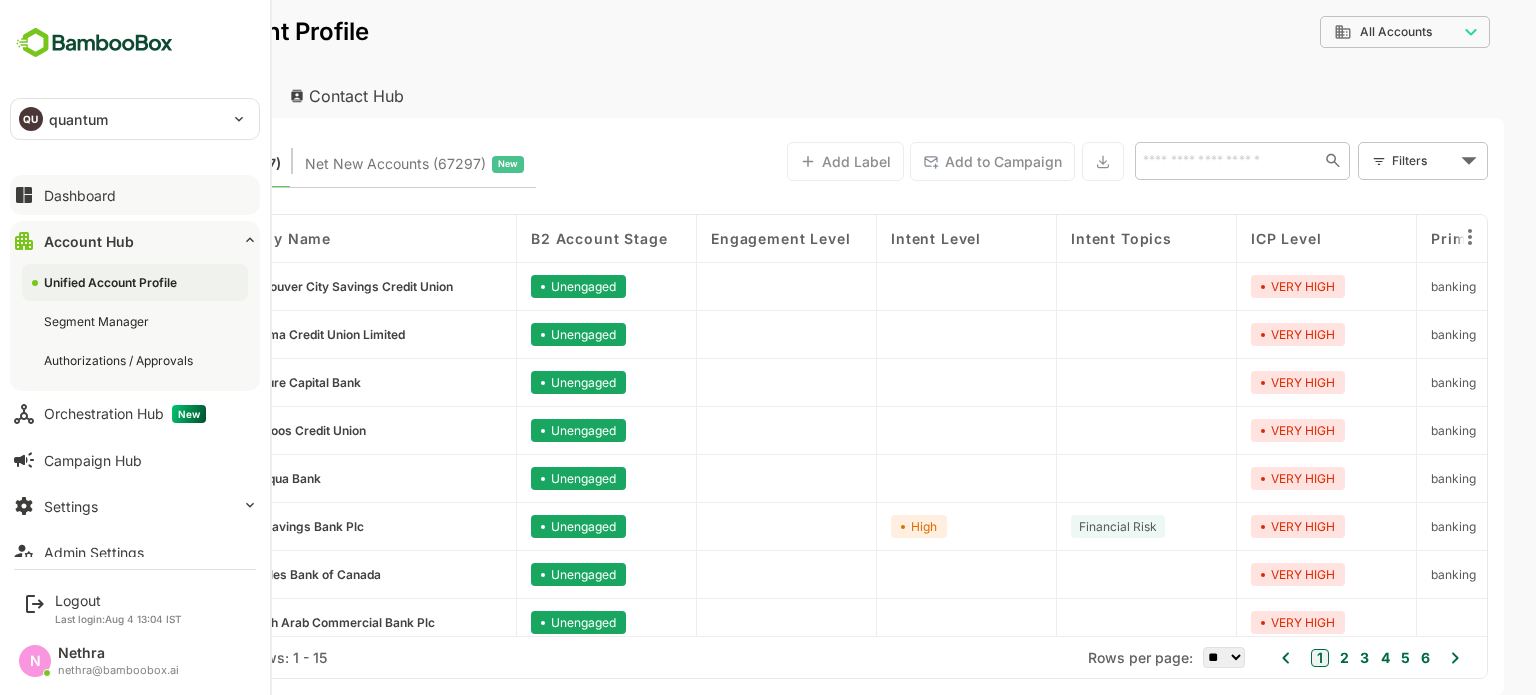 click on "Dashboard" at bounding box center [80, 195] 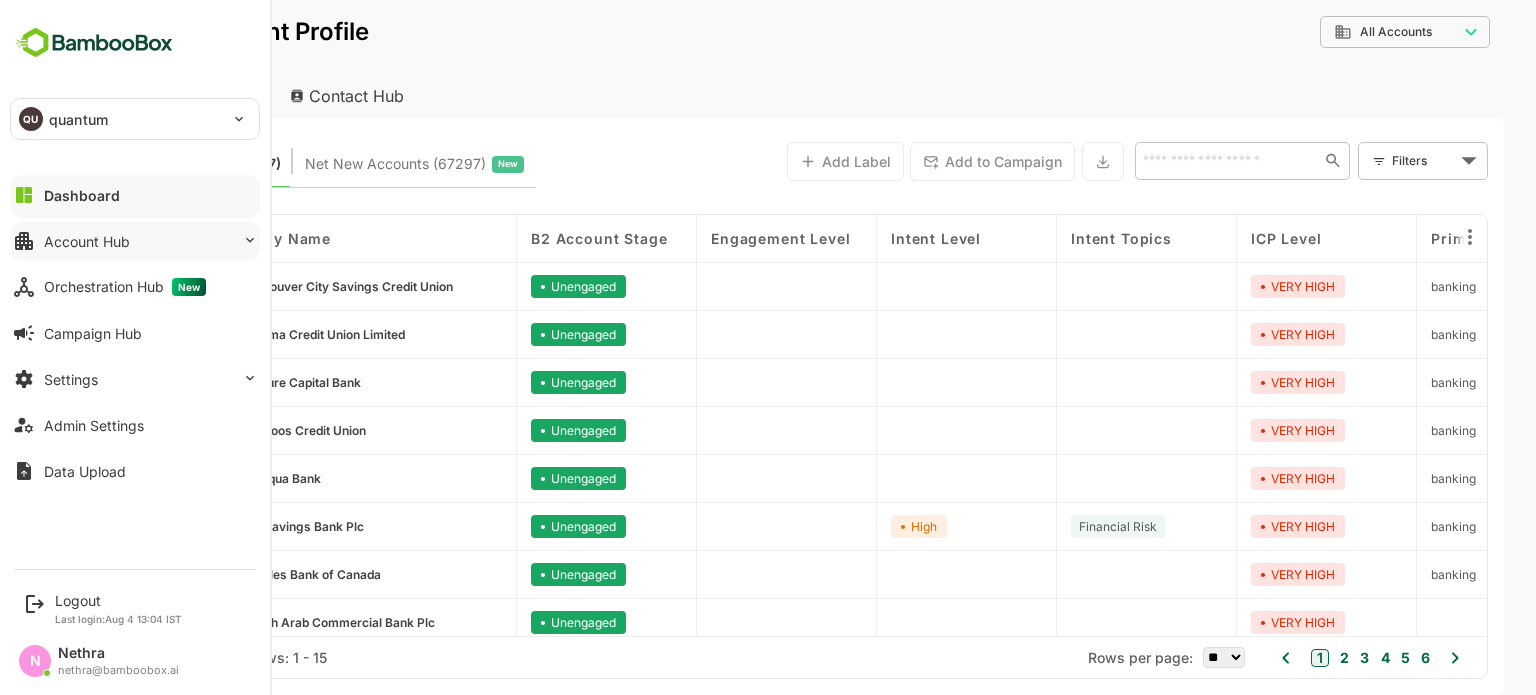 click on "Account Hub" at bounding box center (87, 241) 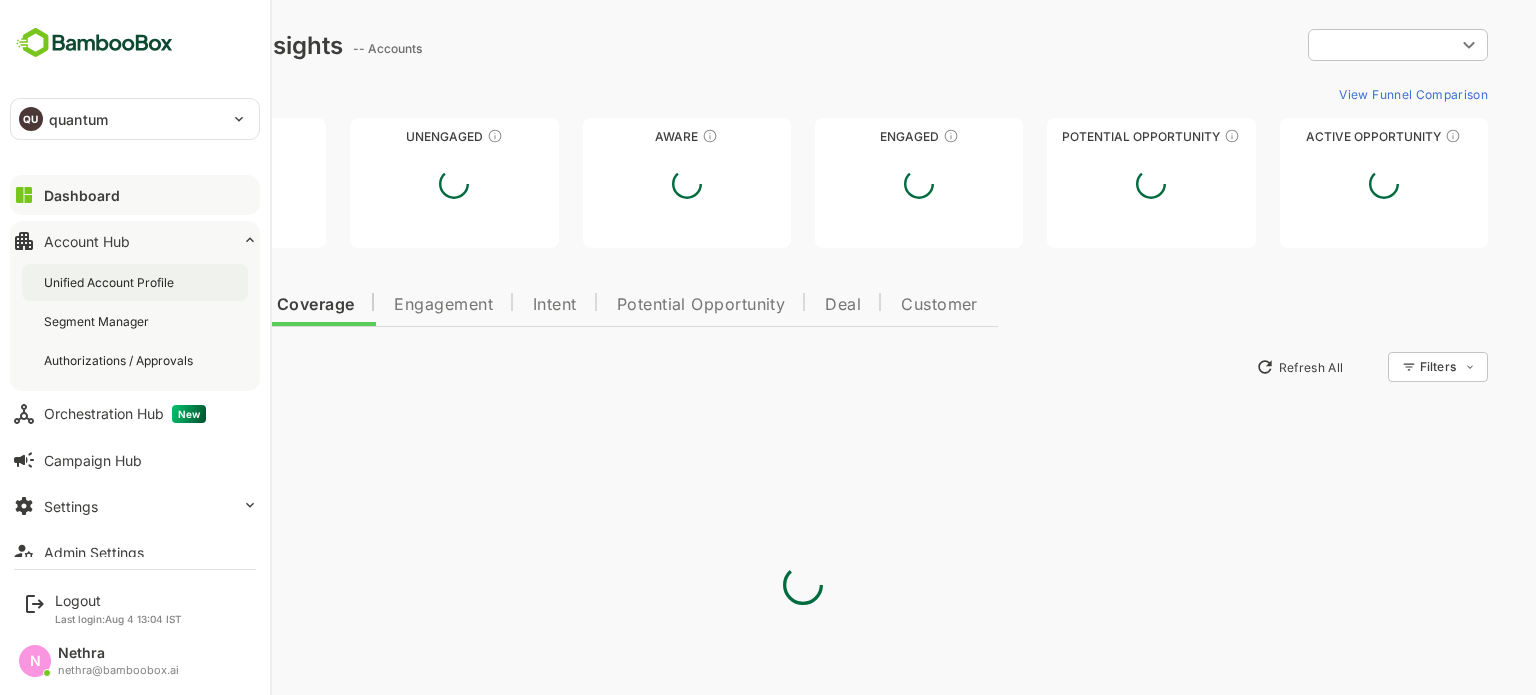 scroll, scrollTop: 0, scrollLeft: 0, axis: both 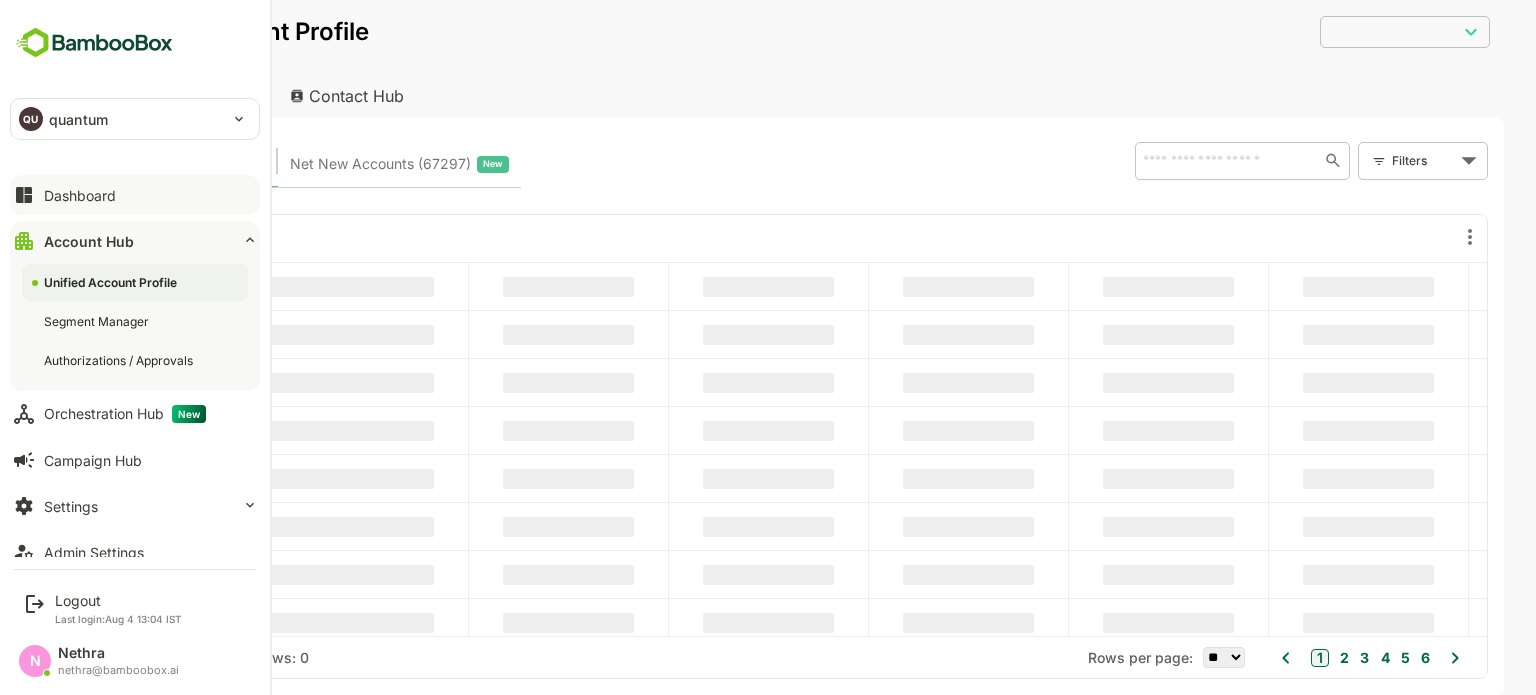 type on "**********" 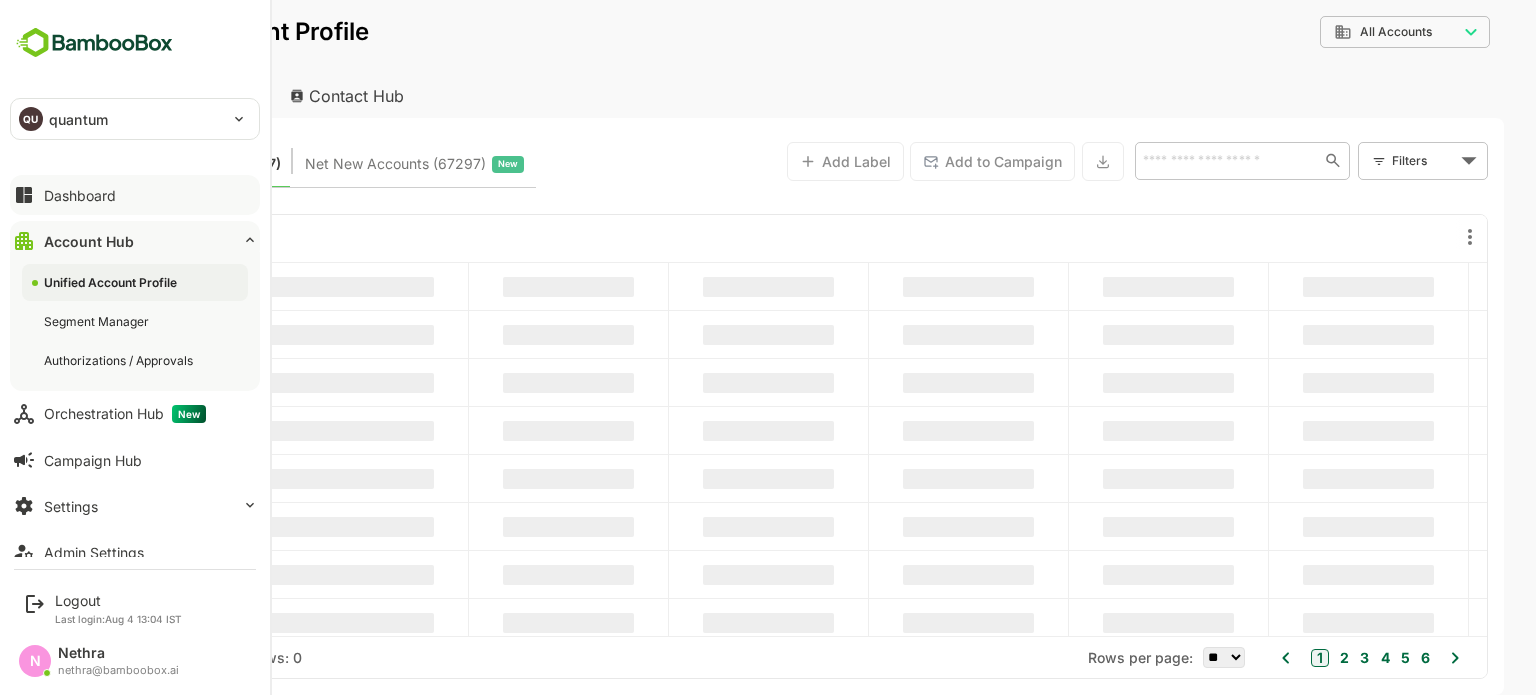 click on "Dashboard" at bounding box center (135, 195) 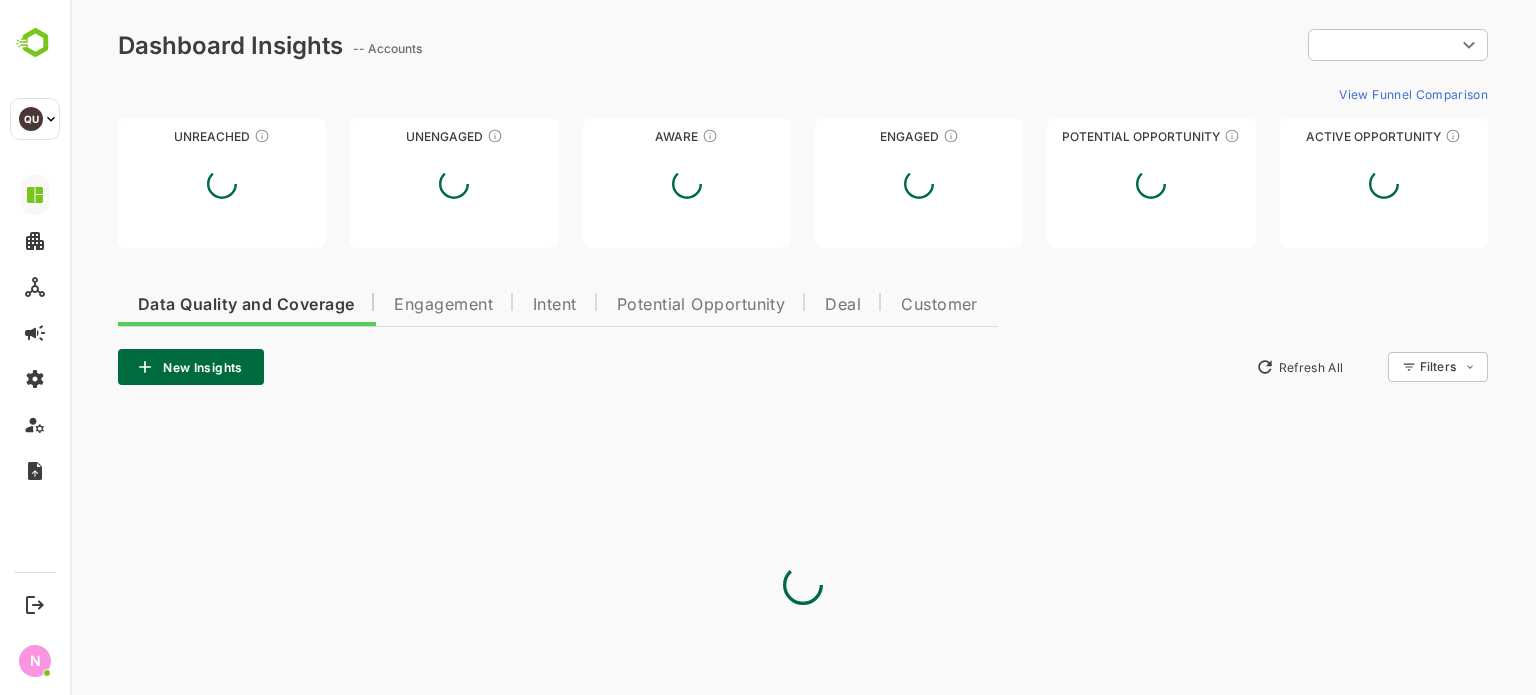 scroll, scrollTop: 0, scrollLeft: 0, axis: both 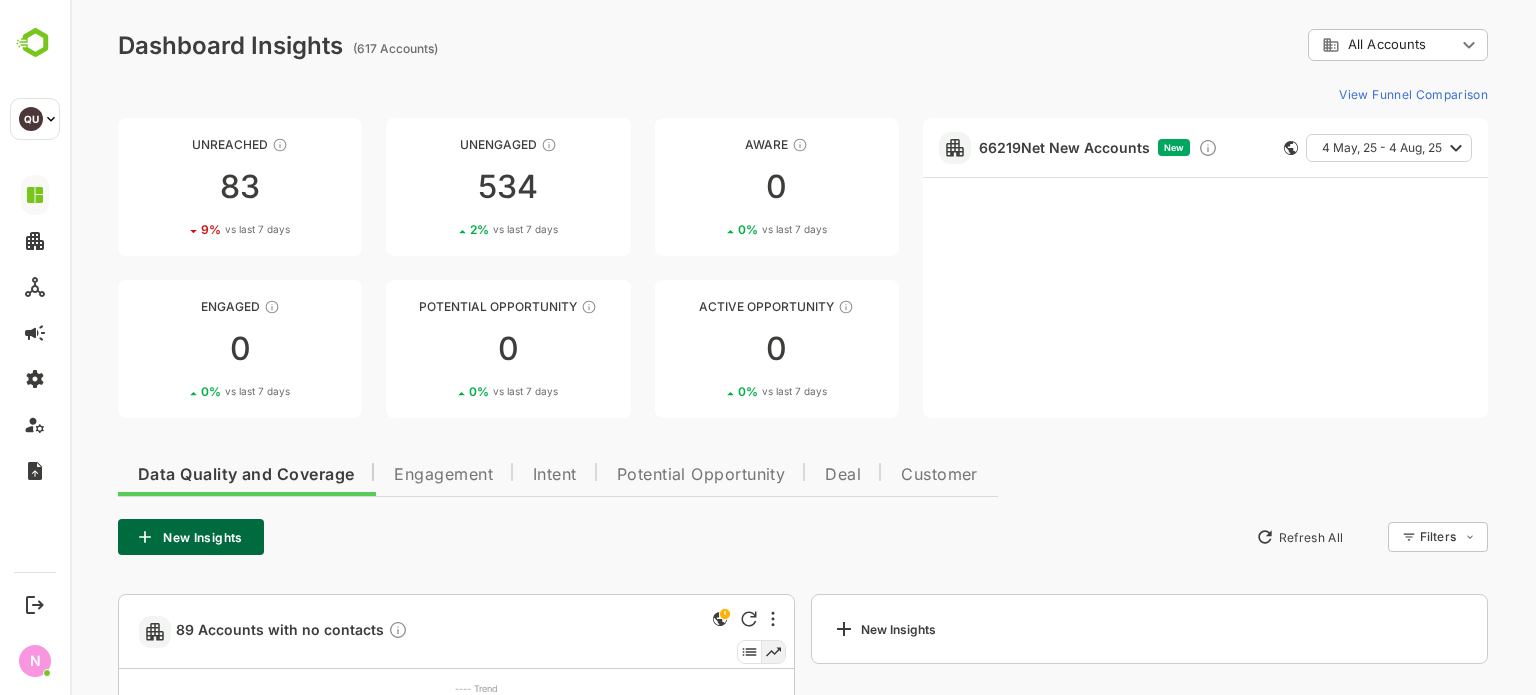 click on "Intent" at bounding box center (555, 475) 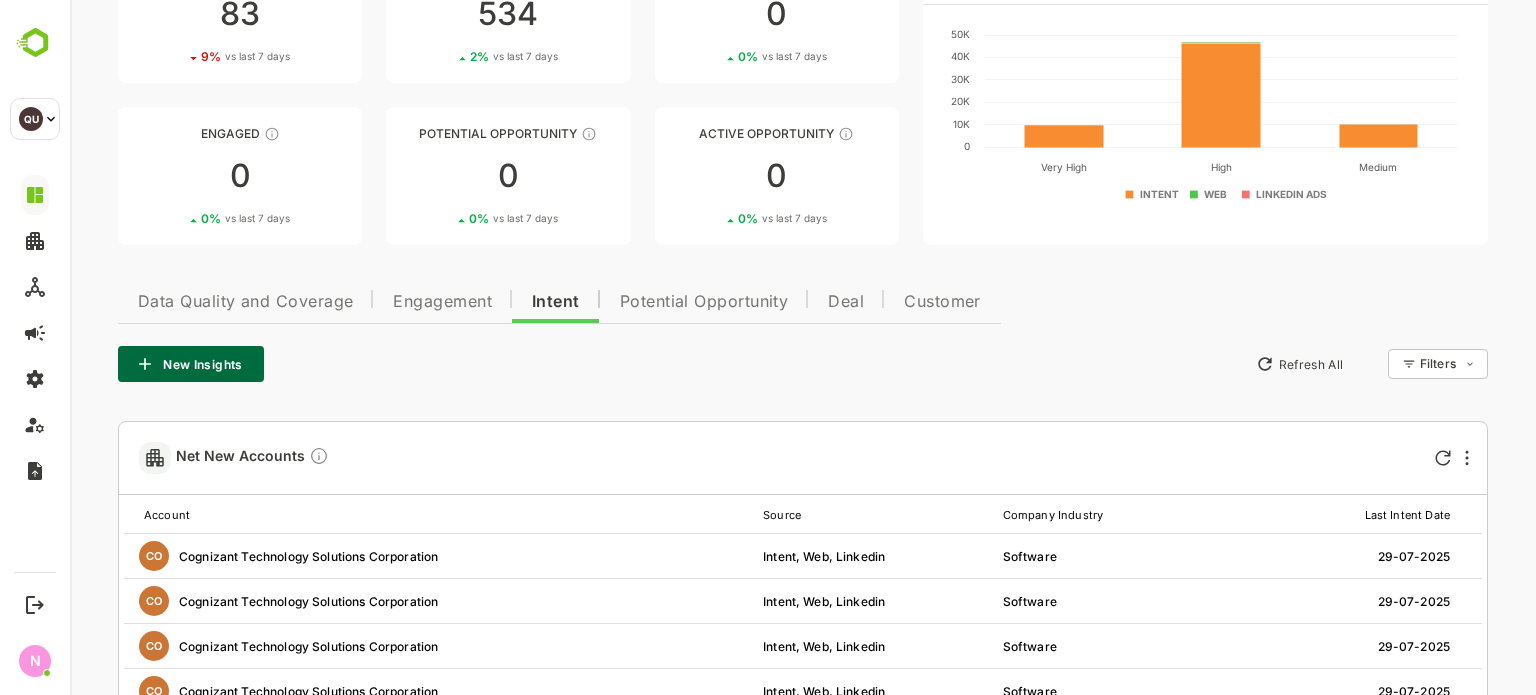 scroll, scrollTop: 200, scrollLeft: 0, axis: vertical 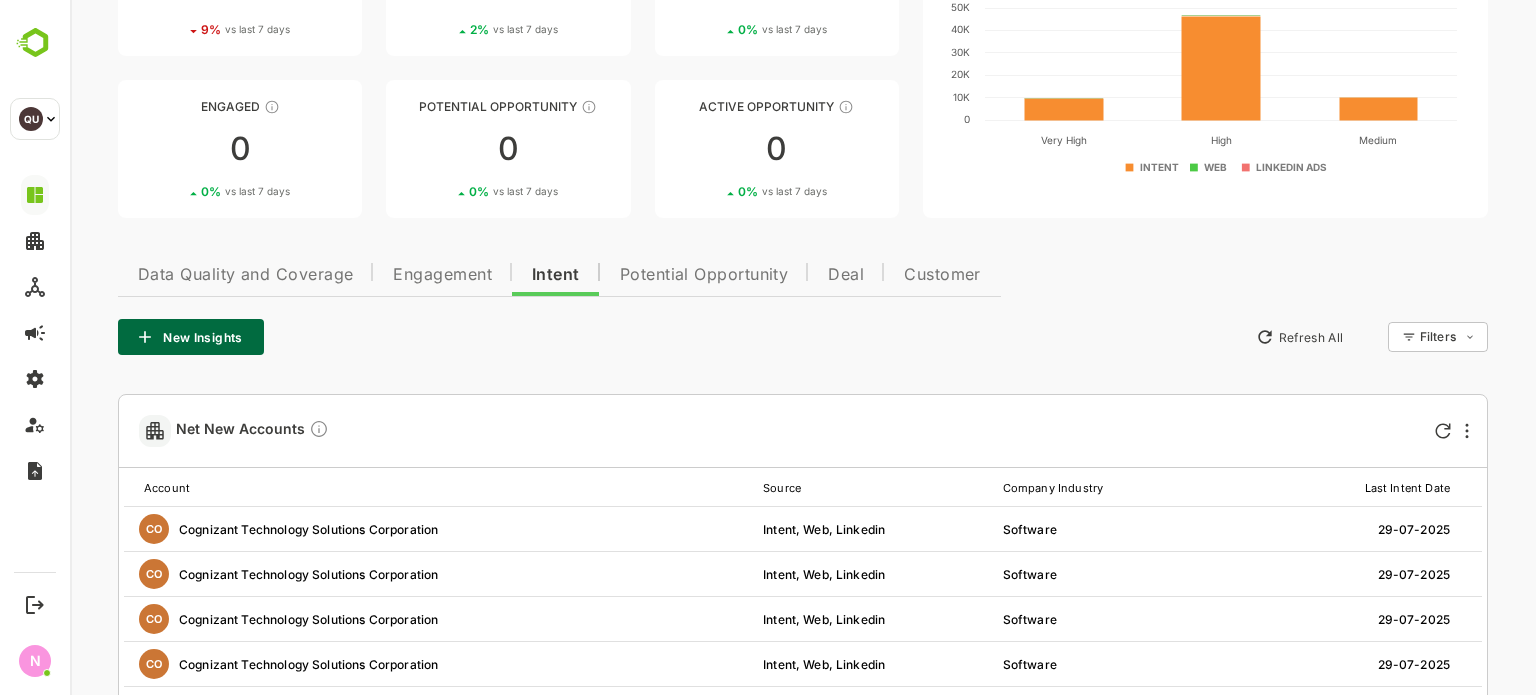 click on "Engagement" at bounding box center (442, 272) 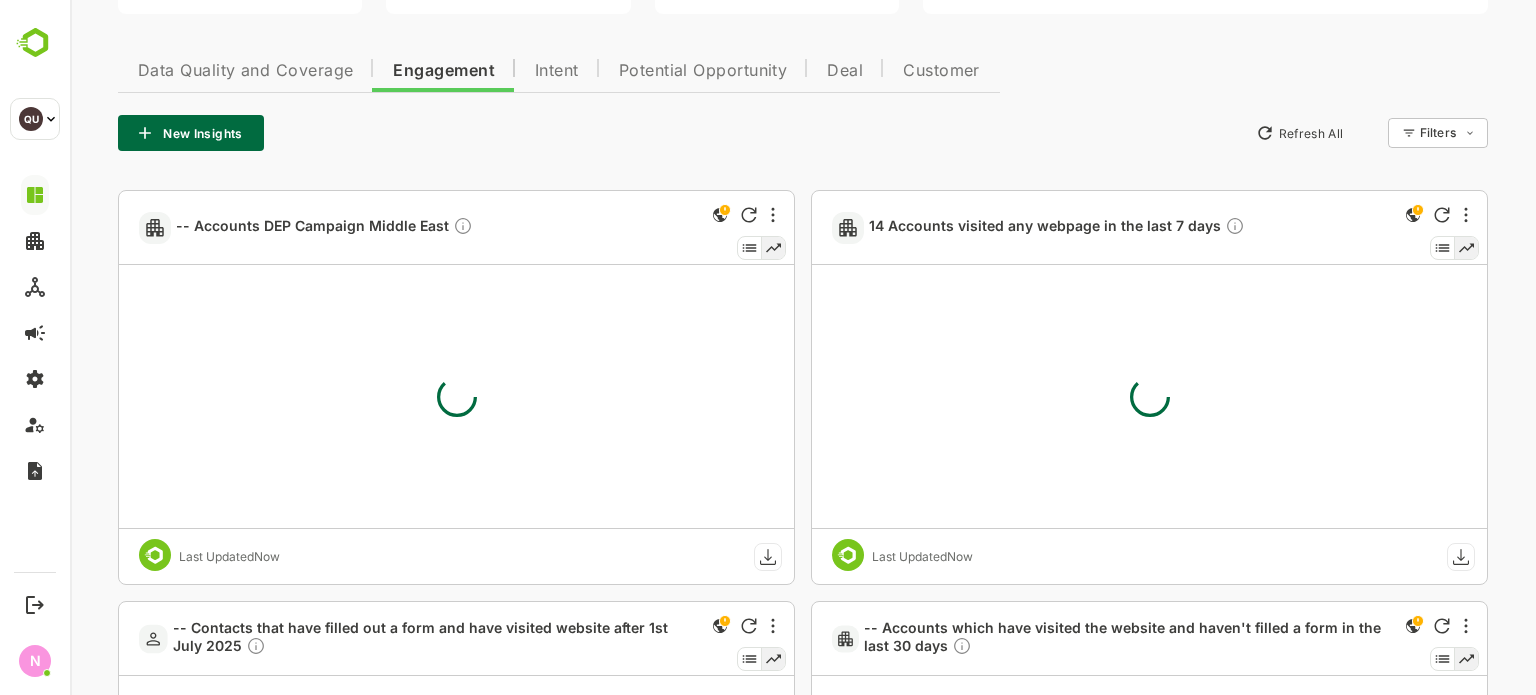 scroll, scrollTop: 400, scrollLeft: 0, axis: vertical 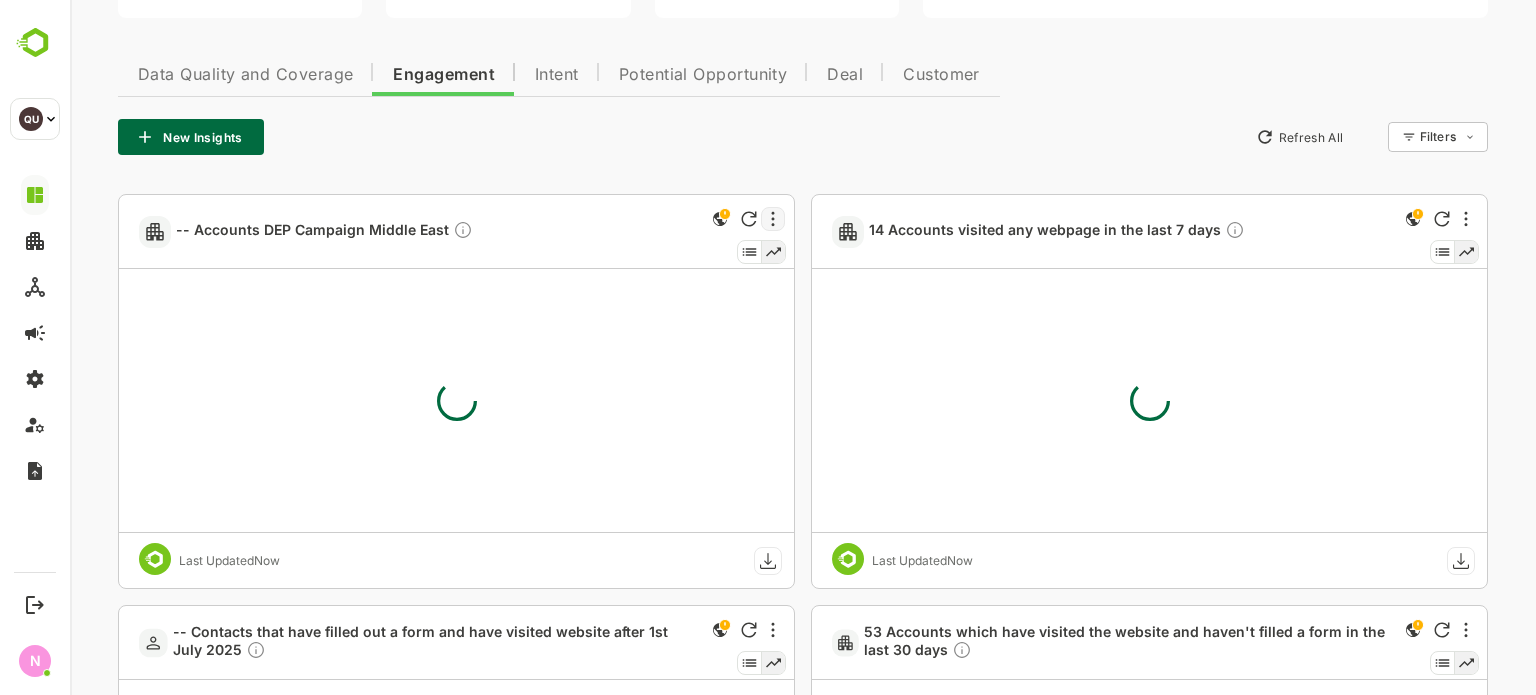 click at bounding box center (773, 219) 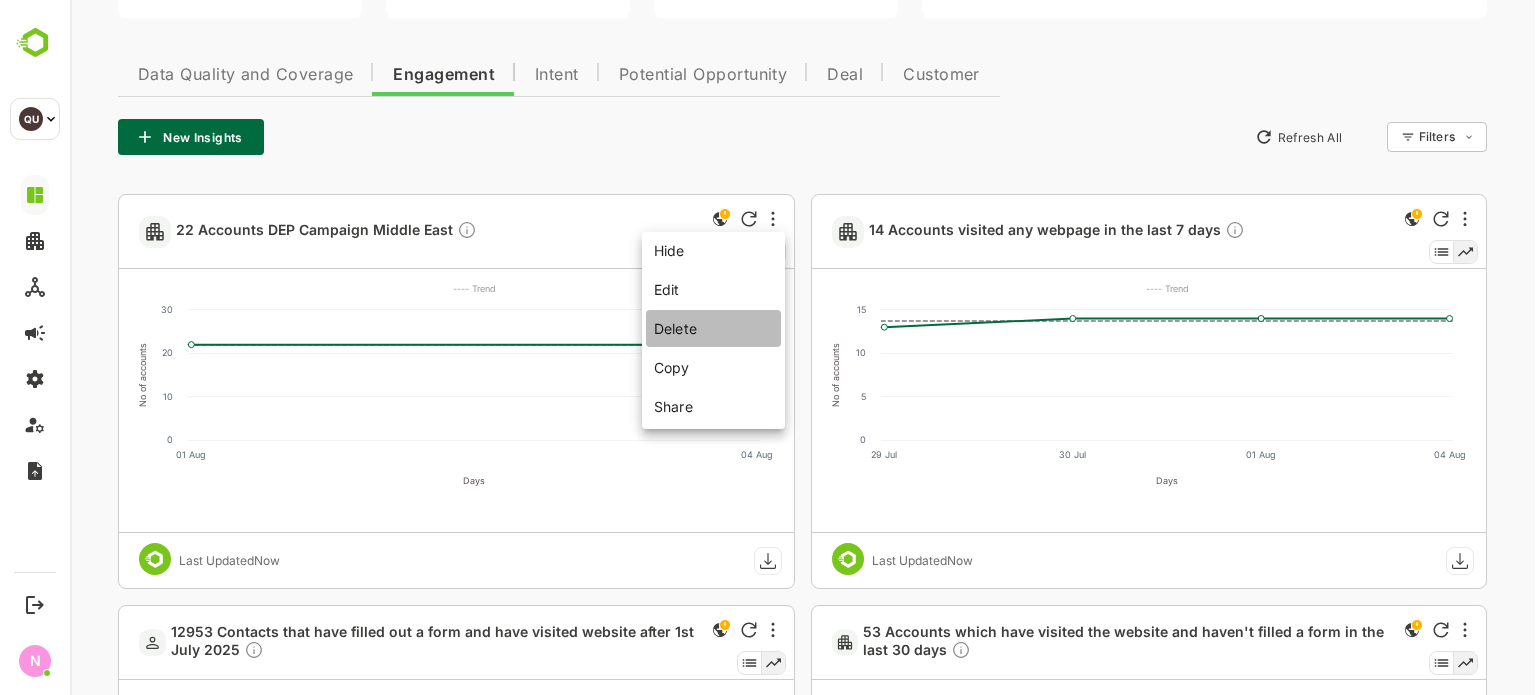click on "Delete" at bounding box center (713, 328) 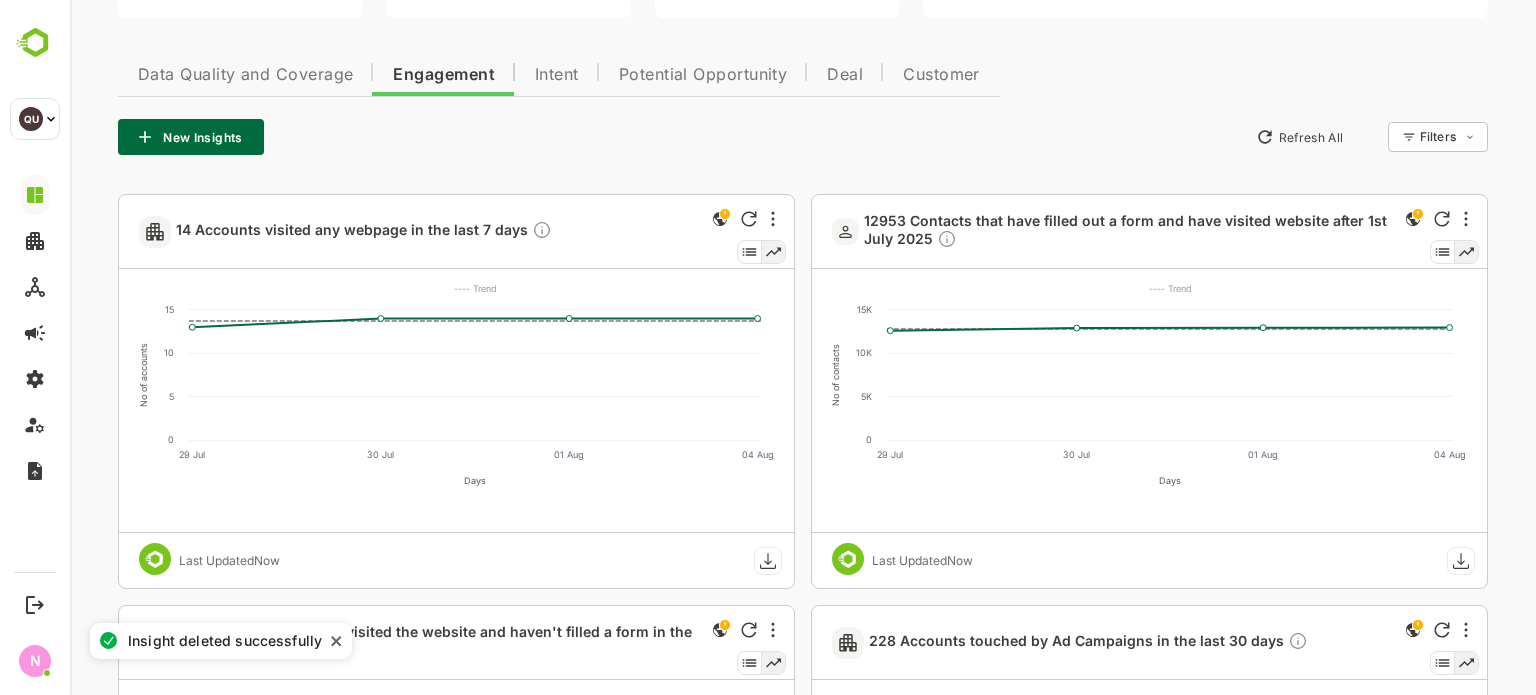click on "New Insights" at bounding box center (191, 137) 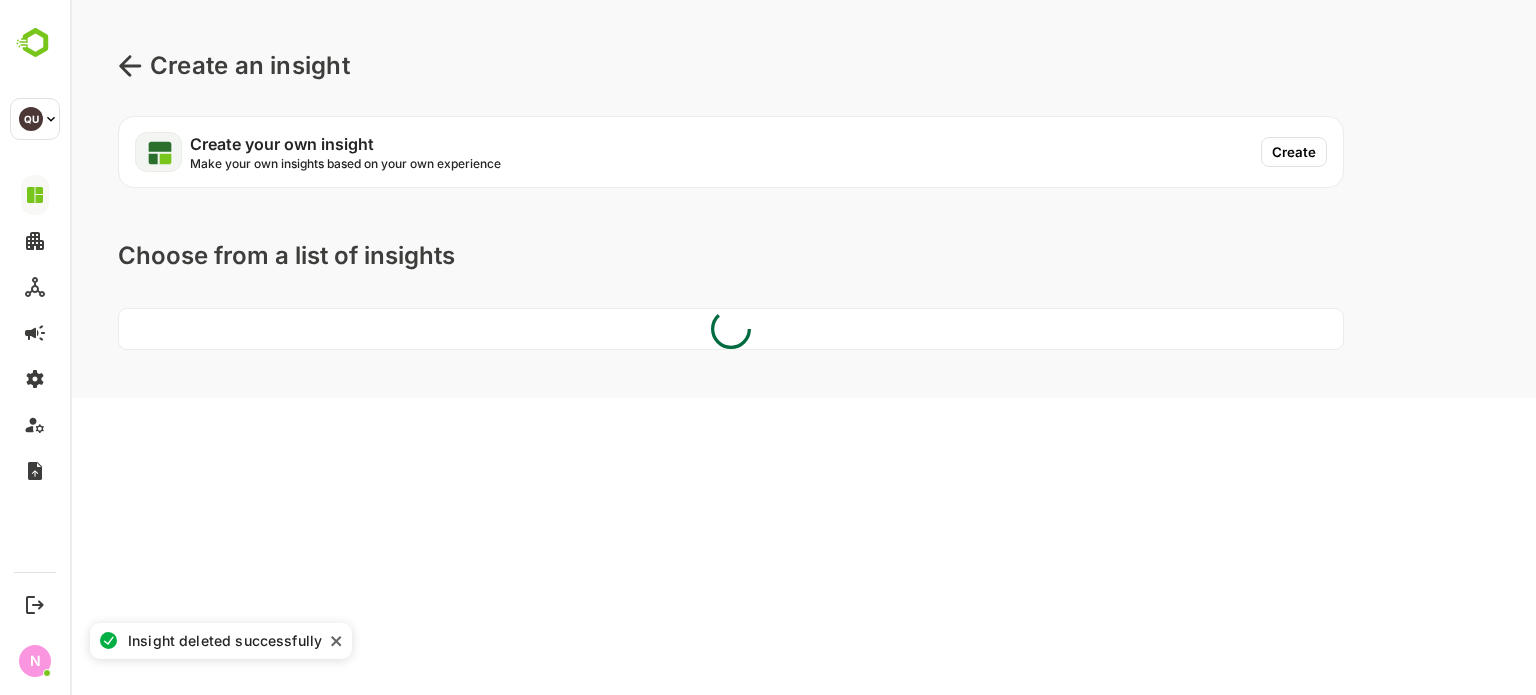 scroll, scrollTop: 0, scrollLeft: 0, axis: both 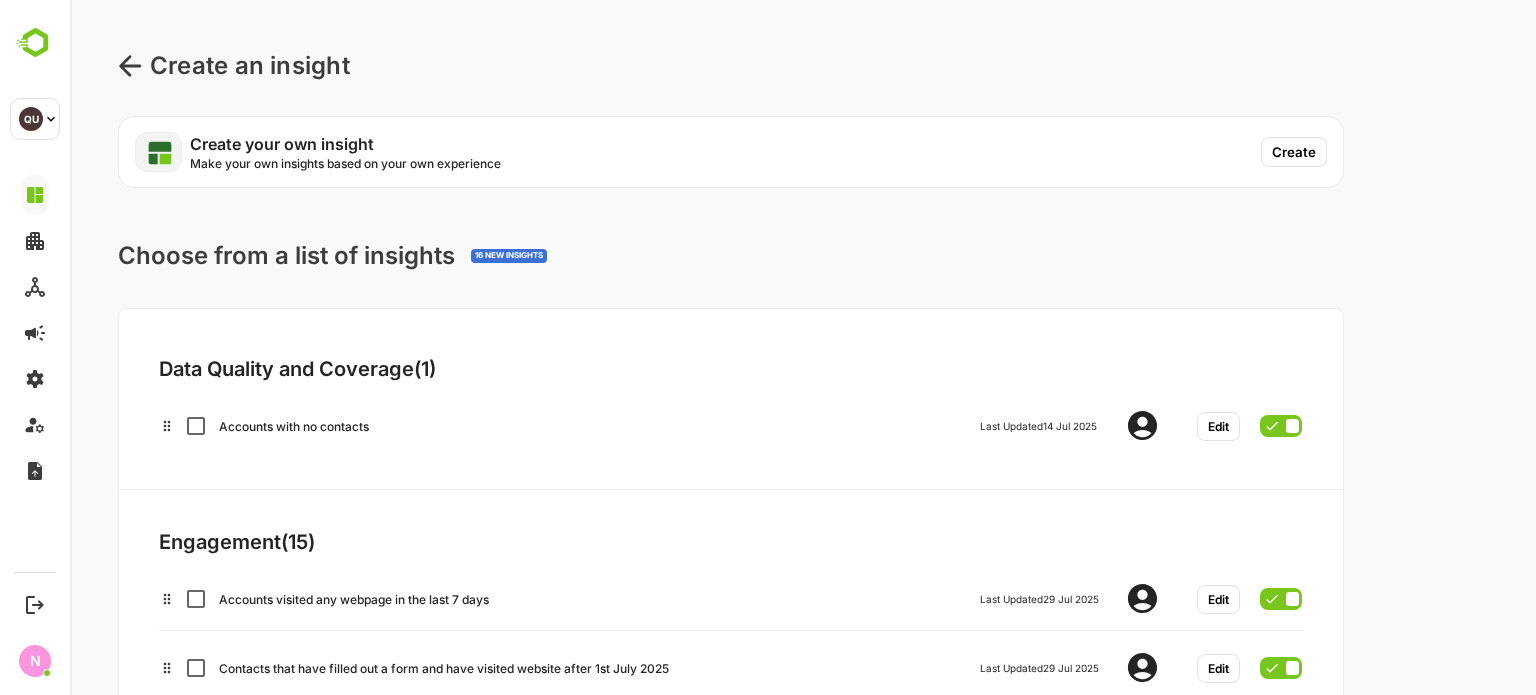click on "Create" at bounding box center [1294, 152] 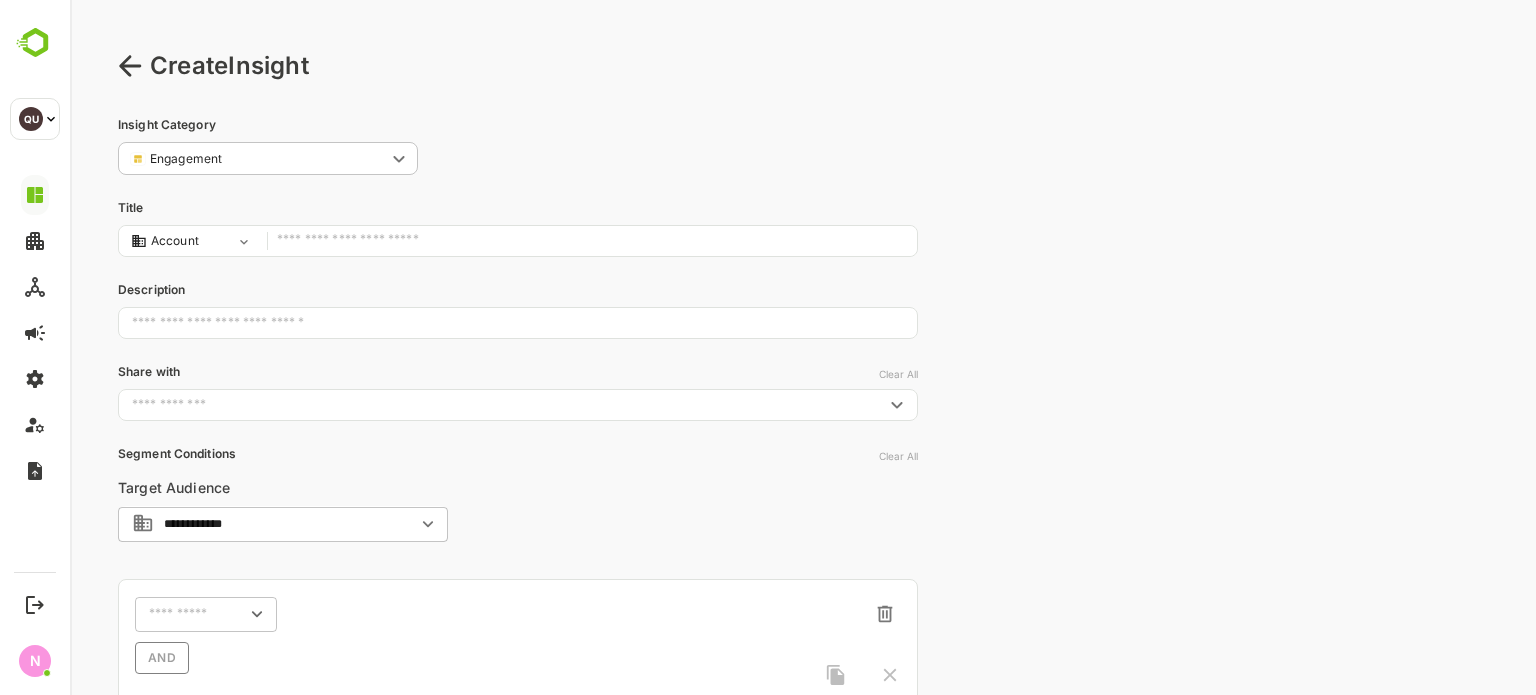 click at bounding box center [592, 241] 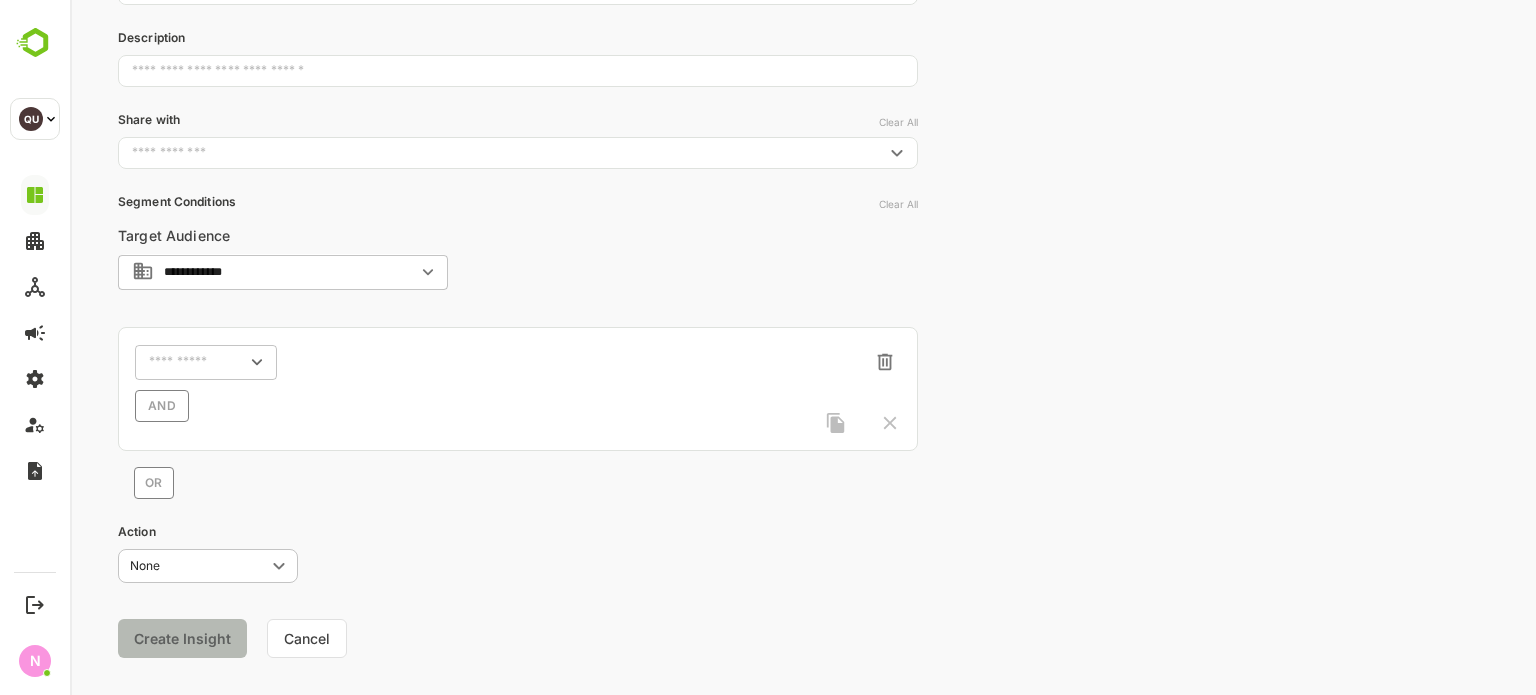 scroll, scrollTop: 281, scrollLeft: 0, axis: vertical 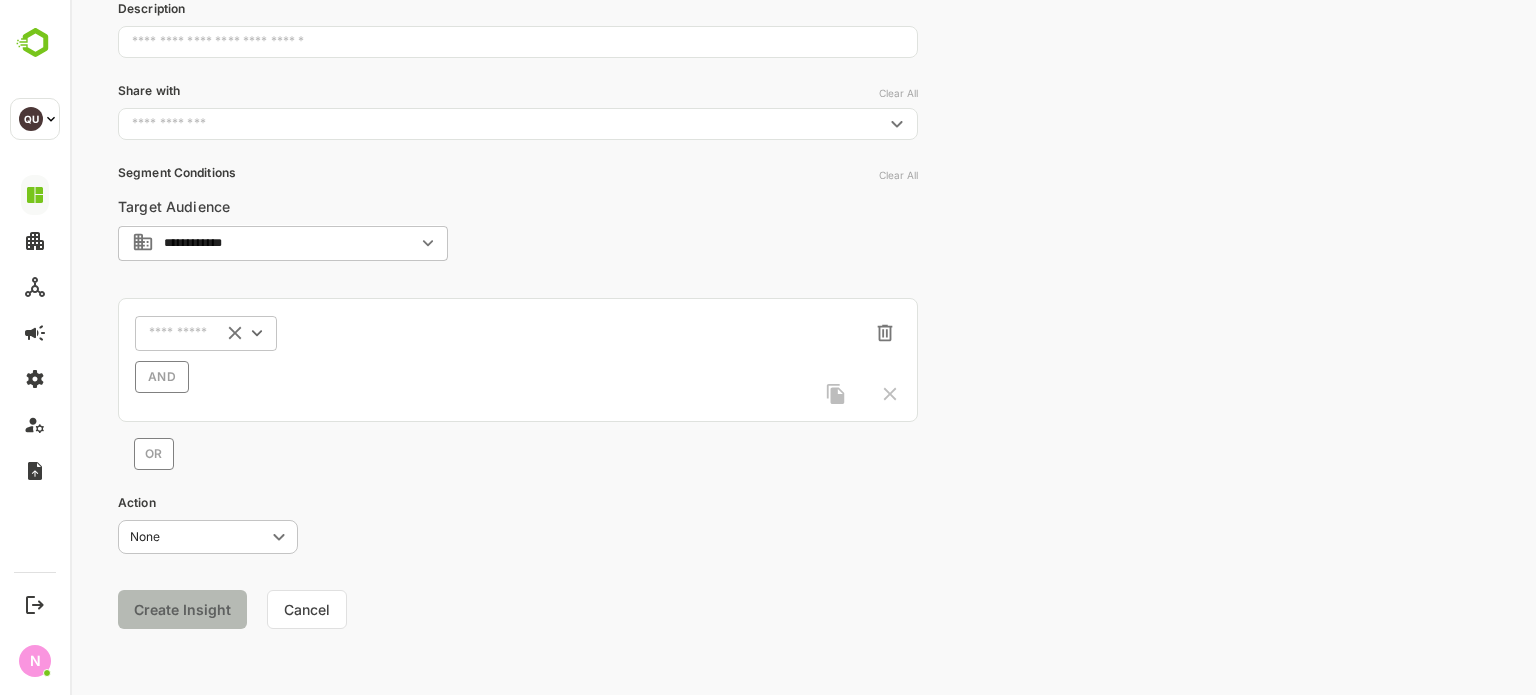 type on "**********" 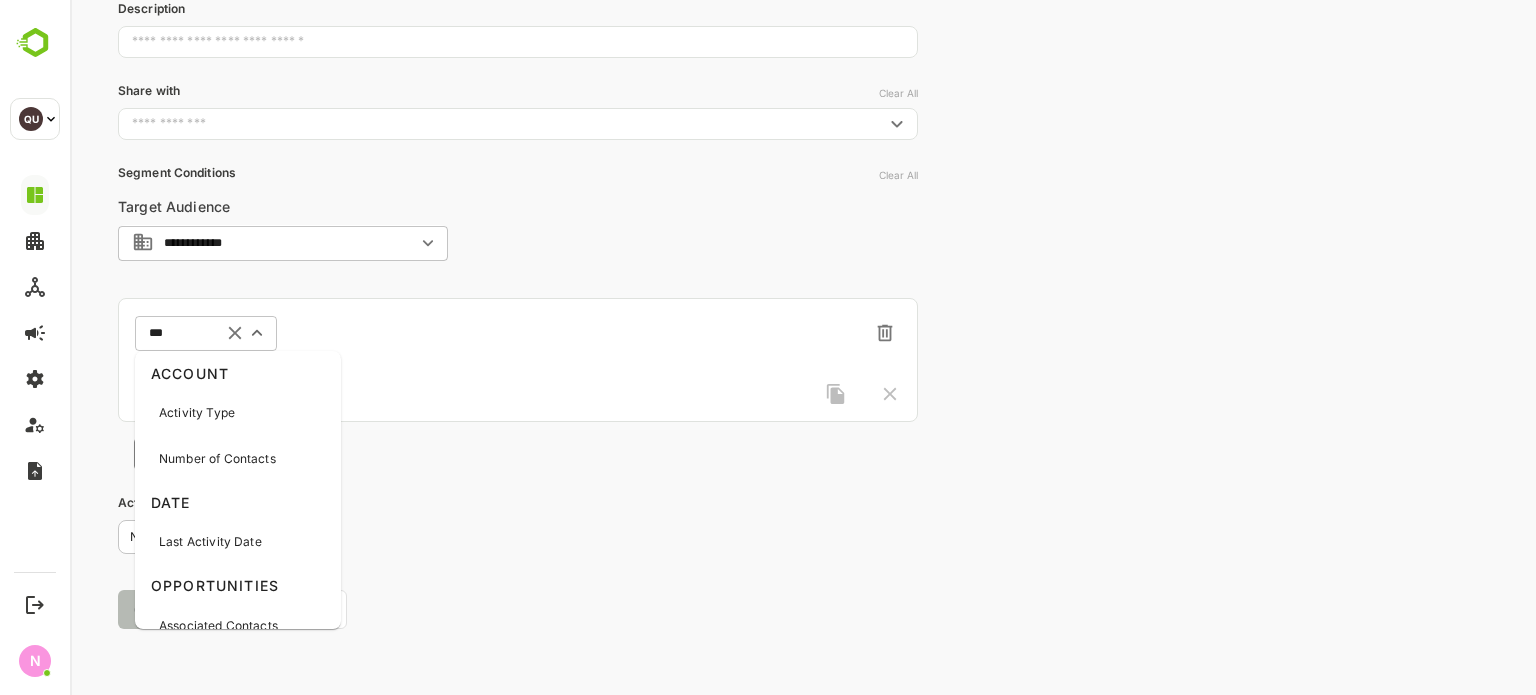 type on "****" 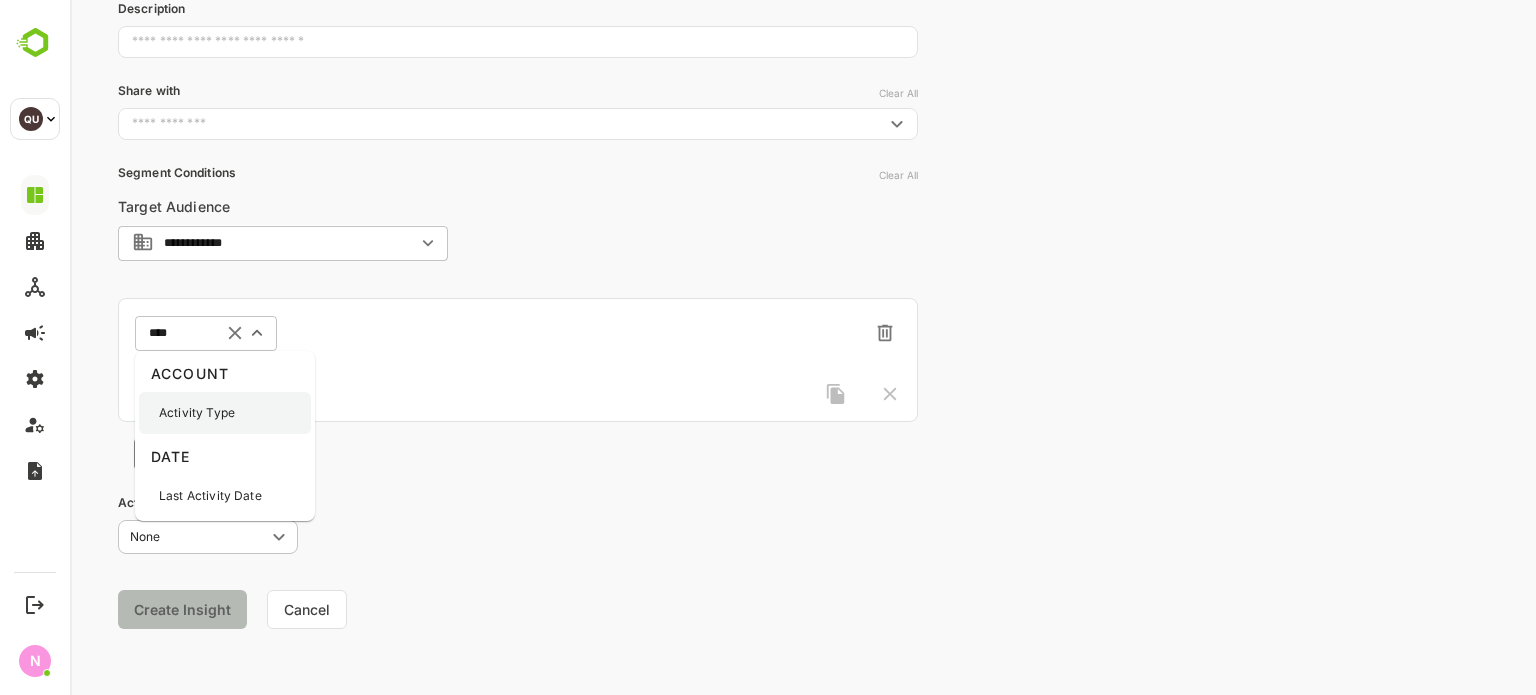 click on "Activity Type" at bounding box center (197, 413) 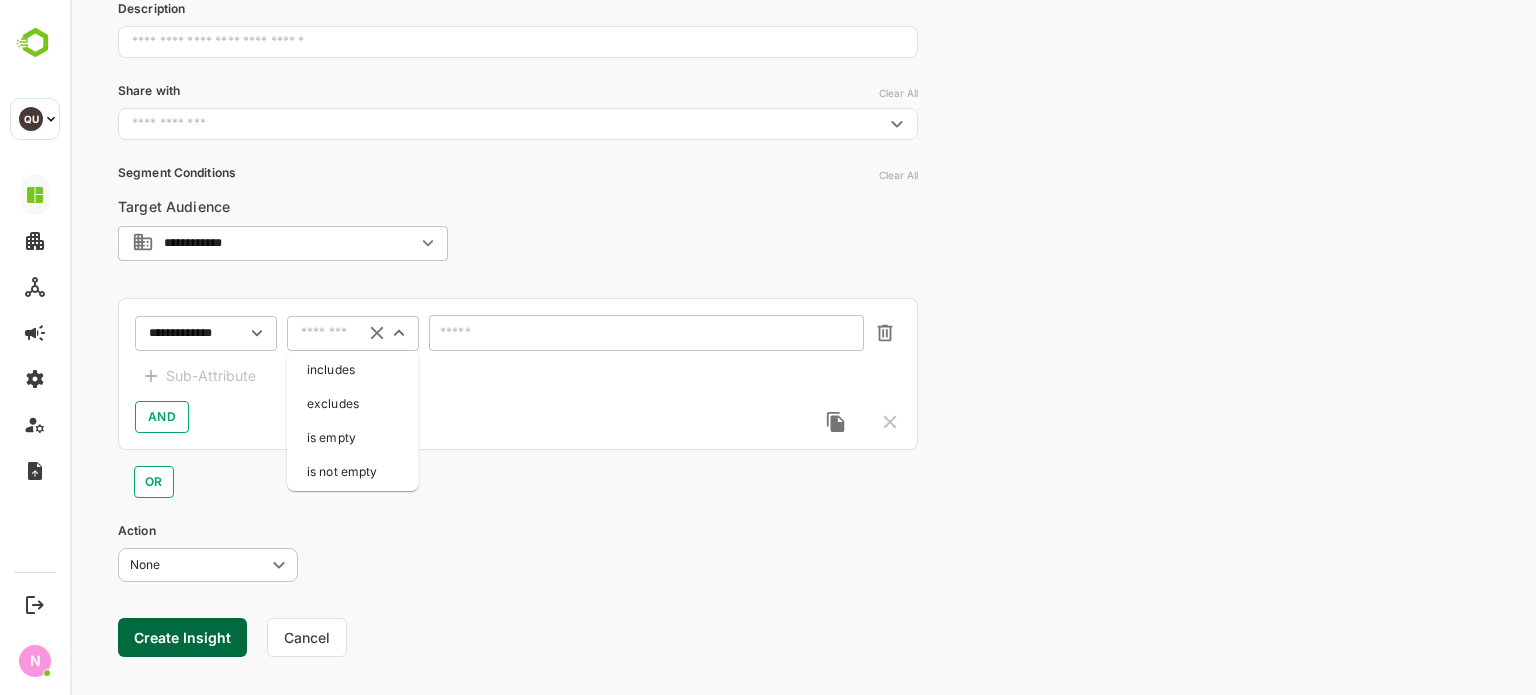 click at bounding box center [327, 333] 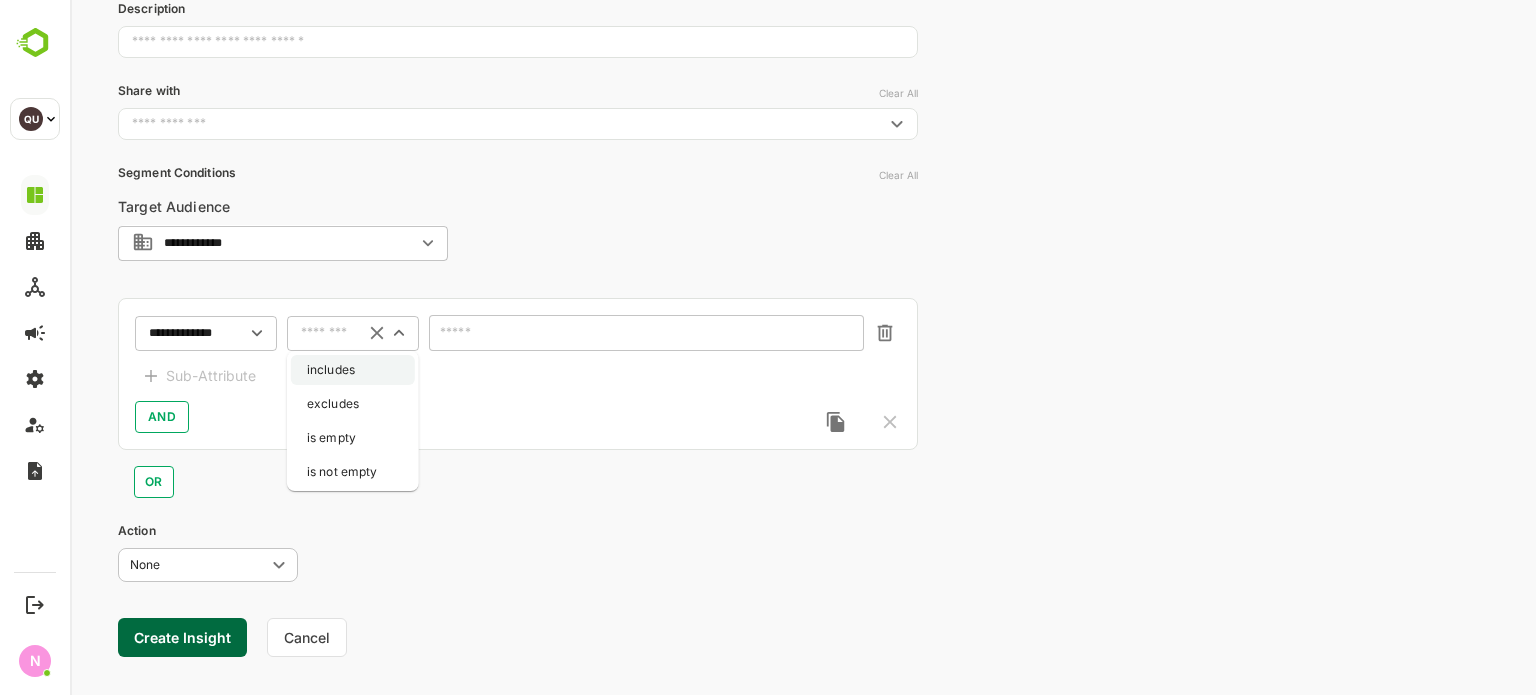 click on "includes" at bounding box center [353, 370] 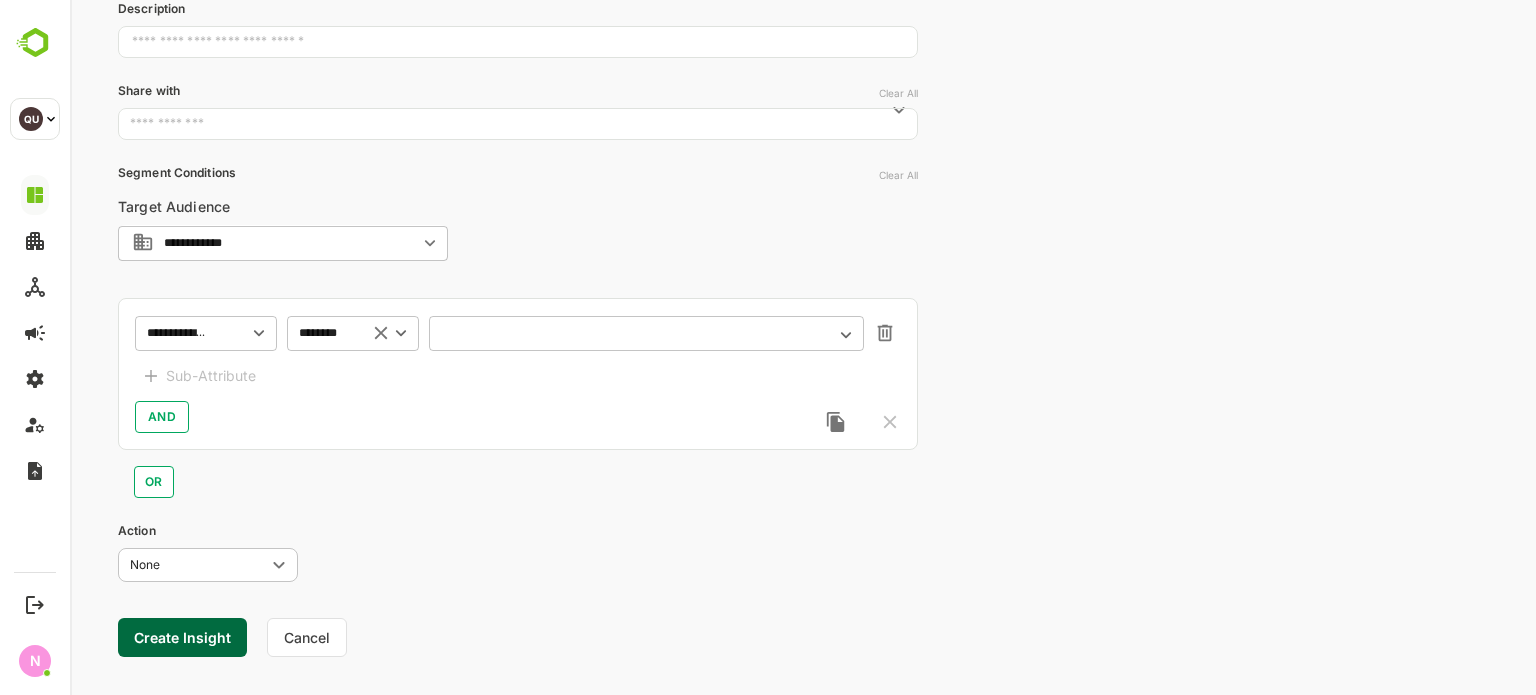 click on "​" at bounding box center [646, 333] 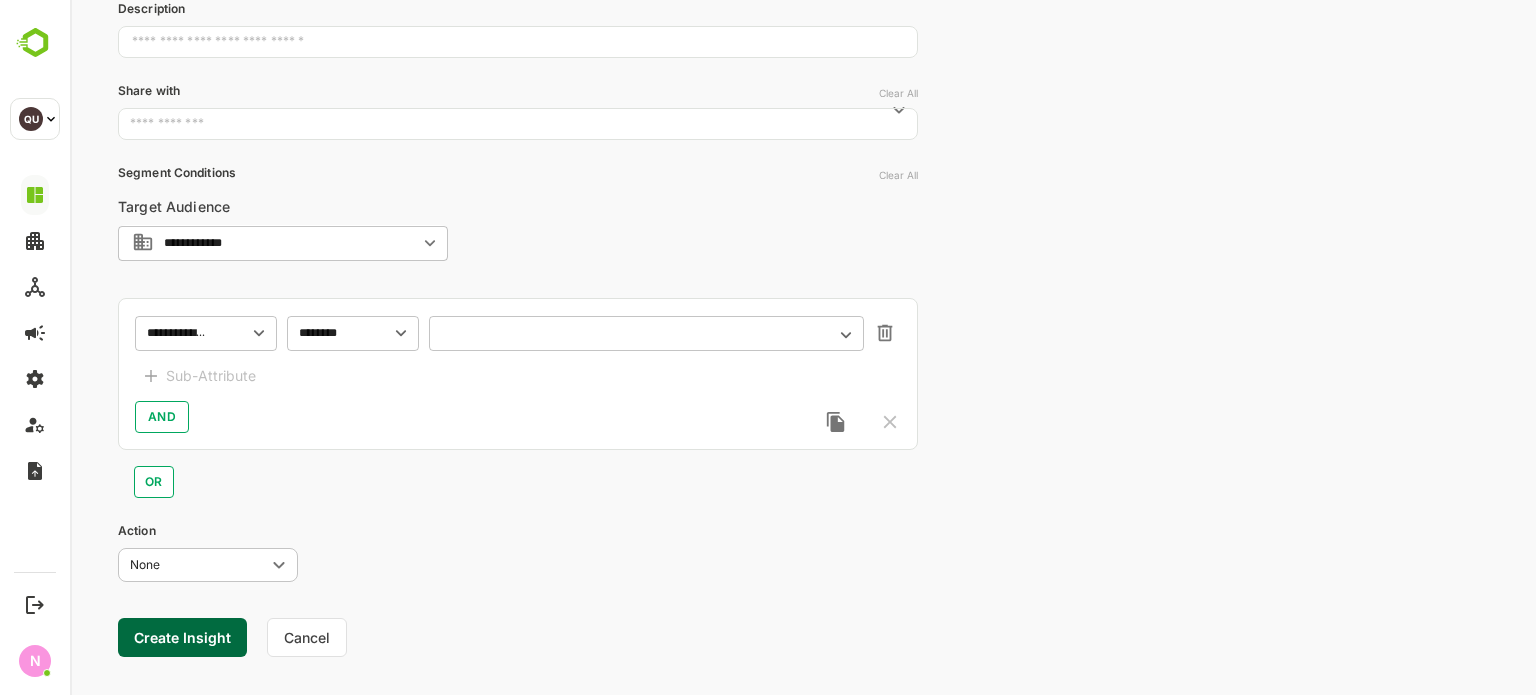 click on "​" at bounding box center [646, 333] 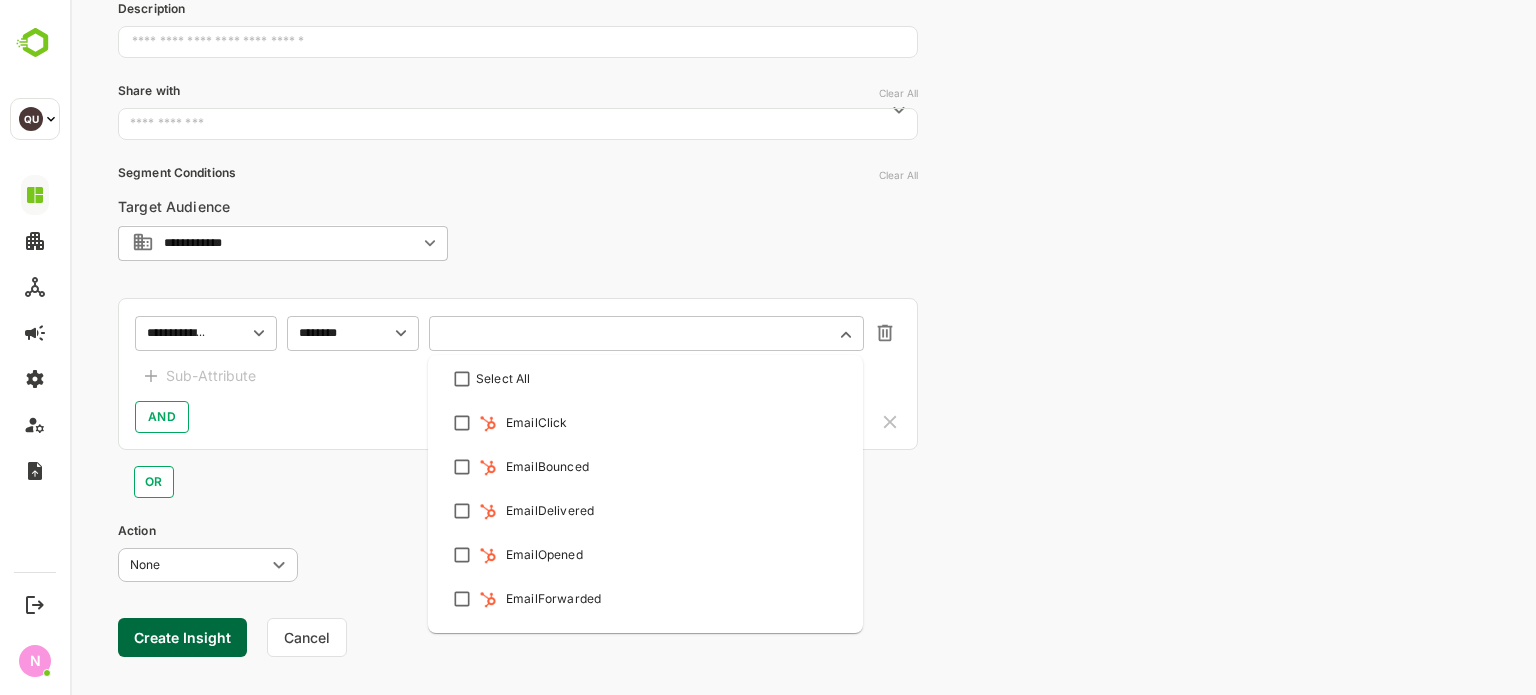 click at bounding box center [634, 333] 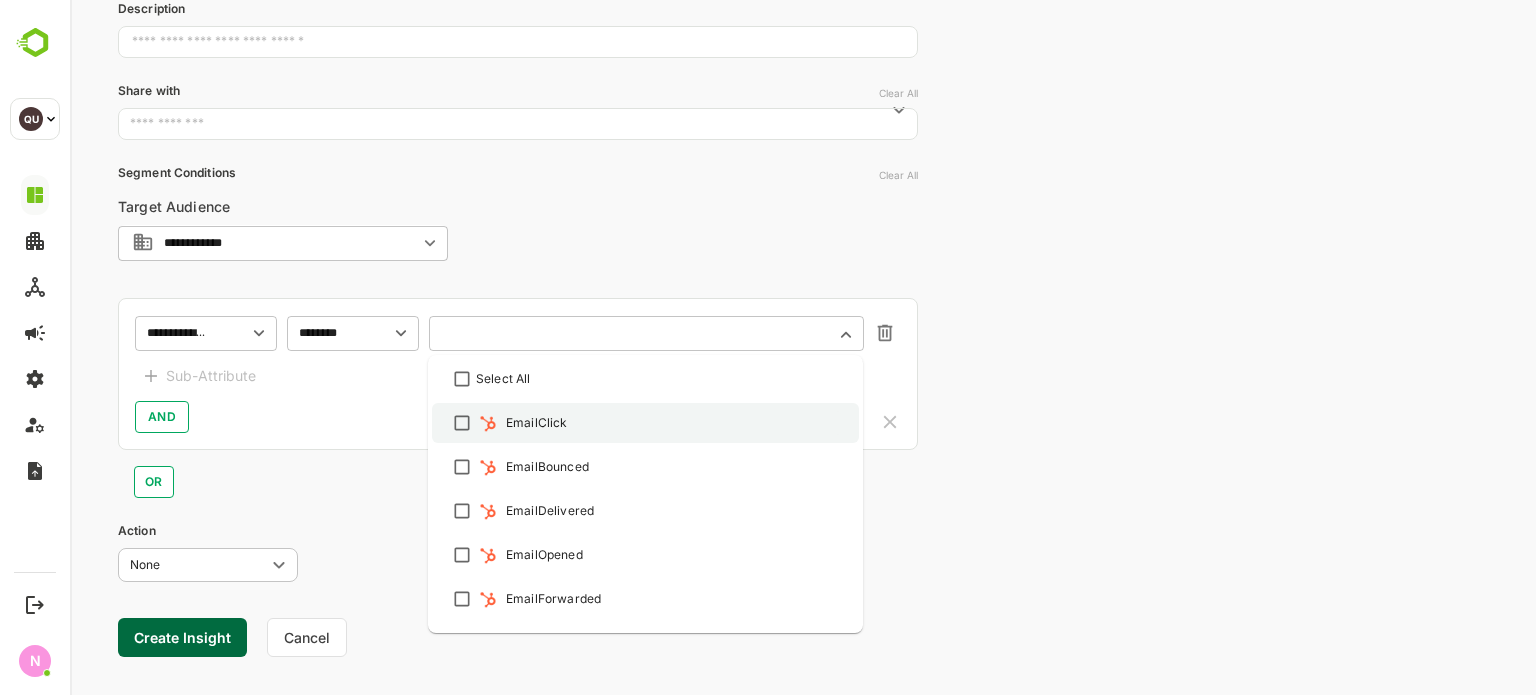 click on "EmailClick" at bounding box center (537, 423) 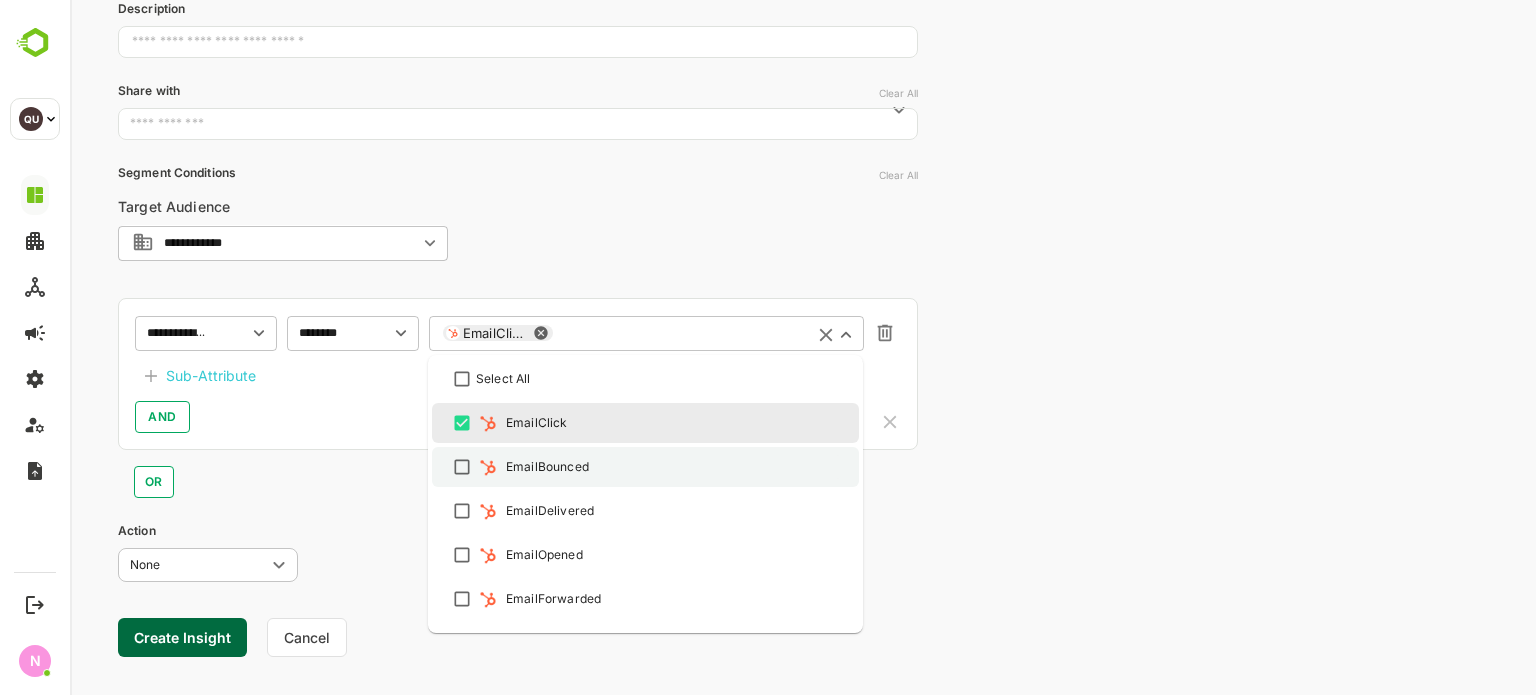 scroll, scrollTop: 100, scrollLeft: 0, axis: vertical 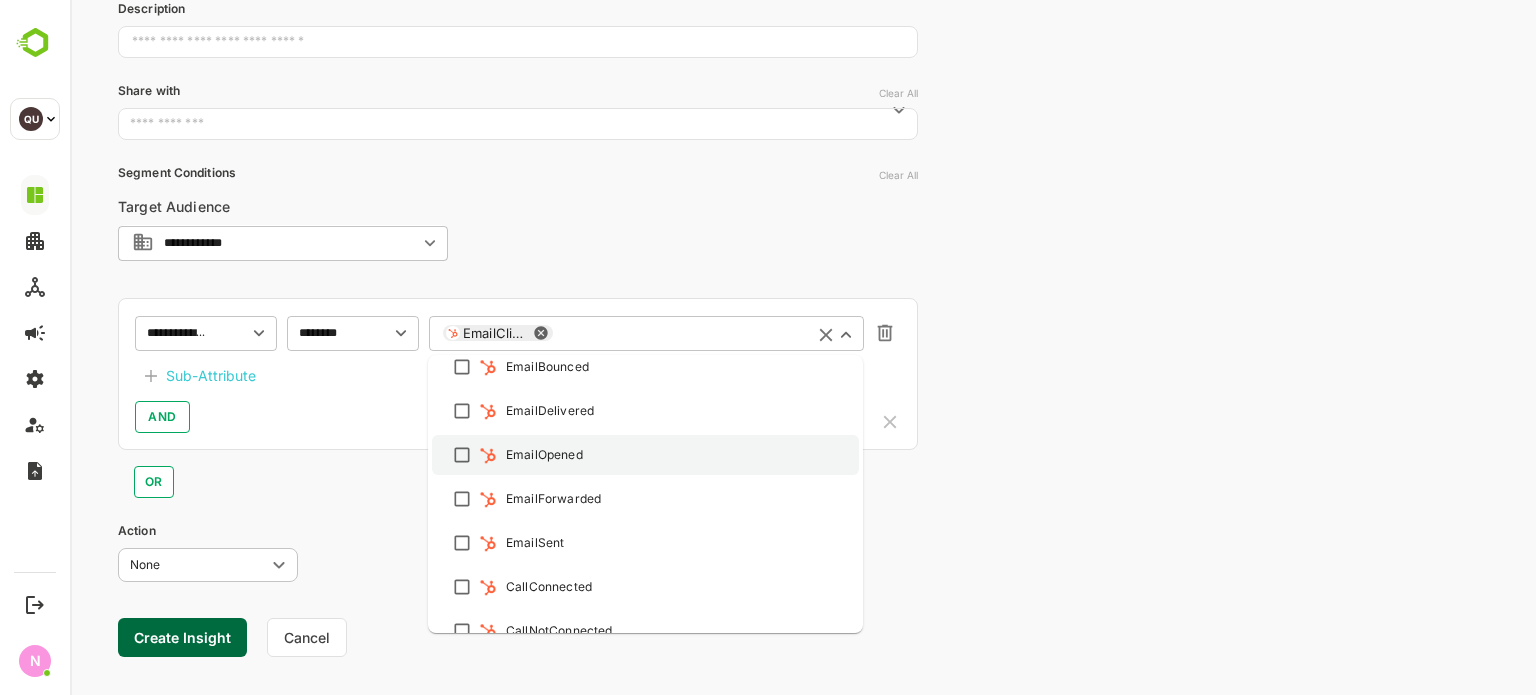 click on "EmailOpened" at bounding box center [645, 455] 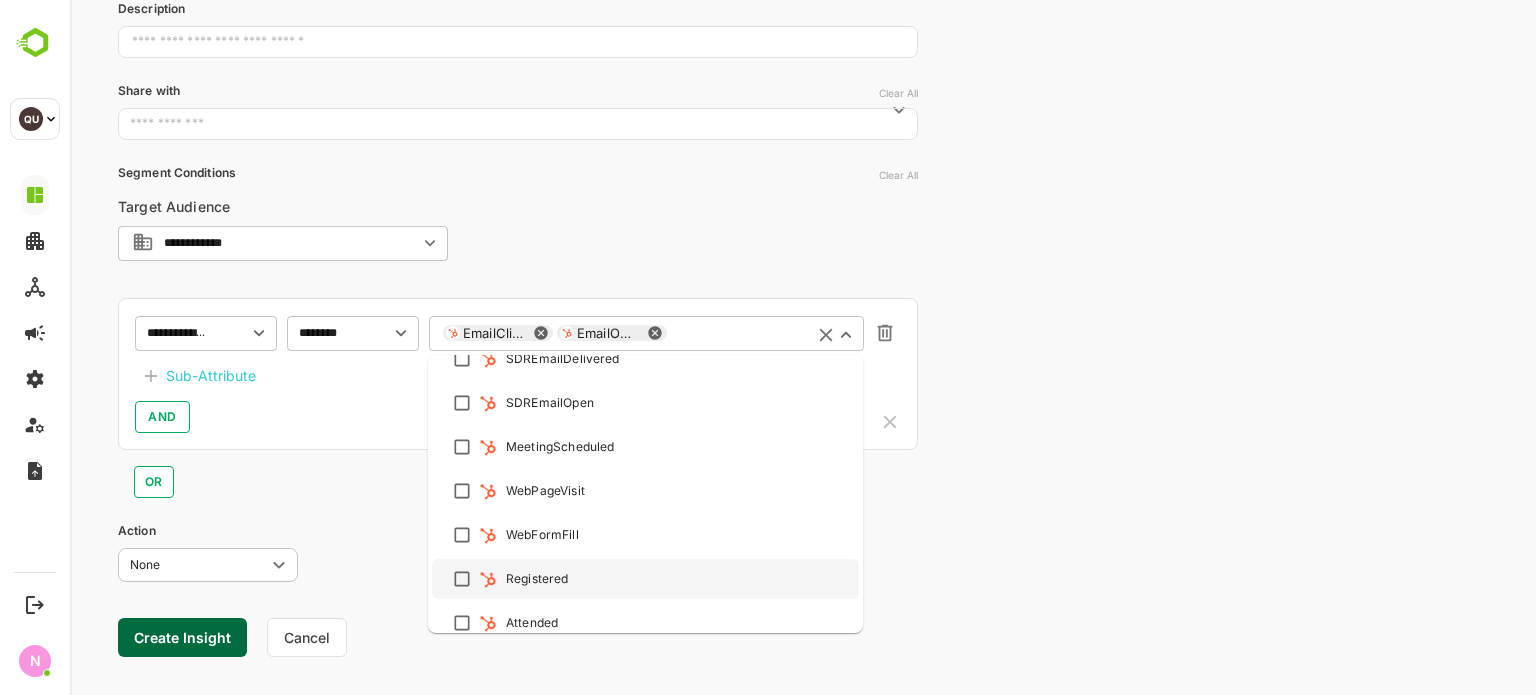 scroll, scrollTop: 500, scrollLeft: 0, axis: vertical 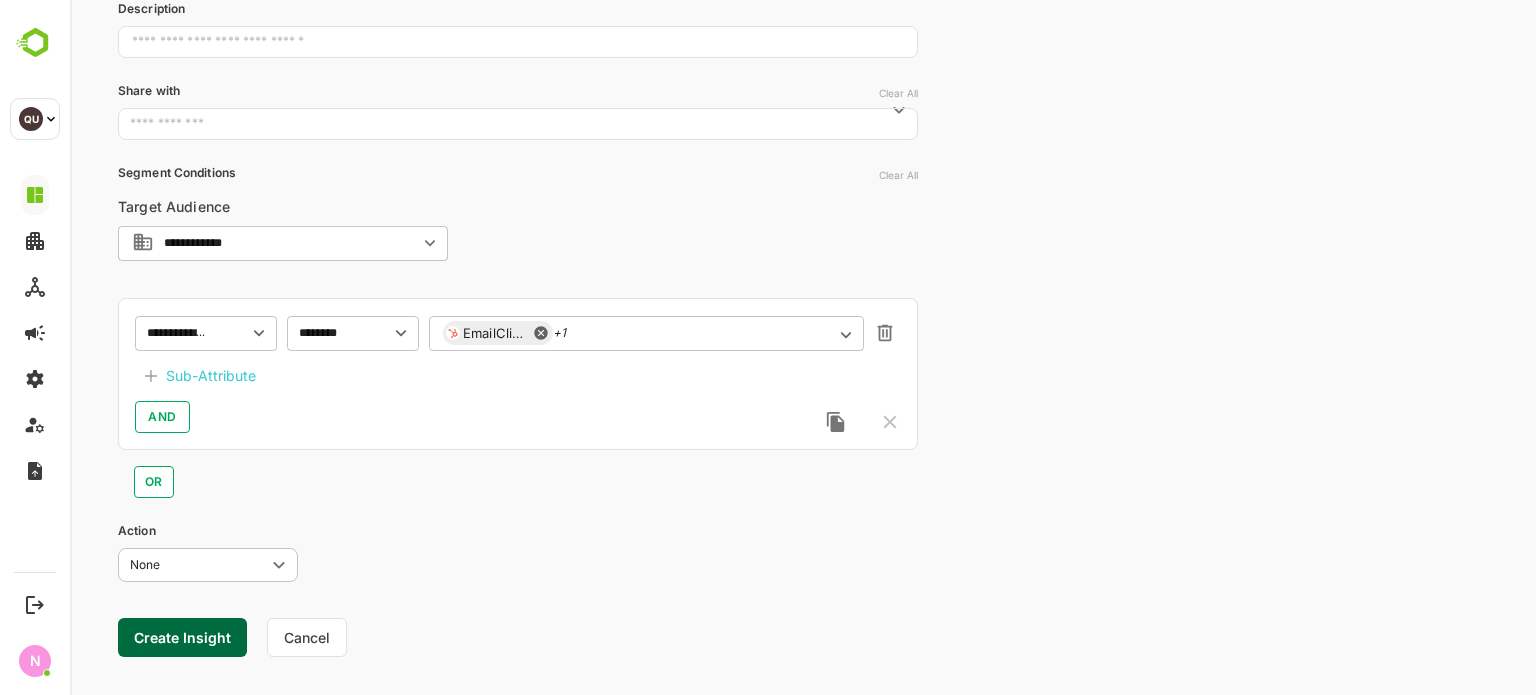 click on "**********" at bounding box center (518, 344) 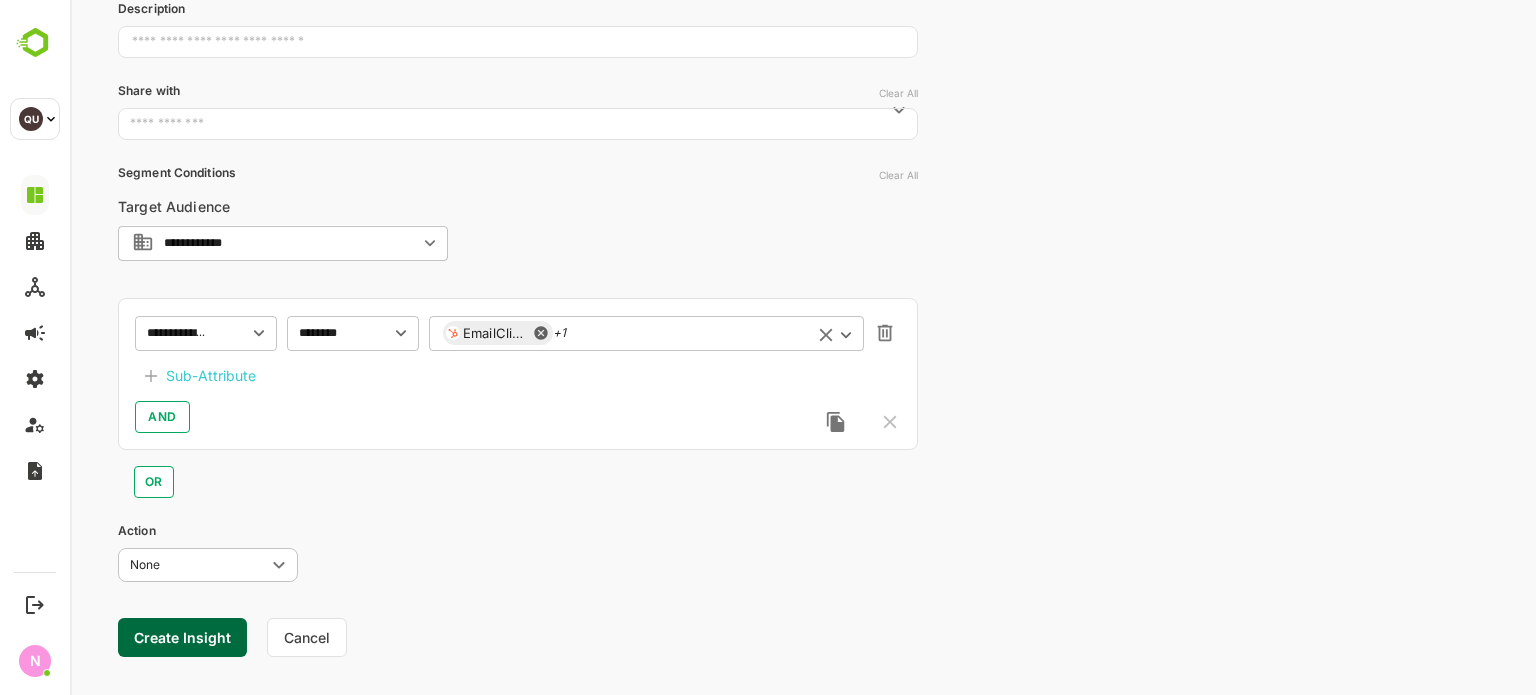 click on "EmailClick +1 ​" at bounding box center [646, 333] 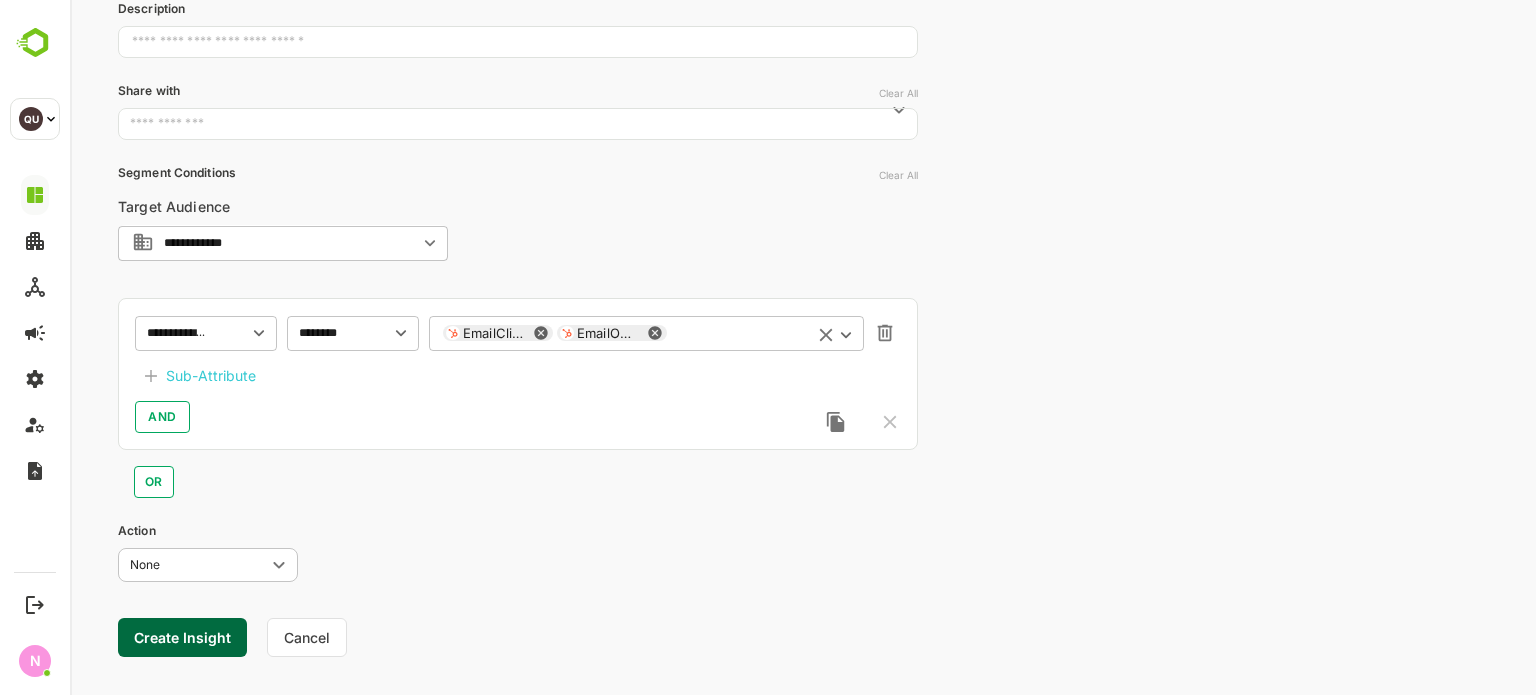 click 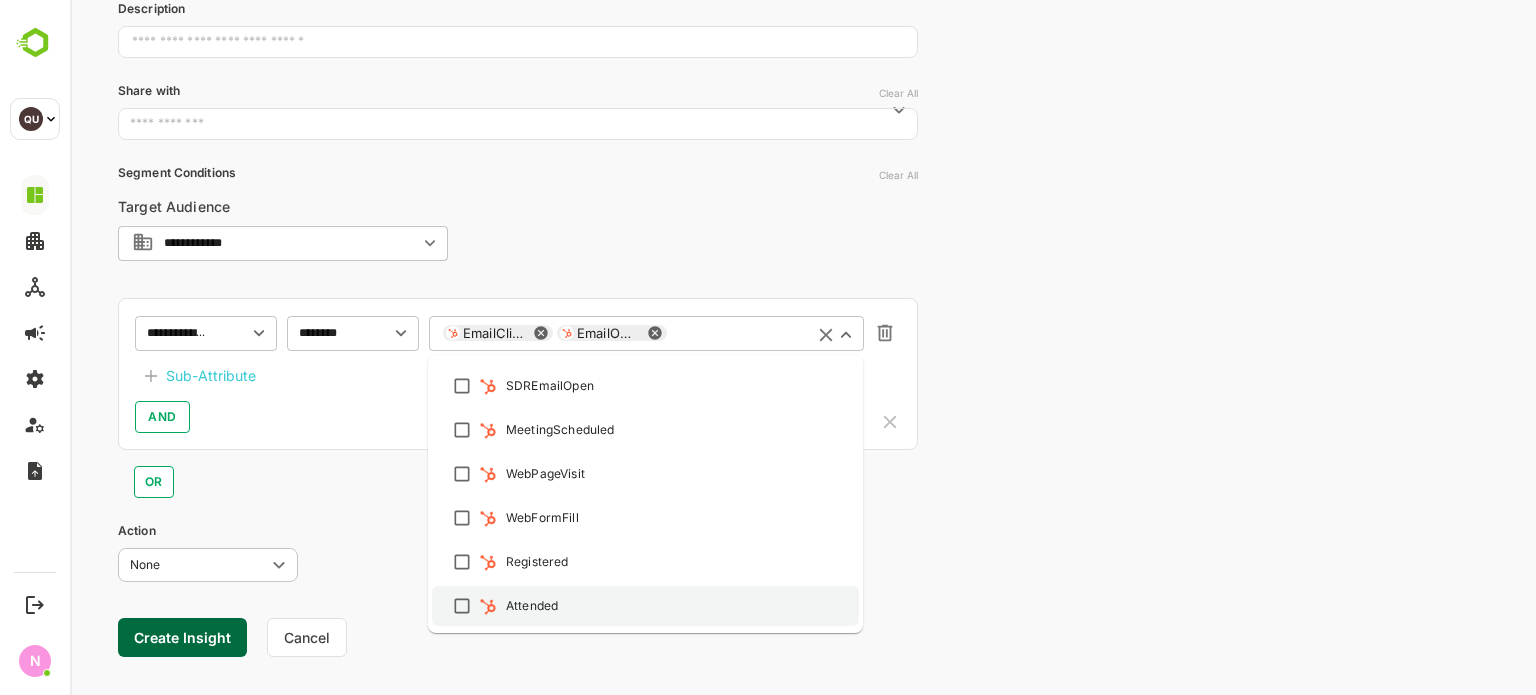 scroll, scrollTop: 500, scrollLeft: 0, axis: vertical 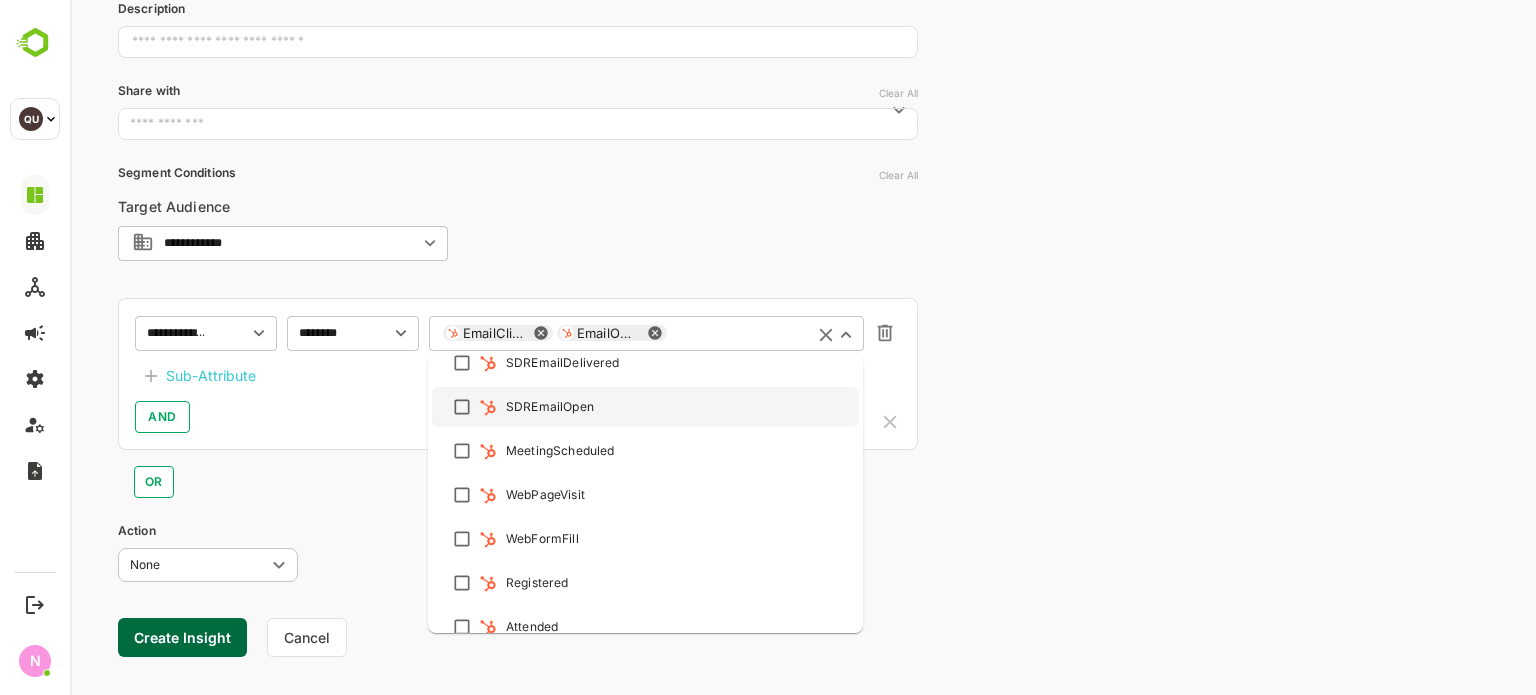 click on "**********" at bounding box center (518, 344) 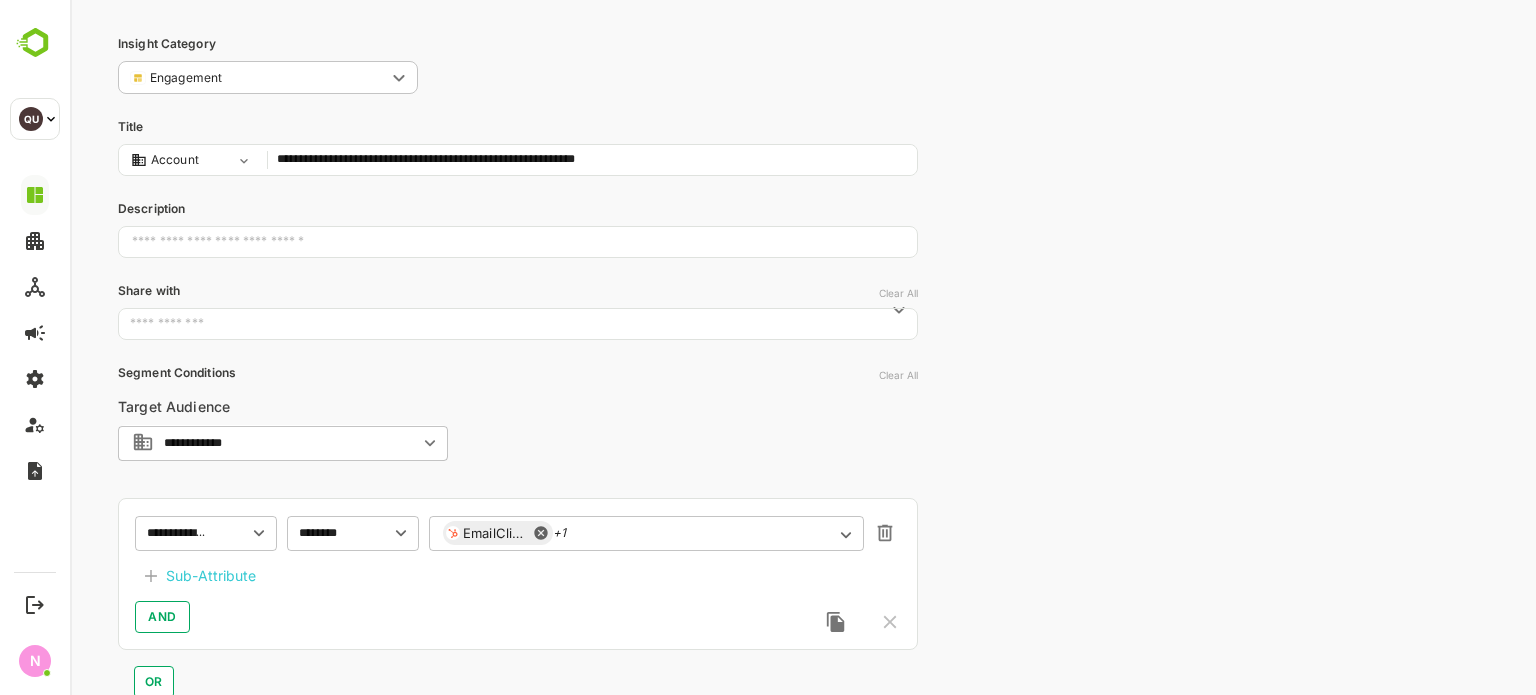 scroll, scrollTop: 281, scrollLeft: 0, axis: vertical 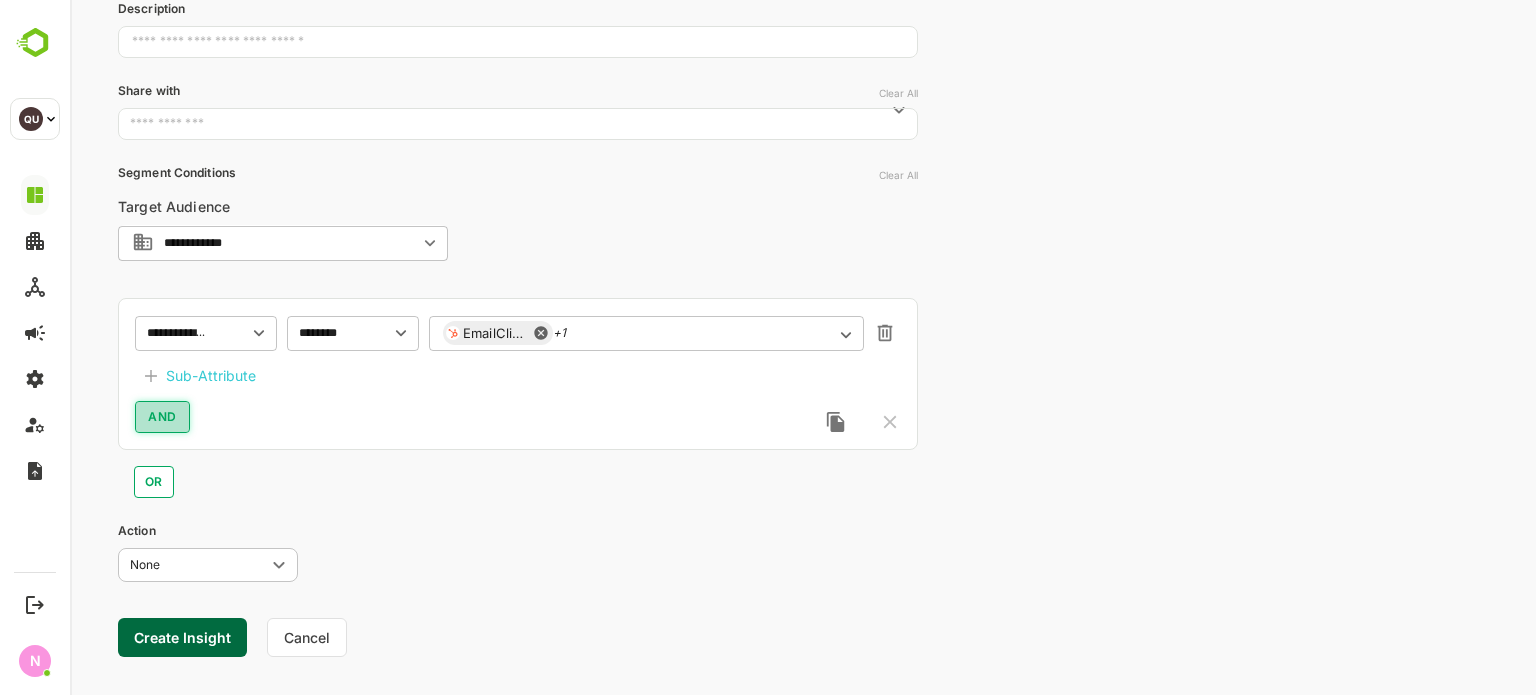 click on "AND" at bounding box center [162, 417] 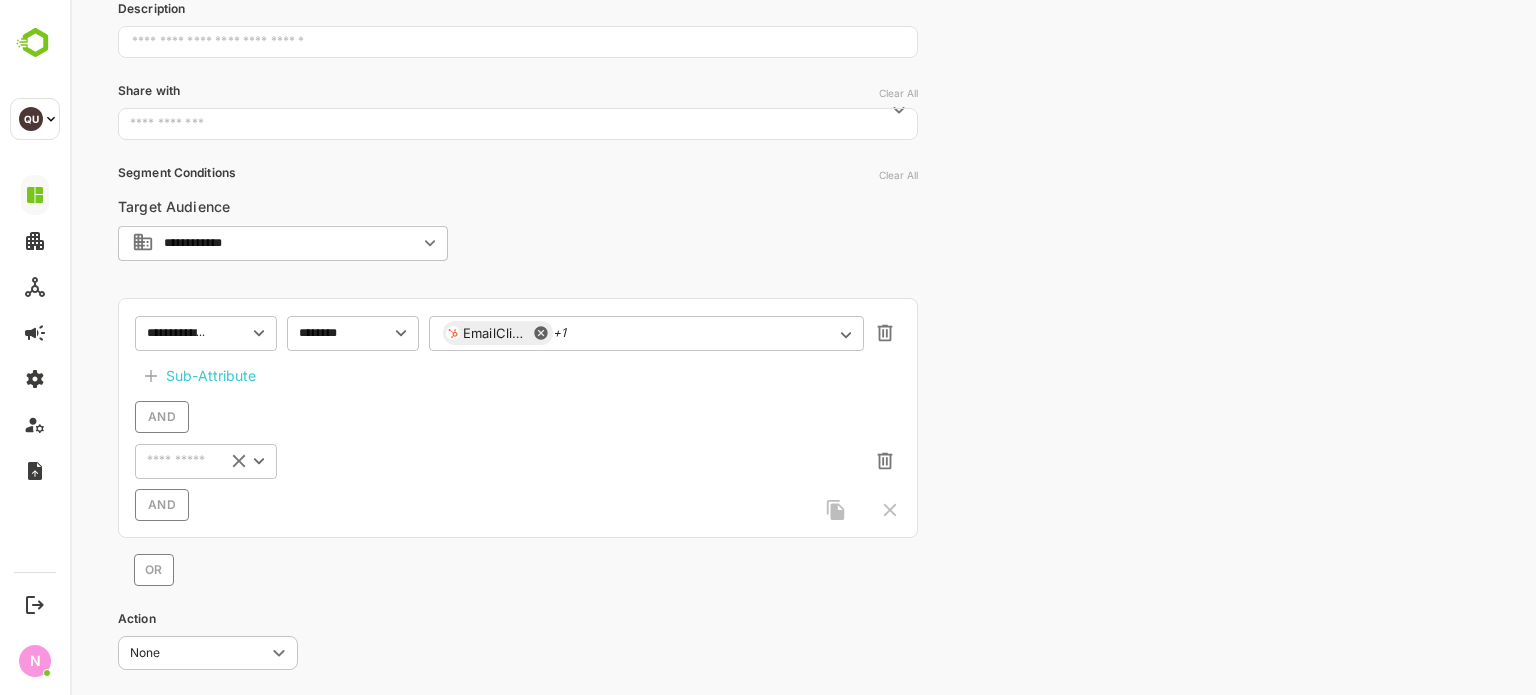 click at bounding box center [176, 333] 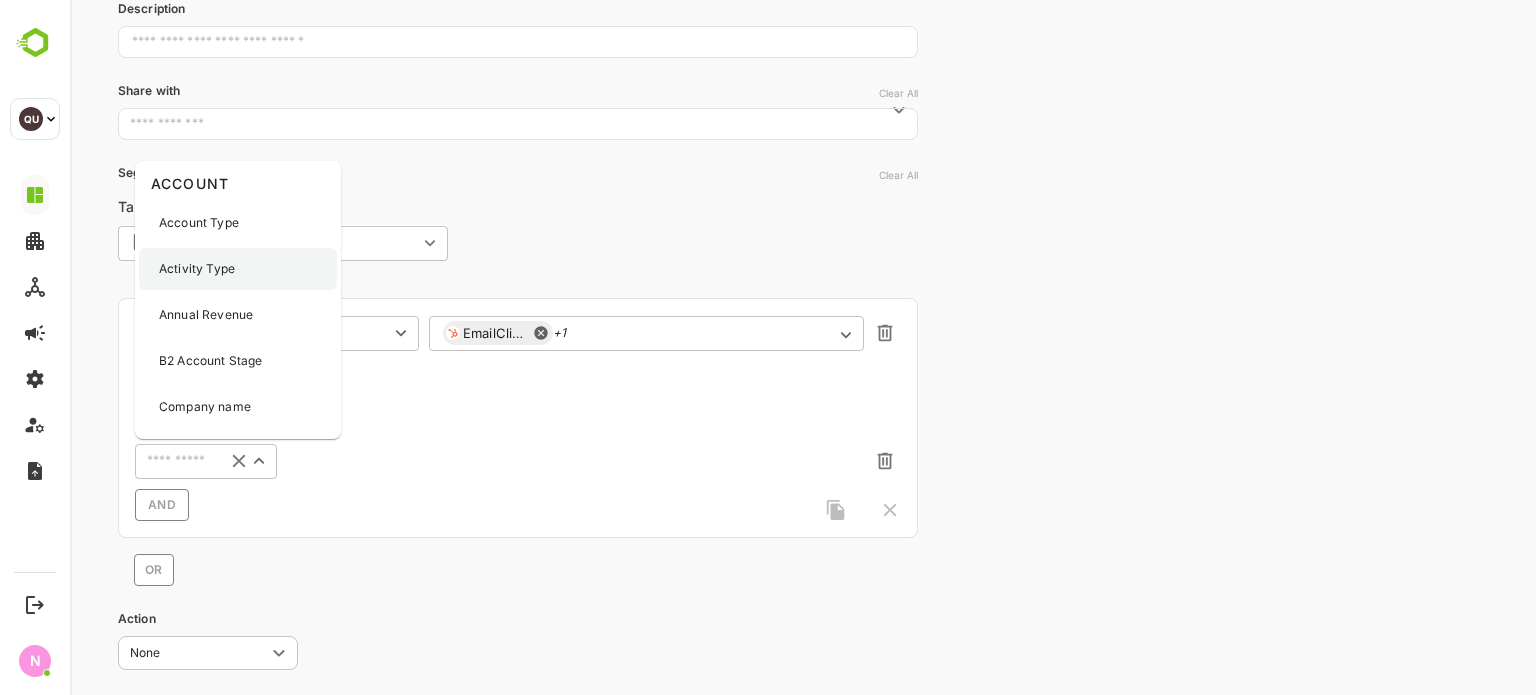 click on "Activity Type" at bounding box center (197, 269) 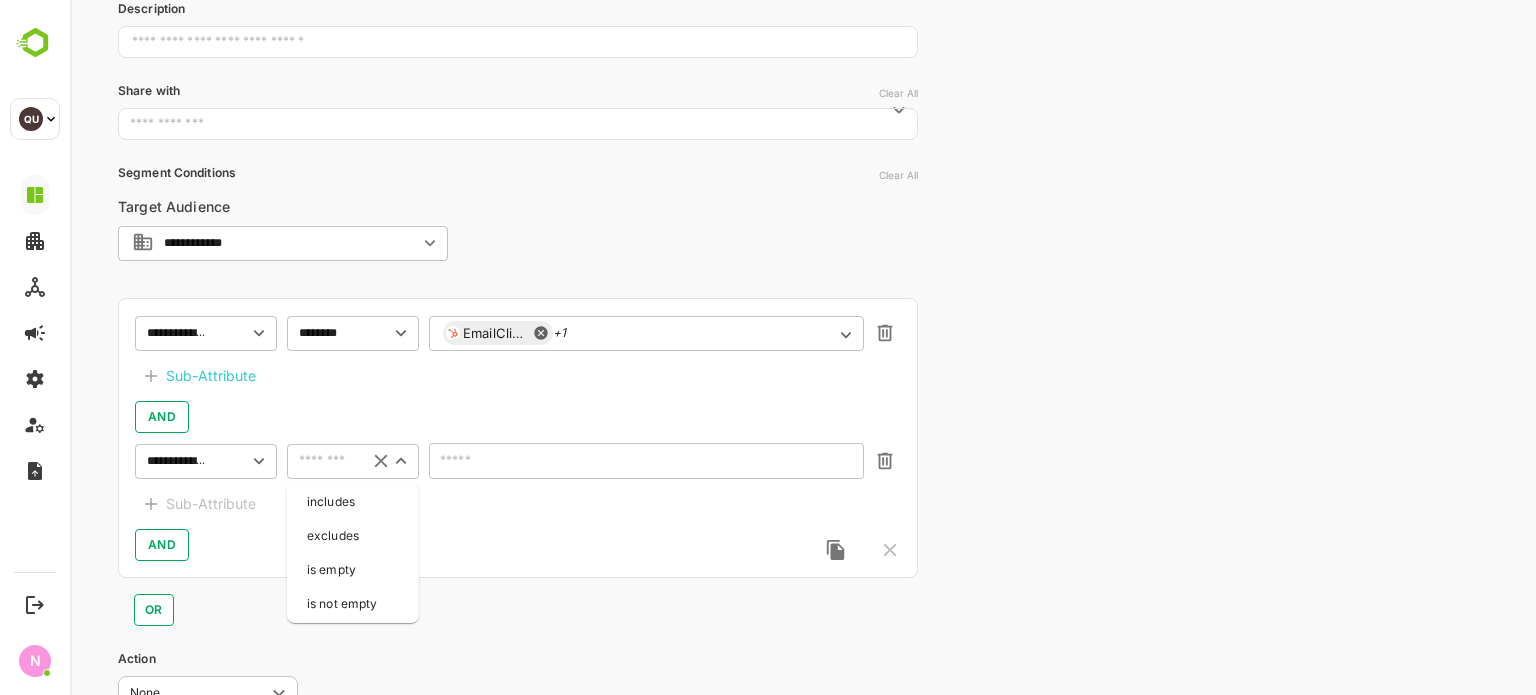 click at bounding box center [323, 461] 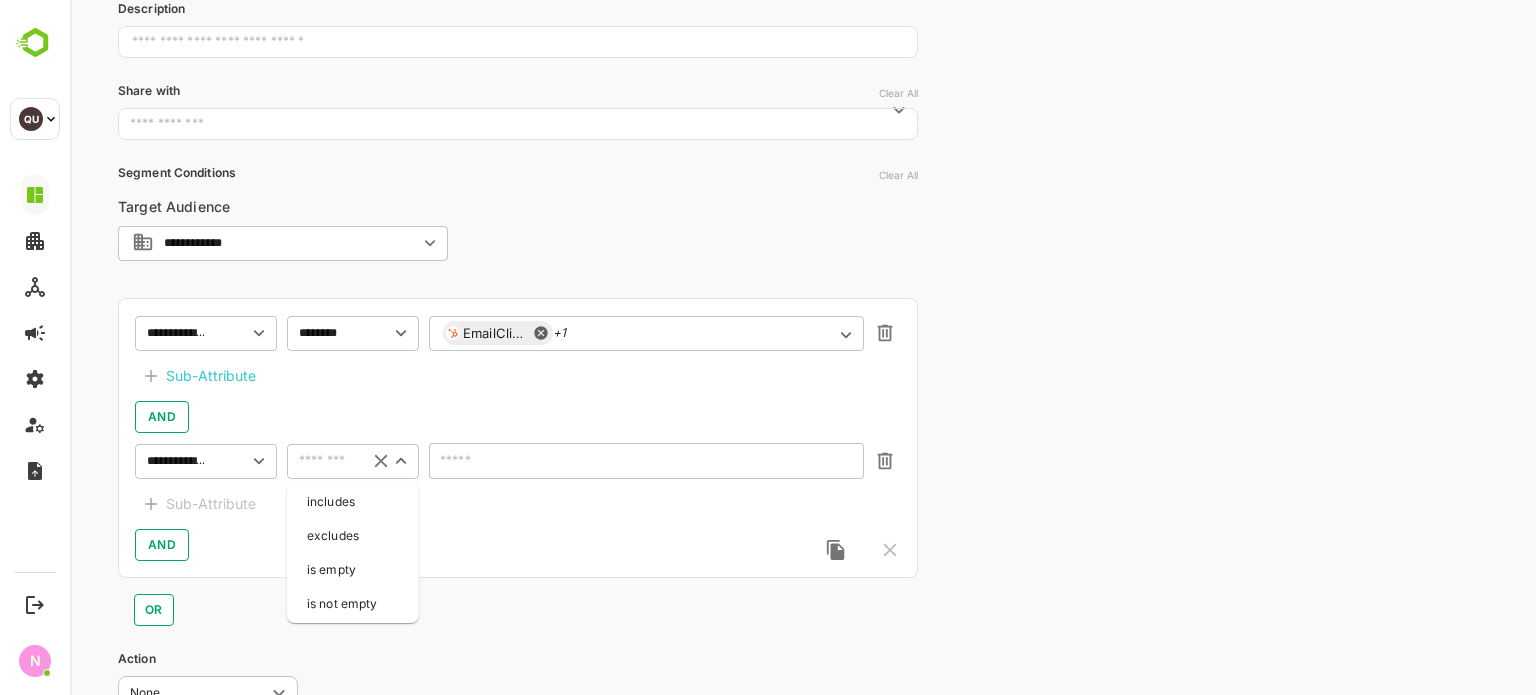 drag, startPoint x: 328, startPoint y: 505, endPoint x: 440, endPoint y: 483, distance: 114.14027 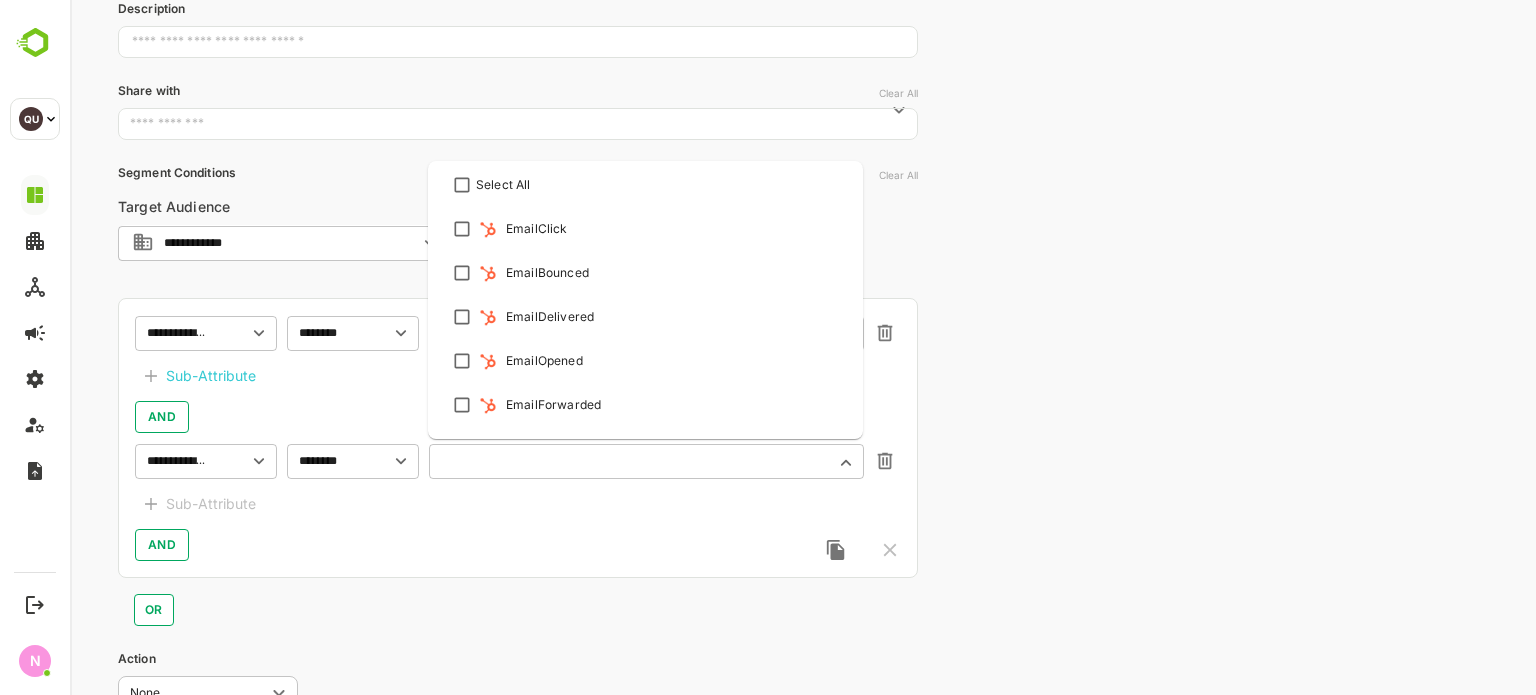 click at bounding box center (634, 461) 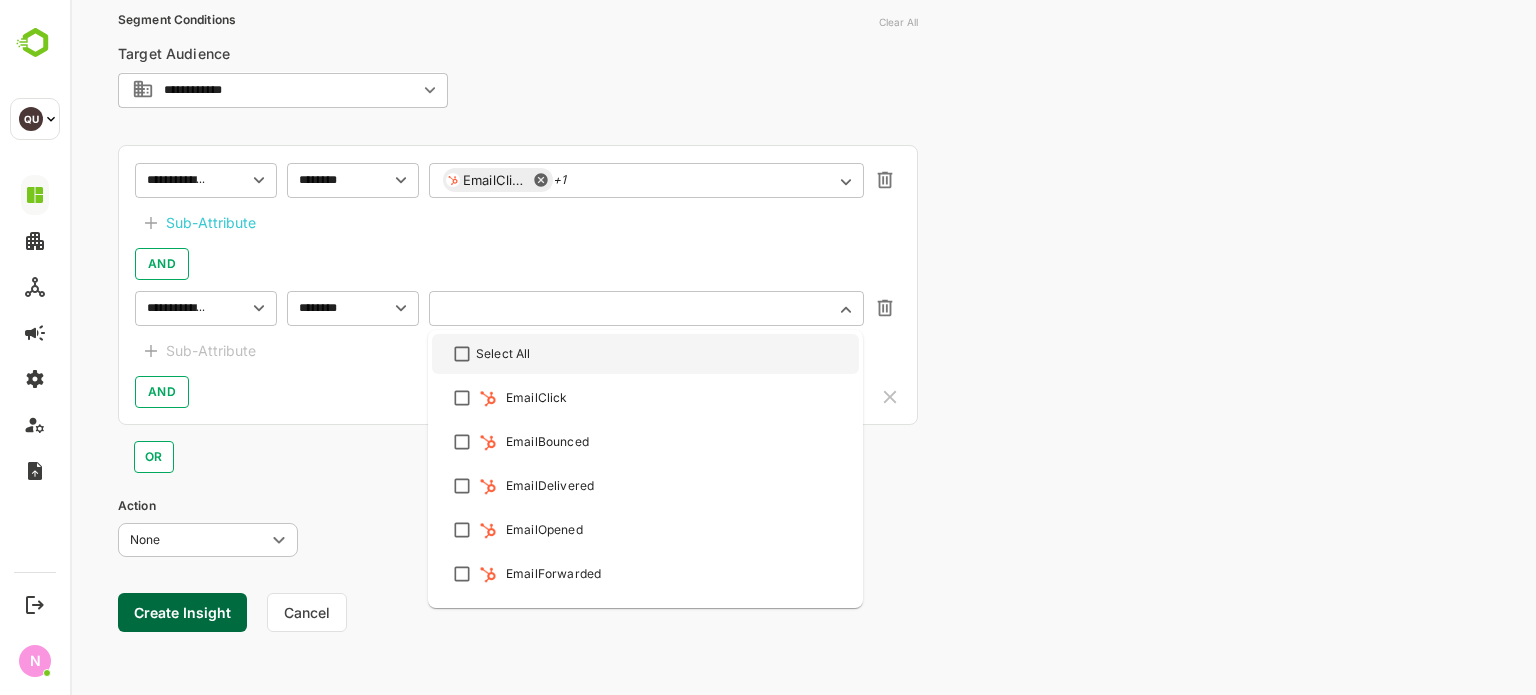 scroll, scrollTop: 437, scrollLeft: 0, axis: vertical 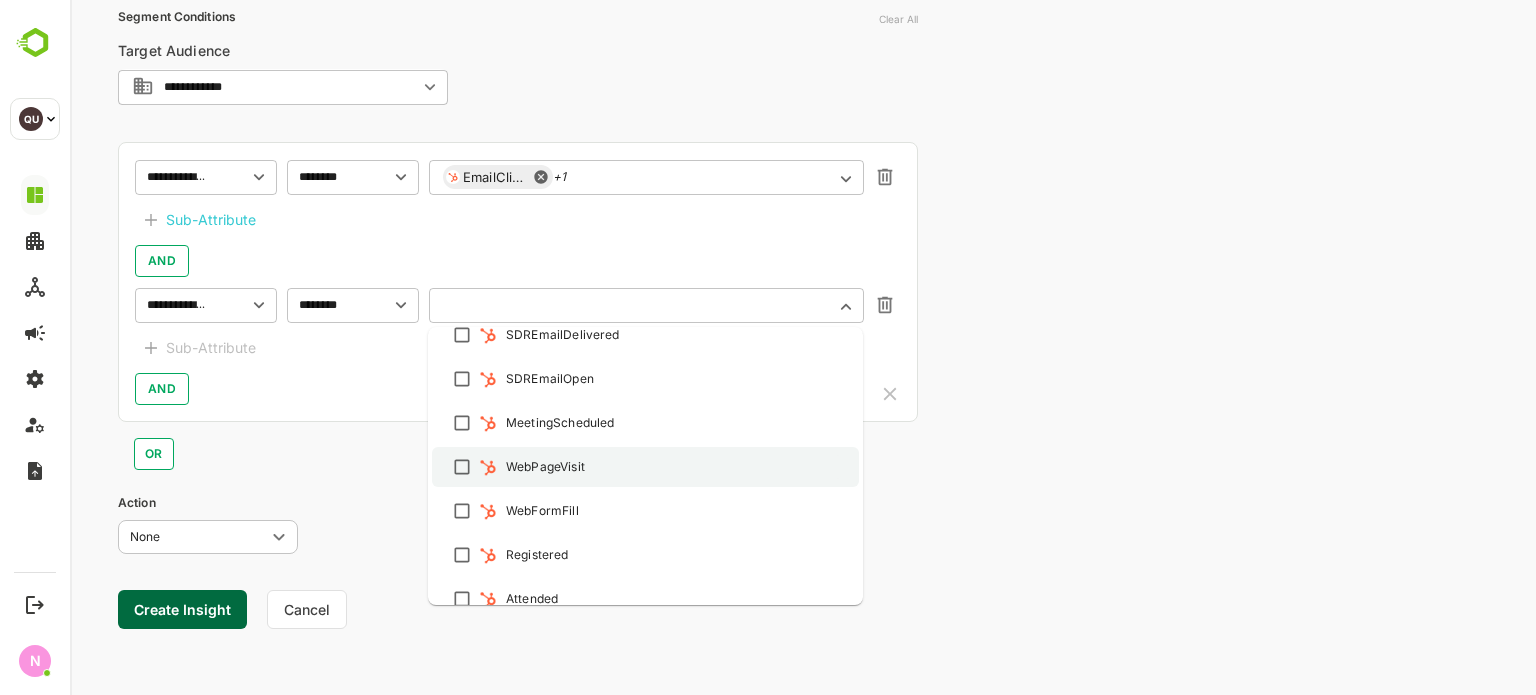 click on "WebPageVisit" at bounding box center [545, 467] 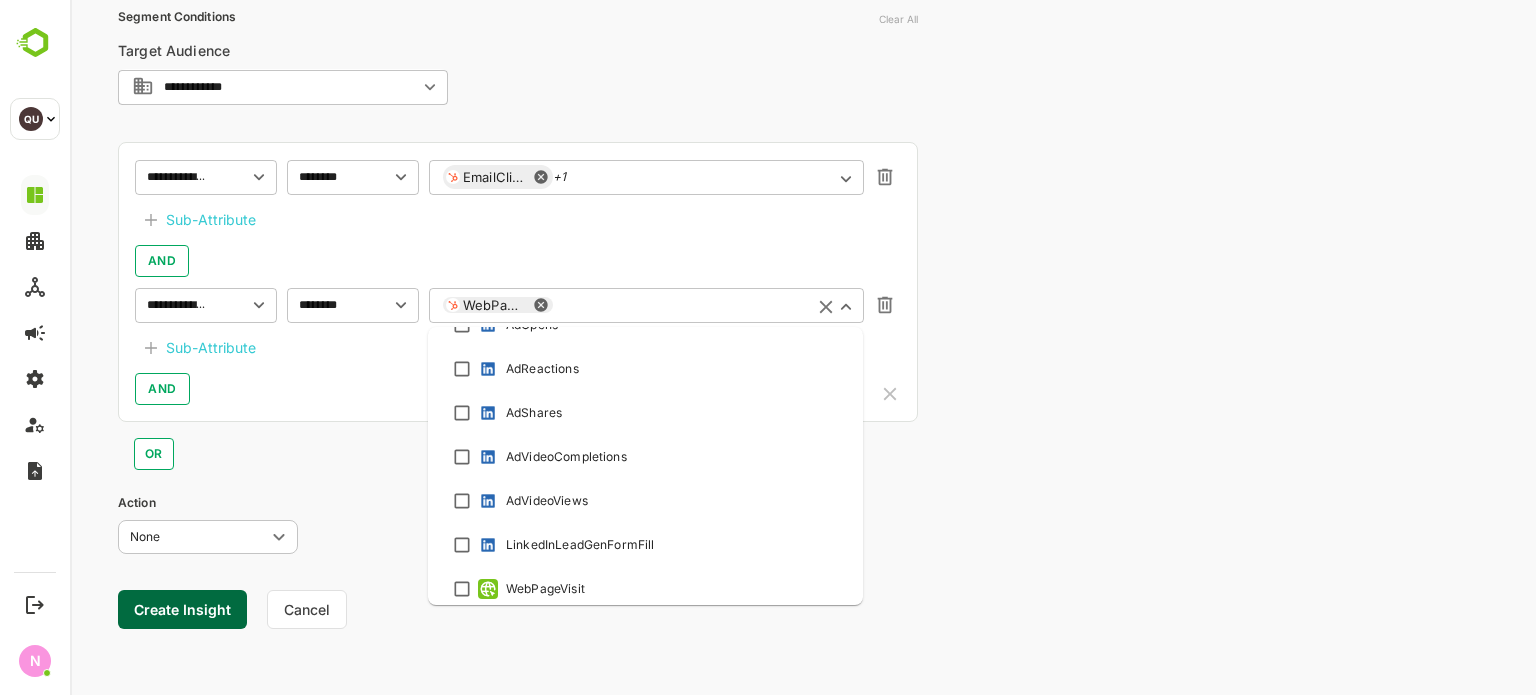 scroll, scrollTop: 1221, scrollLeft: 0, axis: vertical 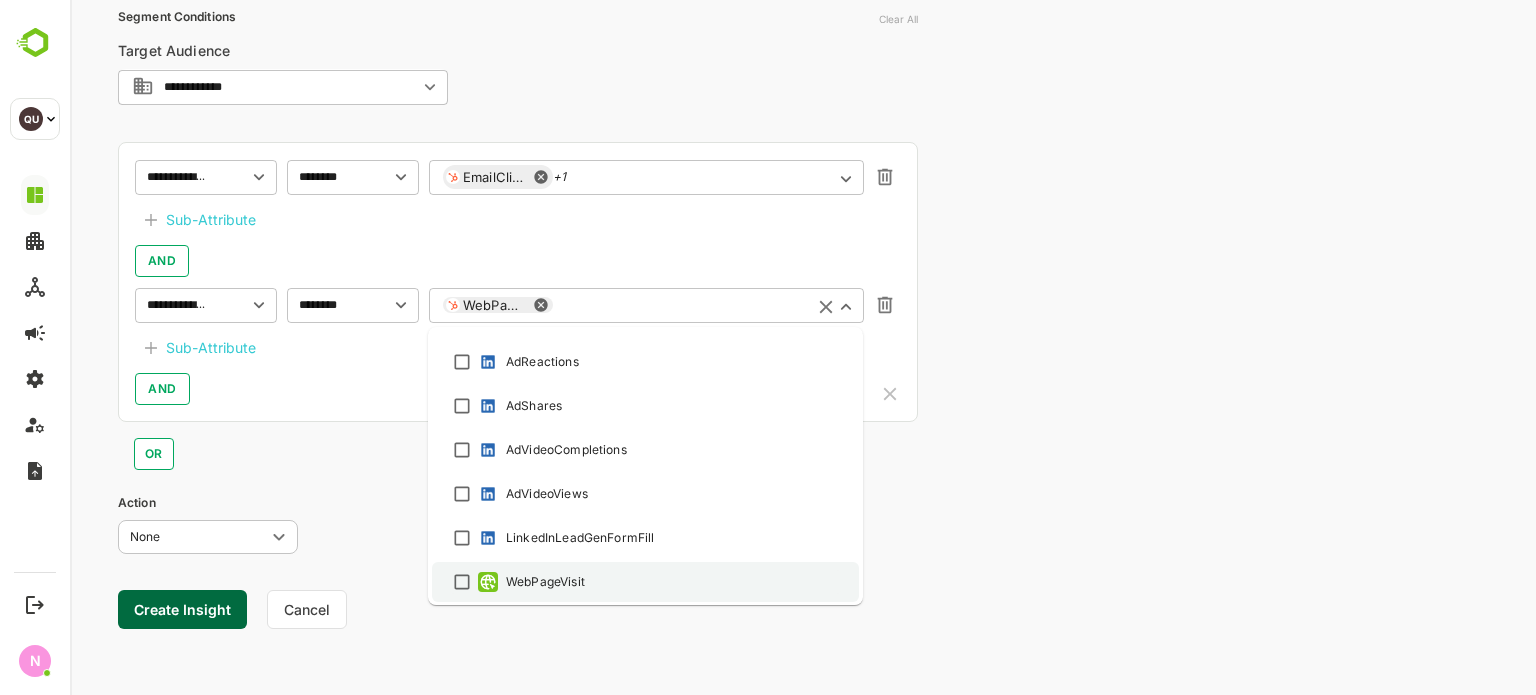 click on "WebPageVisit" at bounding box center (545, 582) 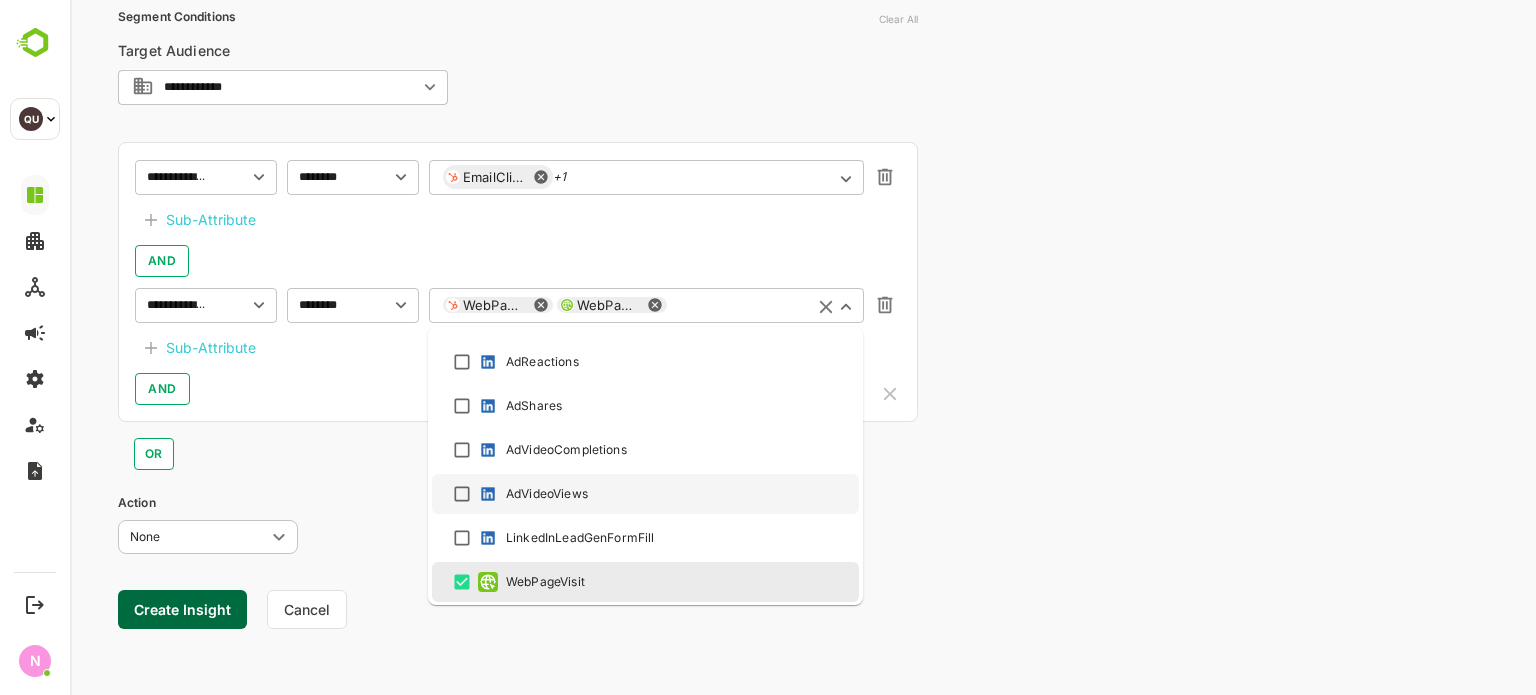click on "AND" at bounding box center [518, 389] 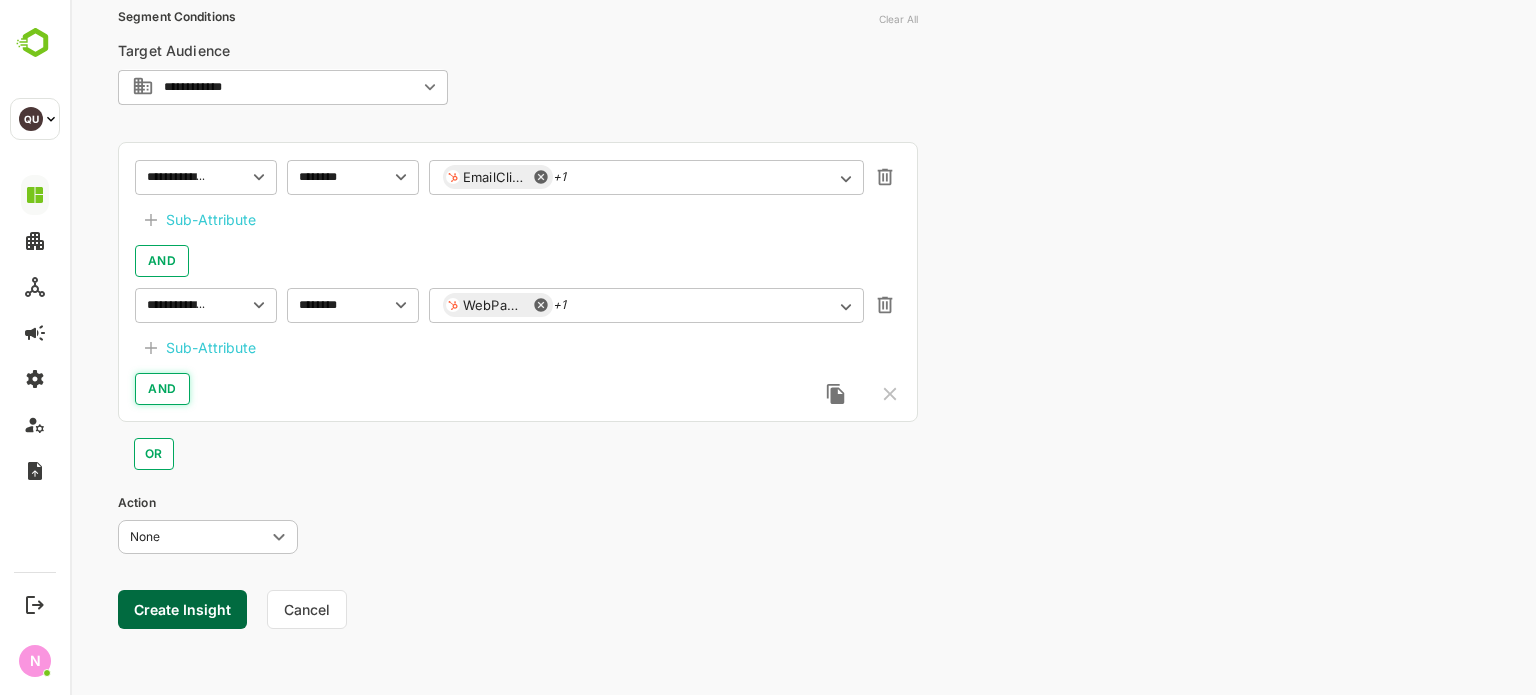 click on "AND" at bounding box center (162, 389) 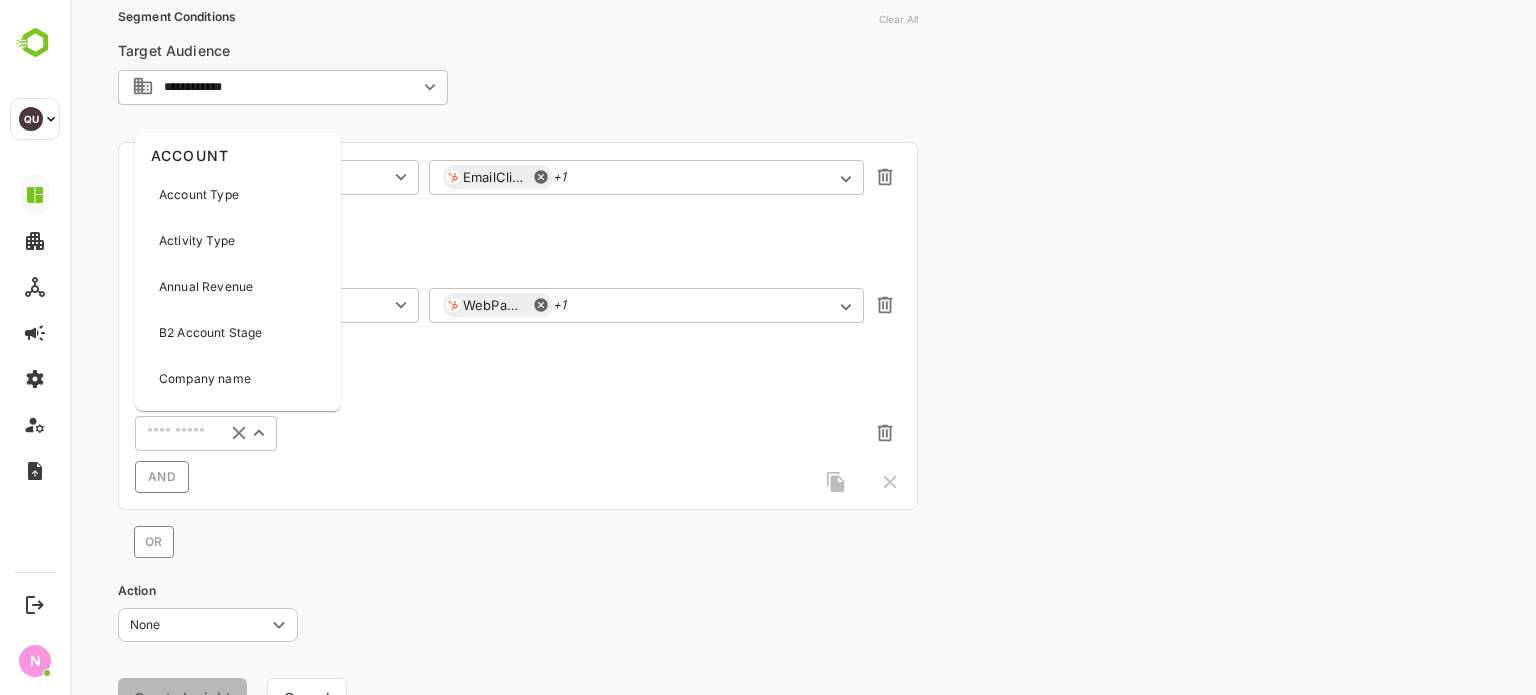 click at bounding box center [176, 433] 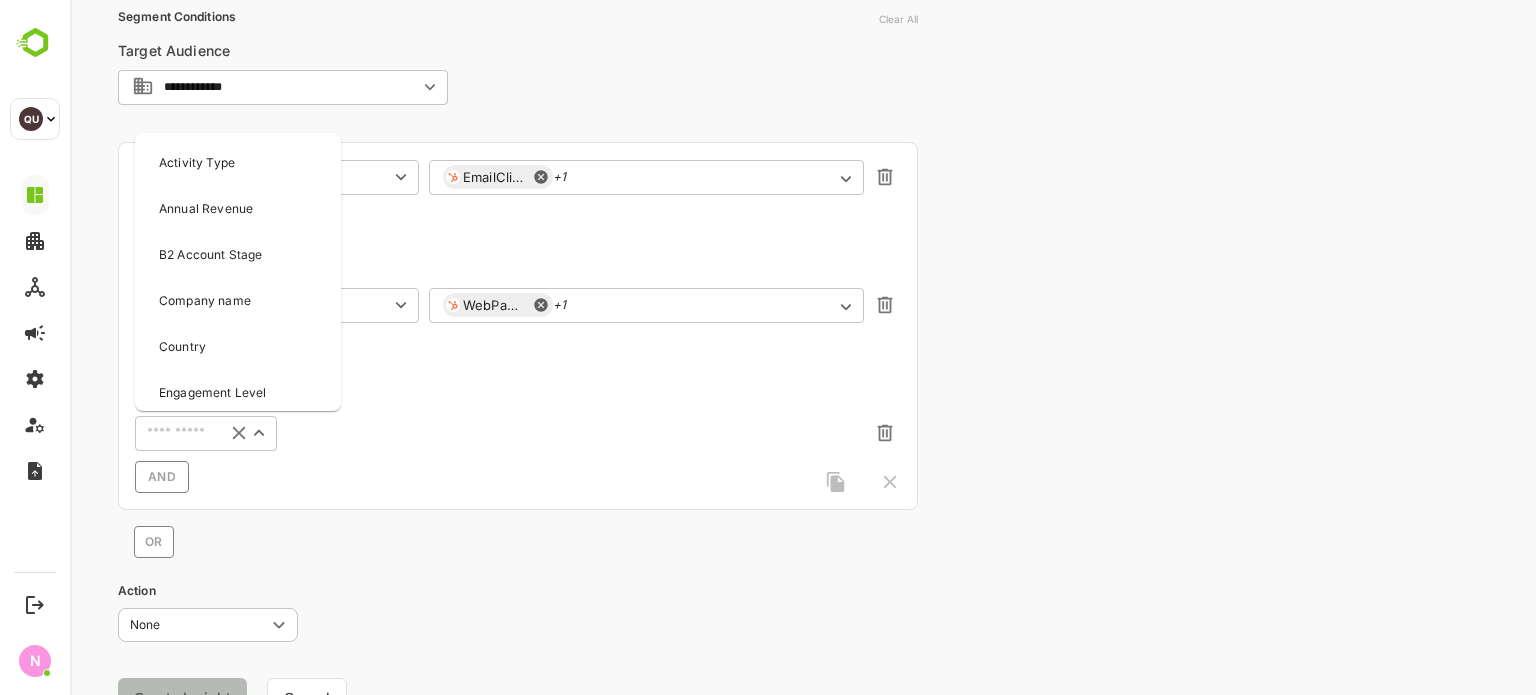 scroll, scrollTop: 0, scrollLeft: 0, axis: both 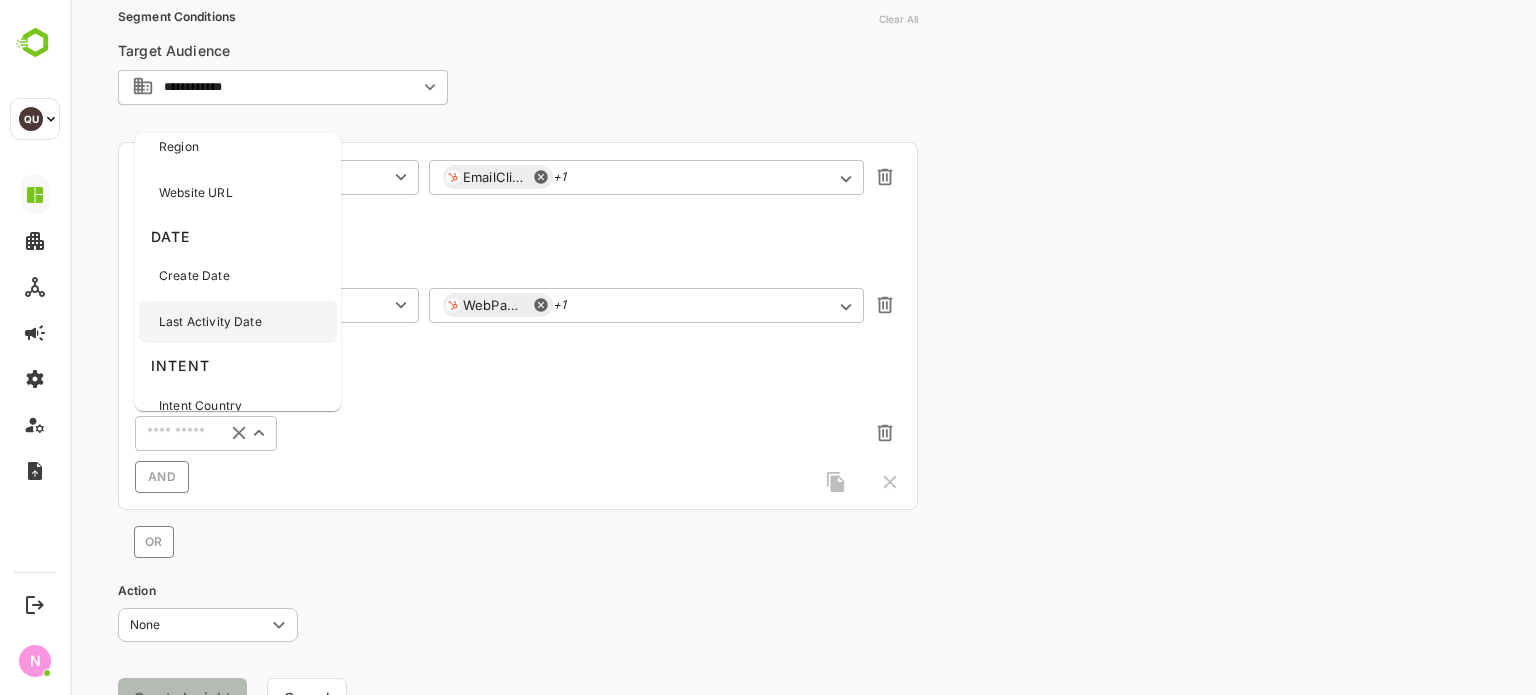 click on "Last Activity Date" at bounding box center [238, 322] 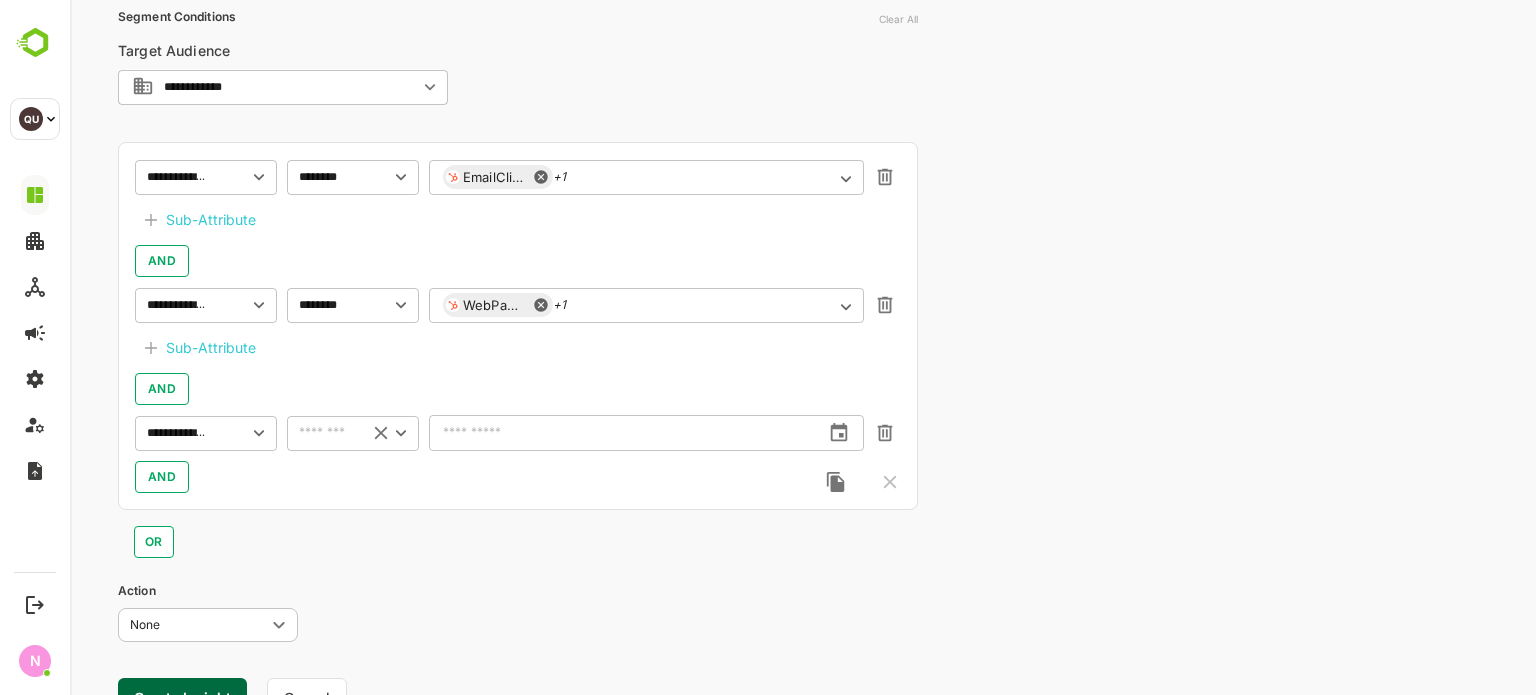 click at bounding box center (323, 433) 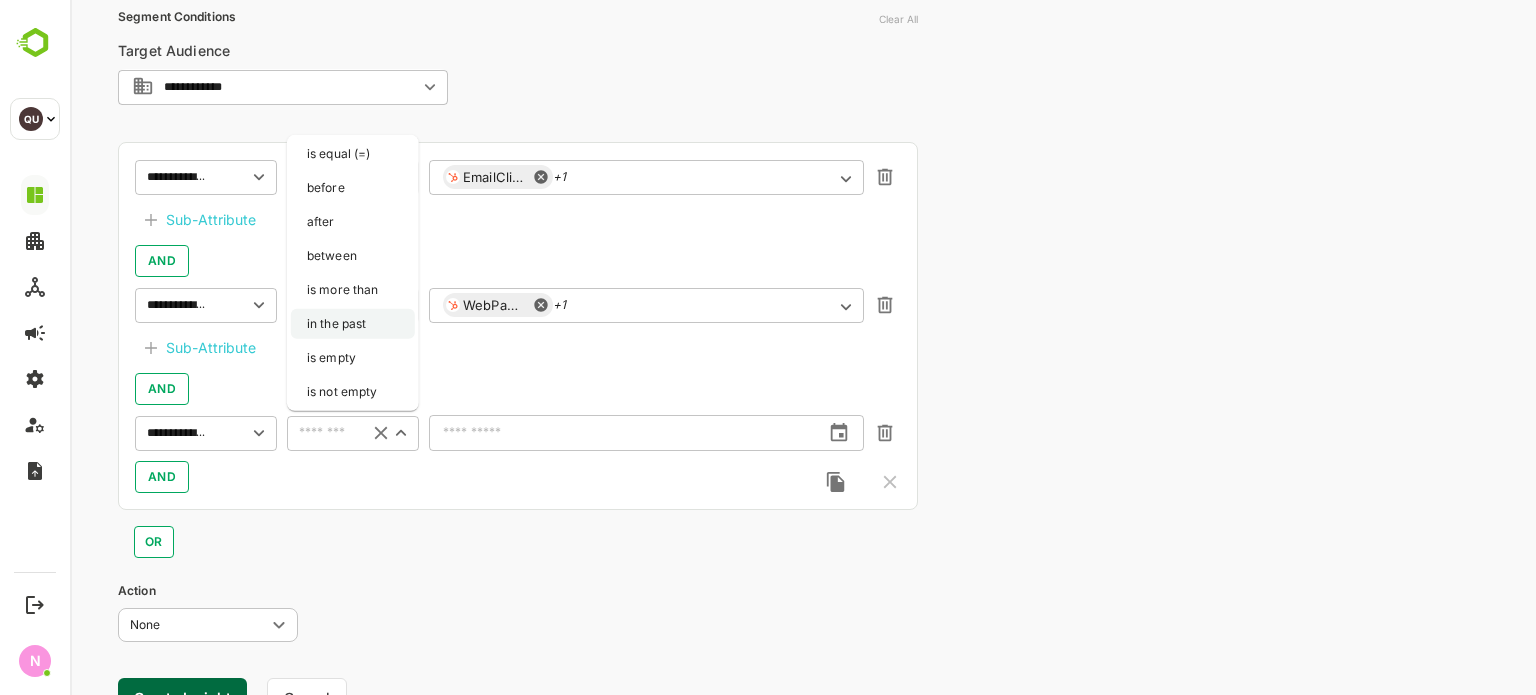 click on "in the past" at bounding box center (353, 324) 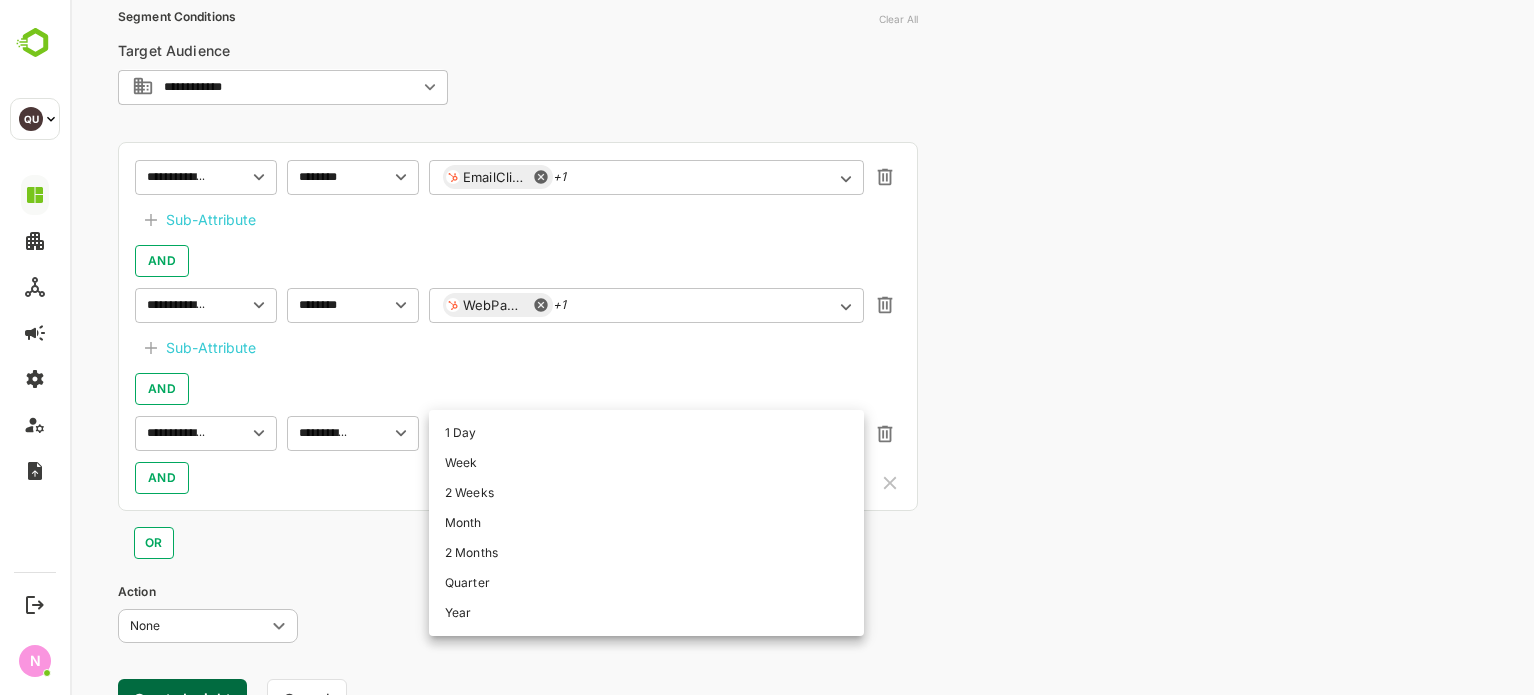 click on "**********" at bounding box center [803, 174] 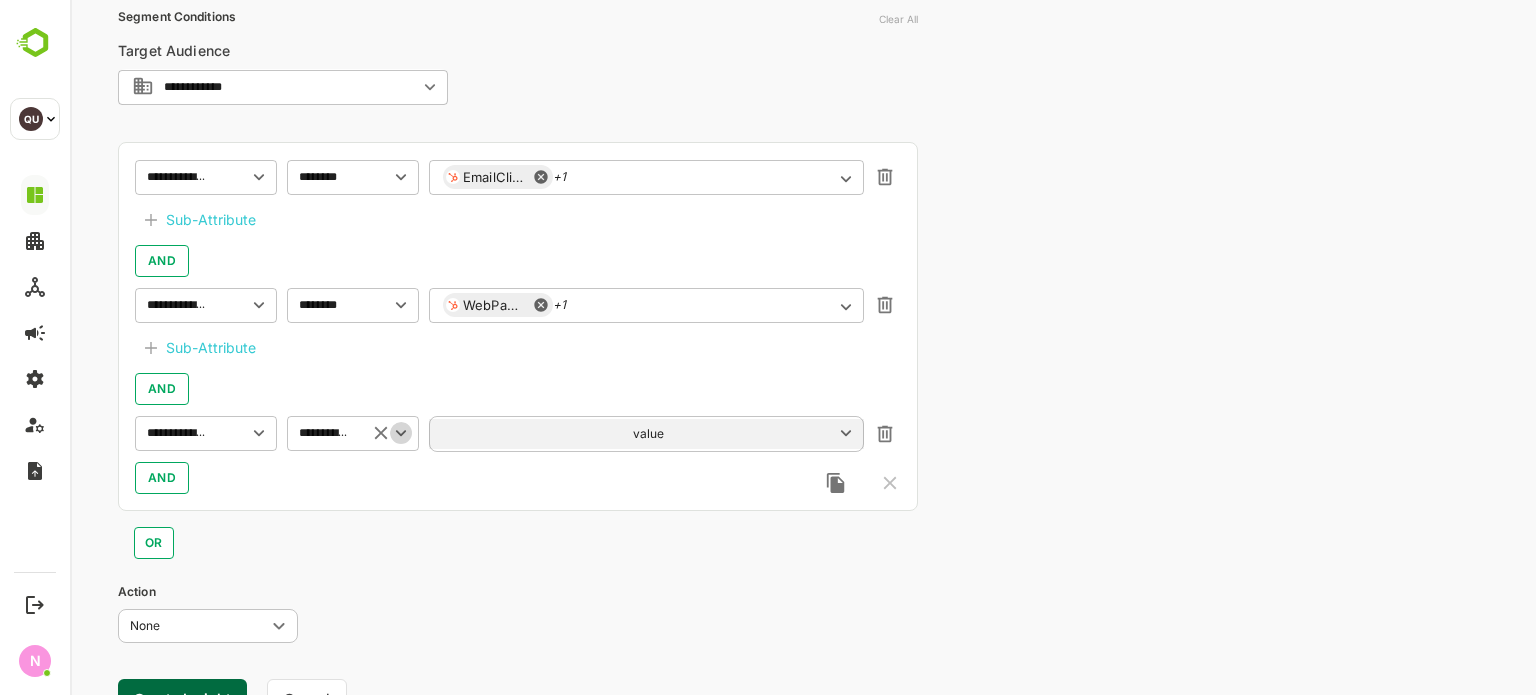 click 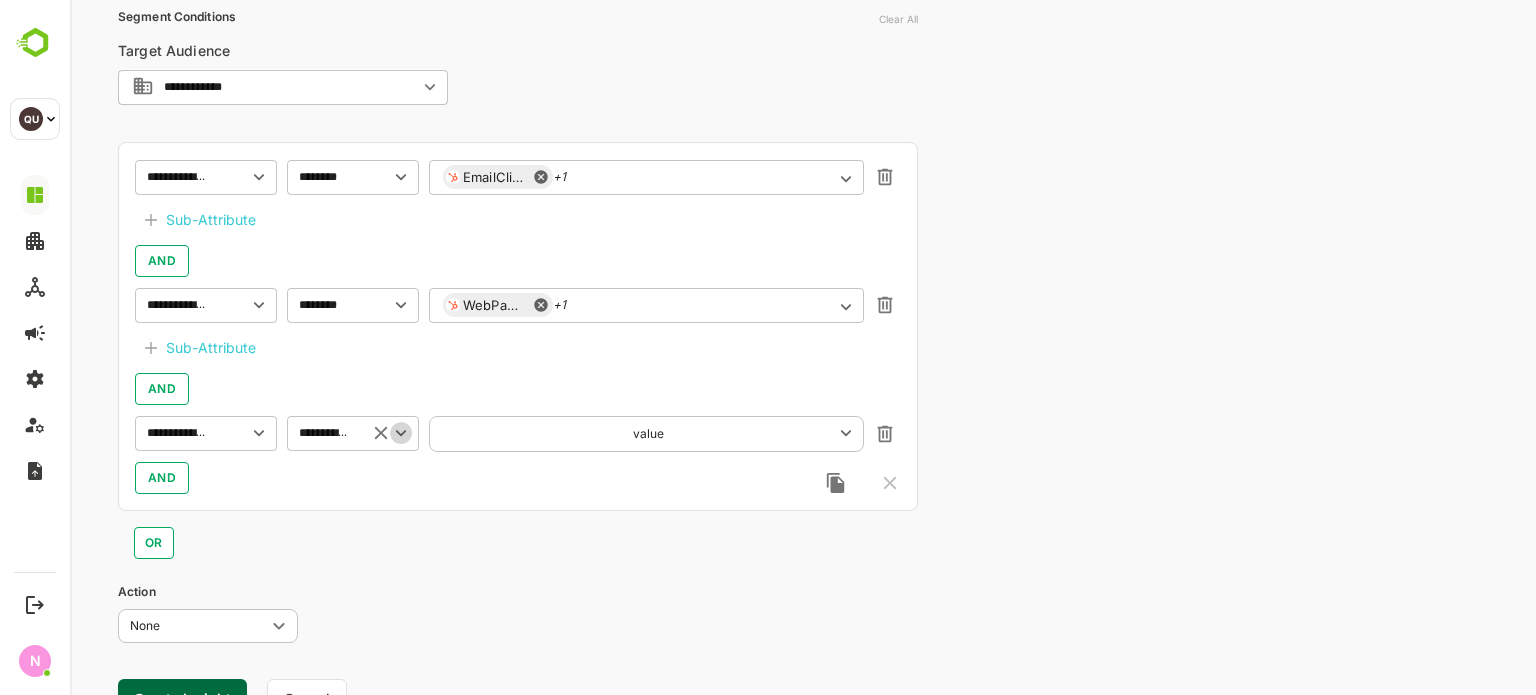 scroll, scrollTop: 0, scrollLeft: 9, axis: horizontal 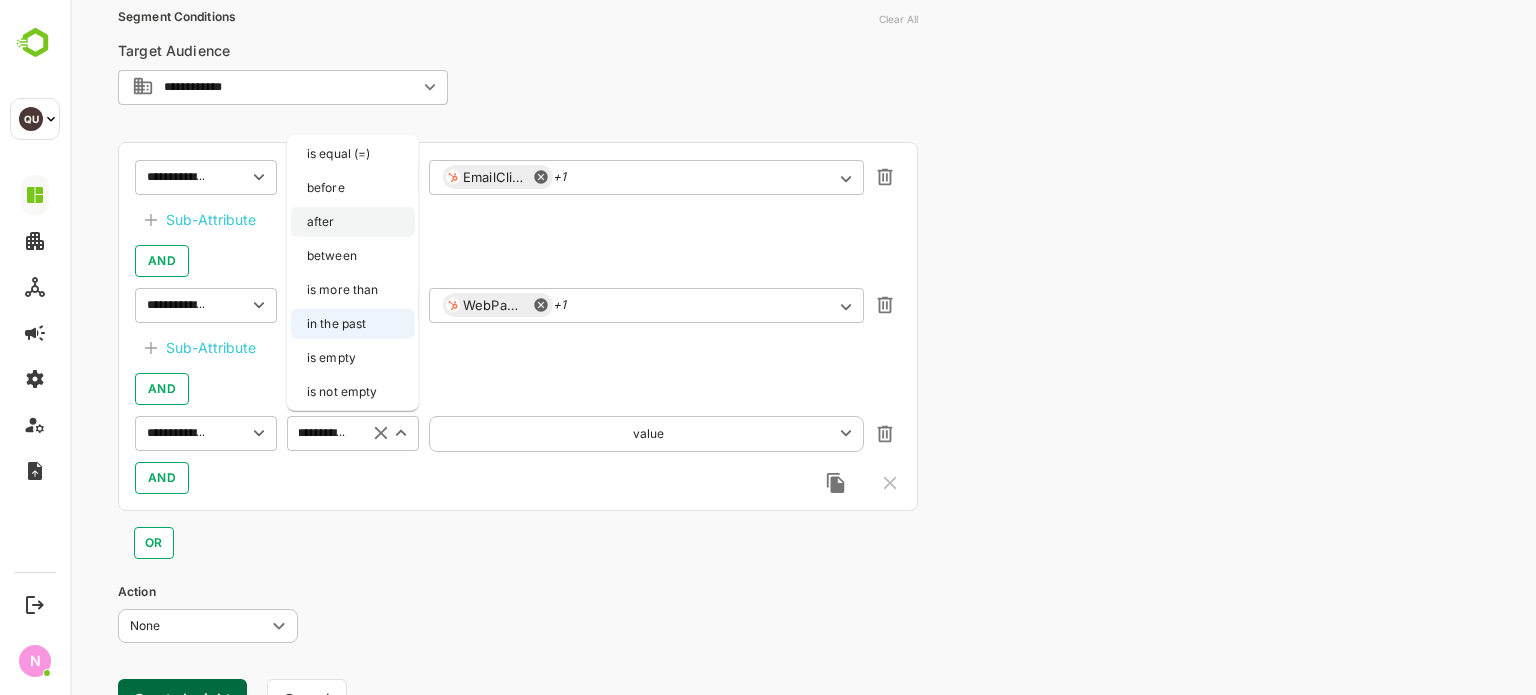 click on "after" at bounding box center [353, 222] 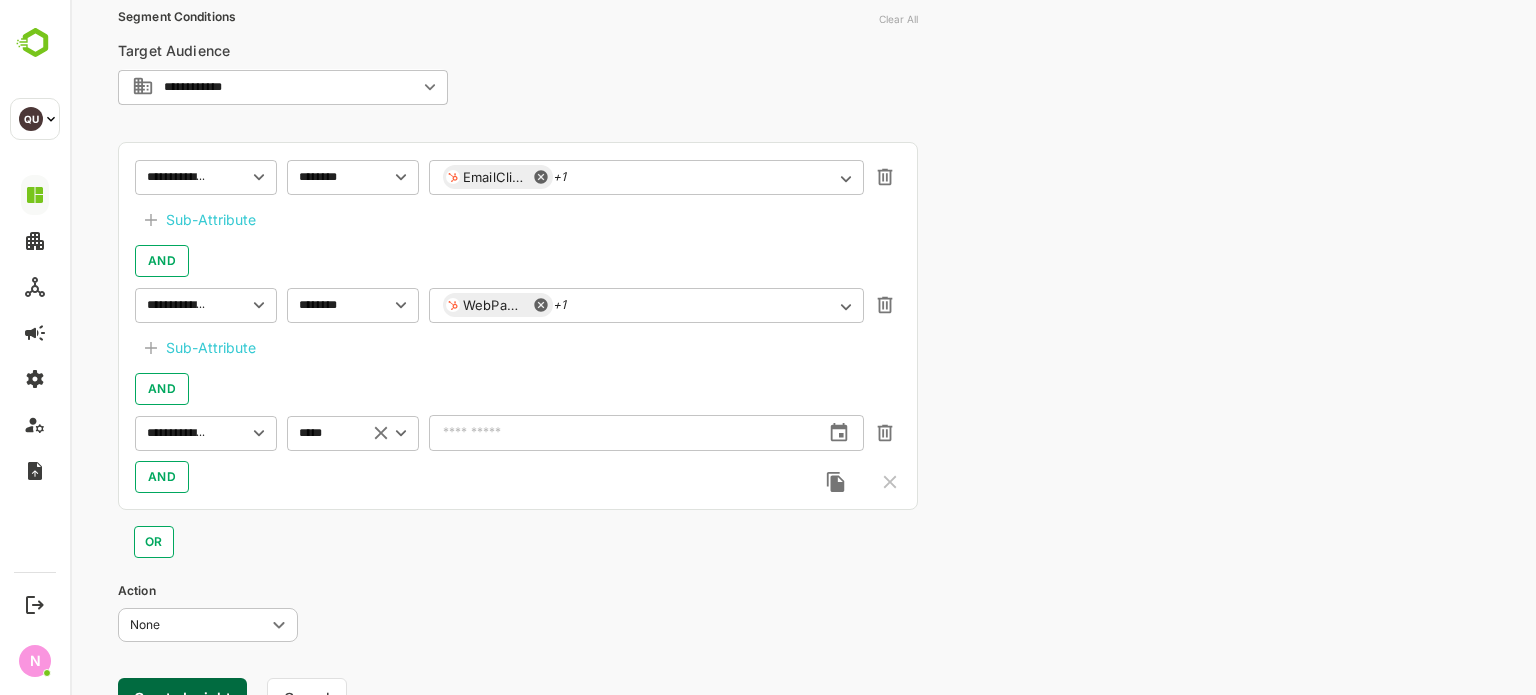 scroll, scrollTop: 0, scrollLeft: 0, axis: both 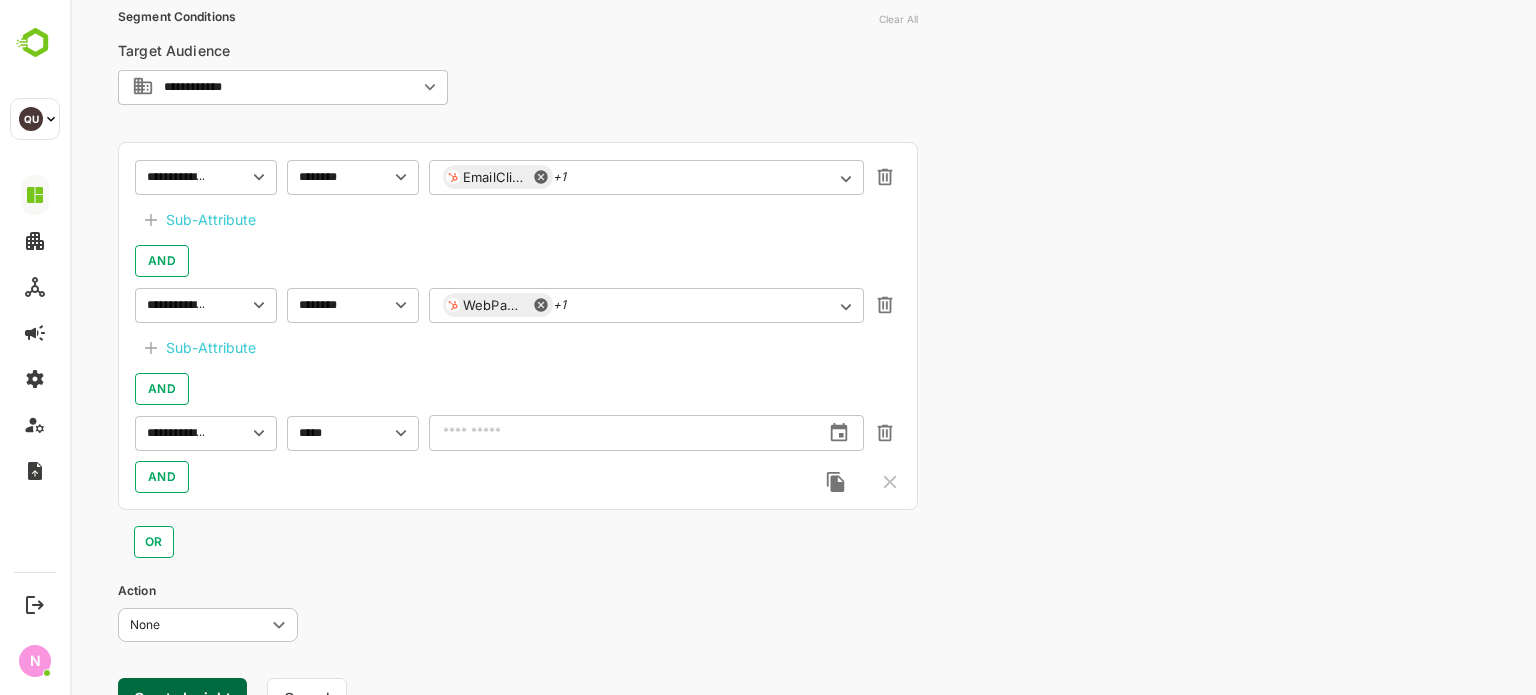 click at bounding box center (624, 433) 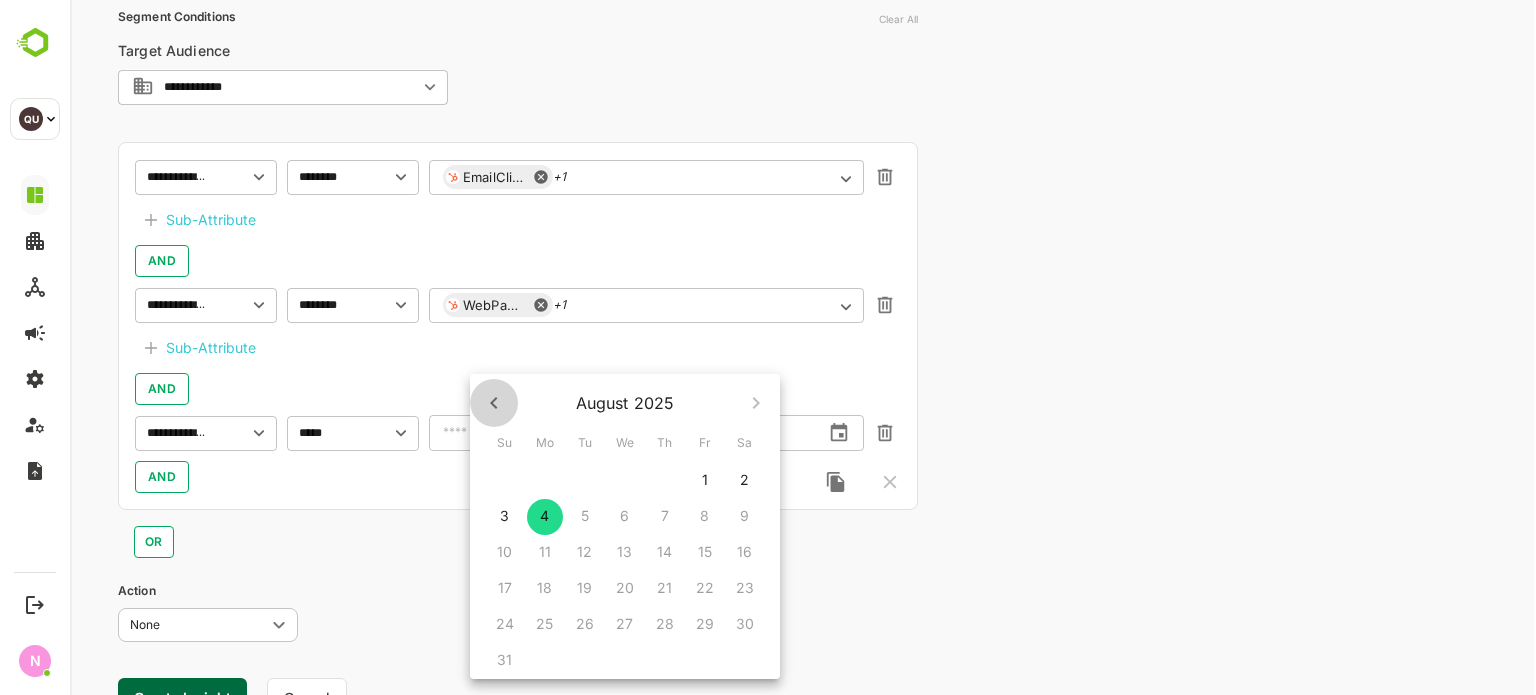 click 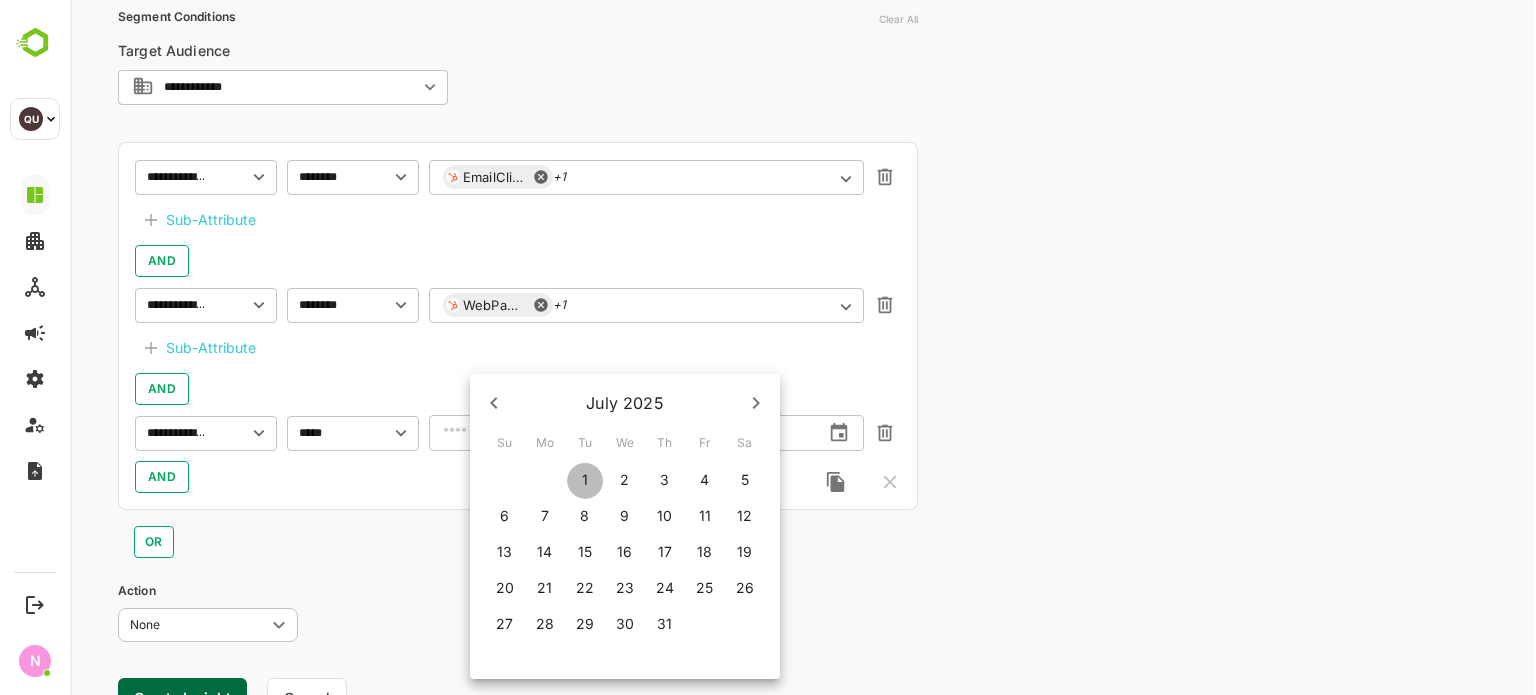 click on "1" at bounding box center (585, 480) 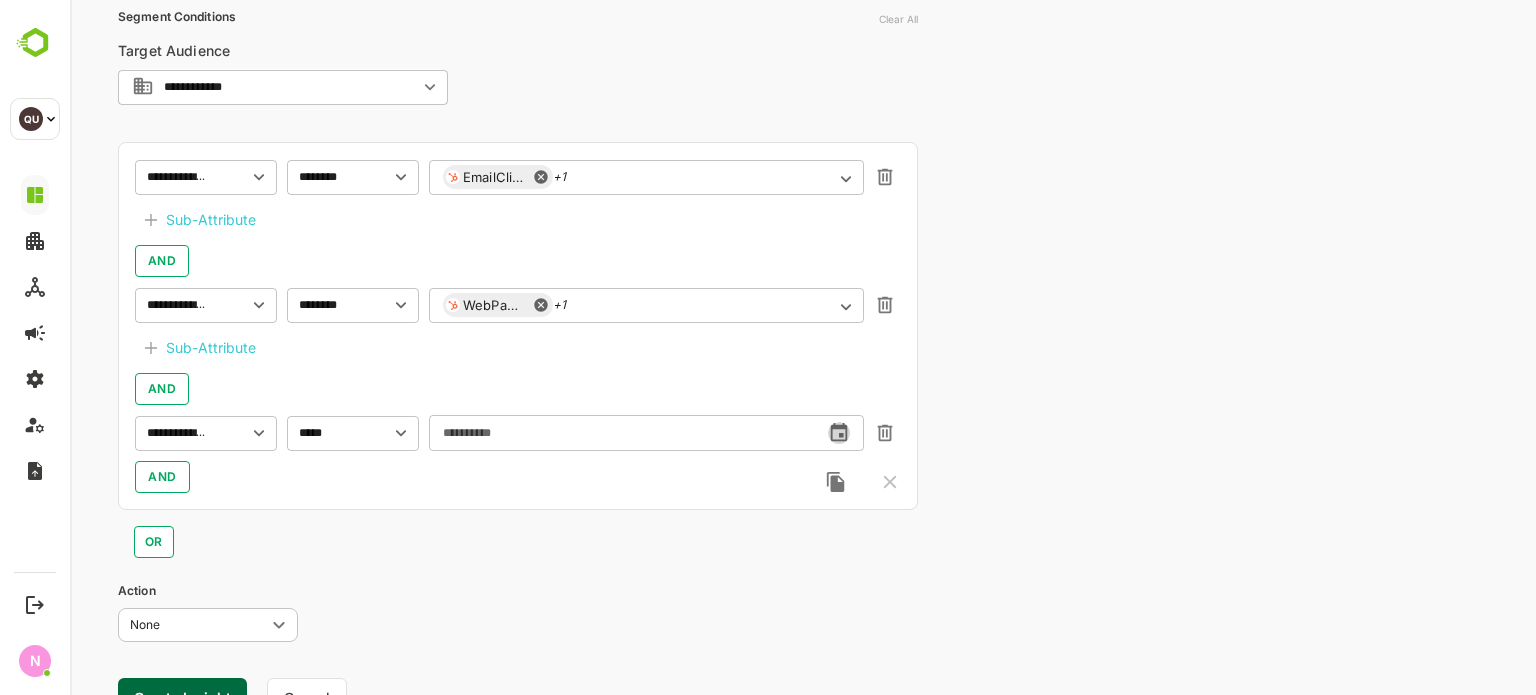 click 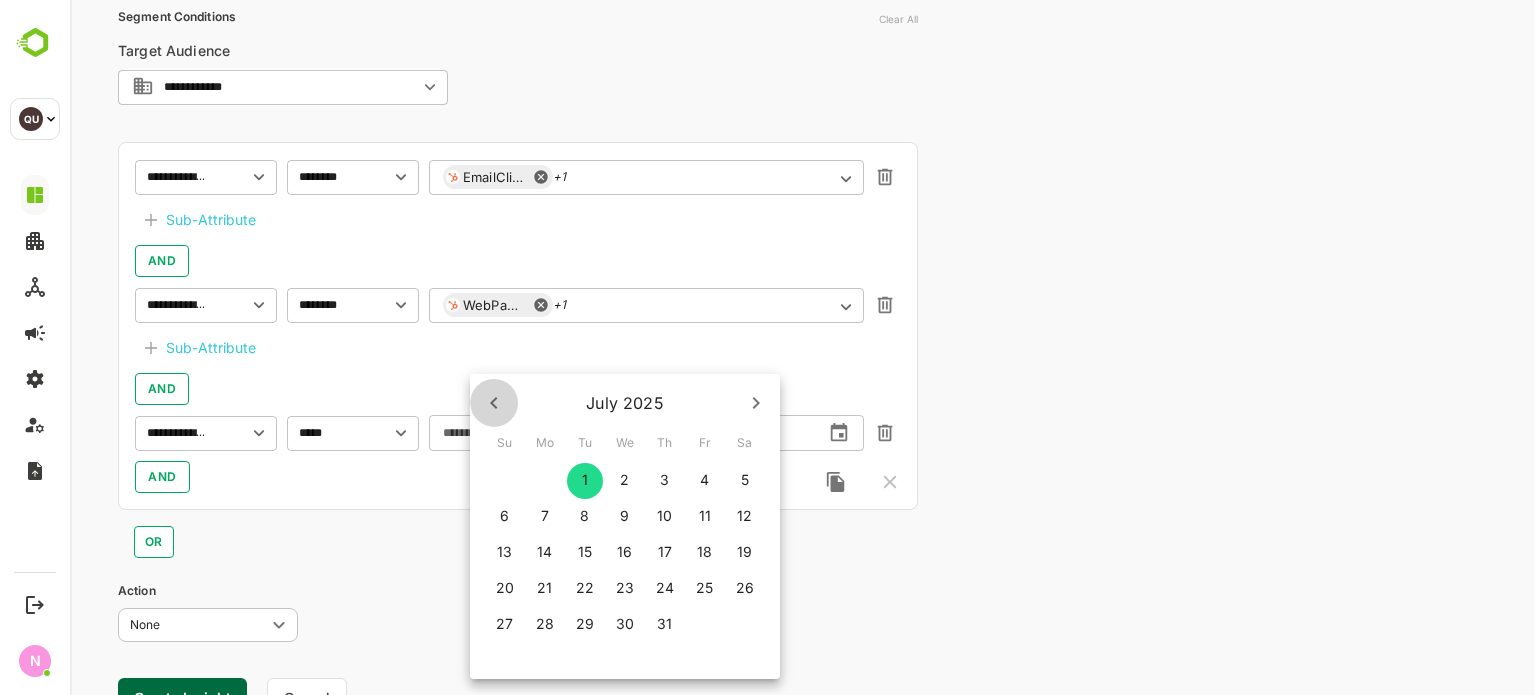 click 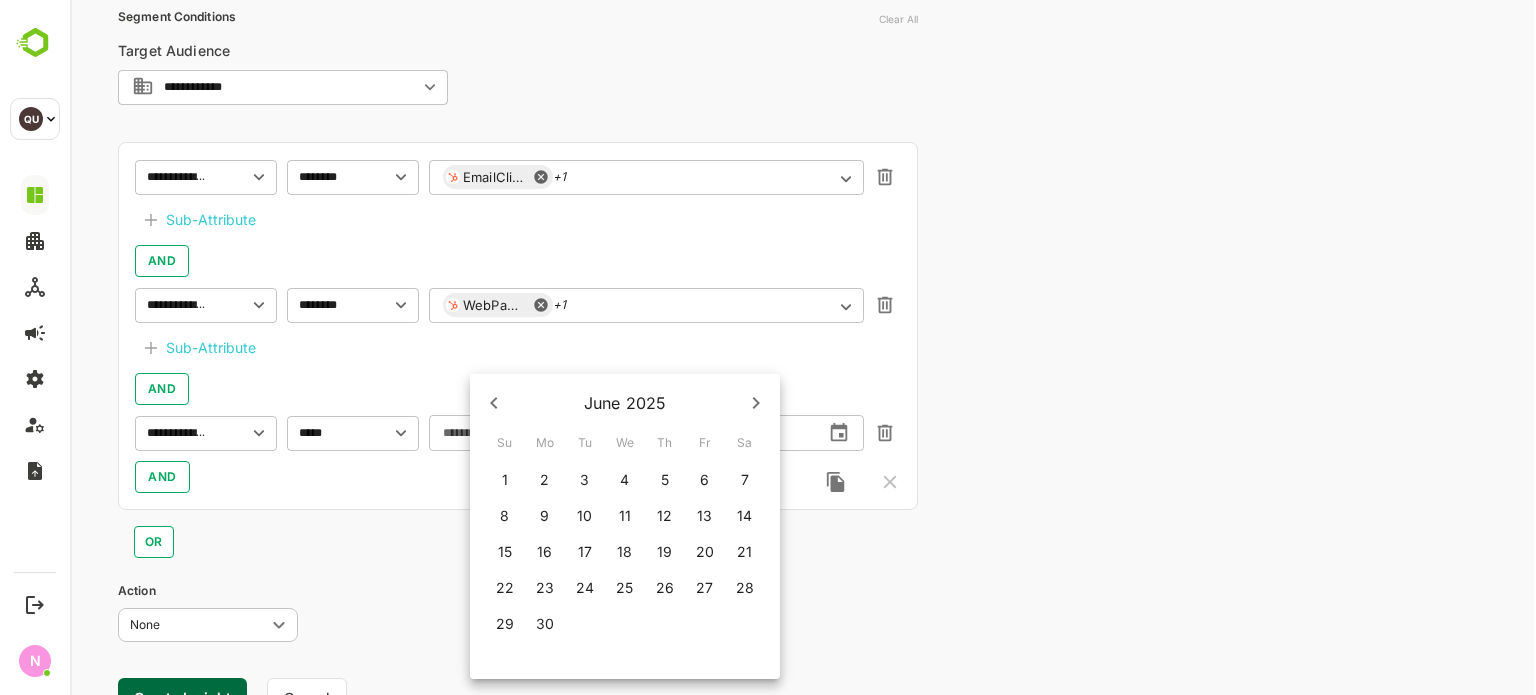 click on "30" at bounding box center (545, 624) 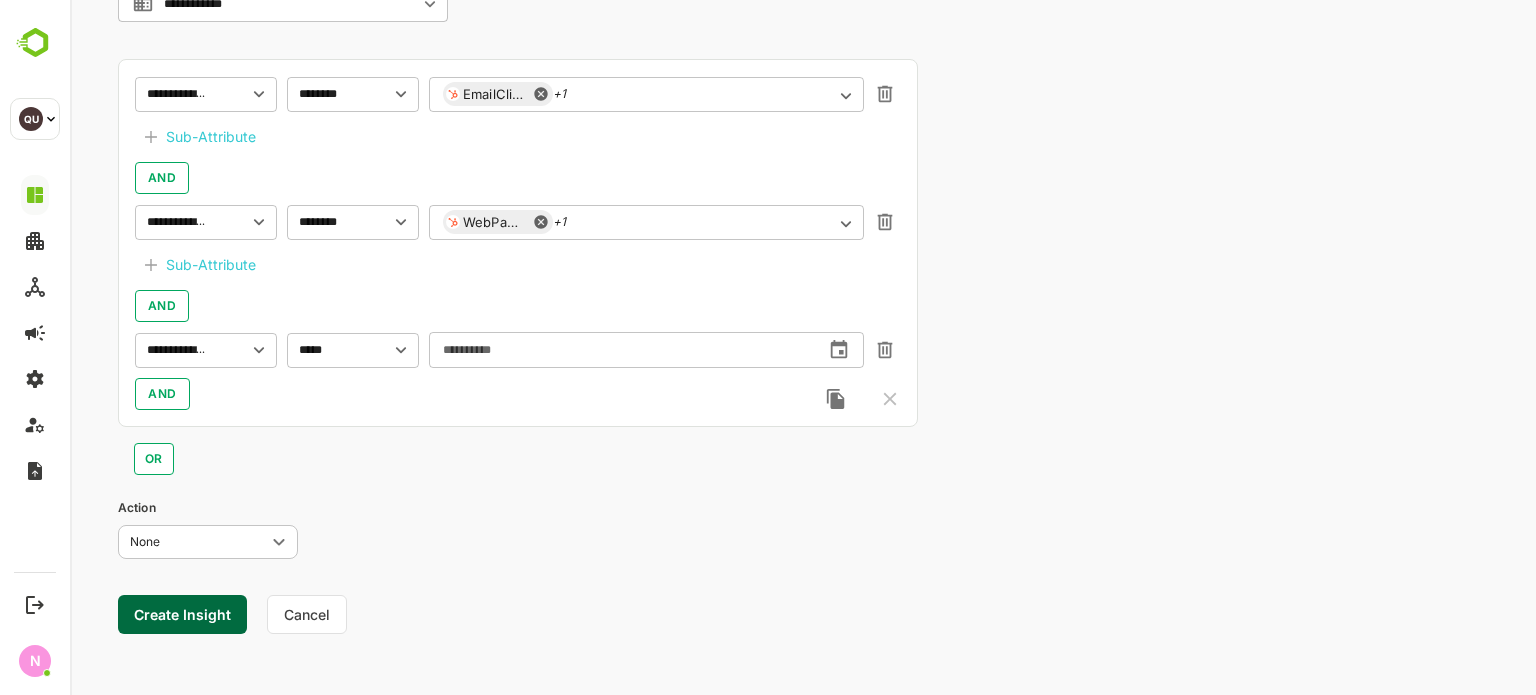 scroll, scrollTop: 525, scrollLeft: 0, axis: vertical 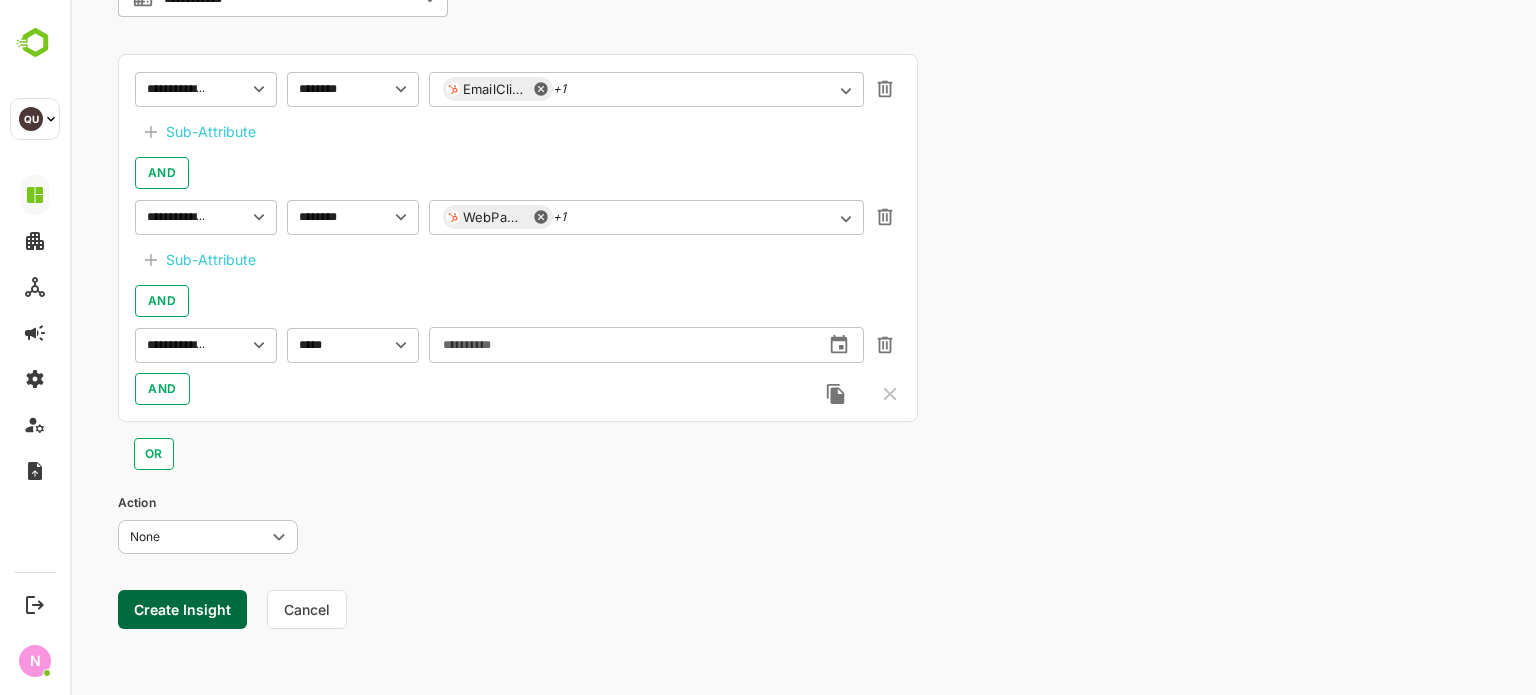 click on "Create Insight" at bounding box center (182, 609) 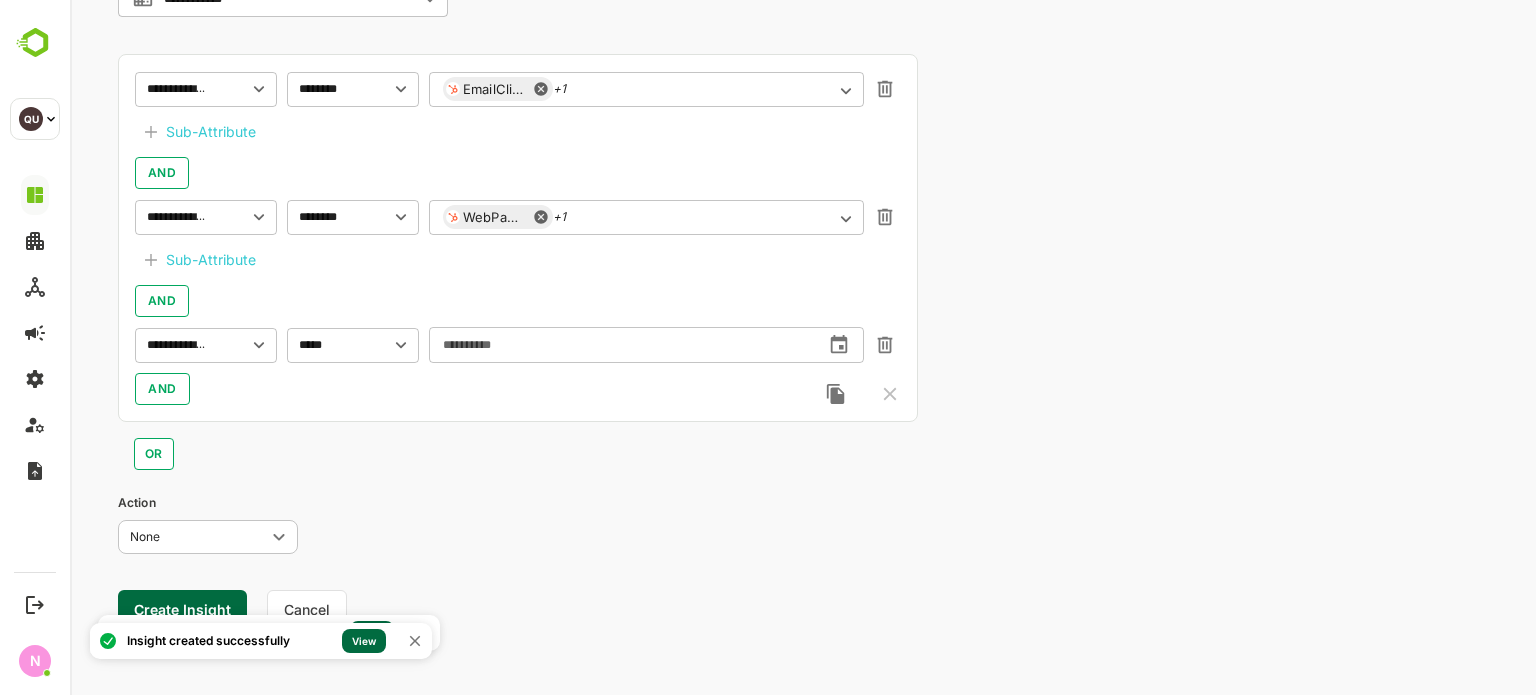 click on "View" at bounding box center [372, 633] 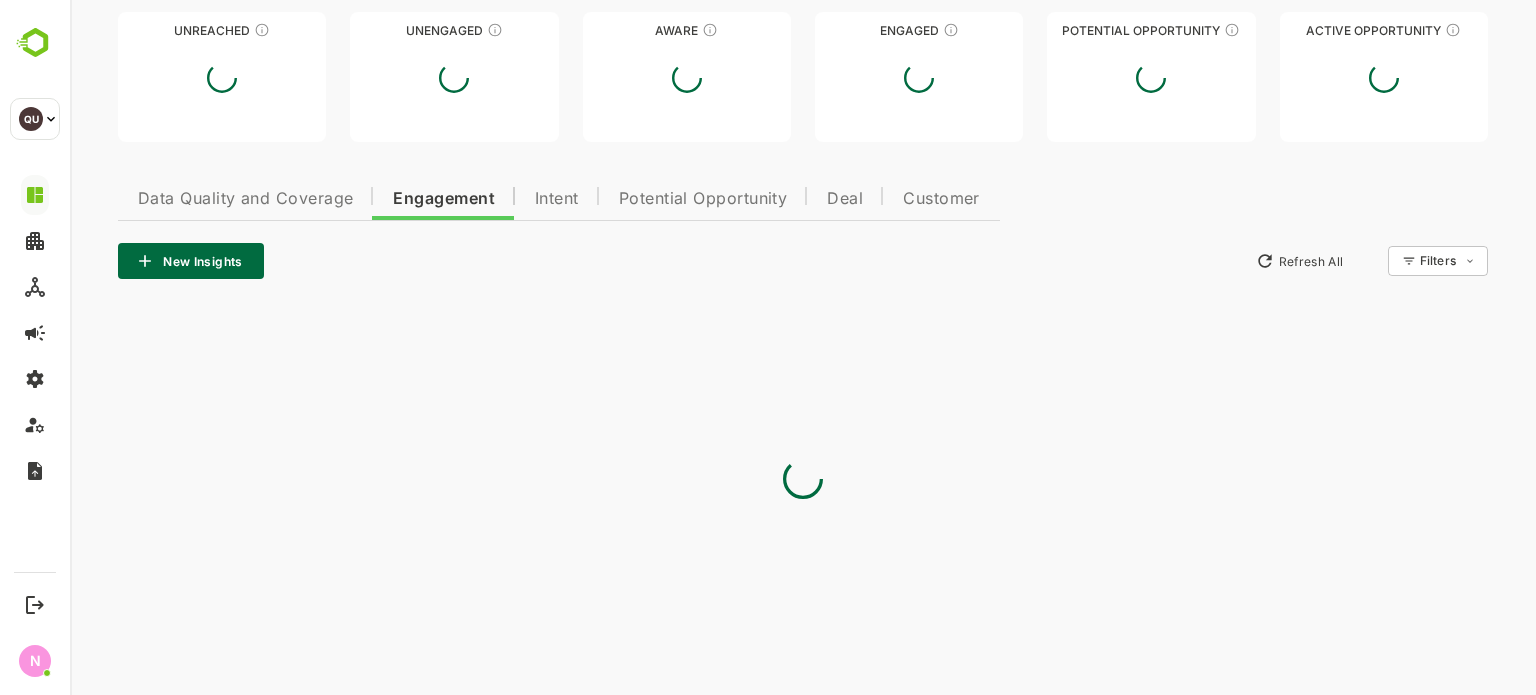 type on "**********" 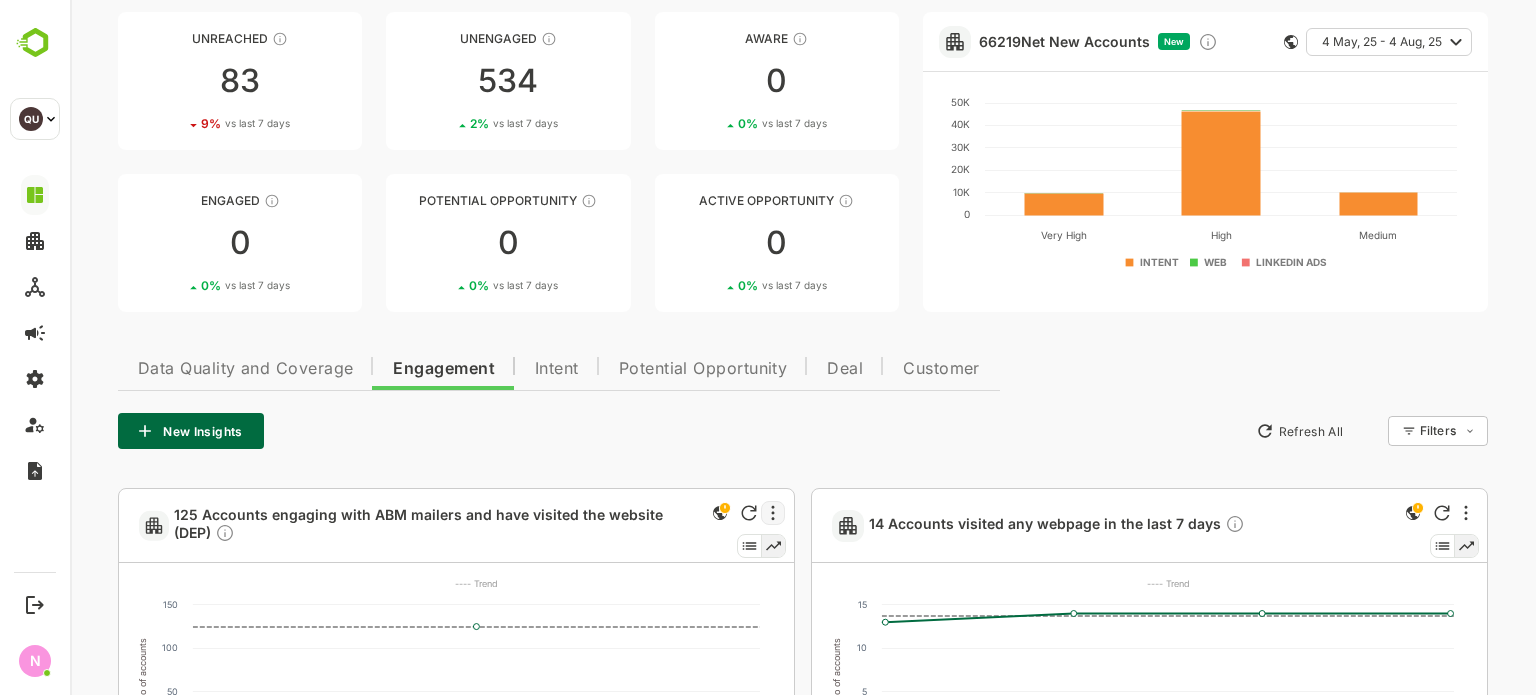 click at bounding box center [773, 513] 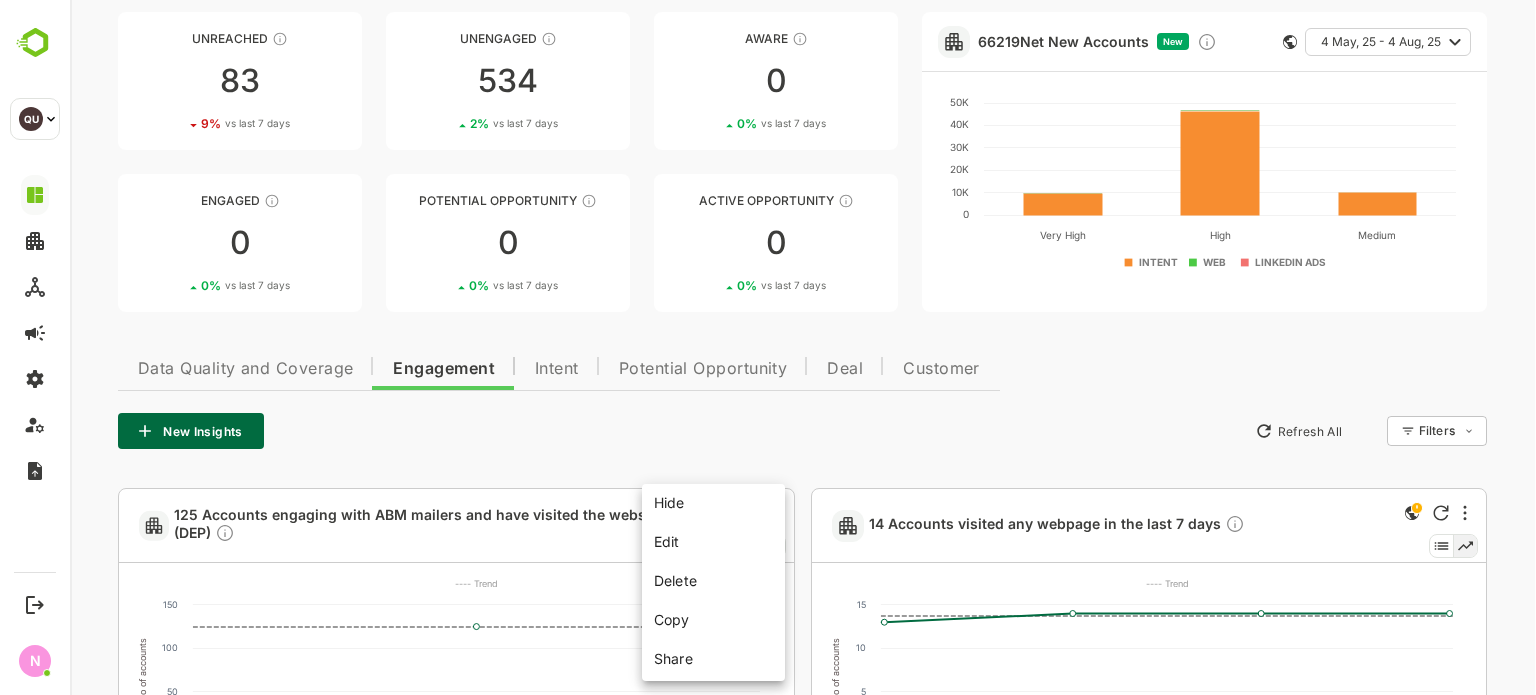 click on "Edit" at bounding box center (713, 541) 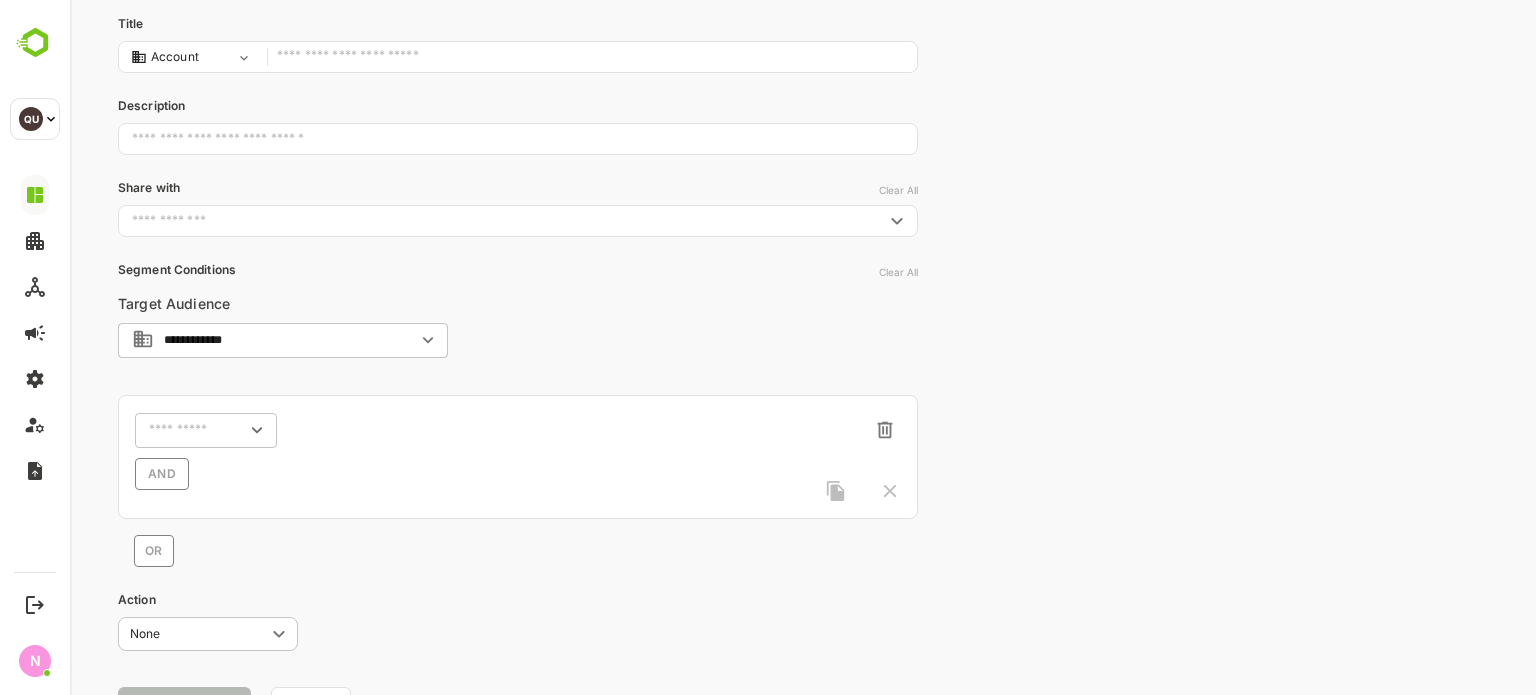 type on "**********" 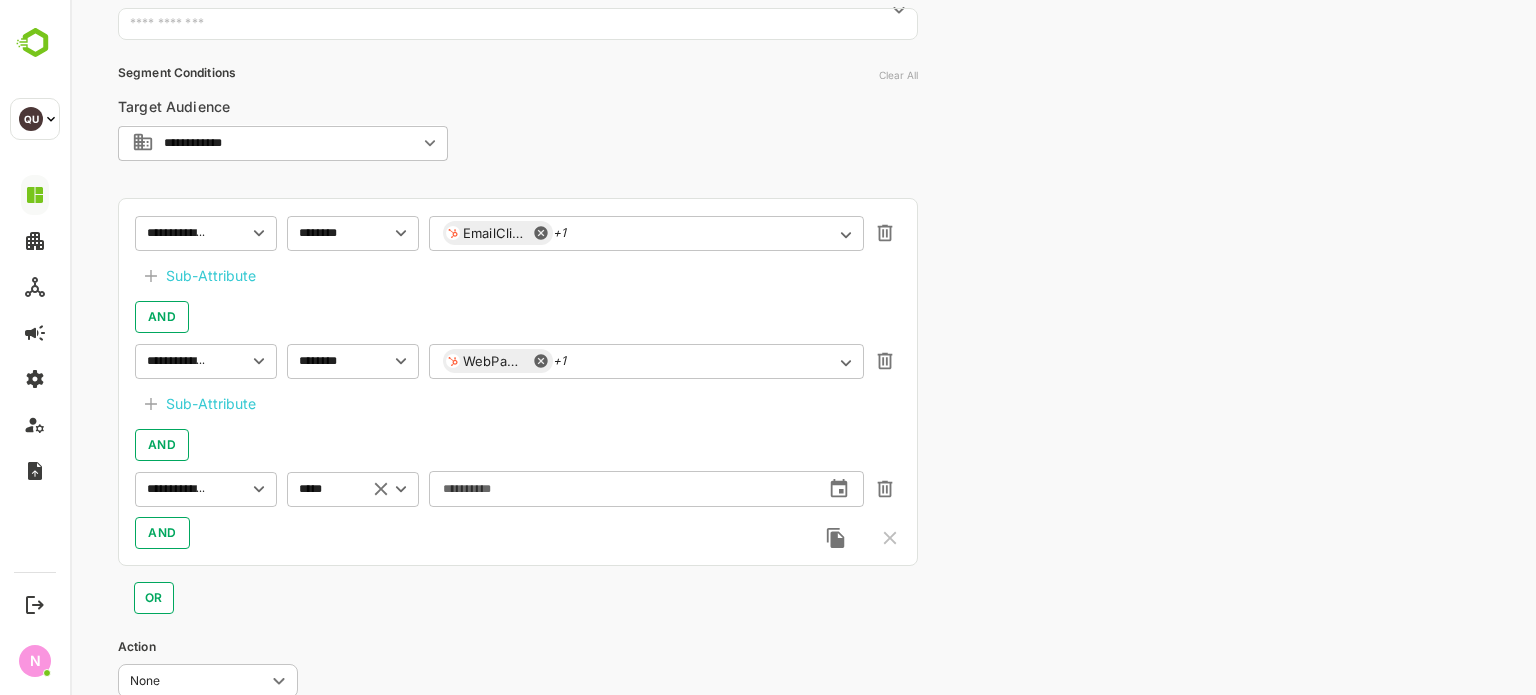 scroll, scrollTop: 525, scrollLeft: 0, axis: vertical 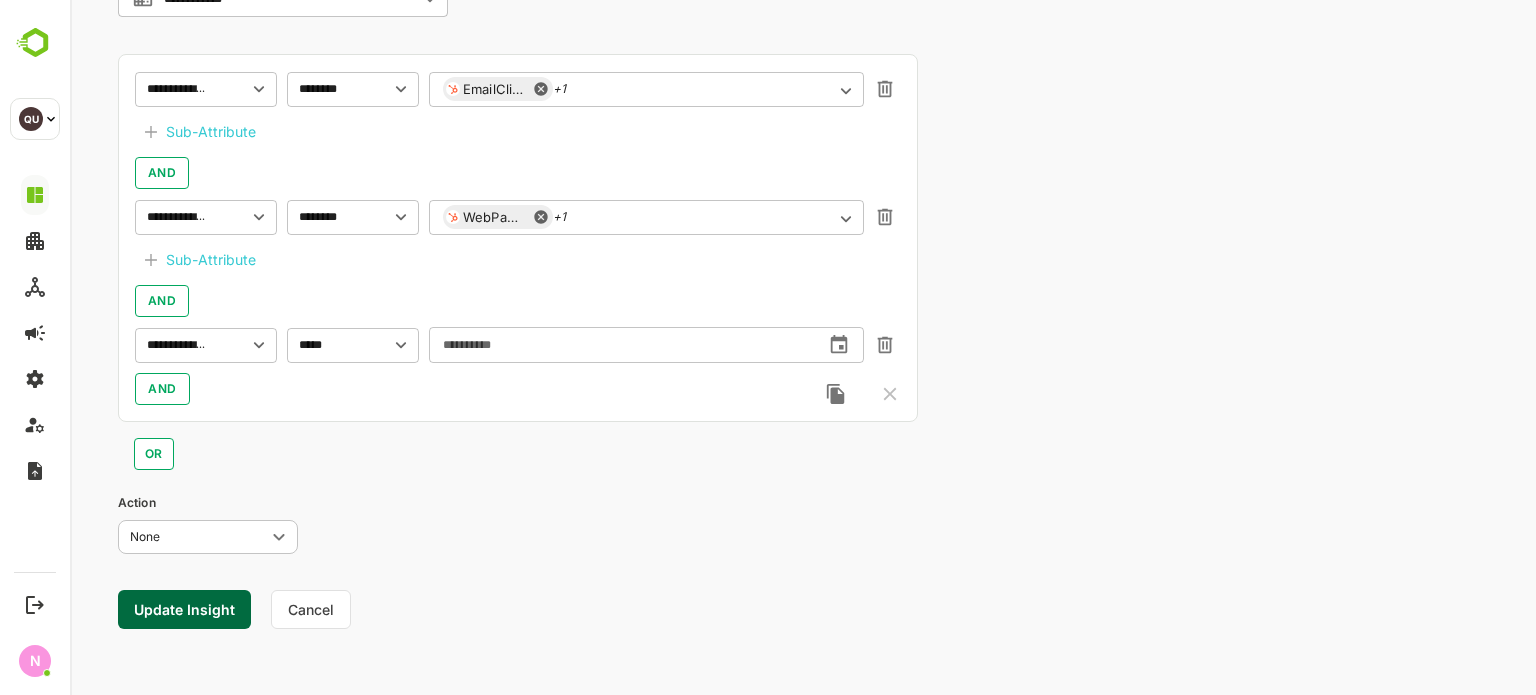 click on "Sub-Attribute" at bounding box center (211, 132) 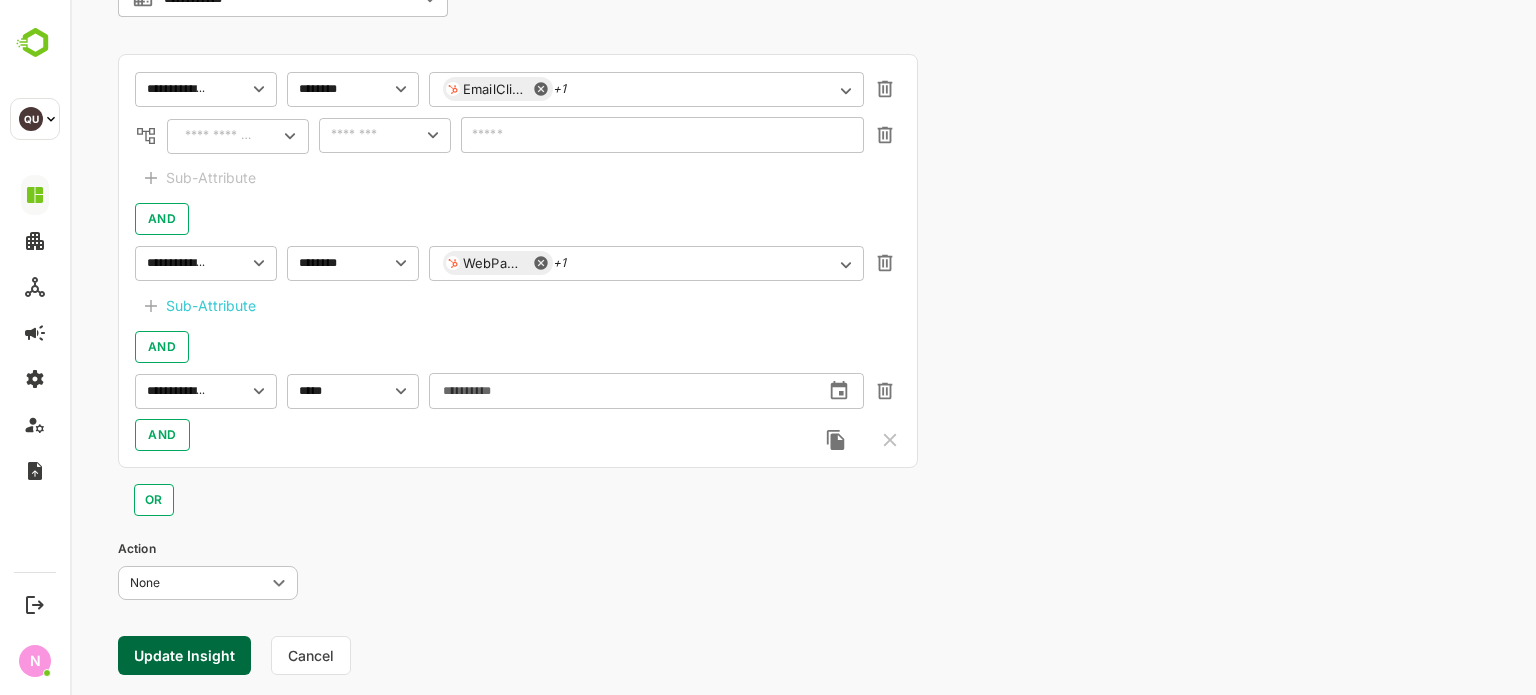 click at bounding box center (217, 136) 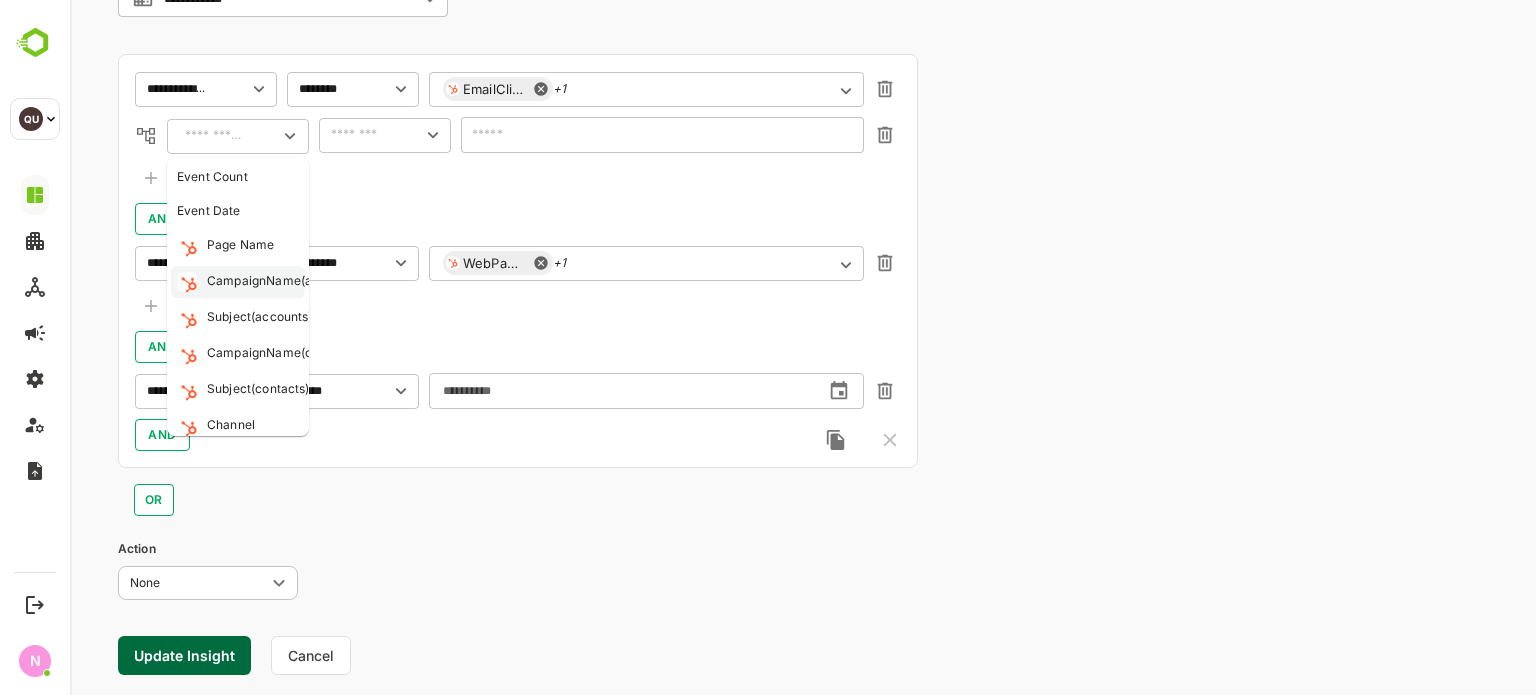 click on "CampaignName(accounts)" at bounding box center (284, 282) 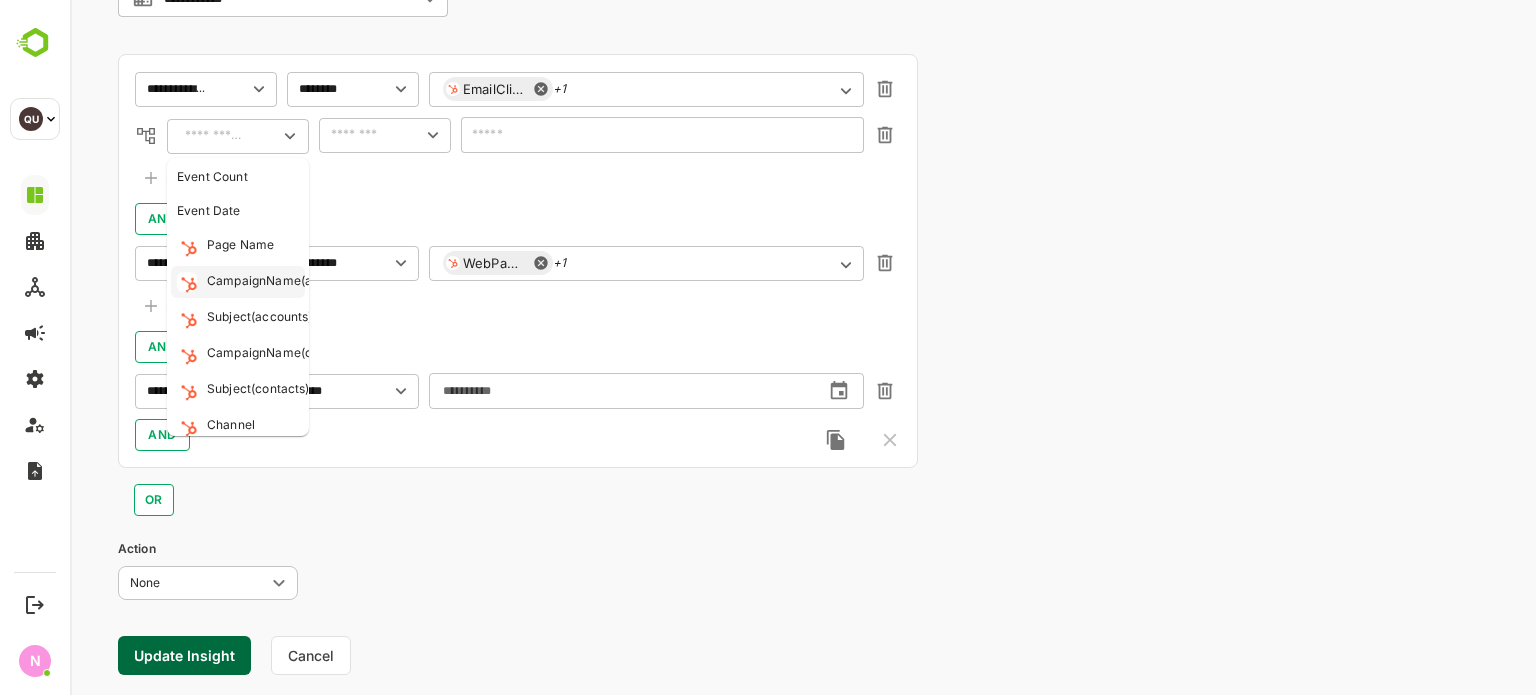 type on "**********" 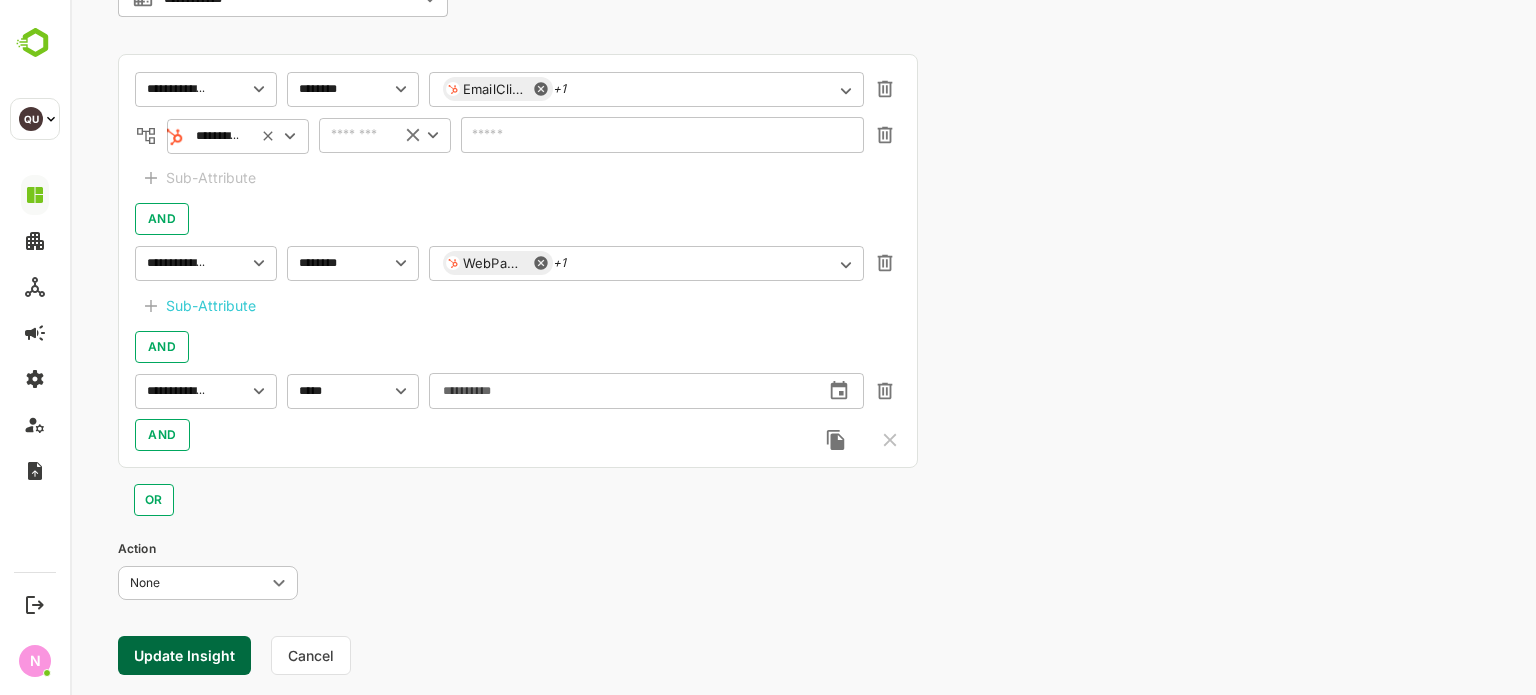click at bounding box center (355, 135) 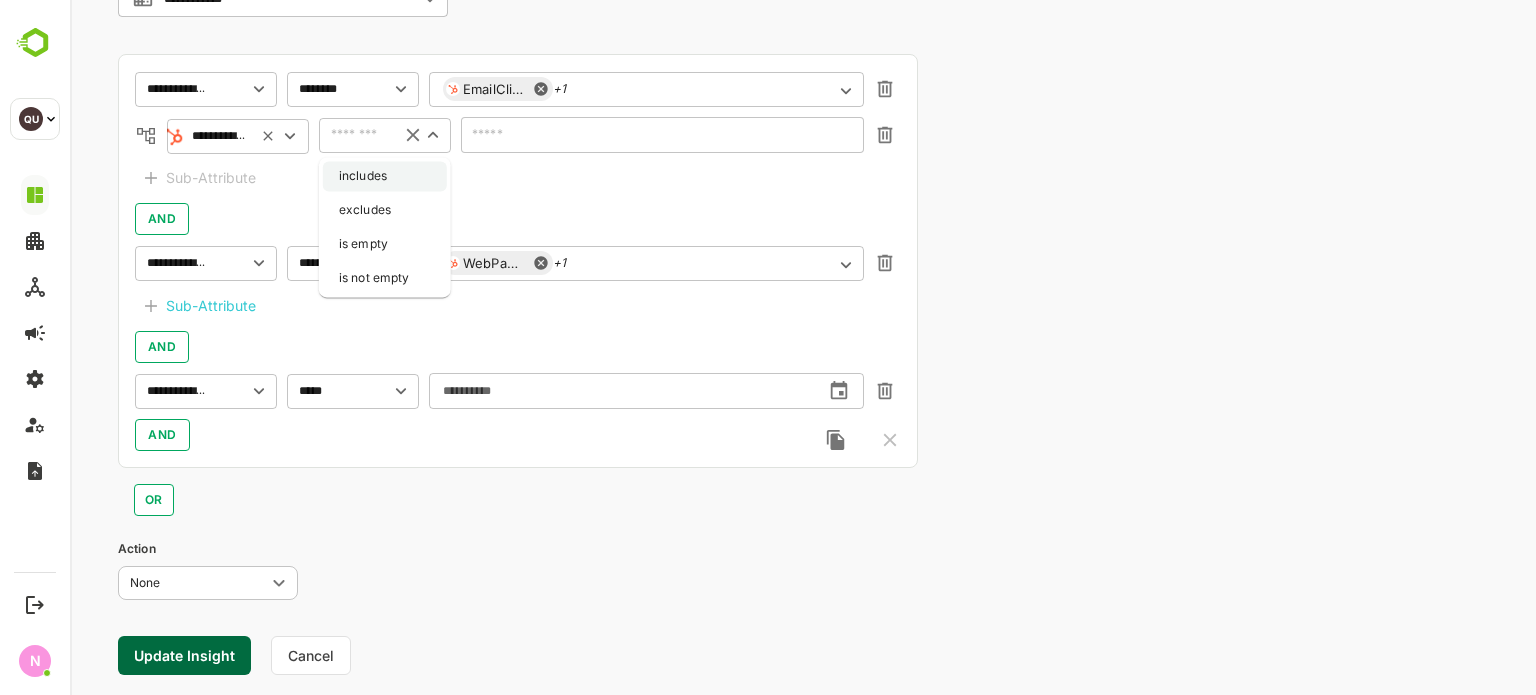 click on "includes" at bounding box center (385, 176) 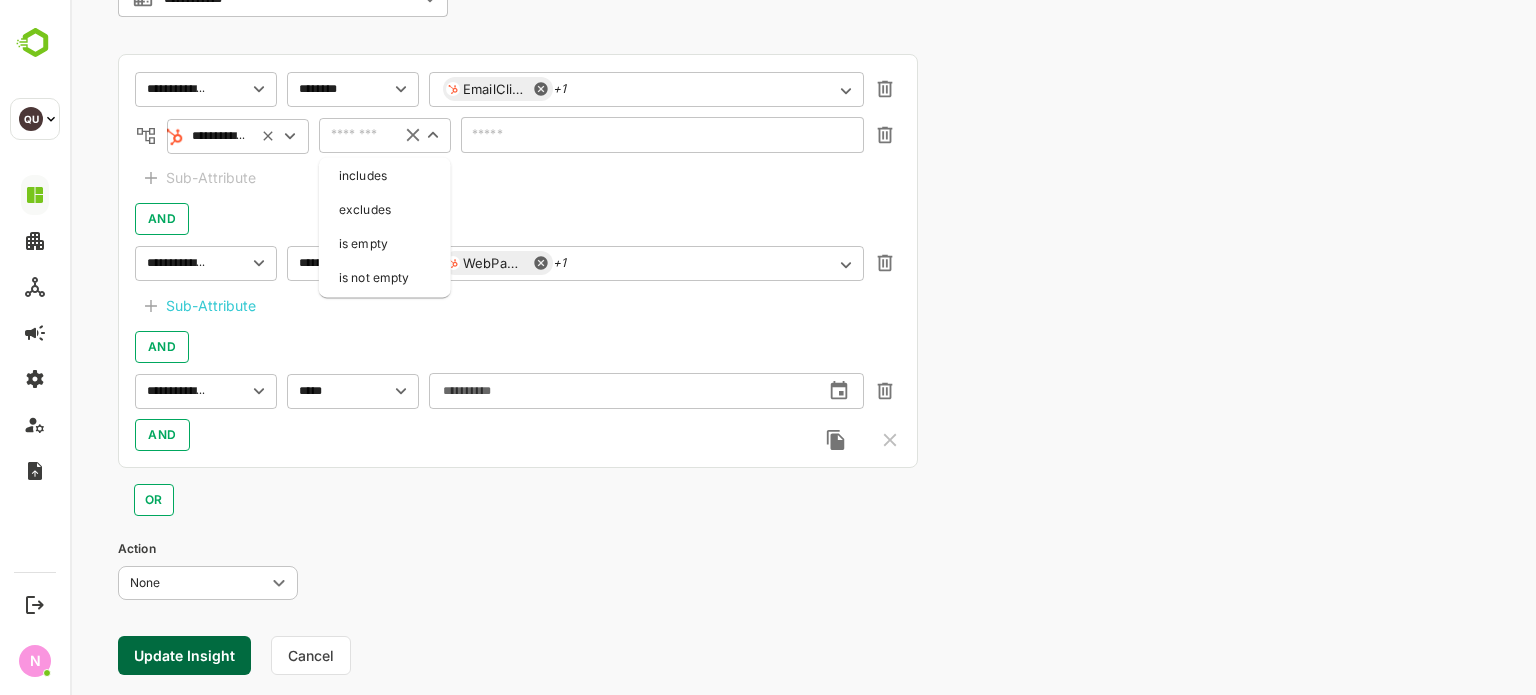 type on "********" 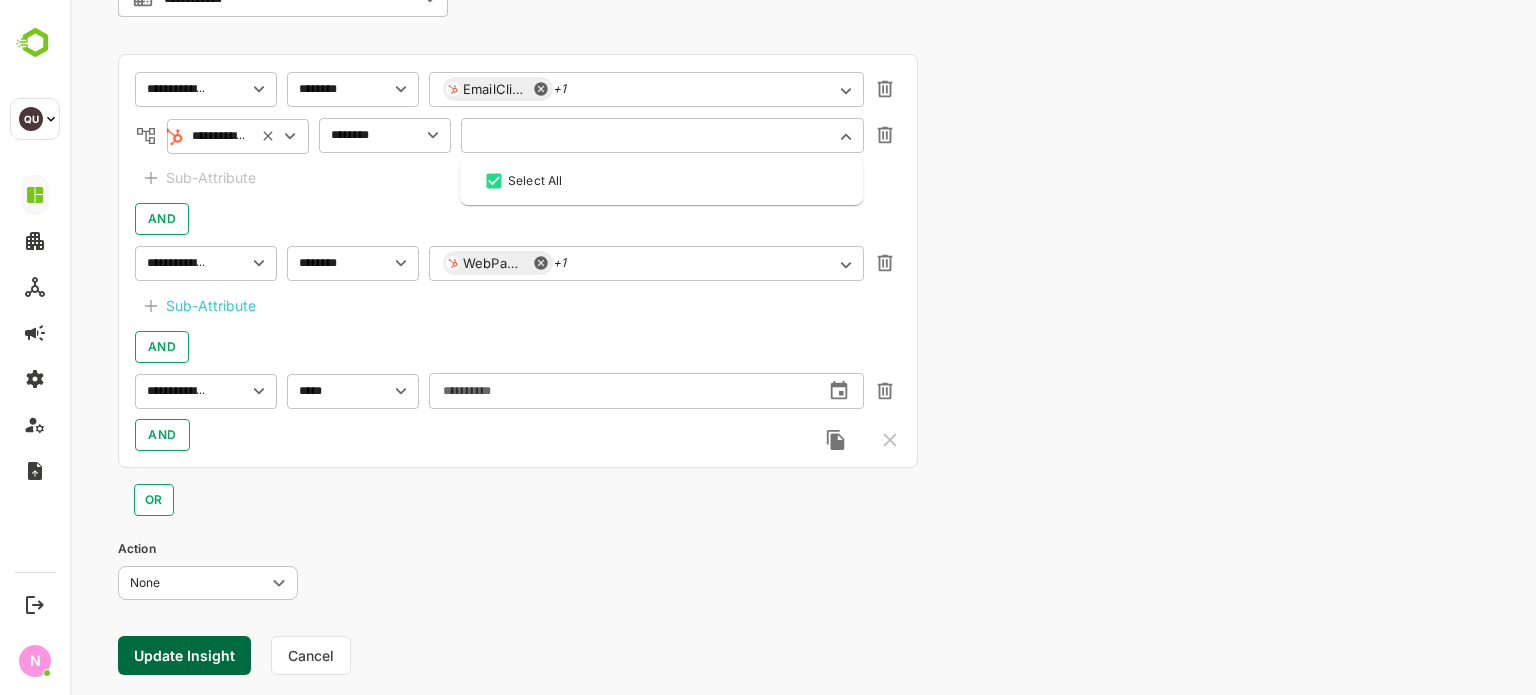 click at bounding box center [650, 135] 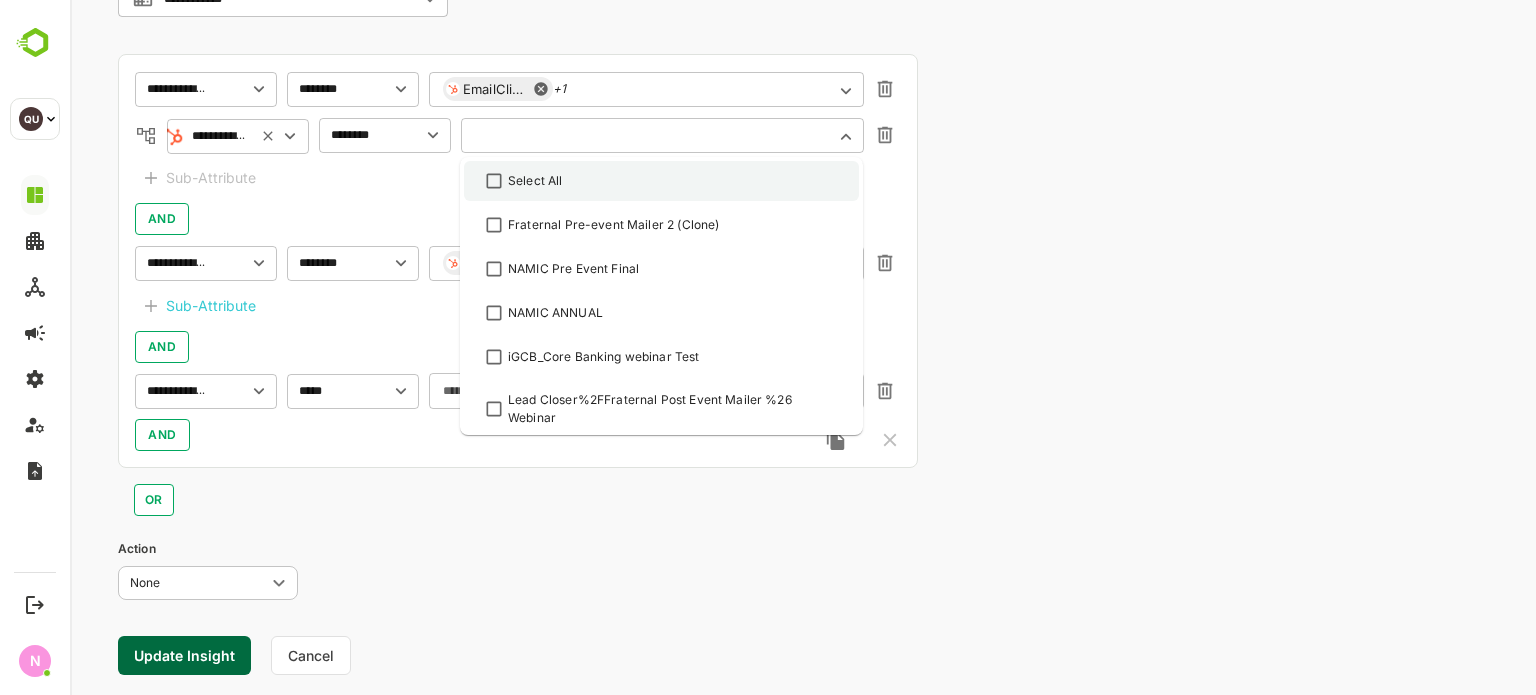 type on "*" 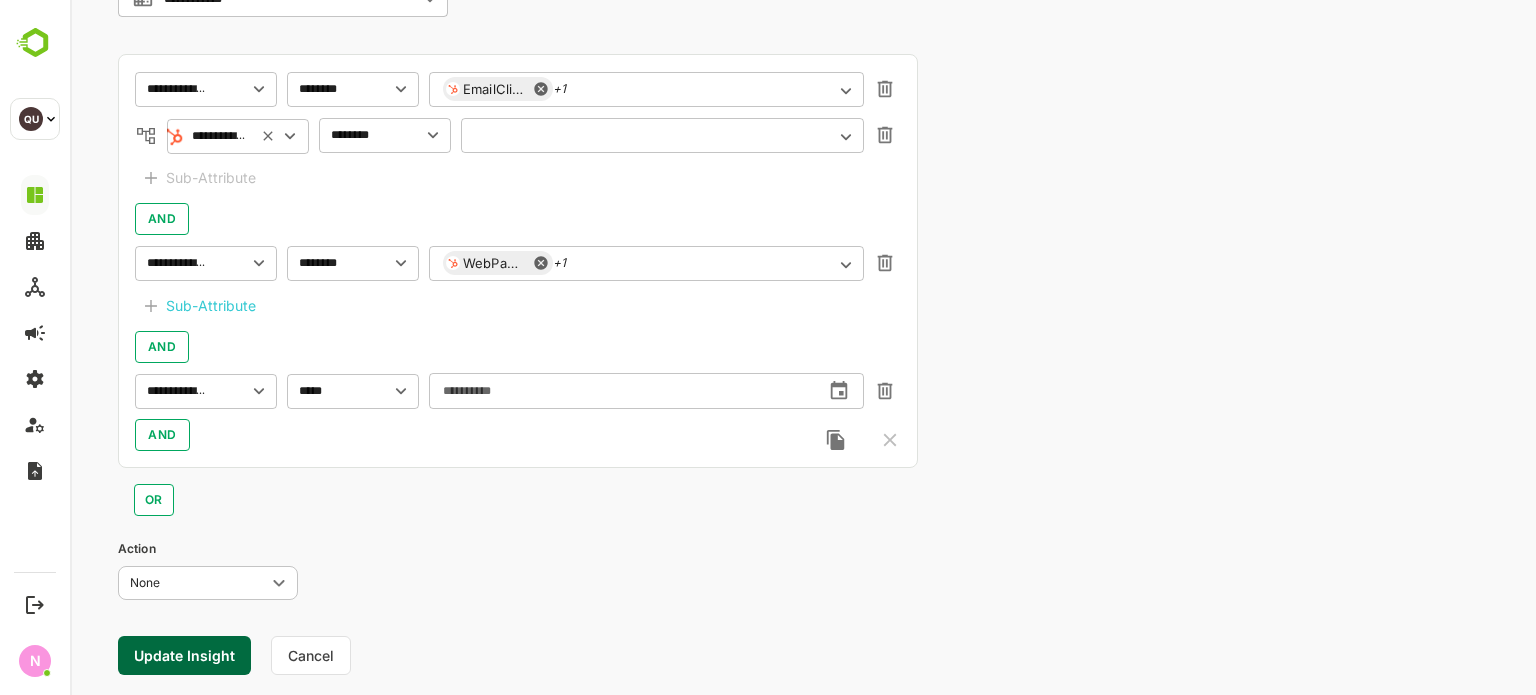 click at bounding box center (650, 135) 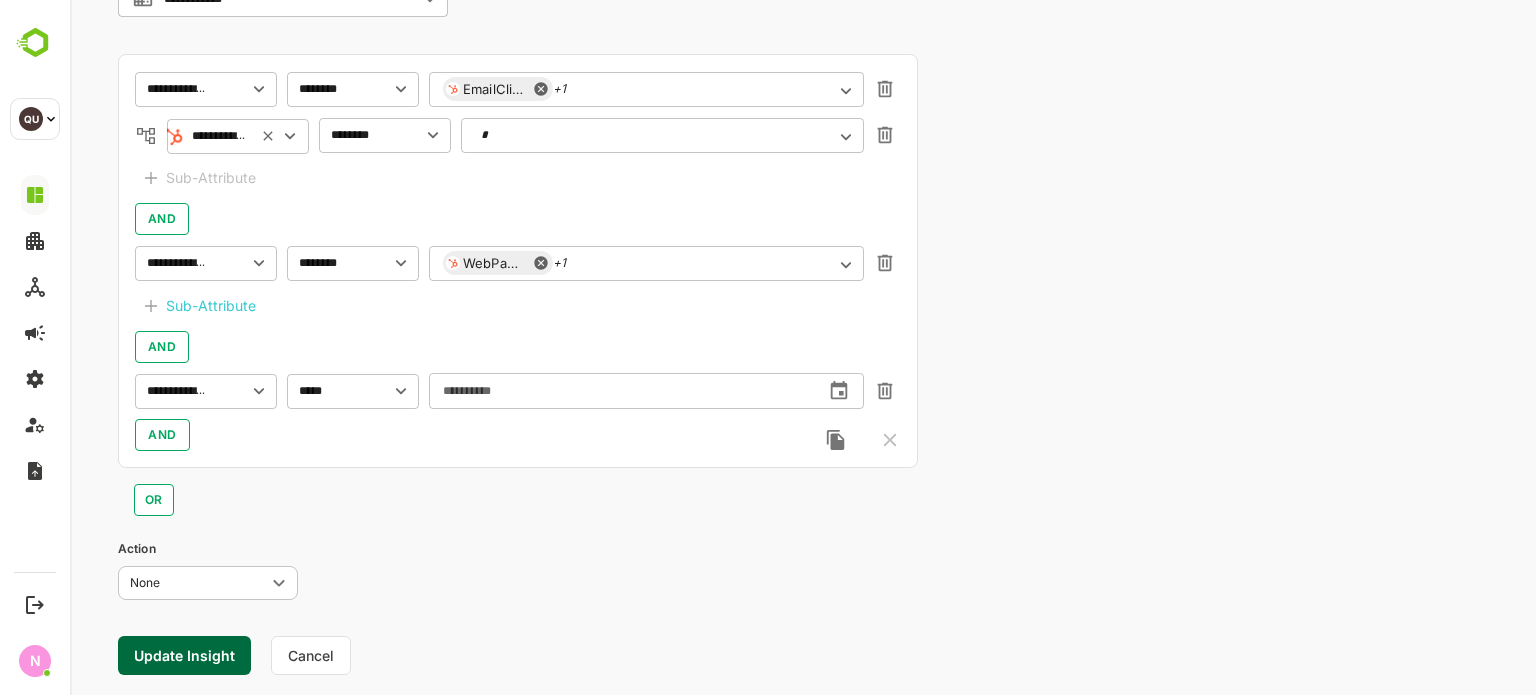 click on "*" at bounding box center (650, 135) 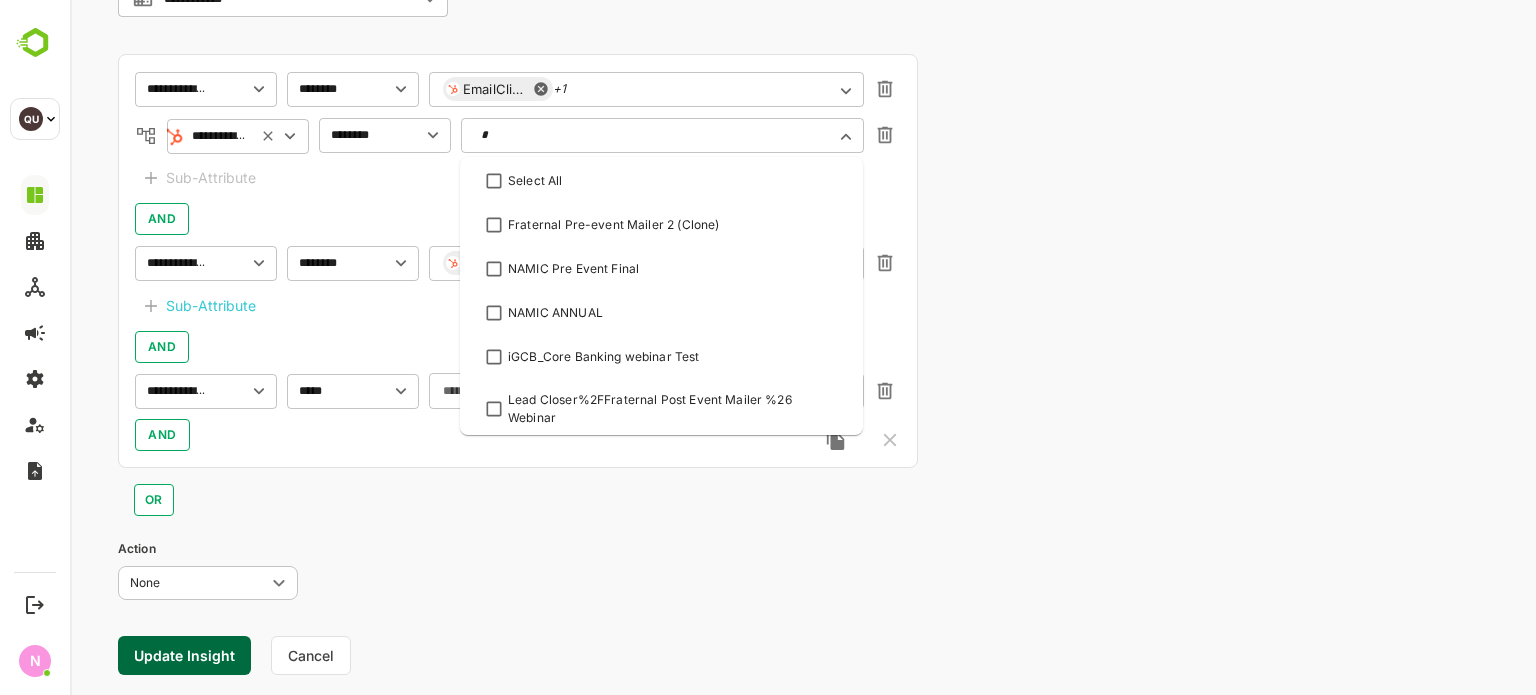 click on "*" at bounding box center [650, 135] 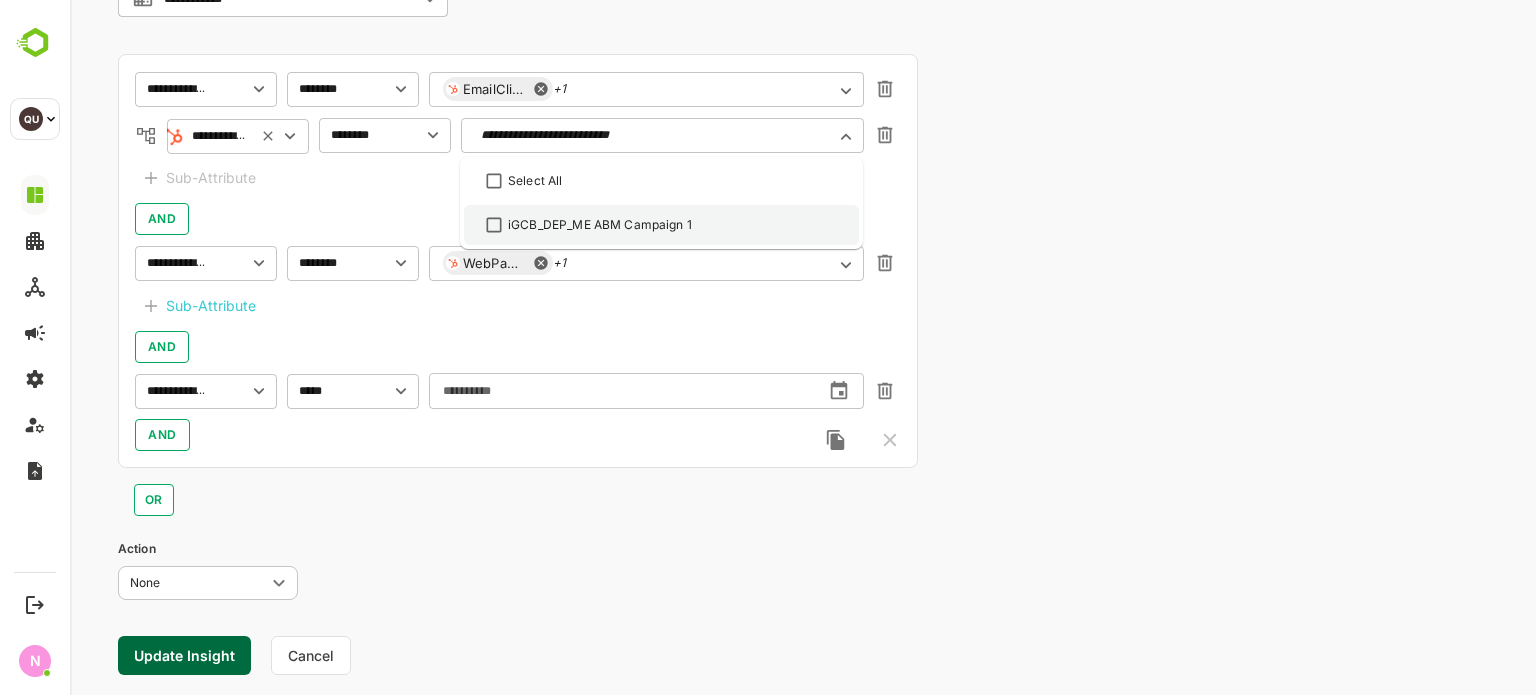 click on "iGCB_DEP_ME ABM Campaign 1" at bounding box center (600, 225) 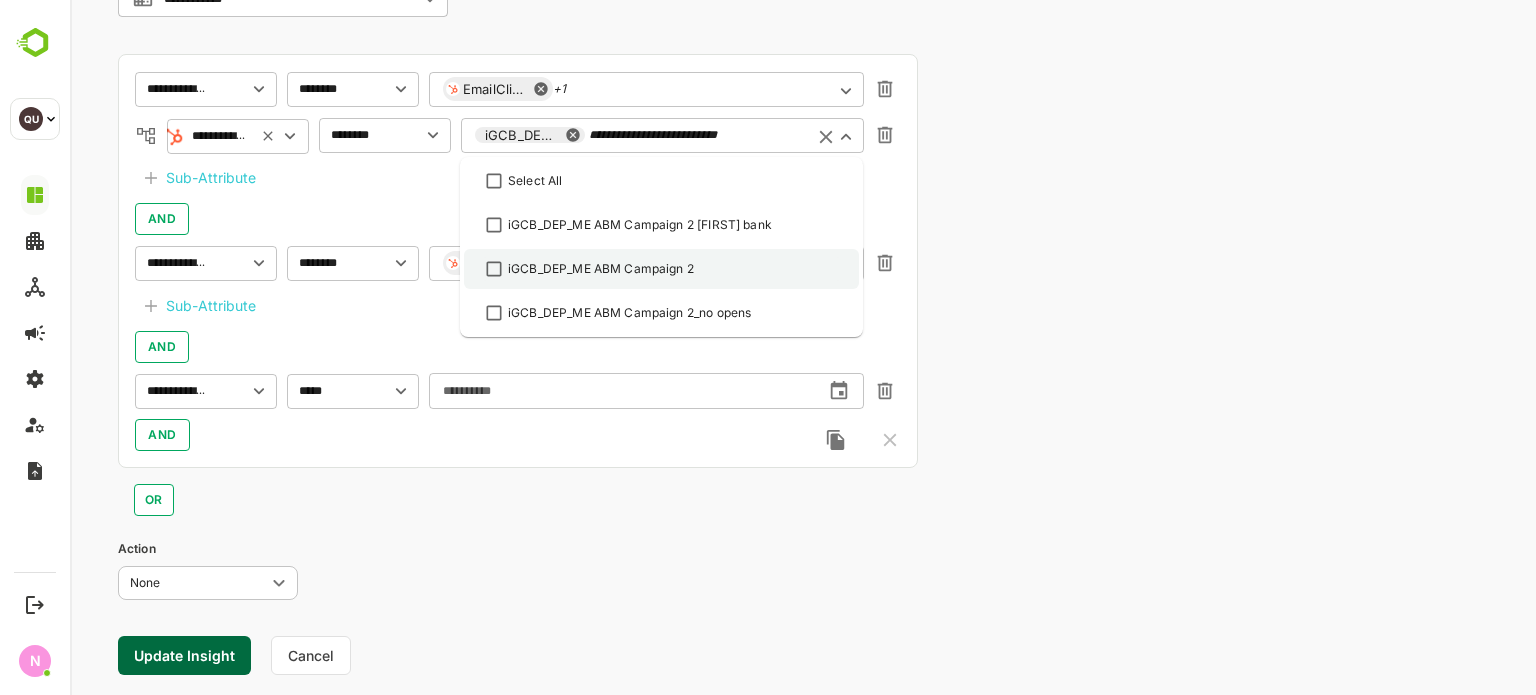 click on "iGCB_DEP_ME ABM Campaign 2" at bounding box center [601, 269] 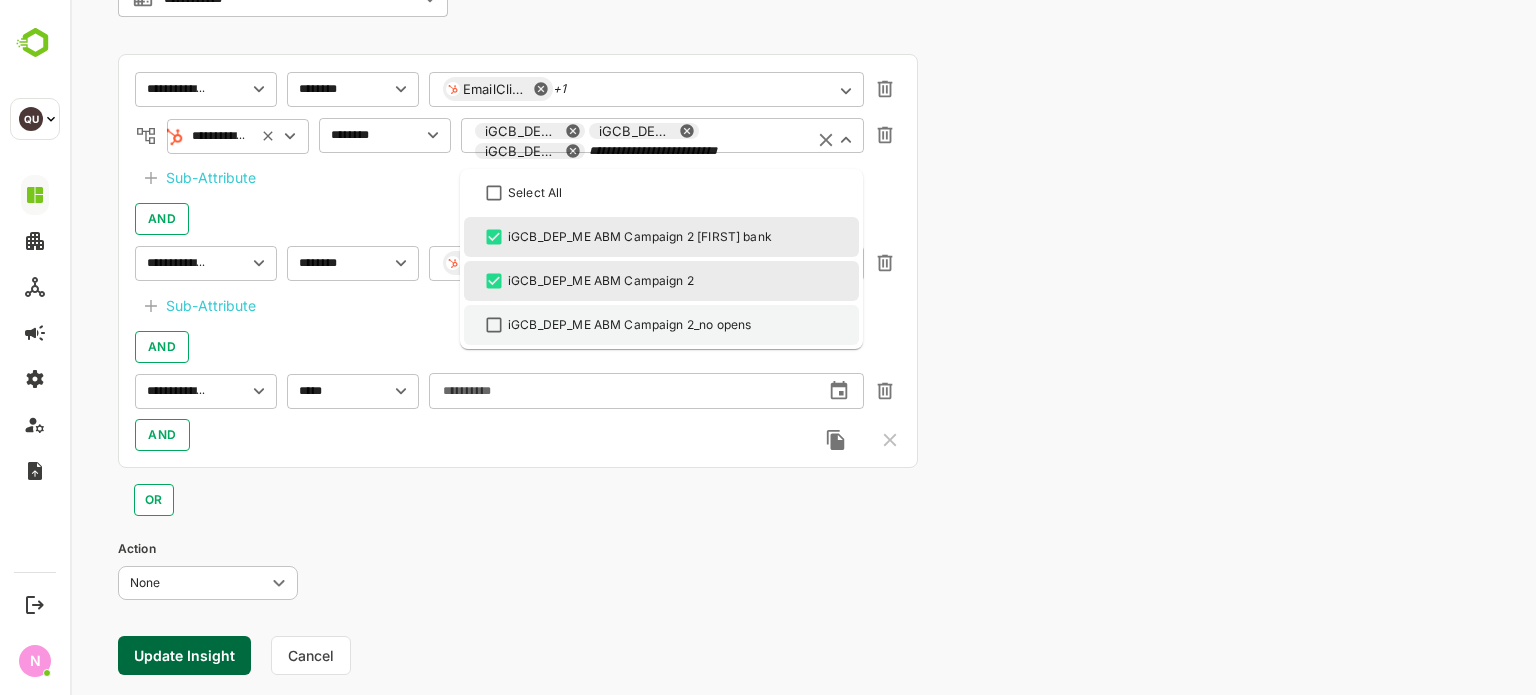 click on "iGCB_DEP_ME ABM Campaign 2_no opens" at bounding box center (661, 325) 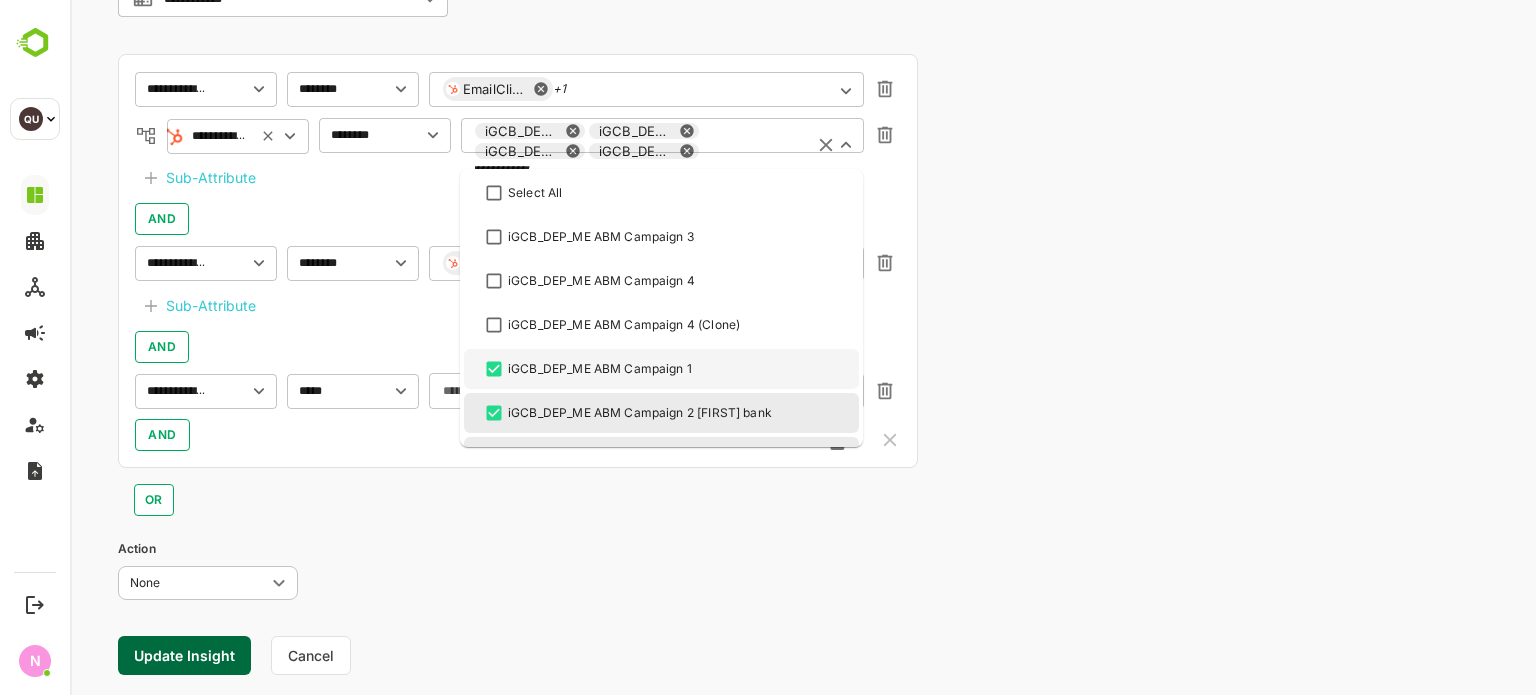 scroll, scrollTop: 0, scrollLeft: 90, axis: horizontal 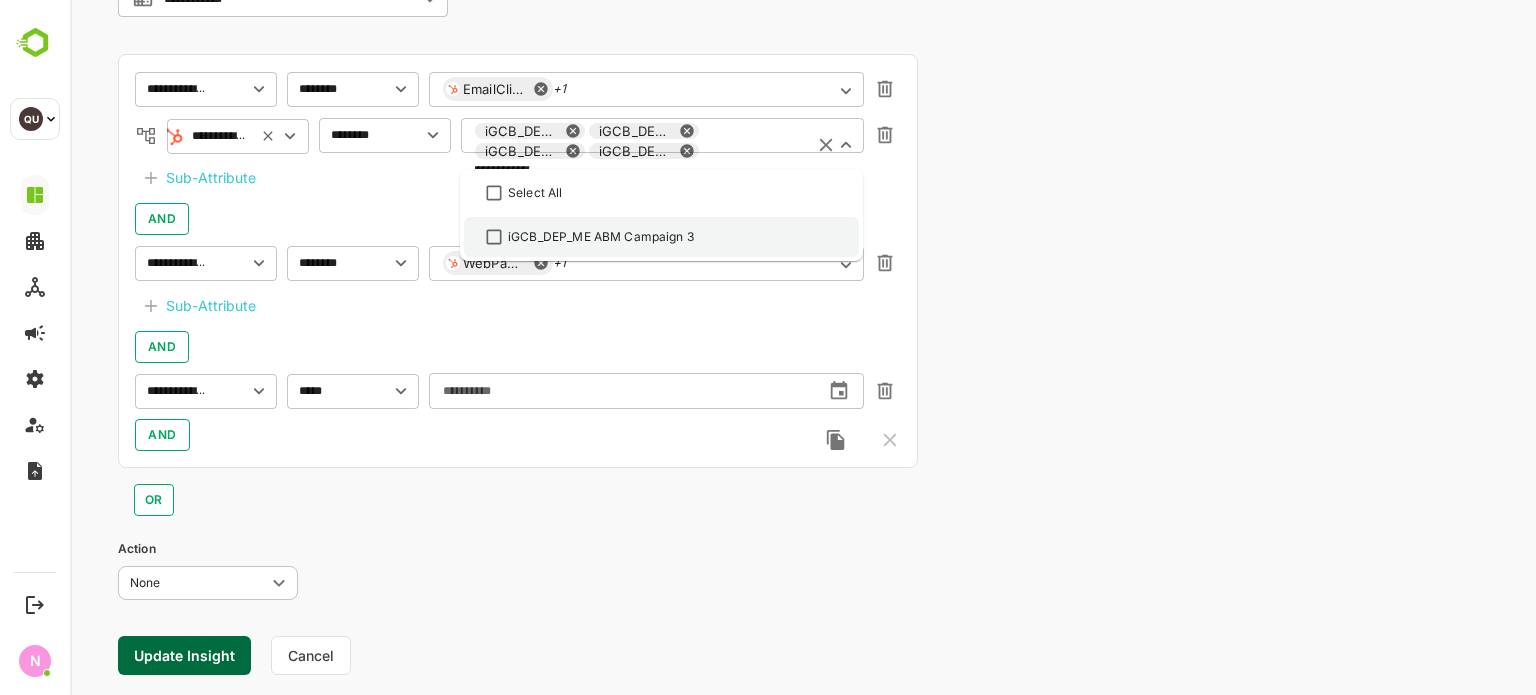 click on "iGCB_DEP_ME ABM Campaign 3" at bounding box center (661, 237) 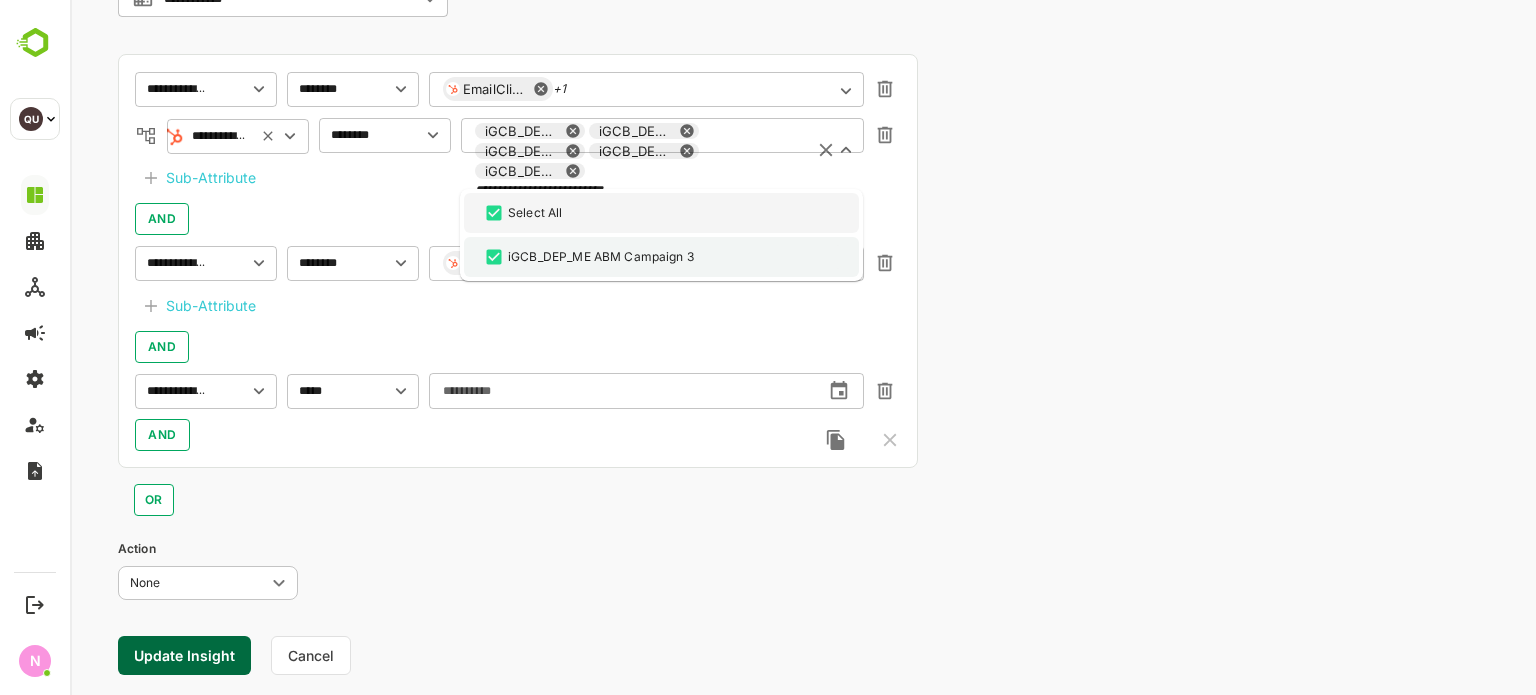 scroll, scrollTop: 0, scrollLeft: 0, axis: both 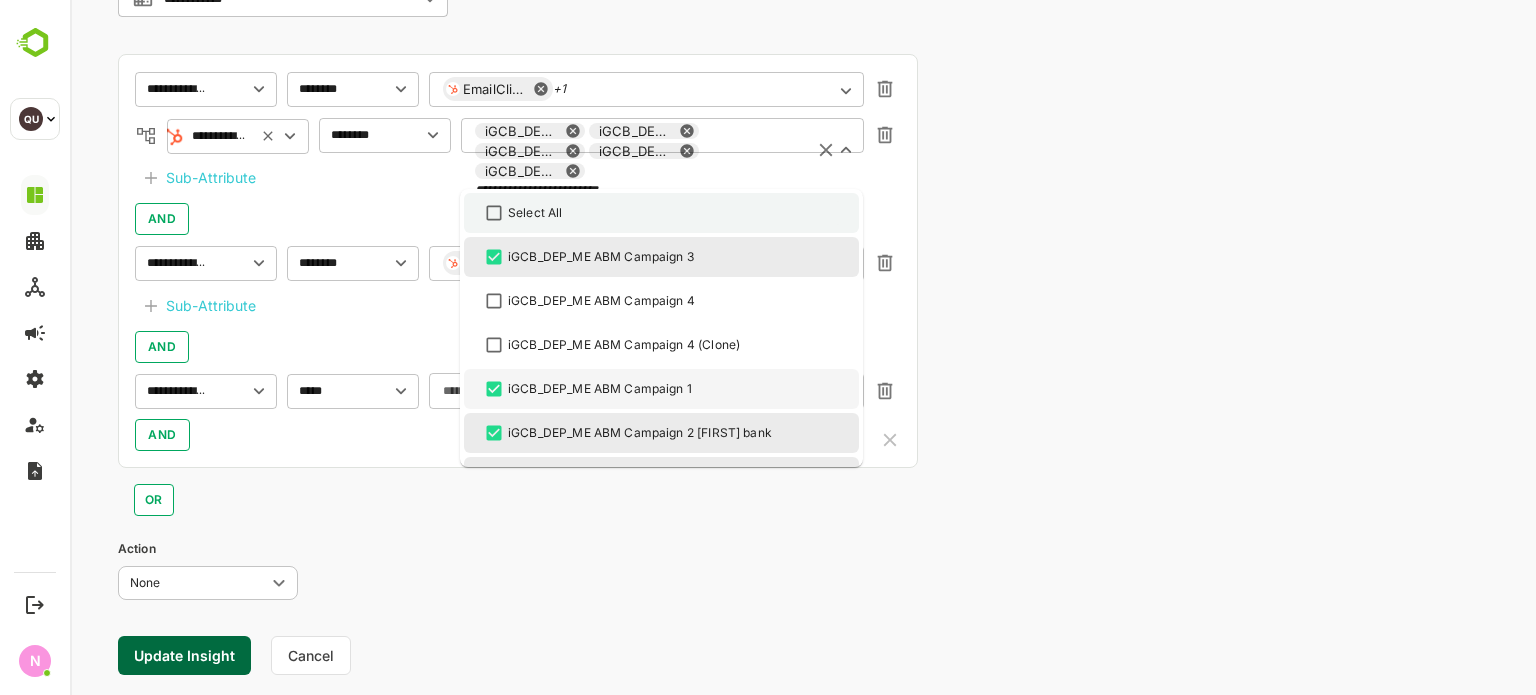 type on "**********" 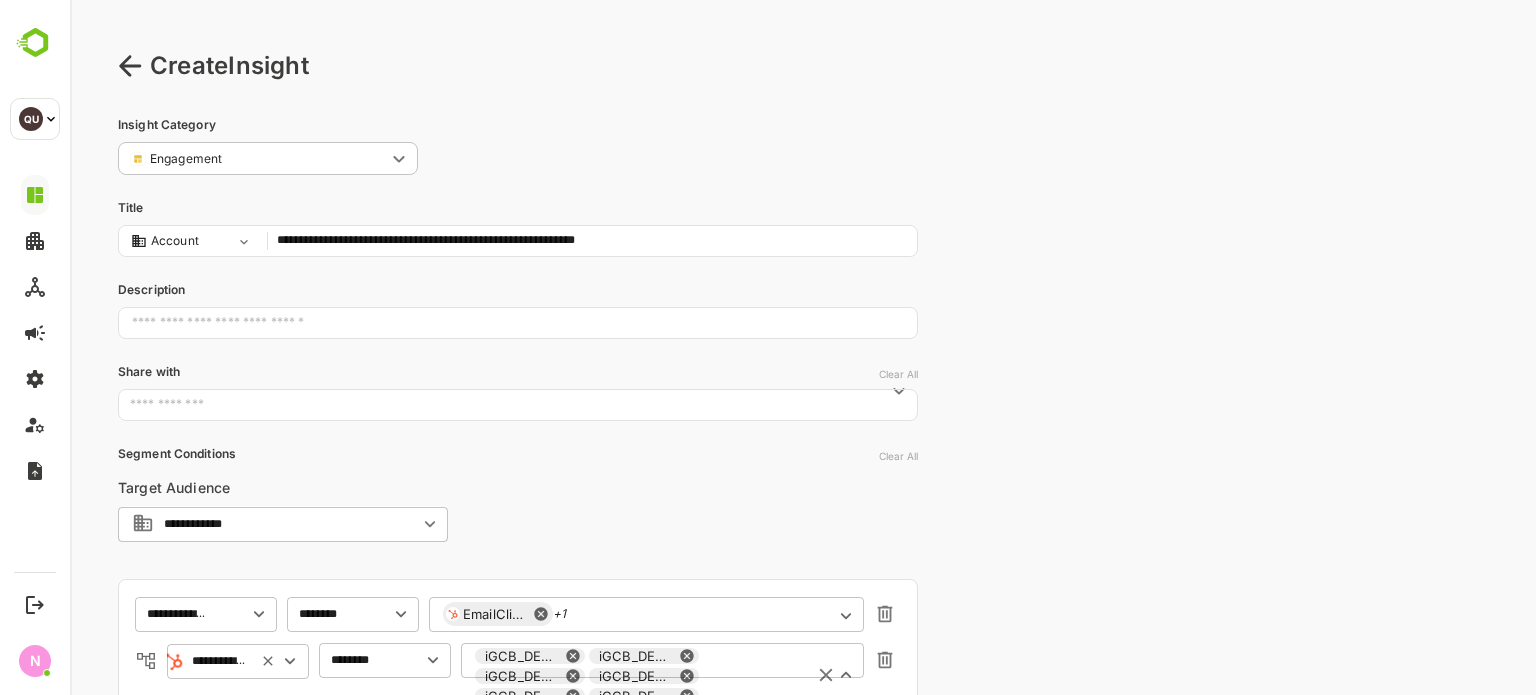 scroll, scrollTop: 525, scrollLeft: 0, axis: vertical 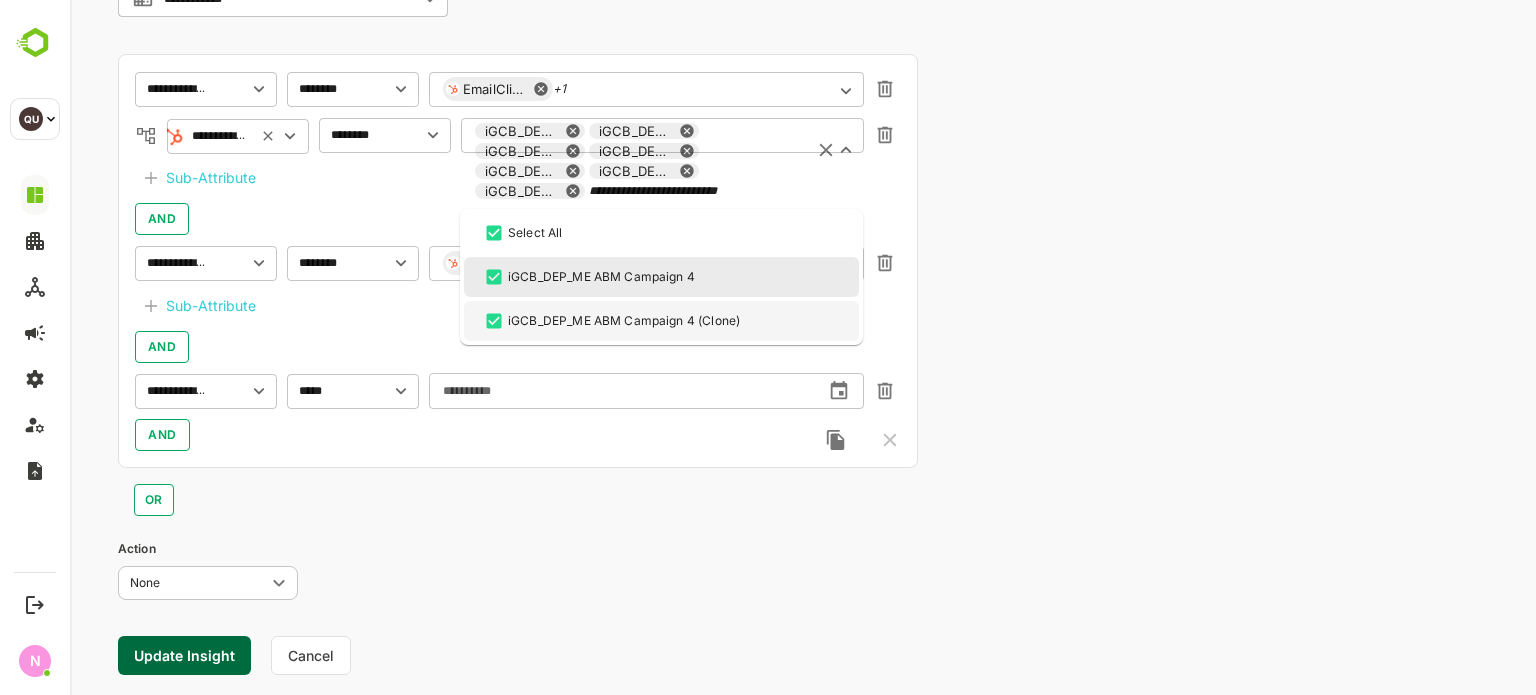 type on "**********" 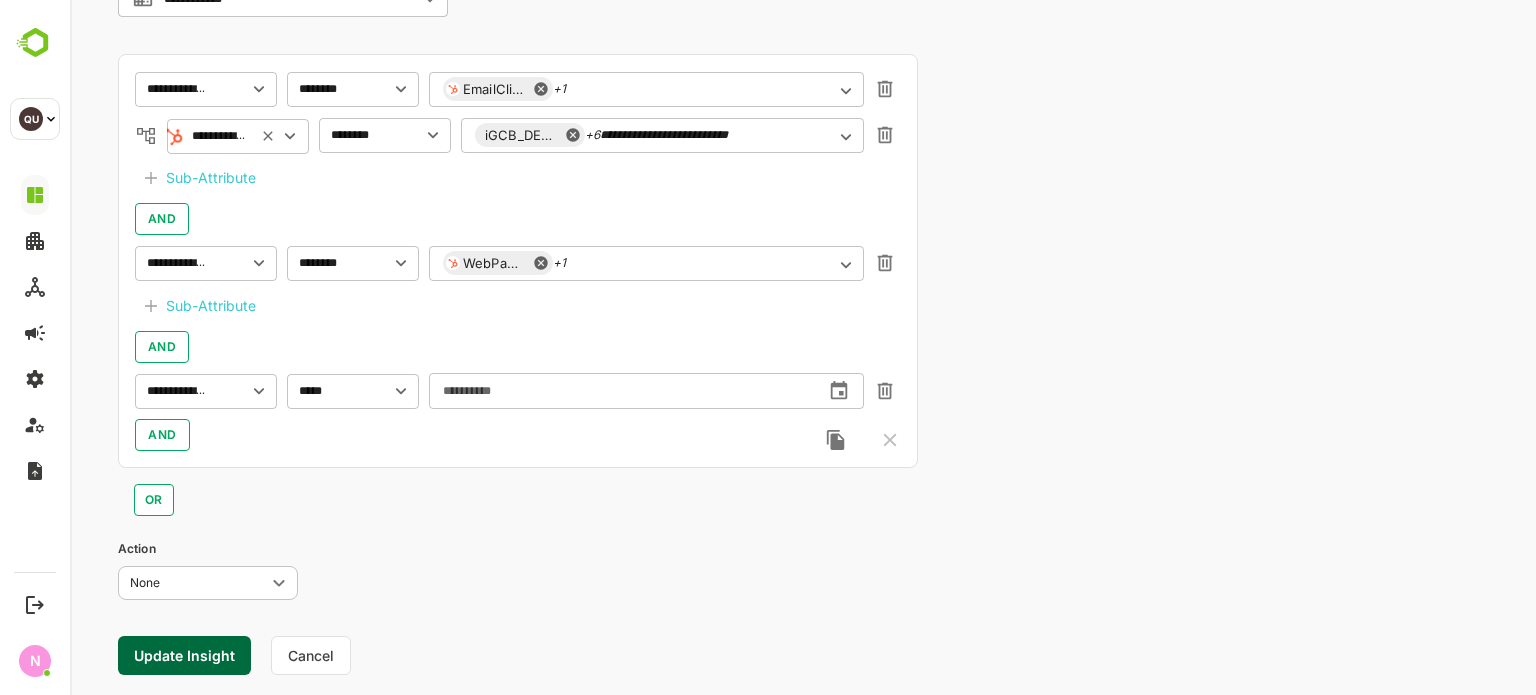 click on "**********" at bounding box center [518, 143] 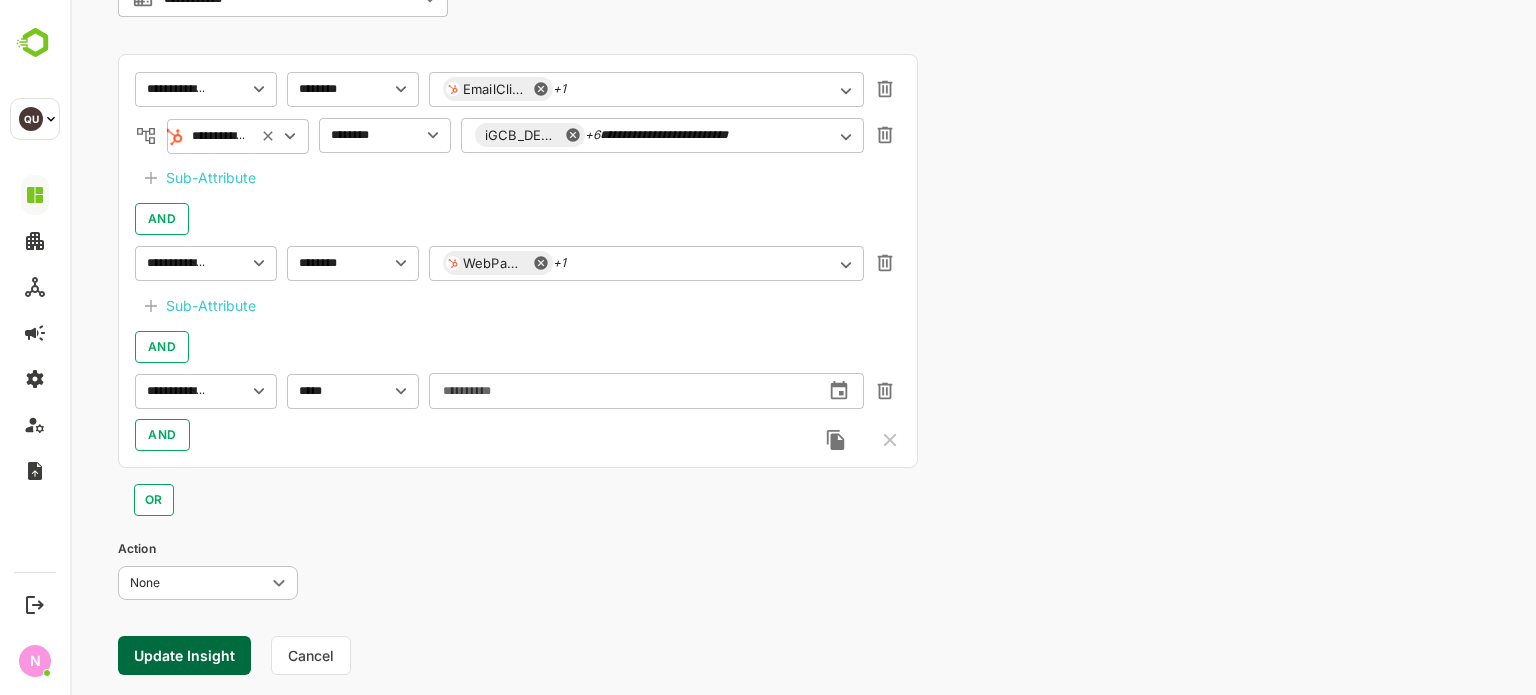 click on "Update Insight" at bounding box center (184, 655) 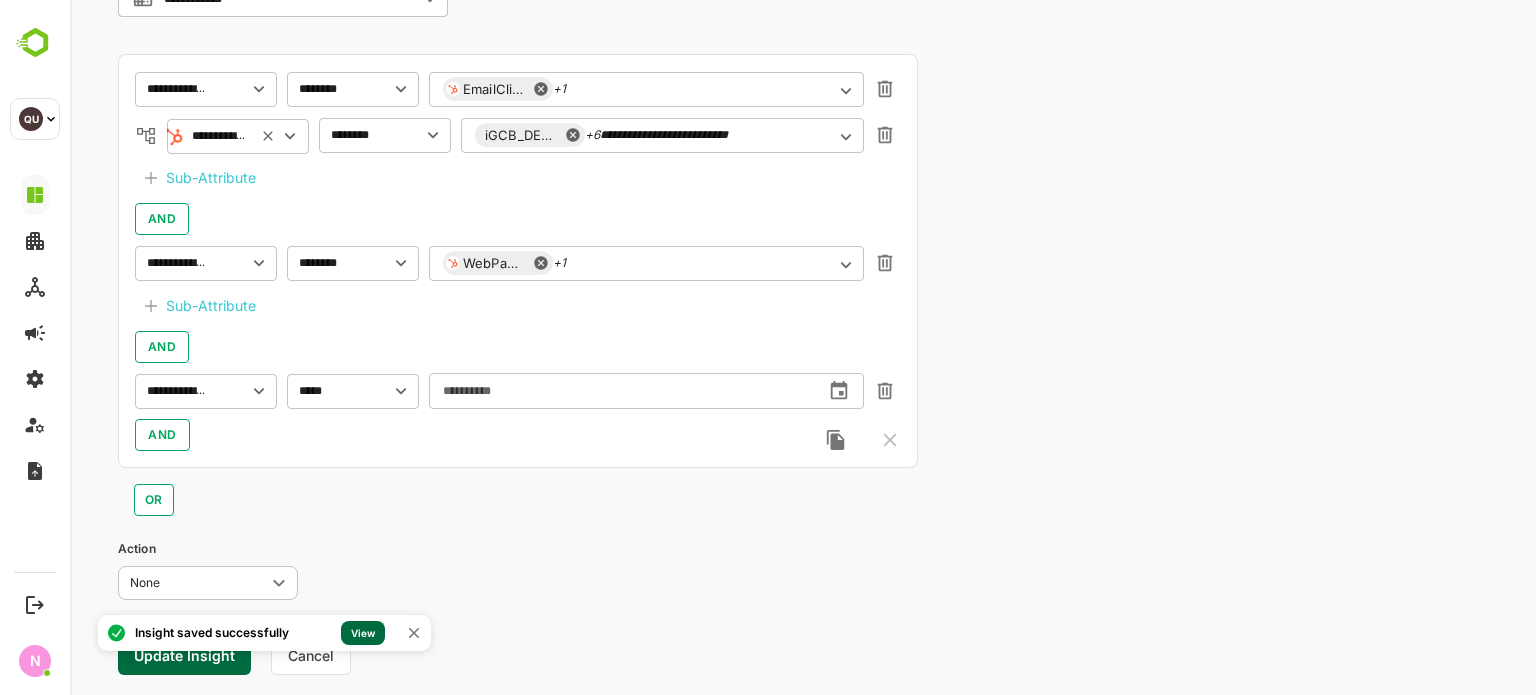 click on "View" at bounding box center (363, 633) 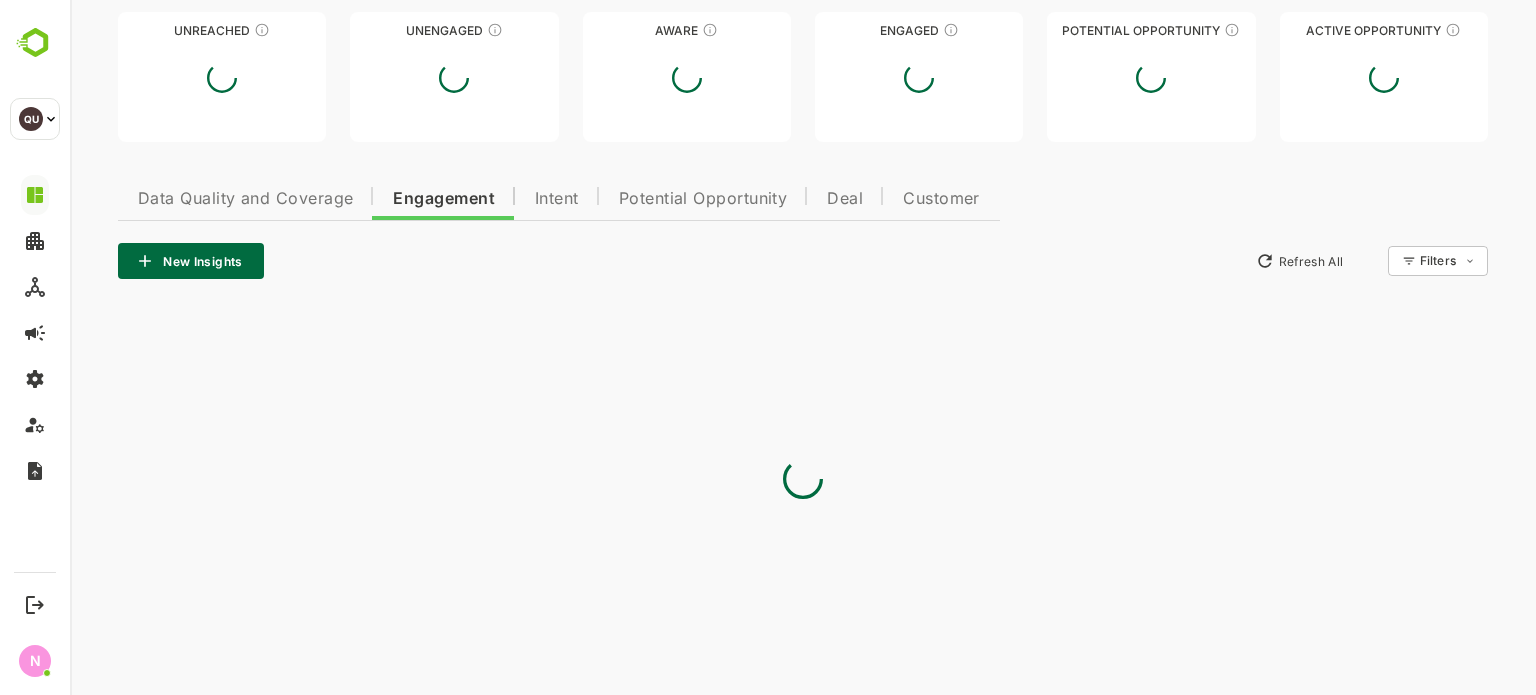 type on "**********" 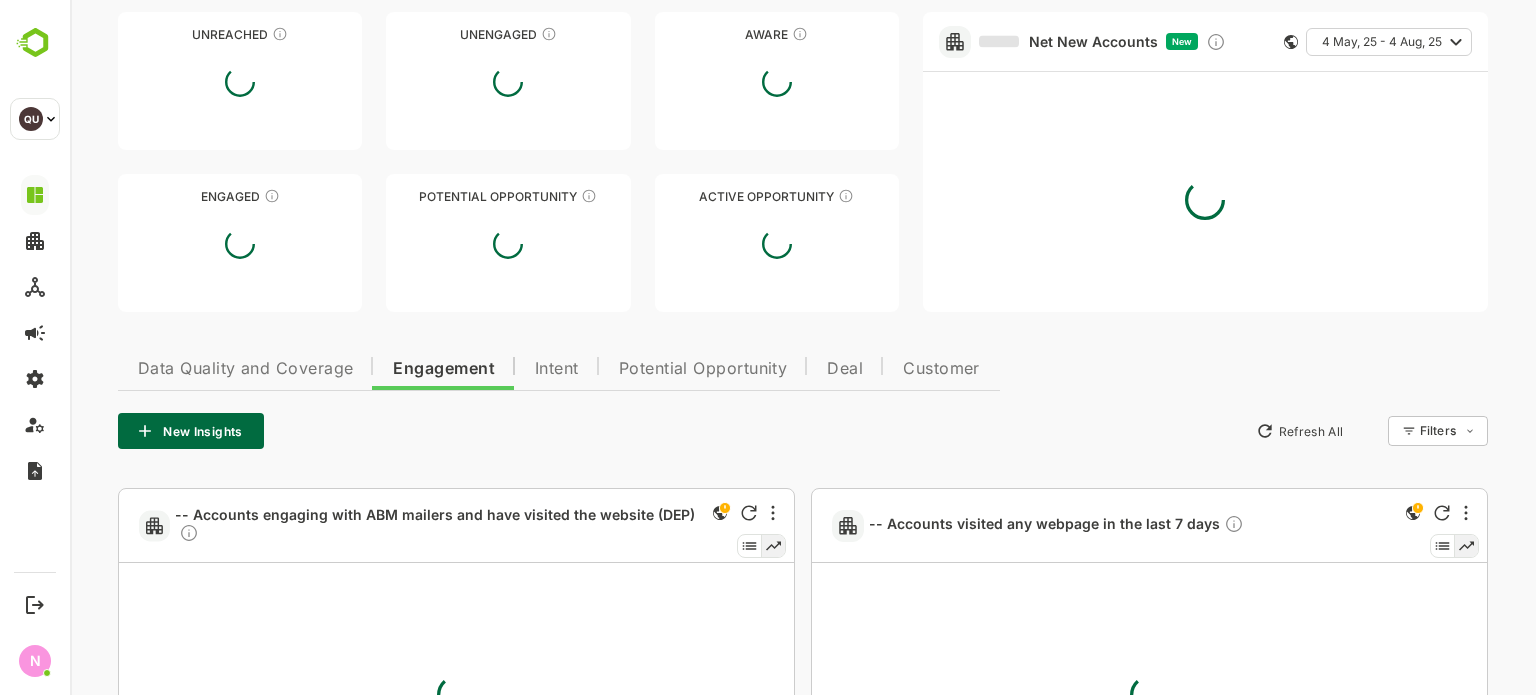 scroll, scrollTop: 525, scrollLeft: 0, axis: vertical 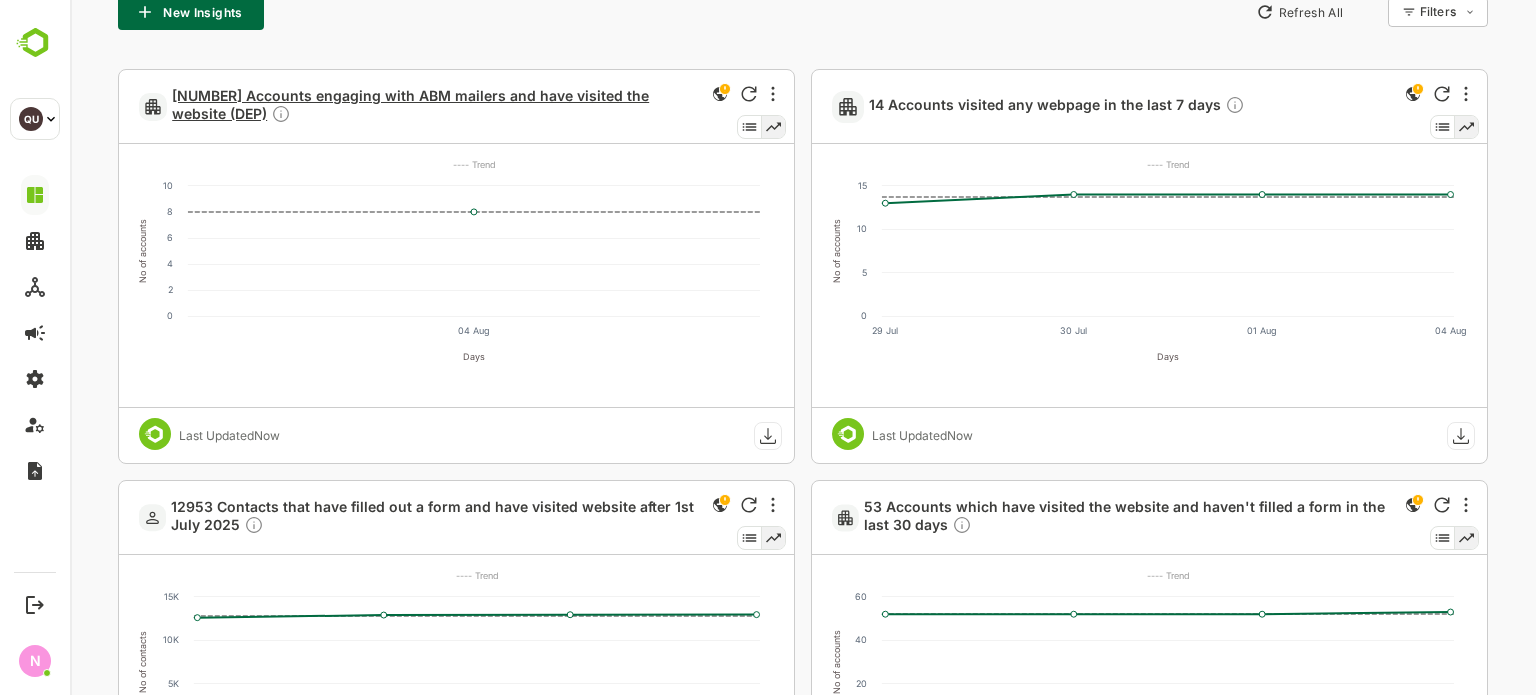 click on "[NUMBER] Accounts engaging with ABM mailers and have visited the website (DEP)" at bounding box center (436, 107) 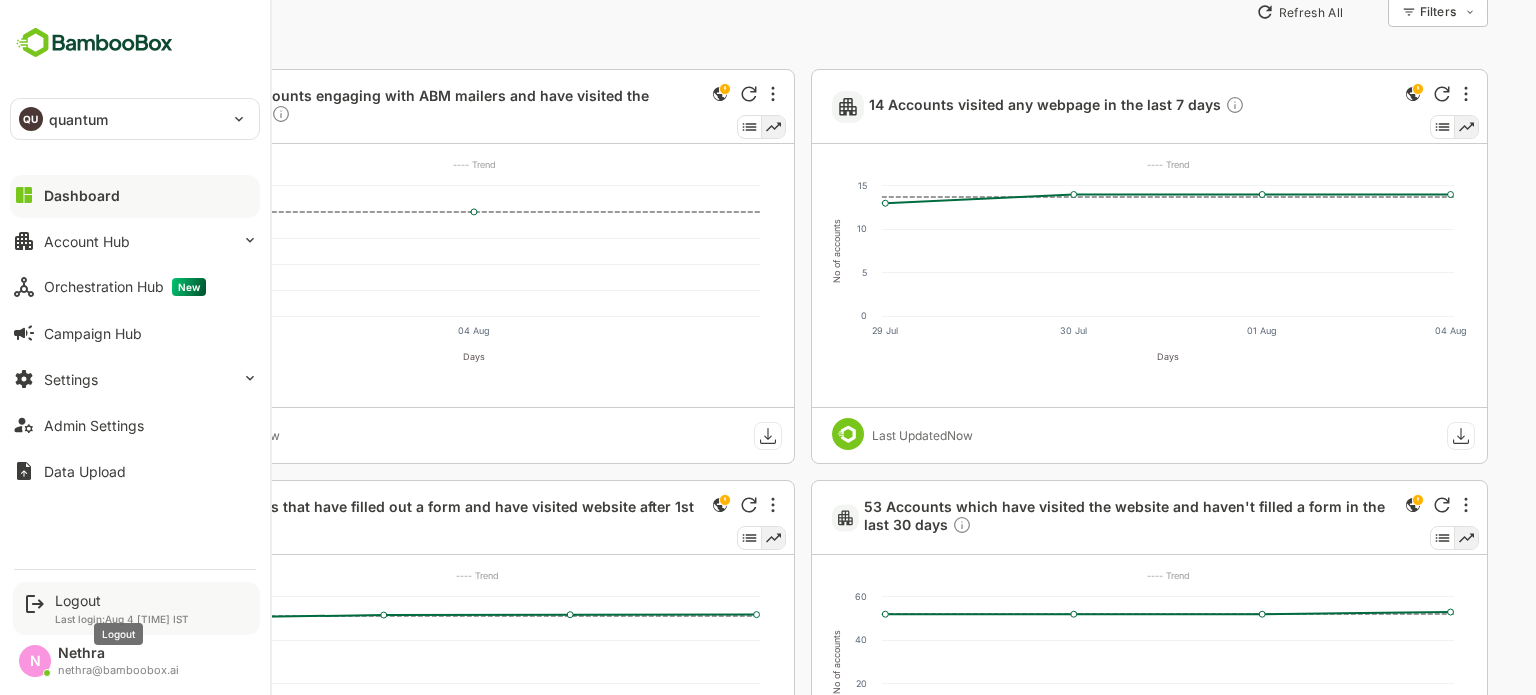 click on "Logout" at bounding box center (122, 600) 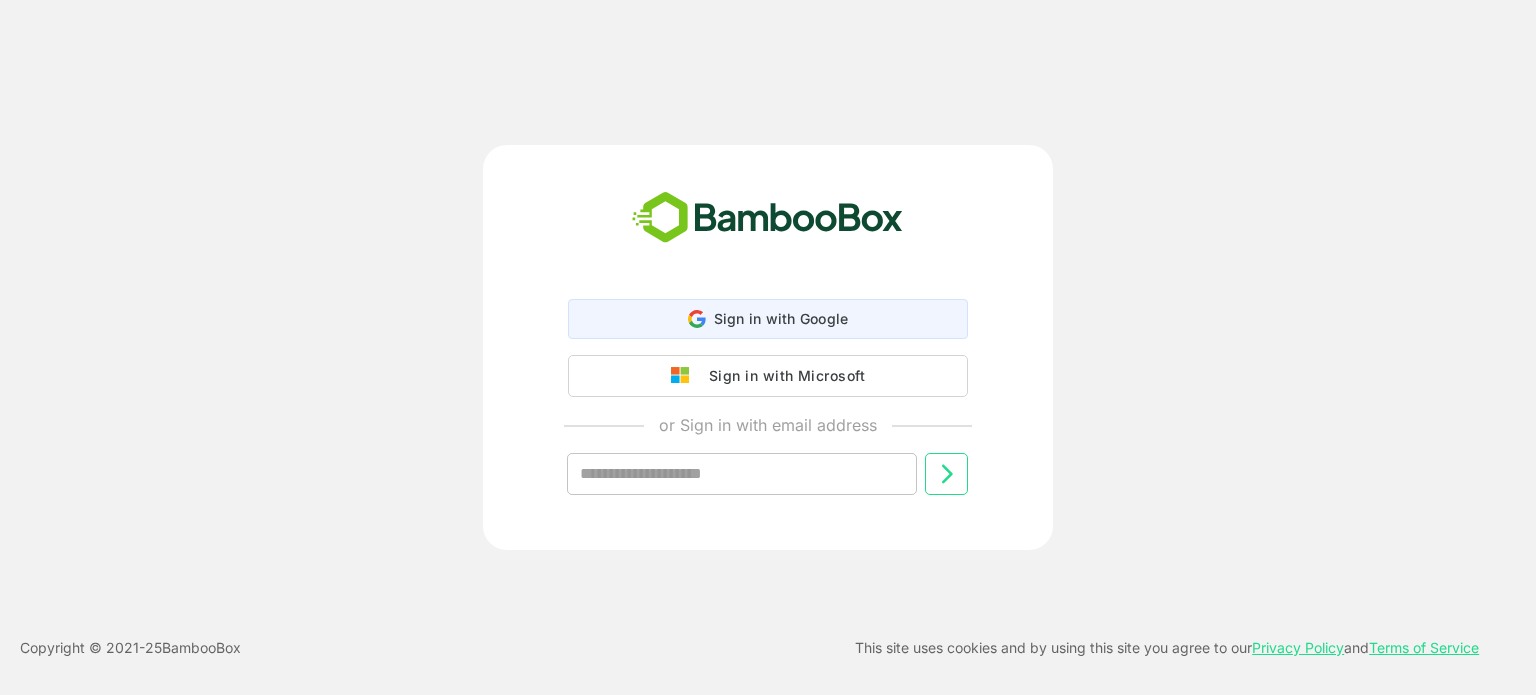 click on "Sign in with Google Sign in with Google. Opens in new tab" at bounding box center (768, 319) 